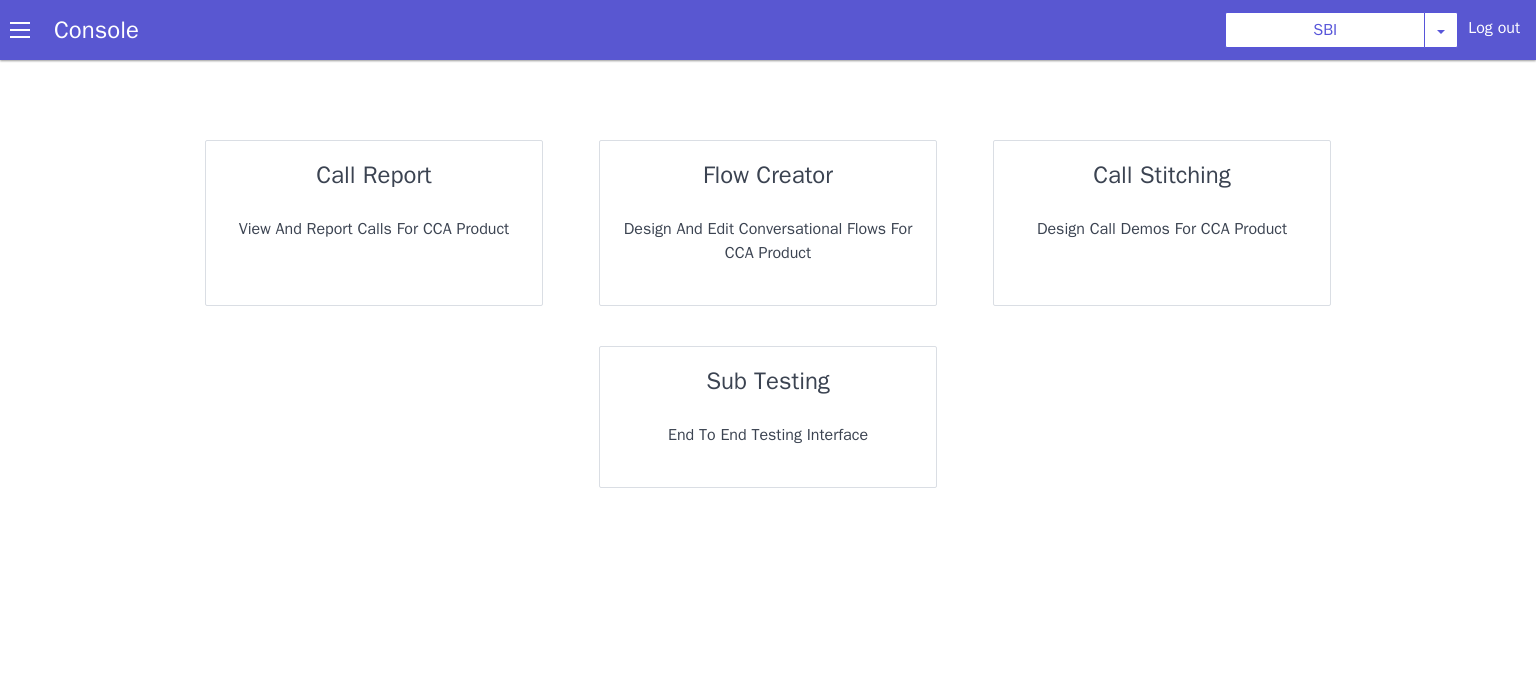 scroll, scrollTop: 0, scrollLeft: 0, axis: both 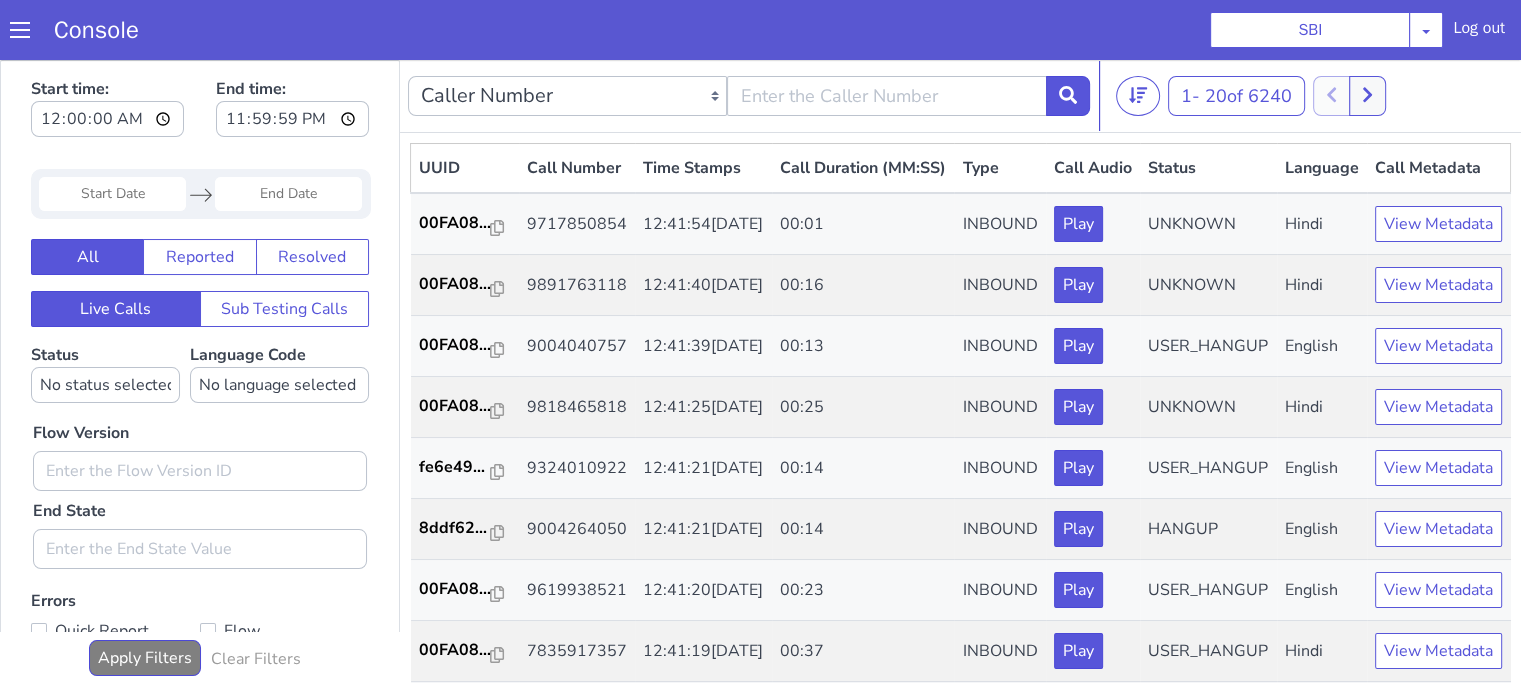 click at bounding box center (391, -174) 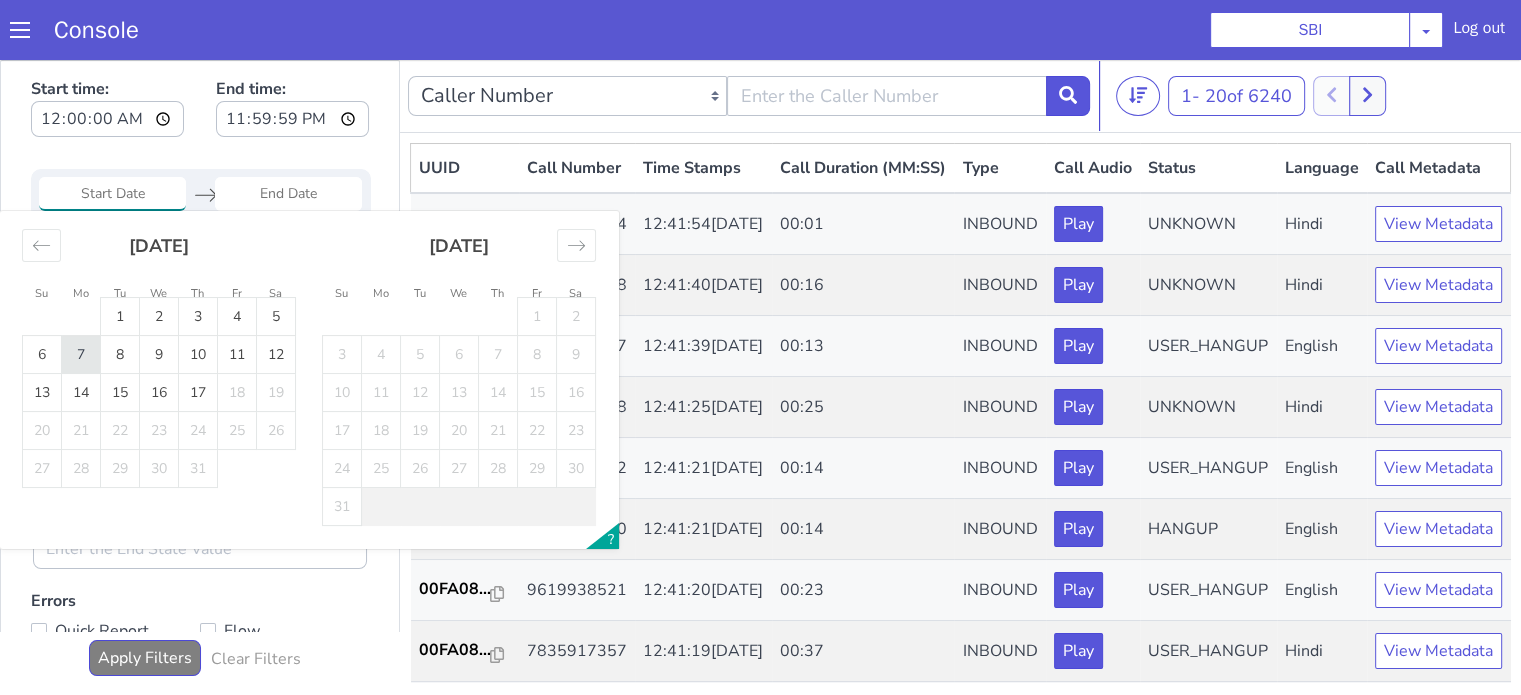 click on "7" at bounding box center (1091, -131) 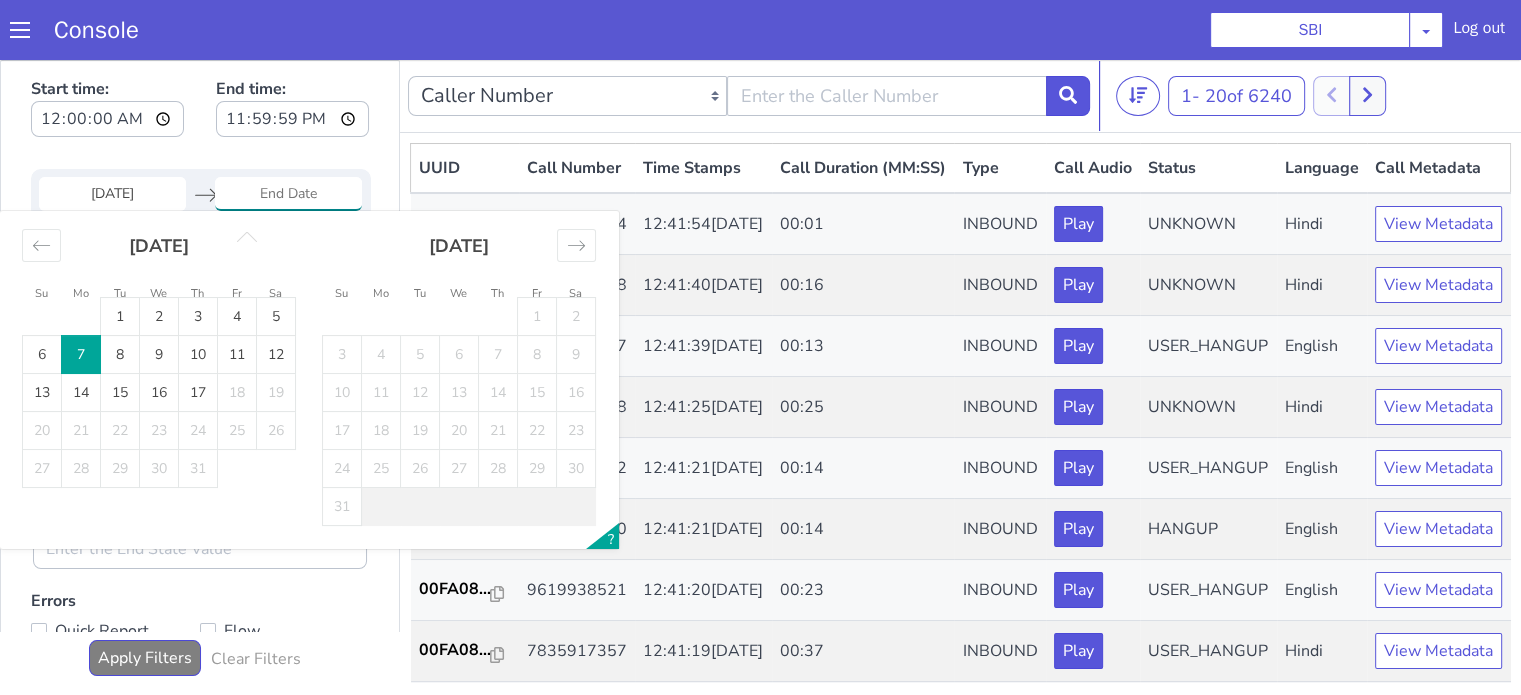 click on "7" at bounding box center [1195, -89] 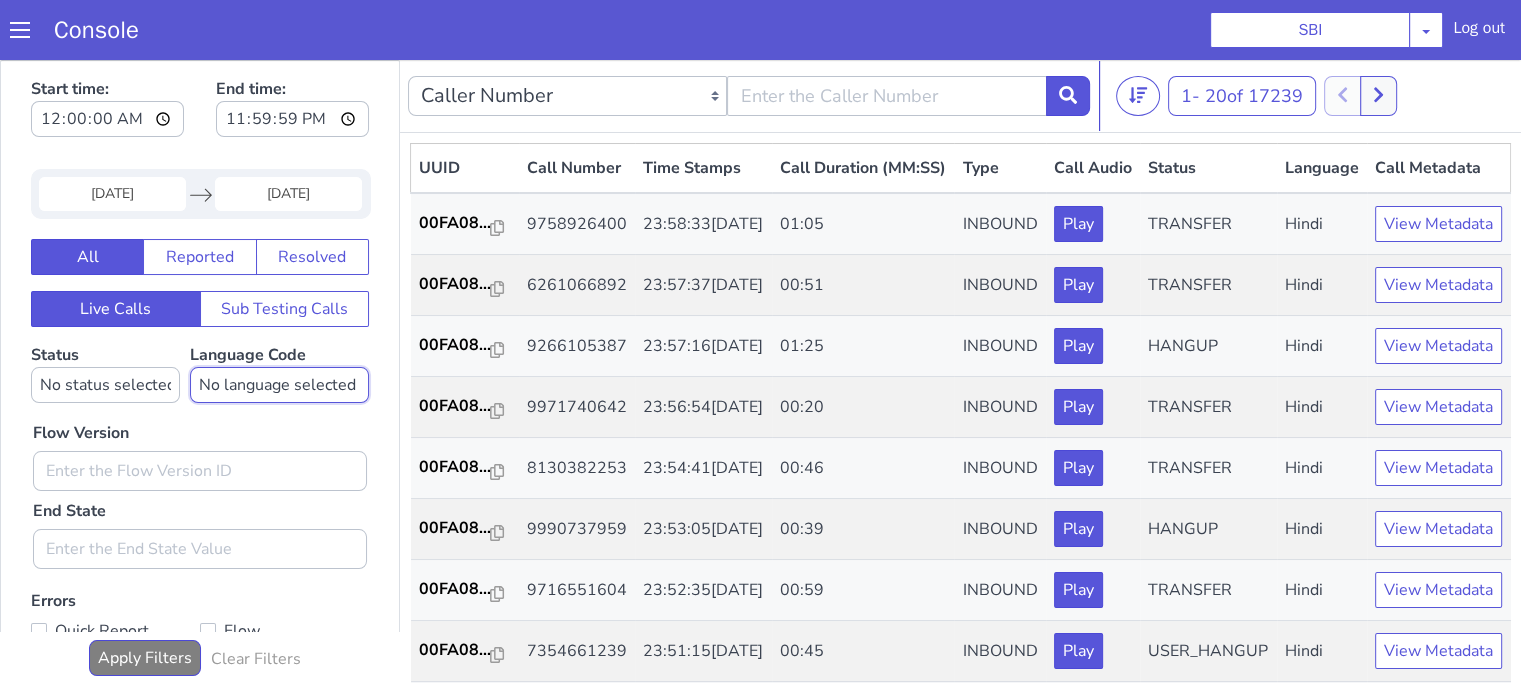 click on "No language selected Hindi English Tamil Telugu Kanada Marathi Malayalam Gujarati Bengali Indonesian Malay English US English GB" at bounding box center [624, -26] 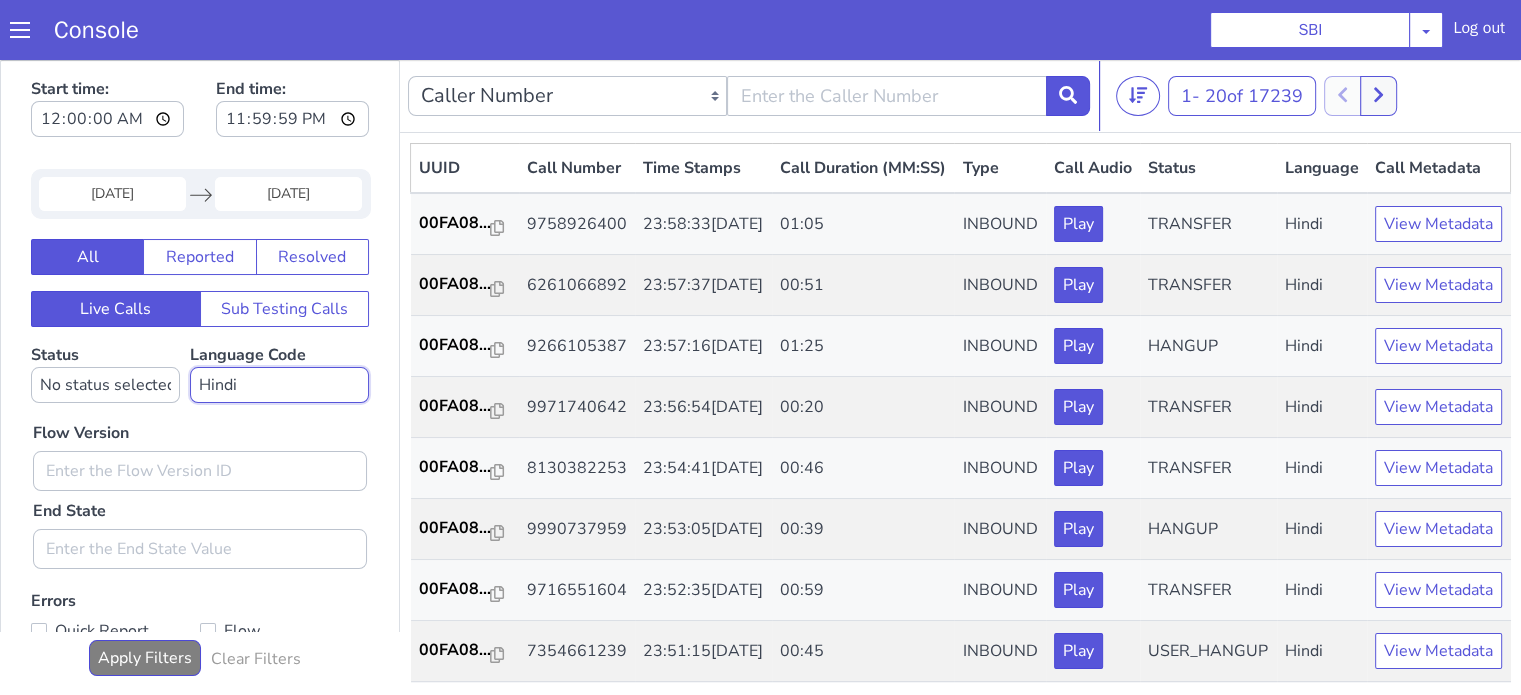 click on "No language selected Hindi English Tamil Telugu Kanada Marathi Malayalam Gujarati Bengali Indonesian Malay English US English GB" at bounding box center [558, 17] 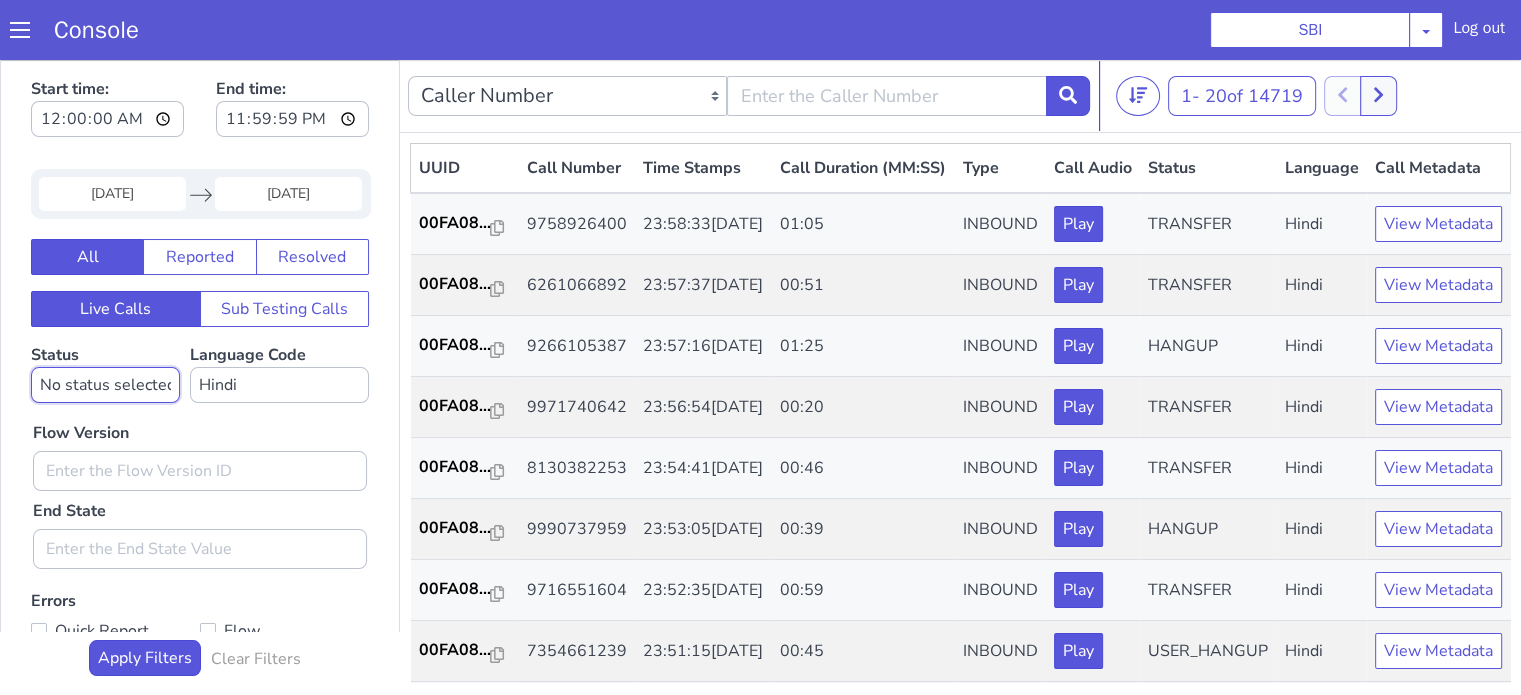 click on "No status selected HANGUP USER_HANGUP TRANSFER UNKNOWN" at bounding box center (450, -26) 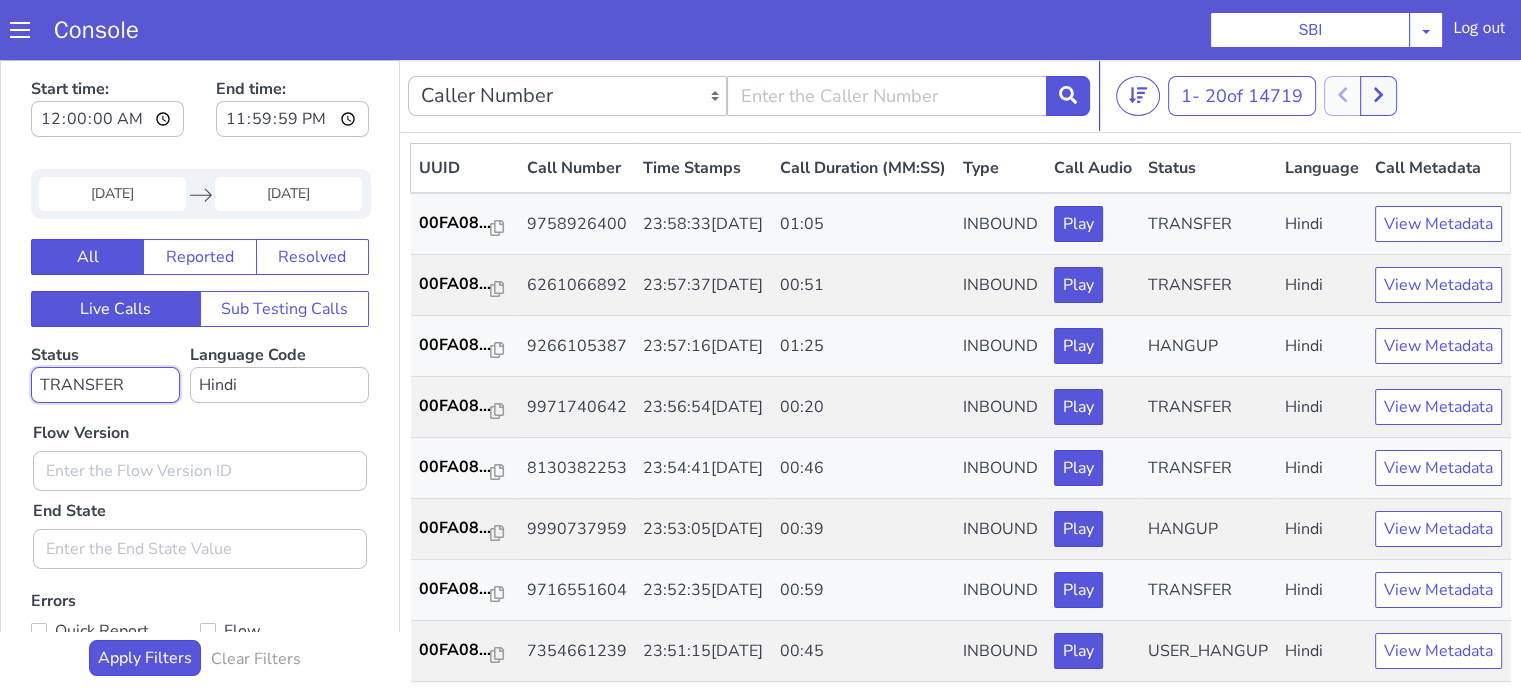 click on "No status selected HANGUP USER_HANGUP TRANSFER UNKNOWN" at bounding box center (279, 109) 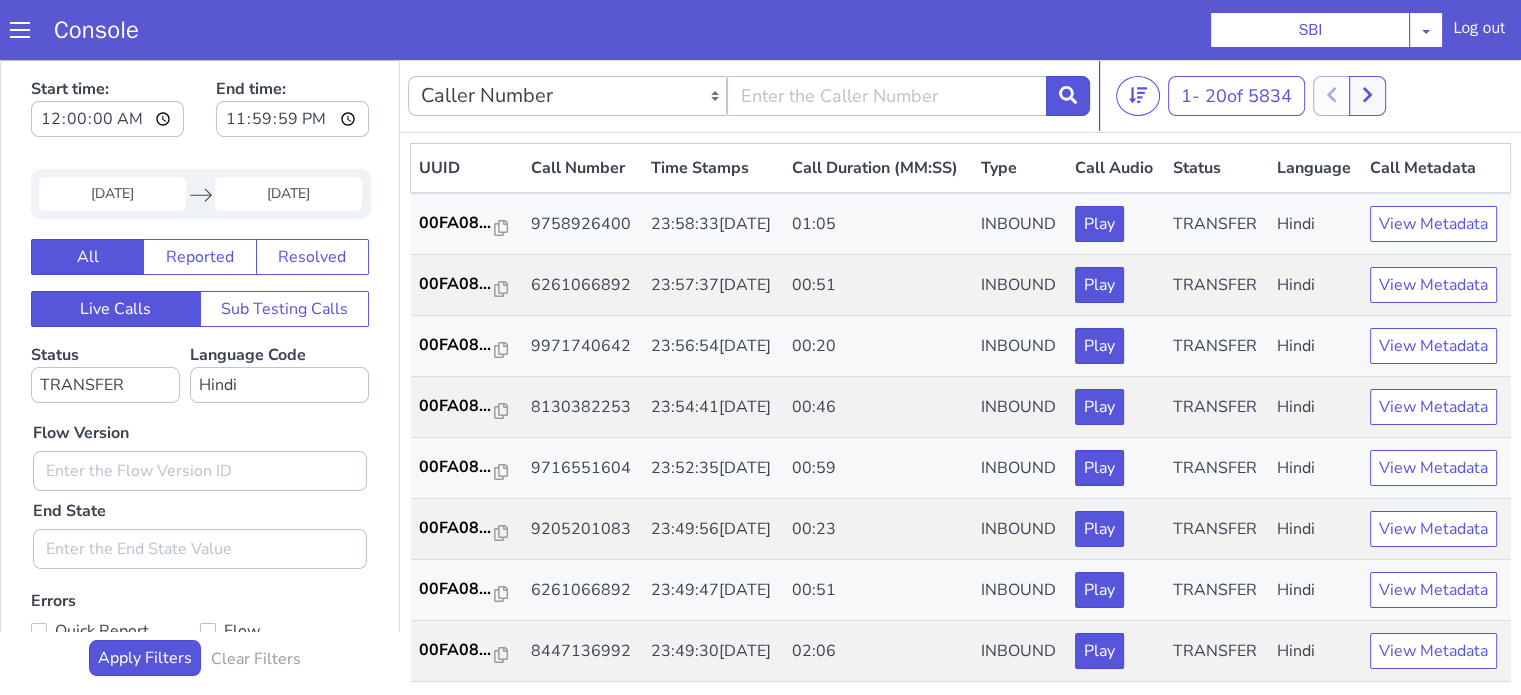 click on "Flow Version End State" at bounding box center [545, 75] 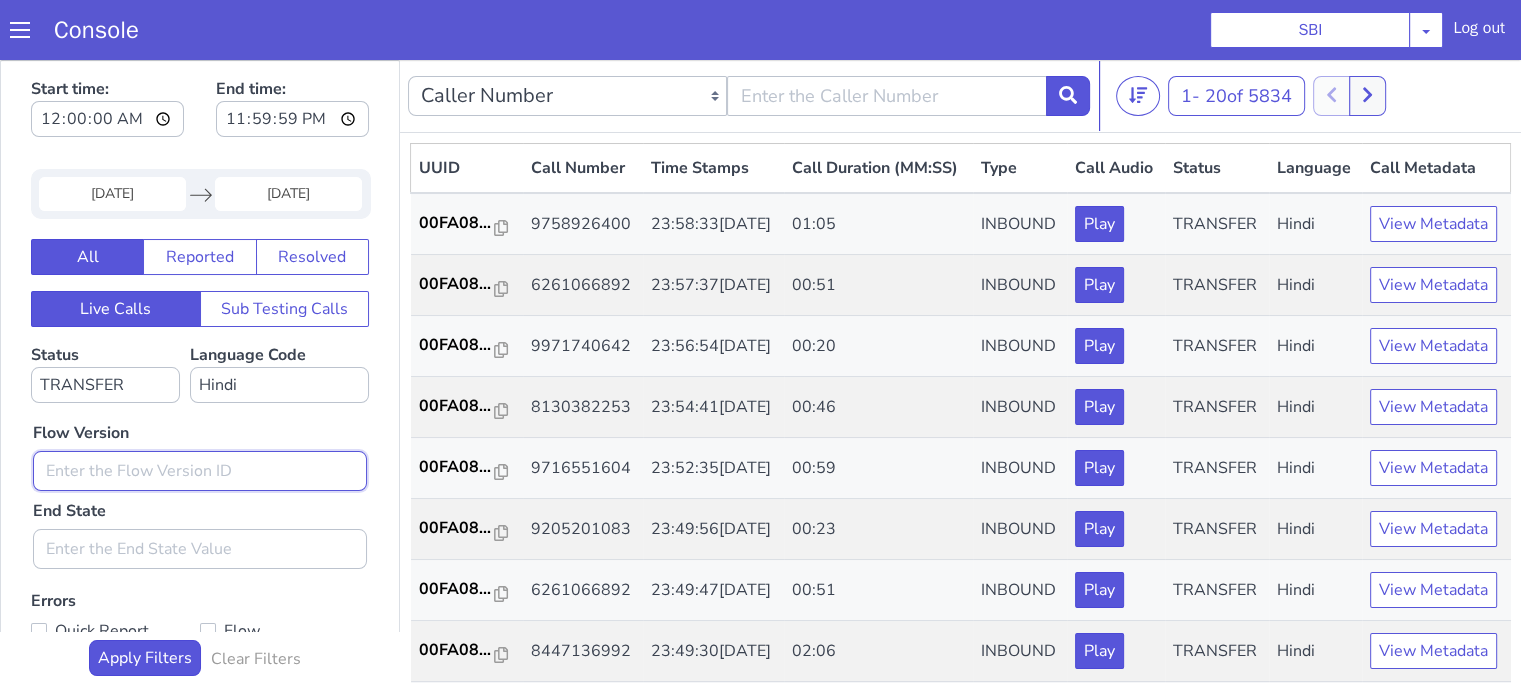 click at bounding box center [374, 196] 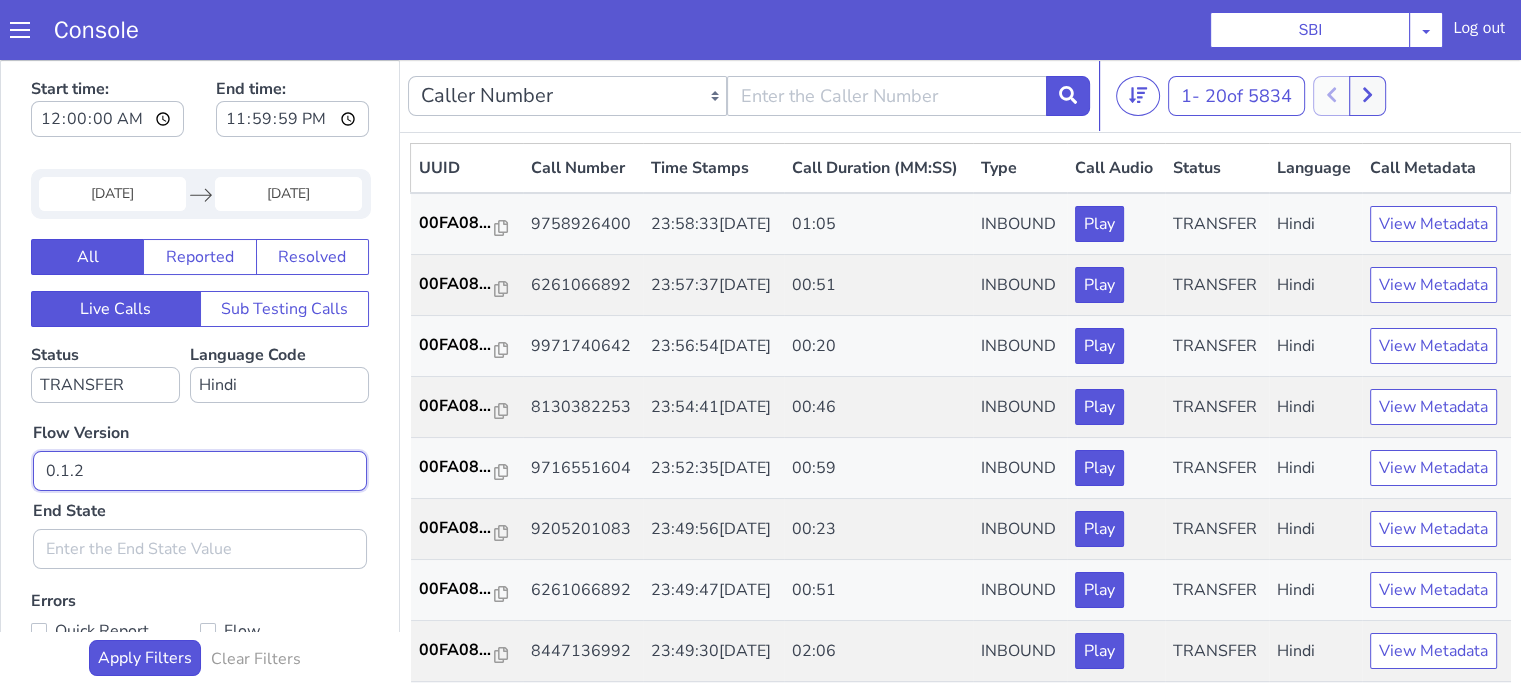 type on "0.1.2" 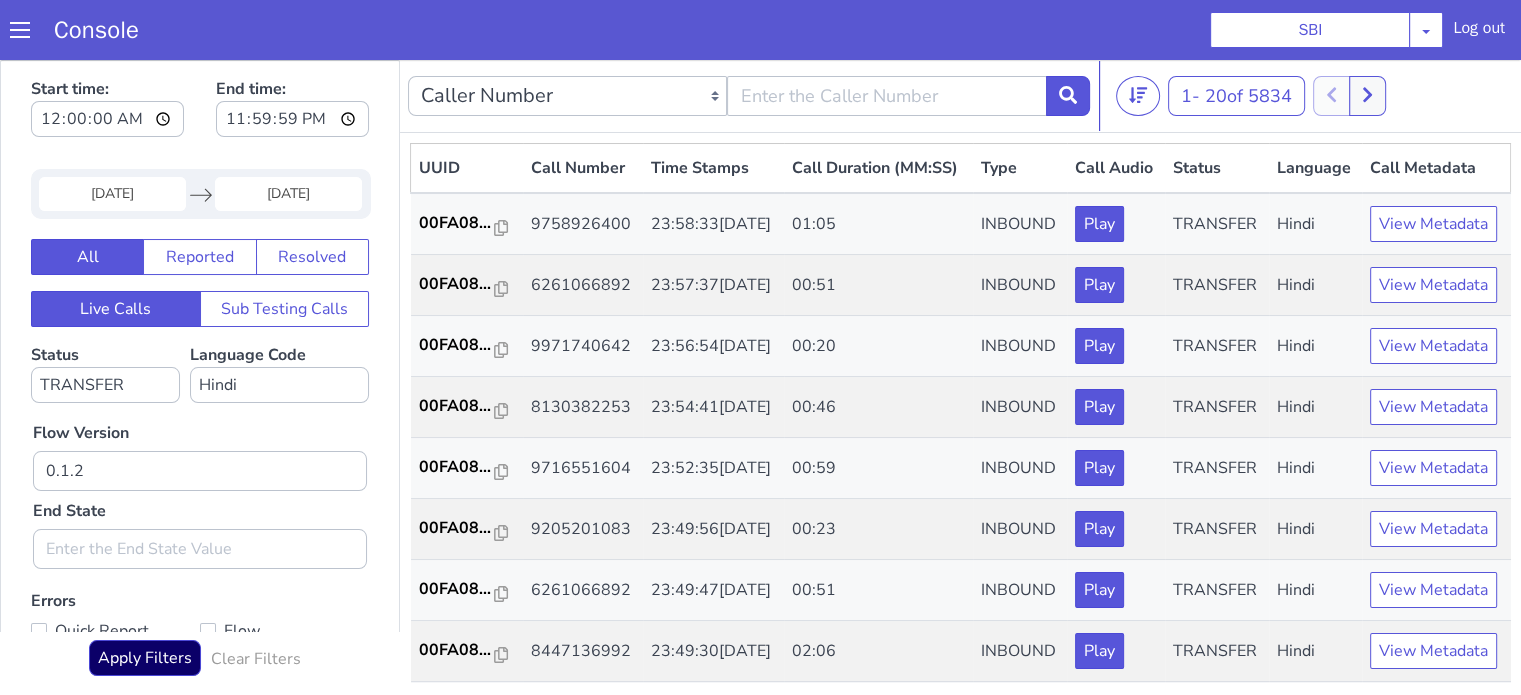 click on "Flow Version 0.1.2 End State" at bounding box center [479, 118] 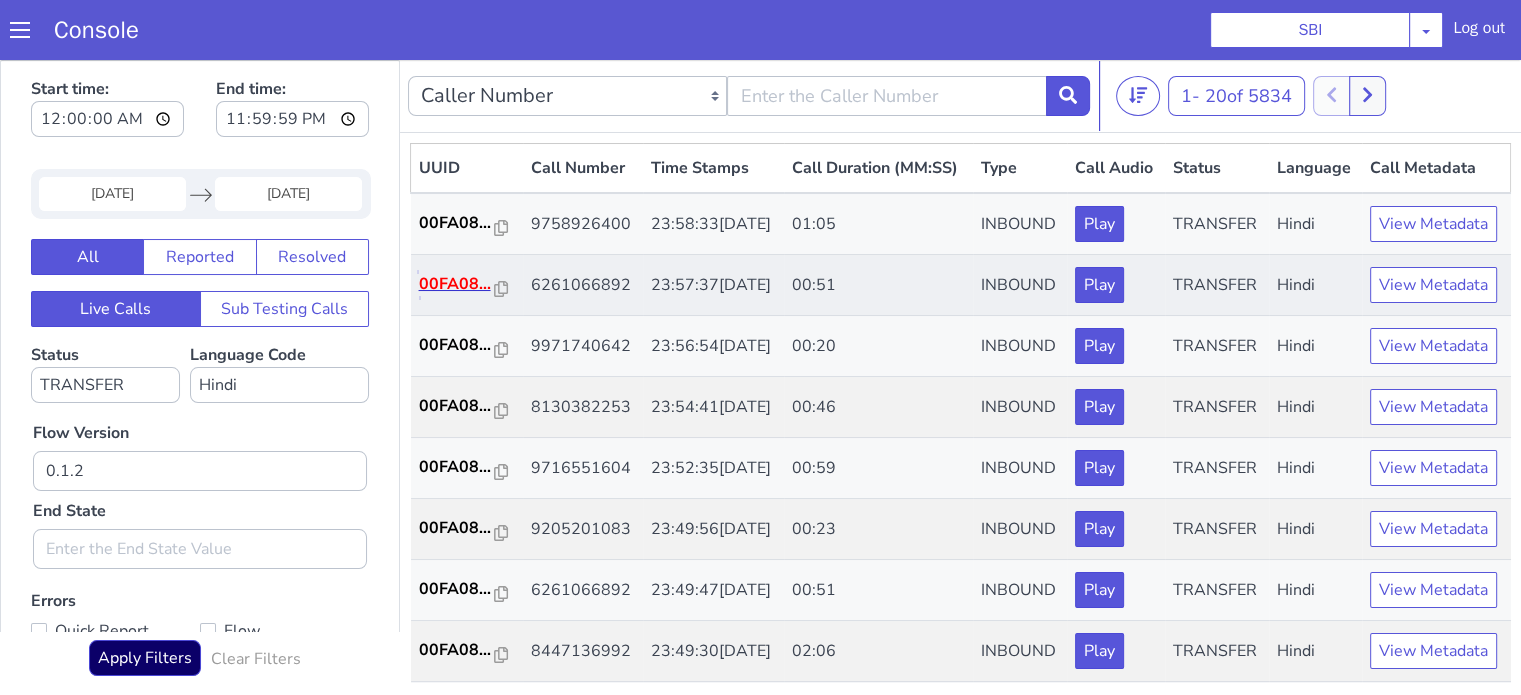 click on "00FA08..." at bounding box center [679, -38] 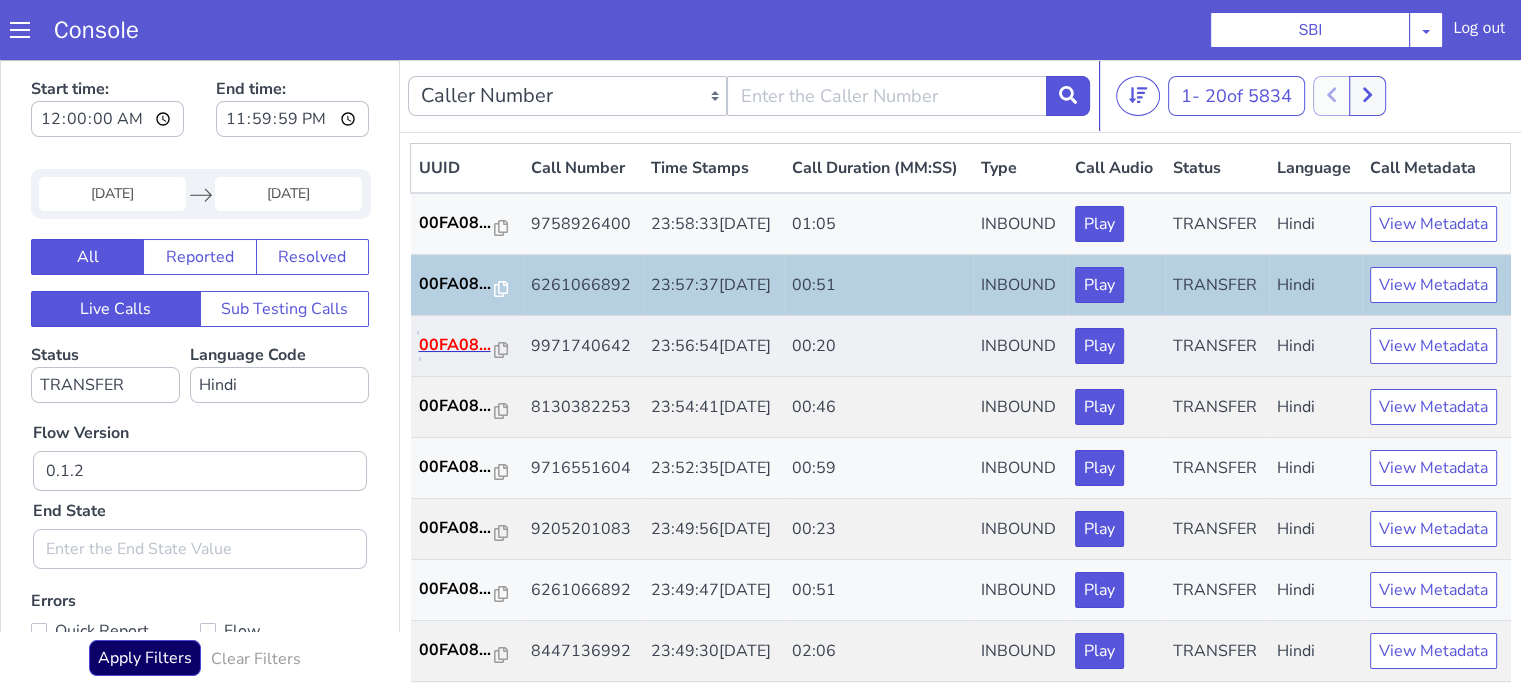 click on "00FA08..." at bounding box center (736, -23) 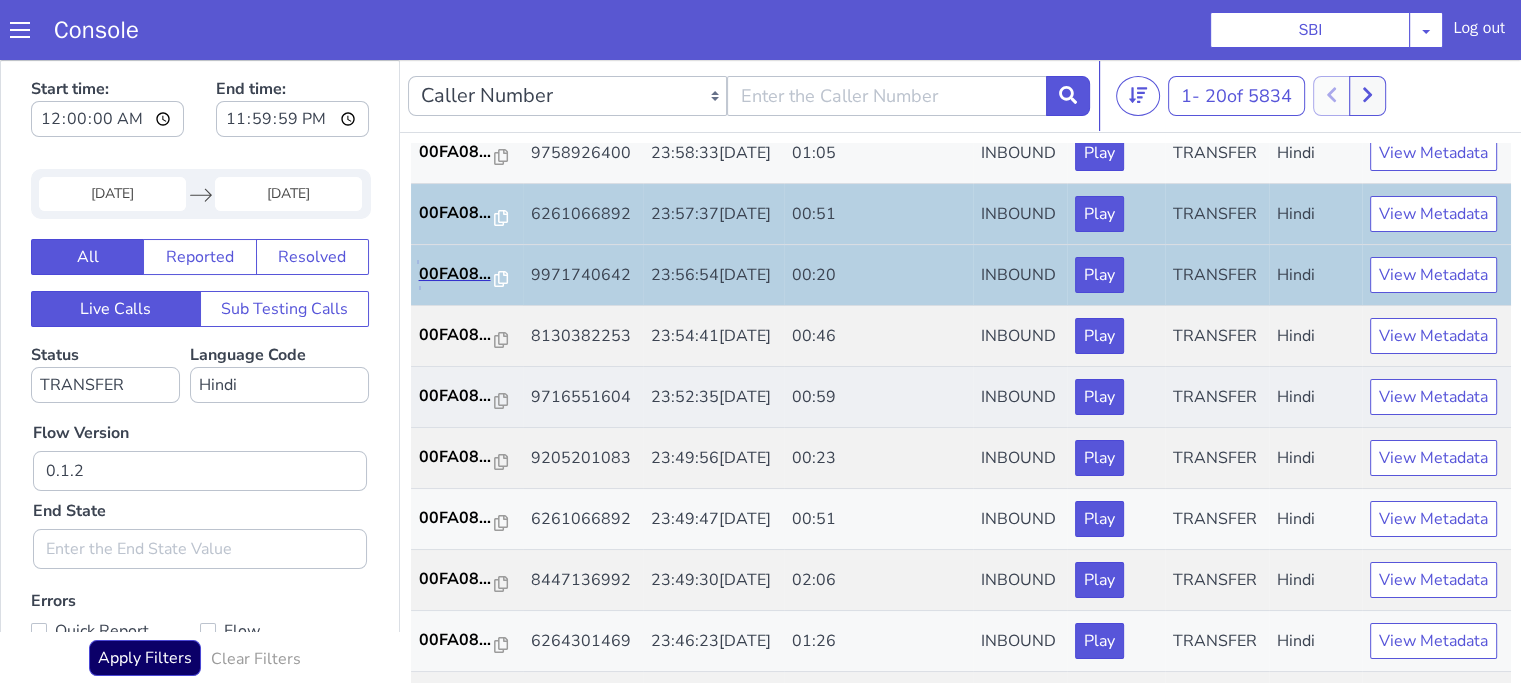 scroll, scrollTop: 100, scrollLeft: 0, axis: vertical 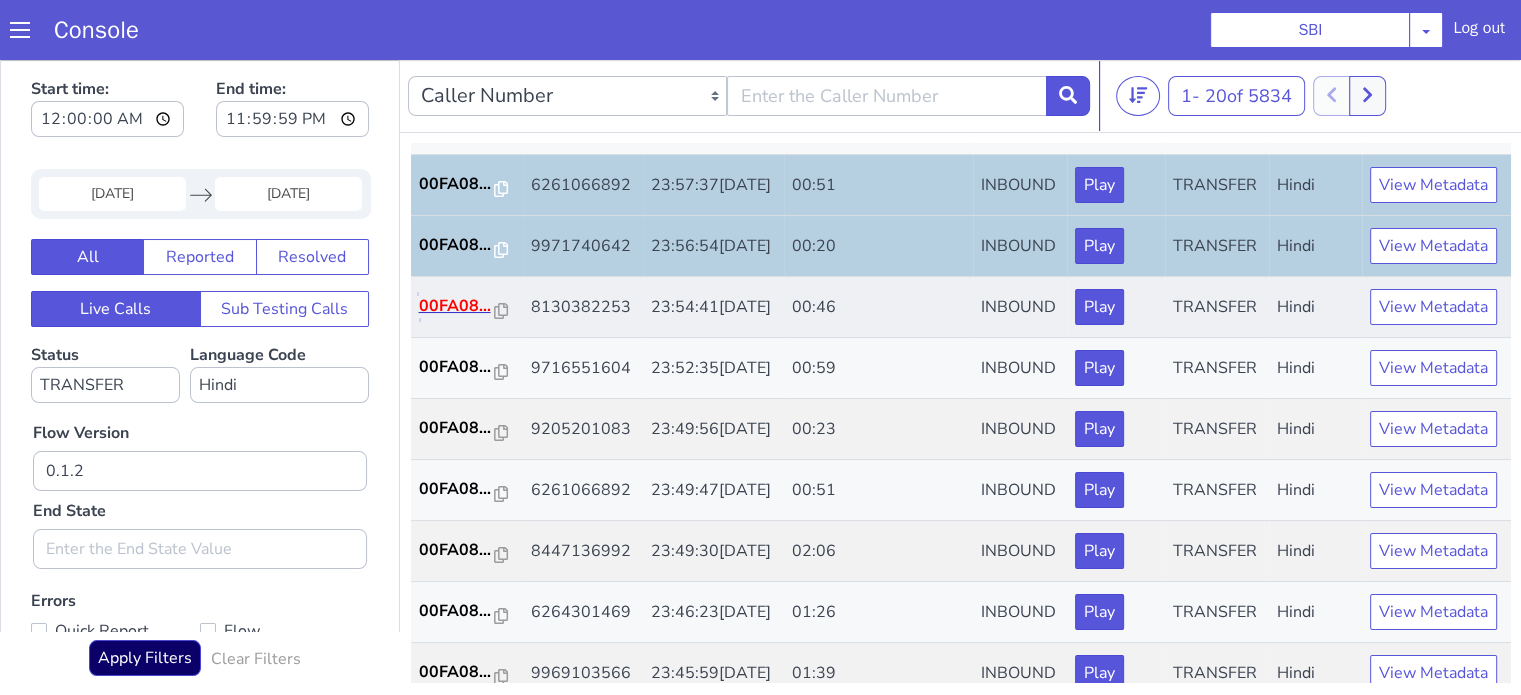 click on "00FA08..." at bounding box center (1960, 262) 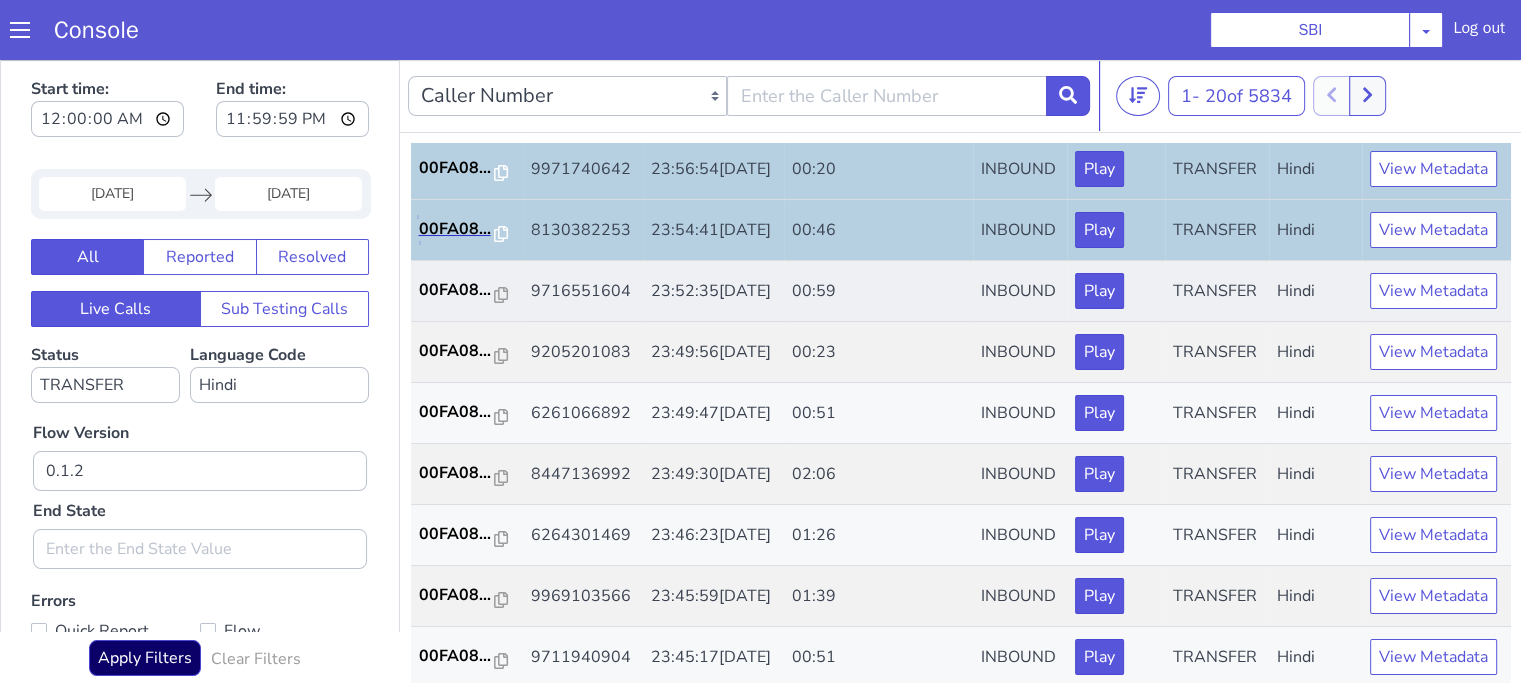 scroll, scrollTop: 200, scrollLeft: 0, axis: vertical 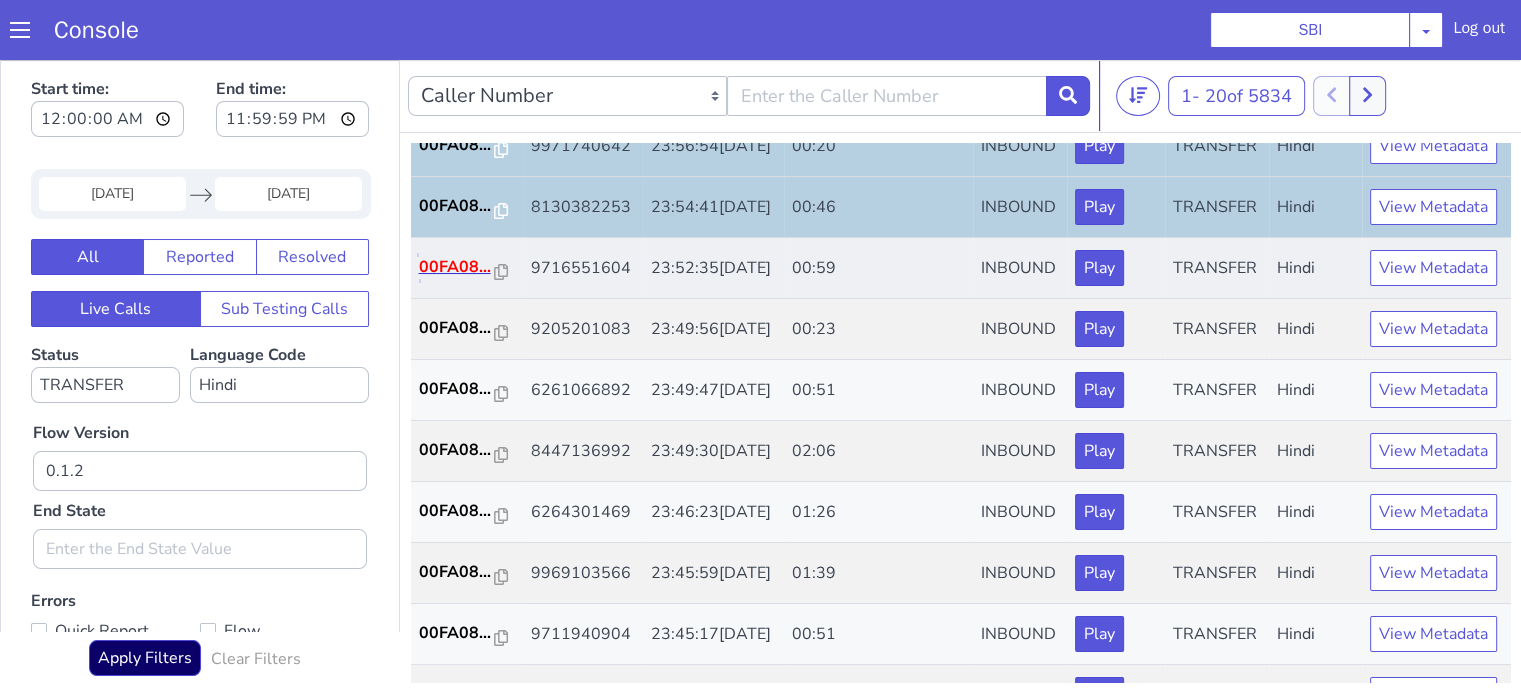 click on "00FA08..." at bounding box center [631, -9] 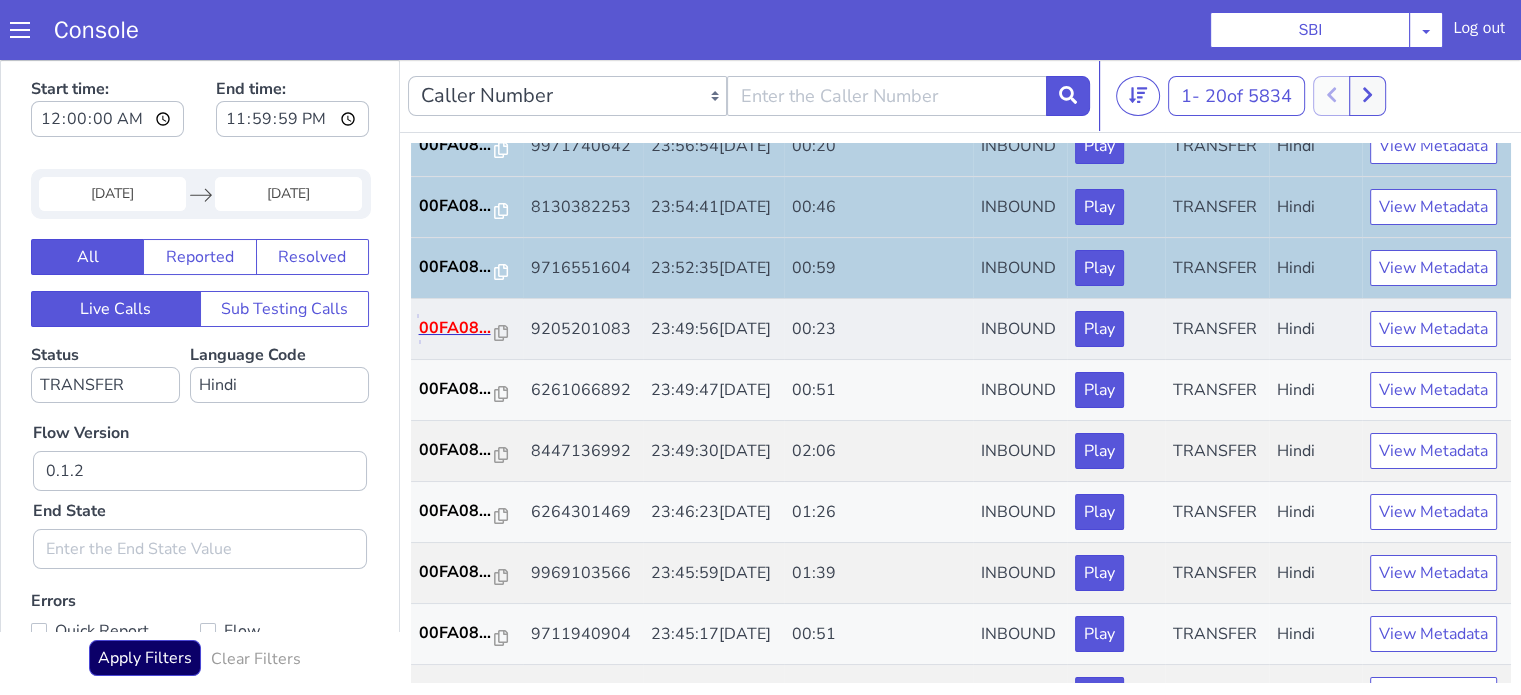 click on "00FA08..." at bounding box center [736, -40] 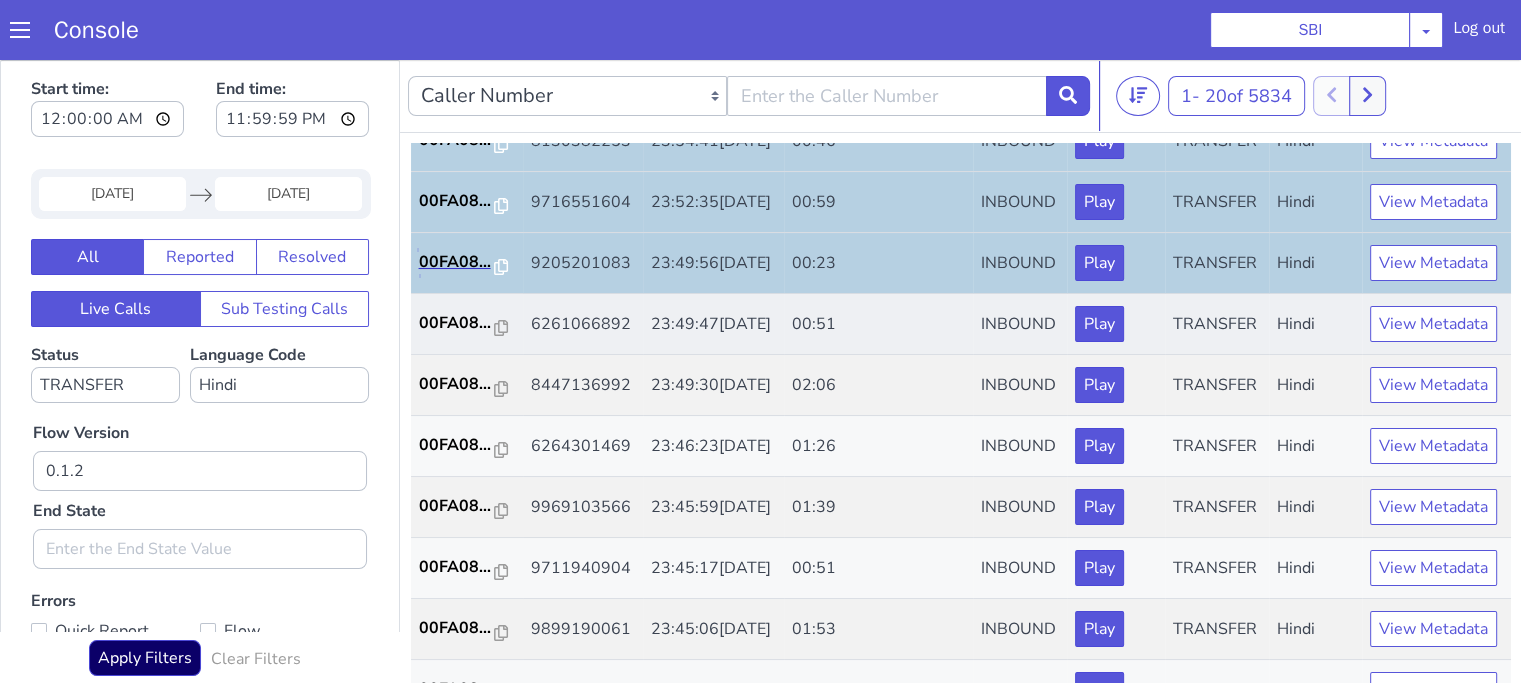 scroll, scrollTop: 300, scrollLeft: 0, axis: vertical 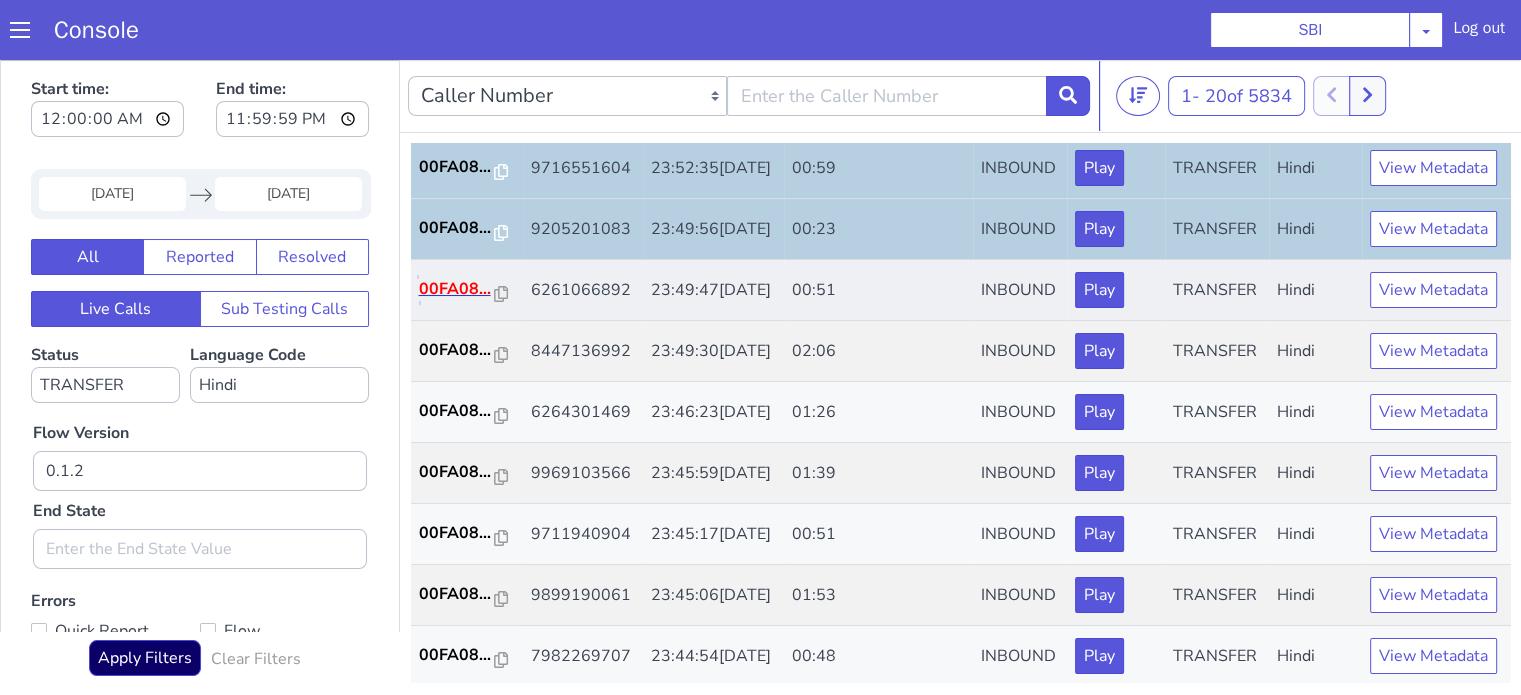 click on "00FA08..." at bounding box center [490, 214] 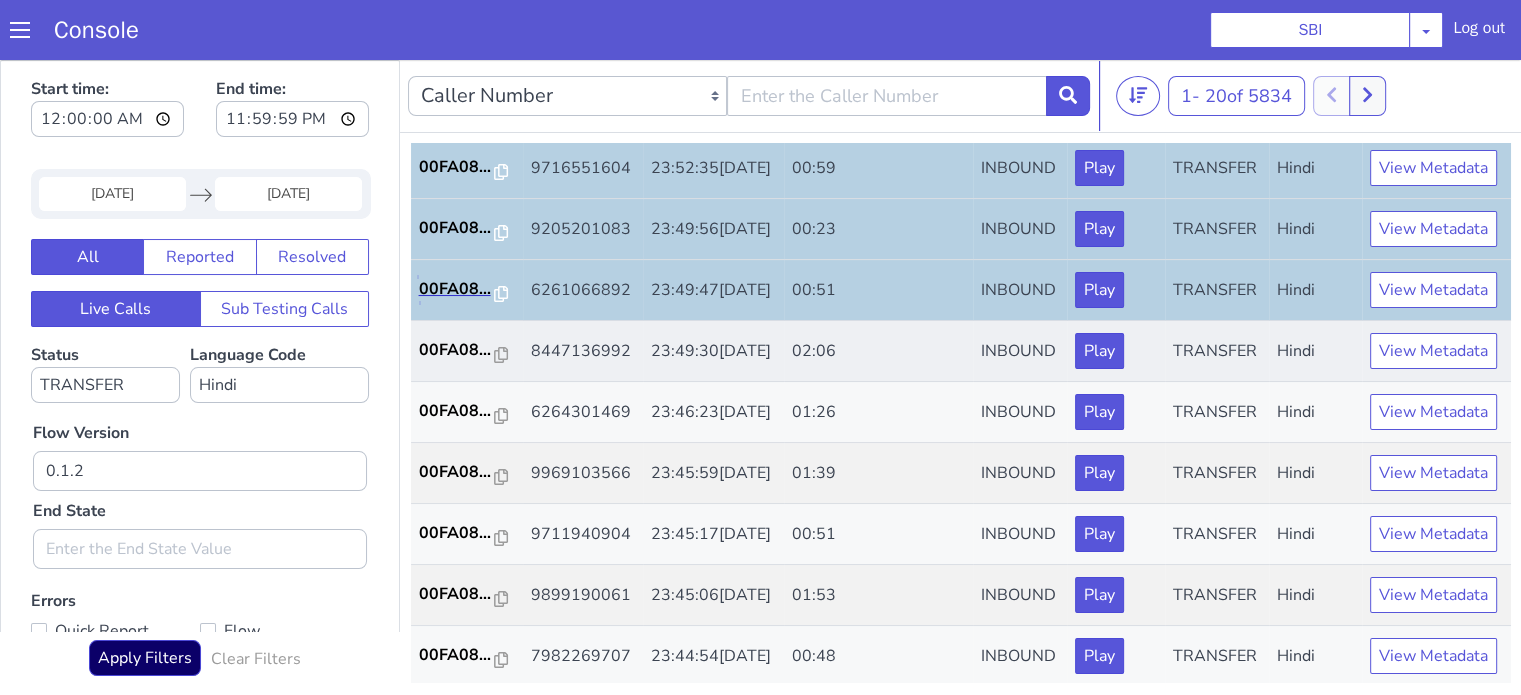 scroll, scrollTop: 500, scrollLeft: 0, axis: vertical 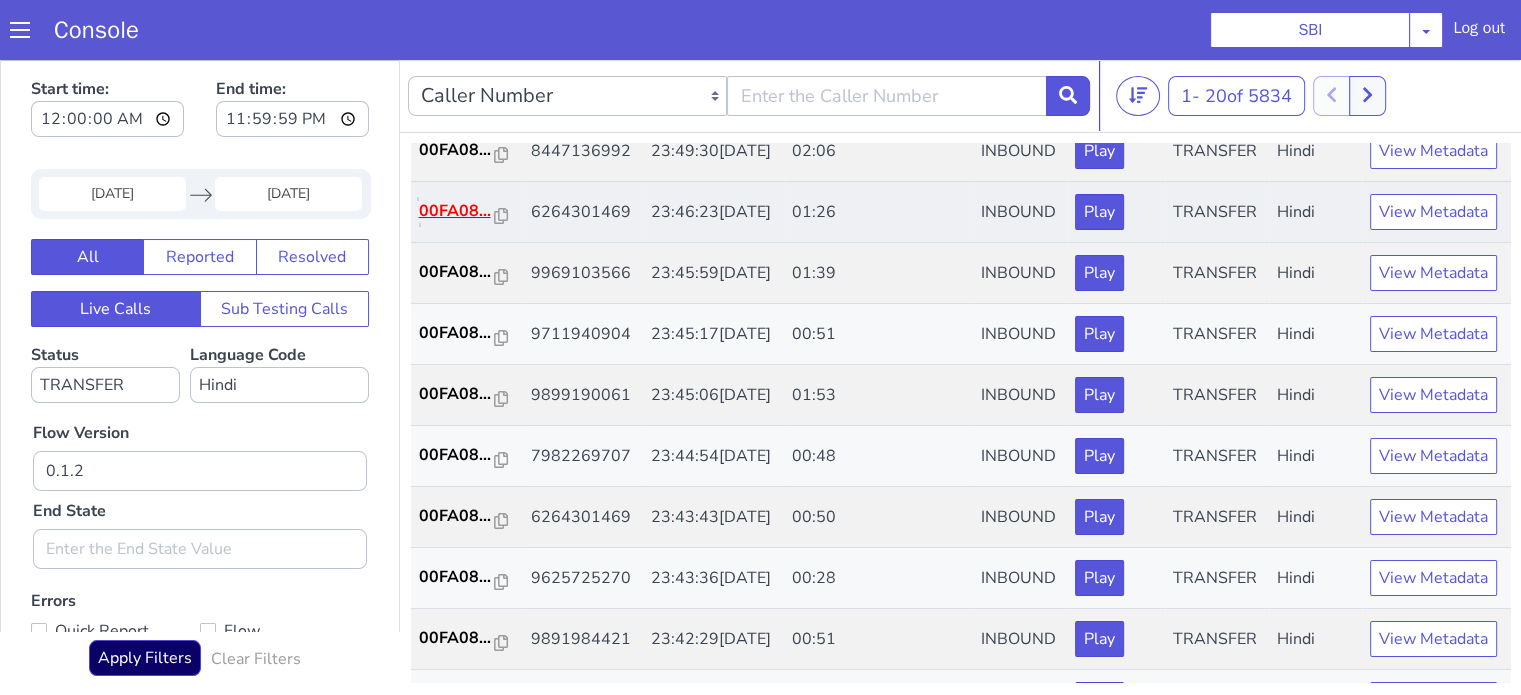 click on "00FA08..." at bounding box center [1571, -233] 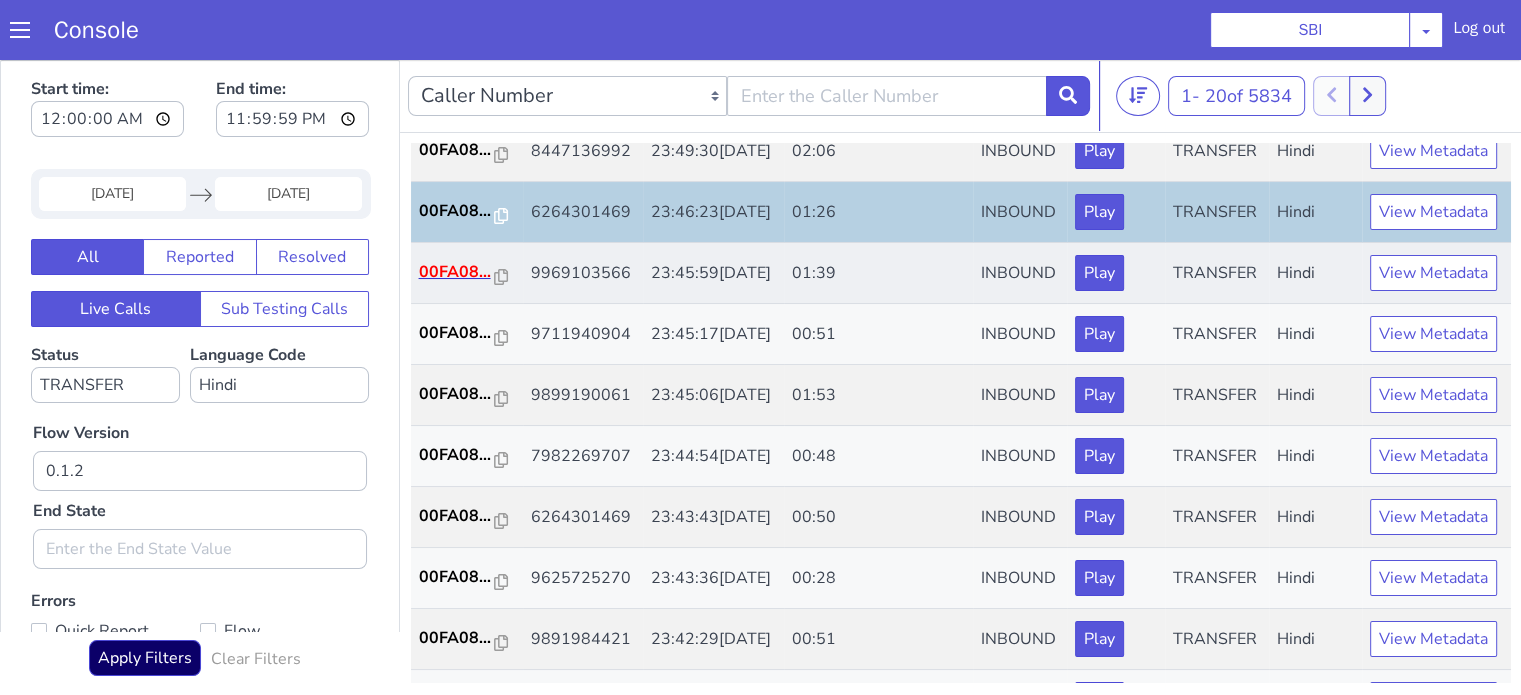 click on "00FA08..." at bounding box center [689, -49] 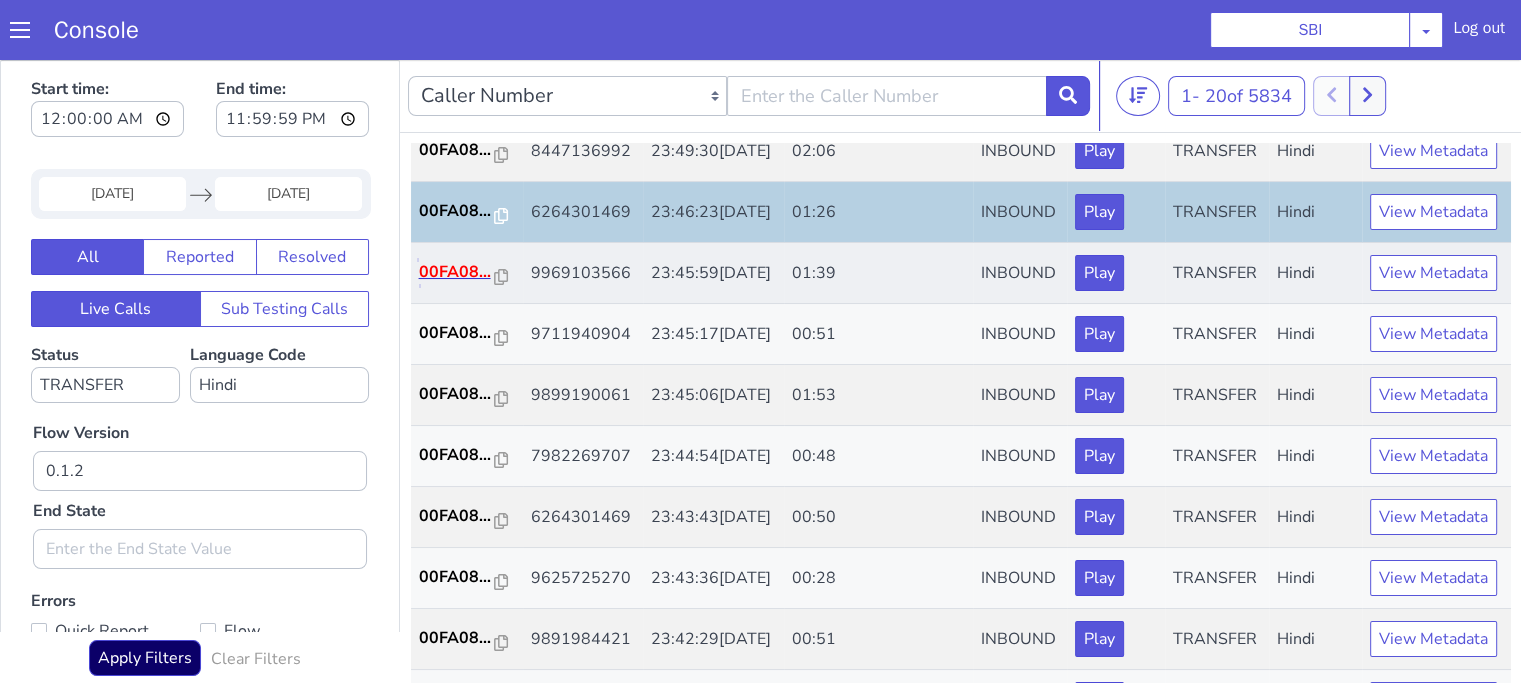 click on "00FA08..." at bounding box center [960, -211] 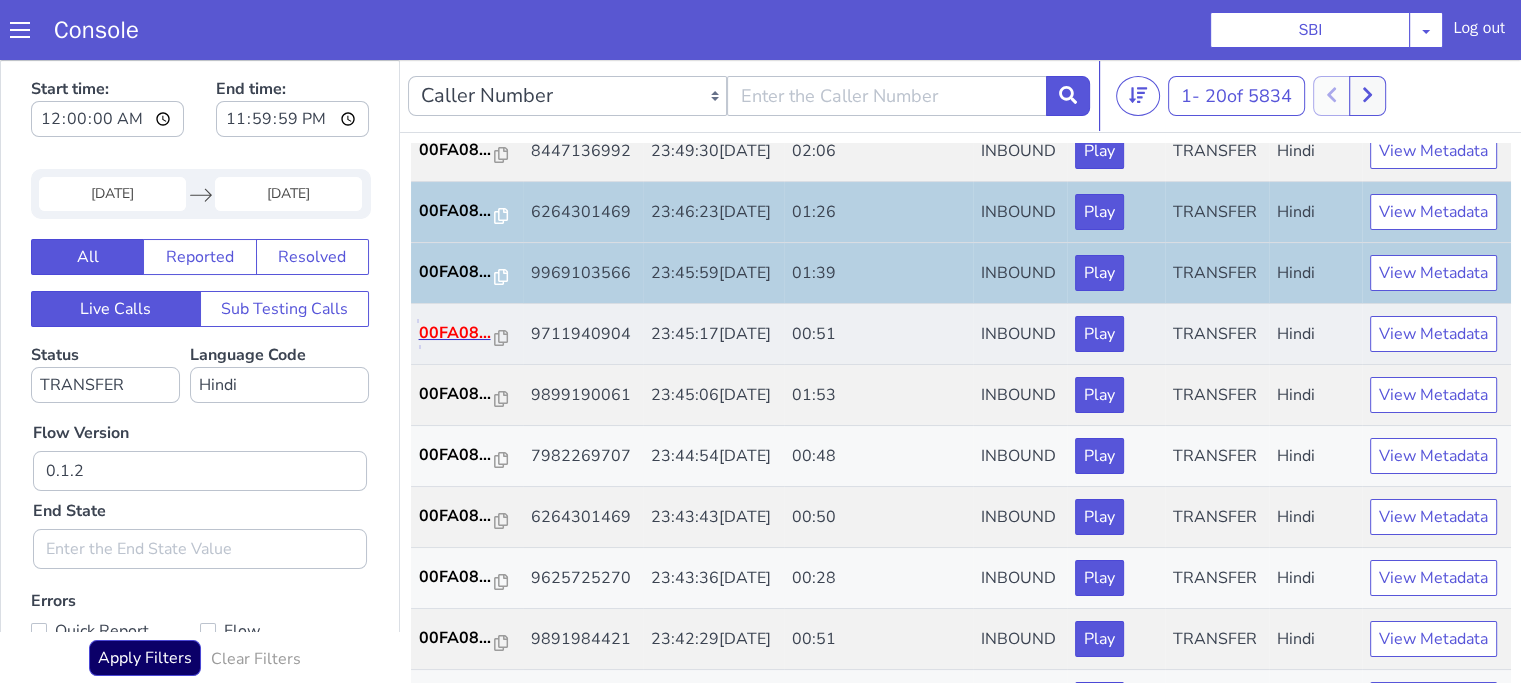 click on "00FA08..." at bounding box center (736, -35) 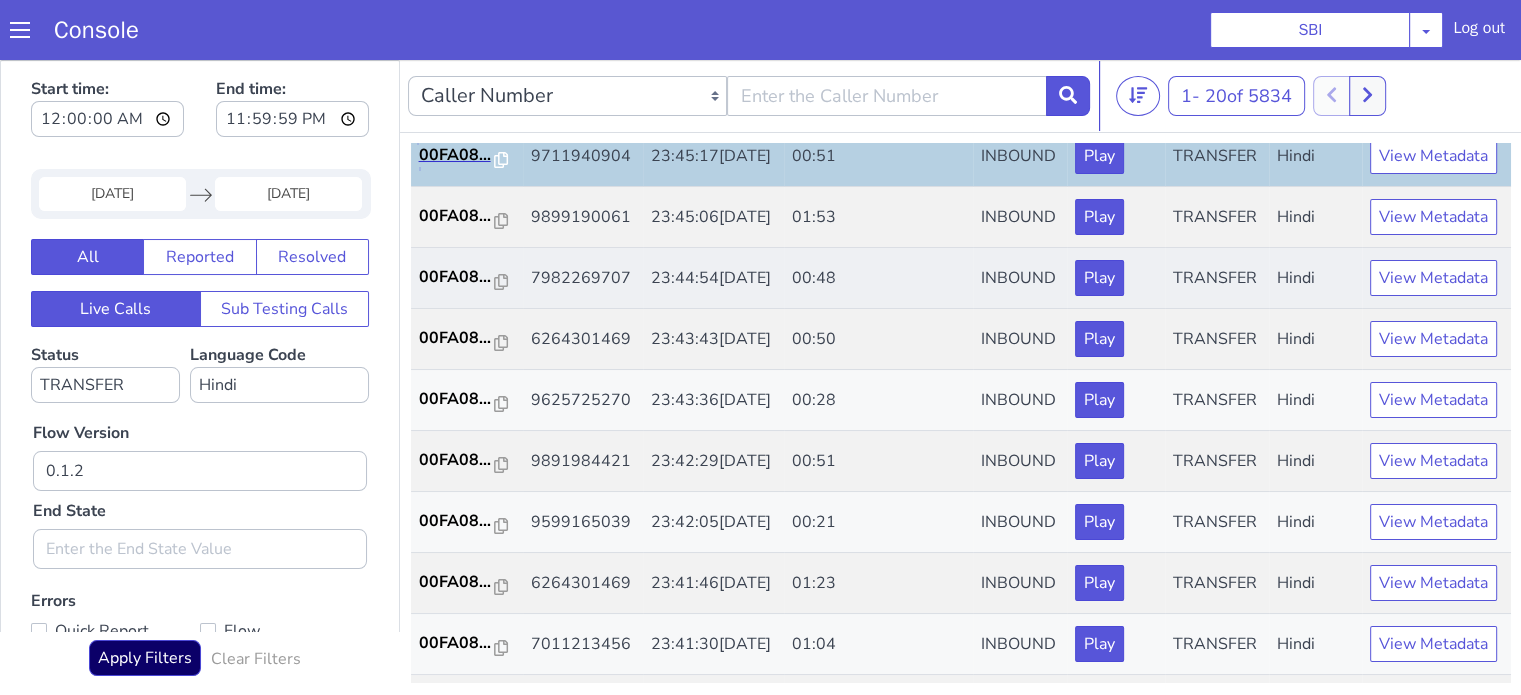 scroll, scrollTop: 800, scrollLeft: 0, axis: vertical 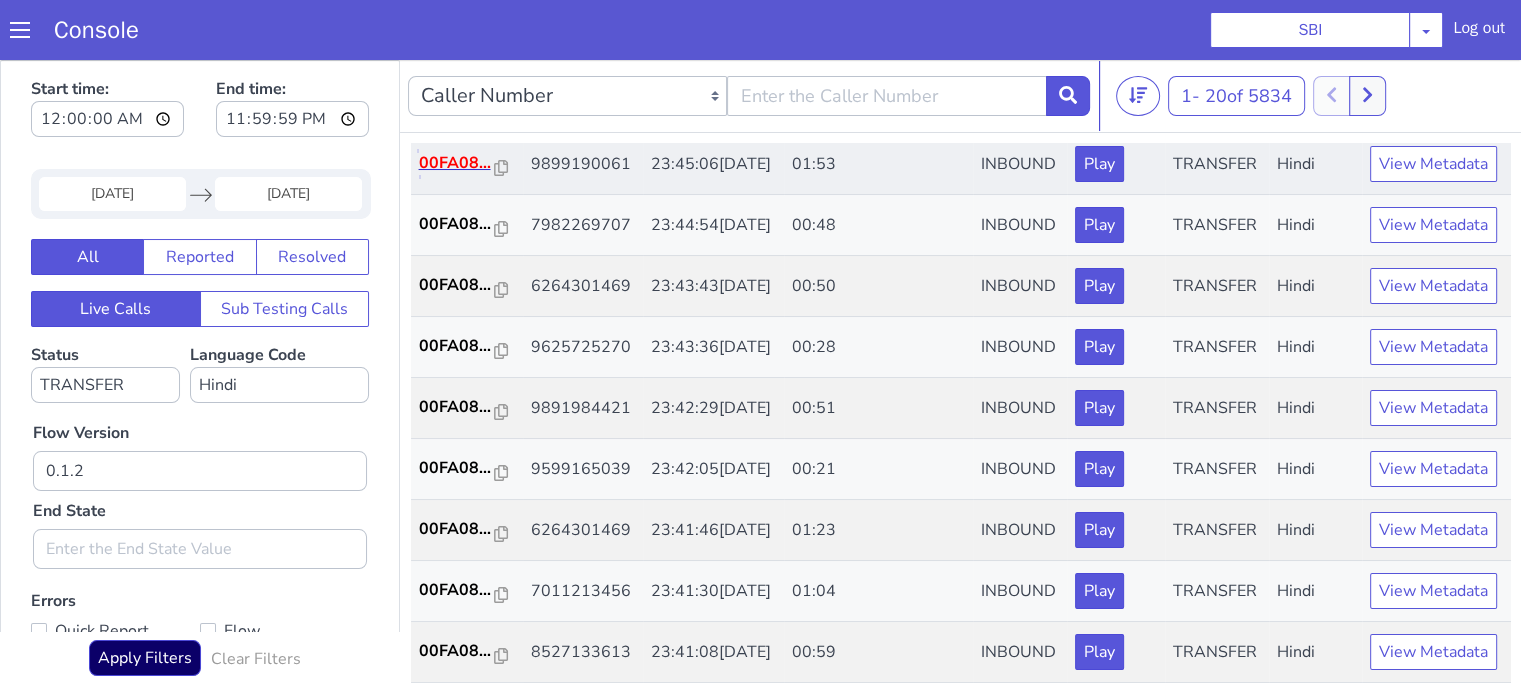 click on "00FA08..." at bounding box center (736, -205) 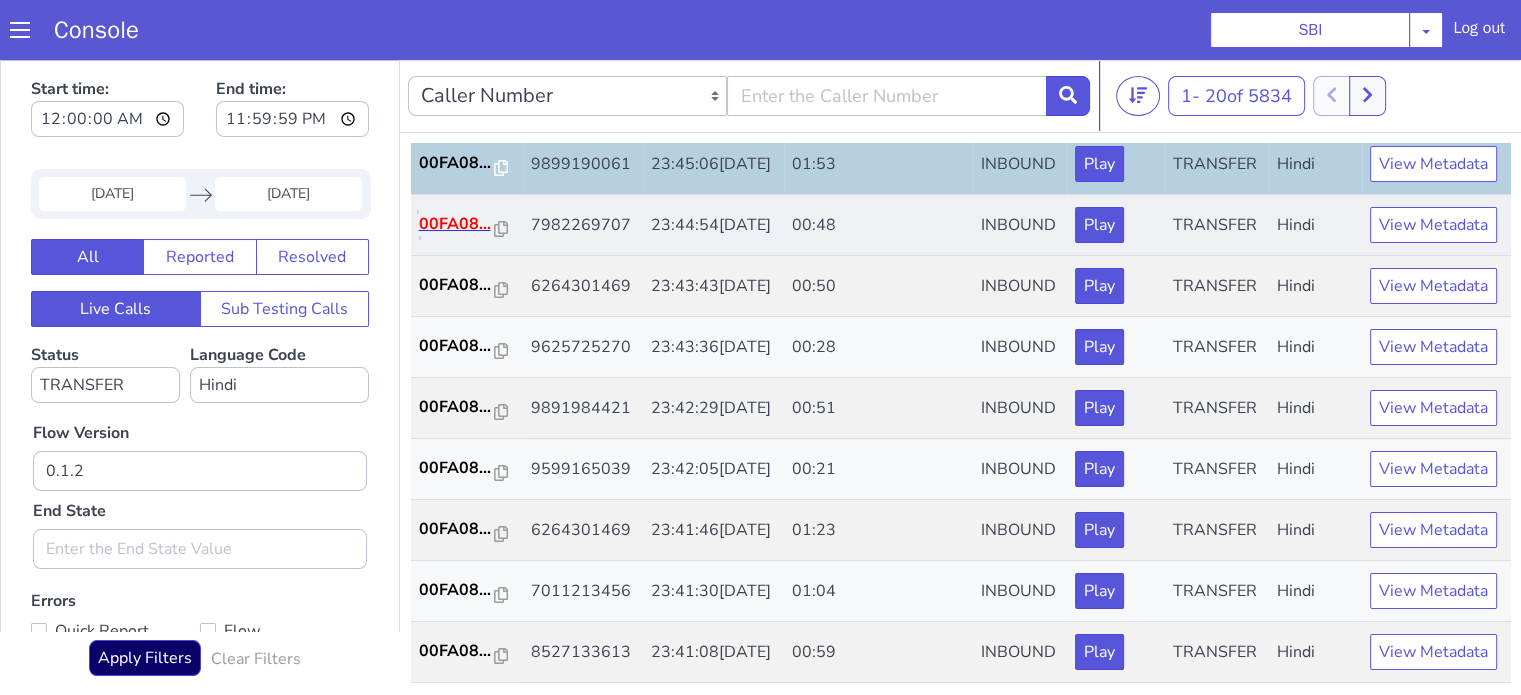 click on "00FA08..." at bounding box center (679, -98) 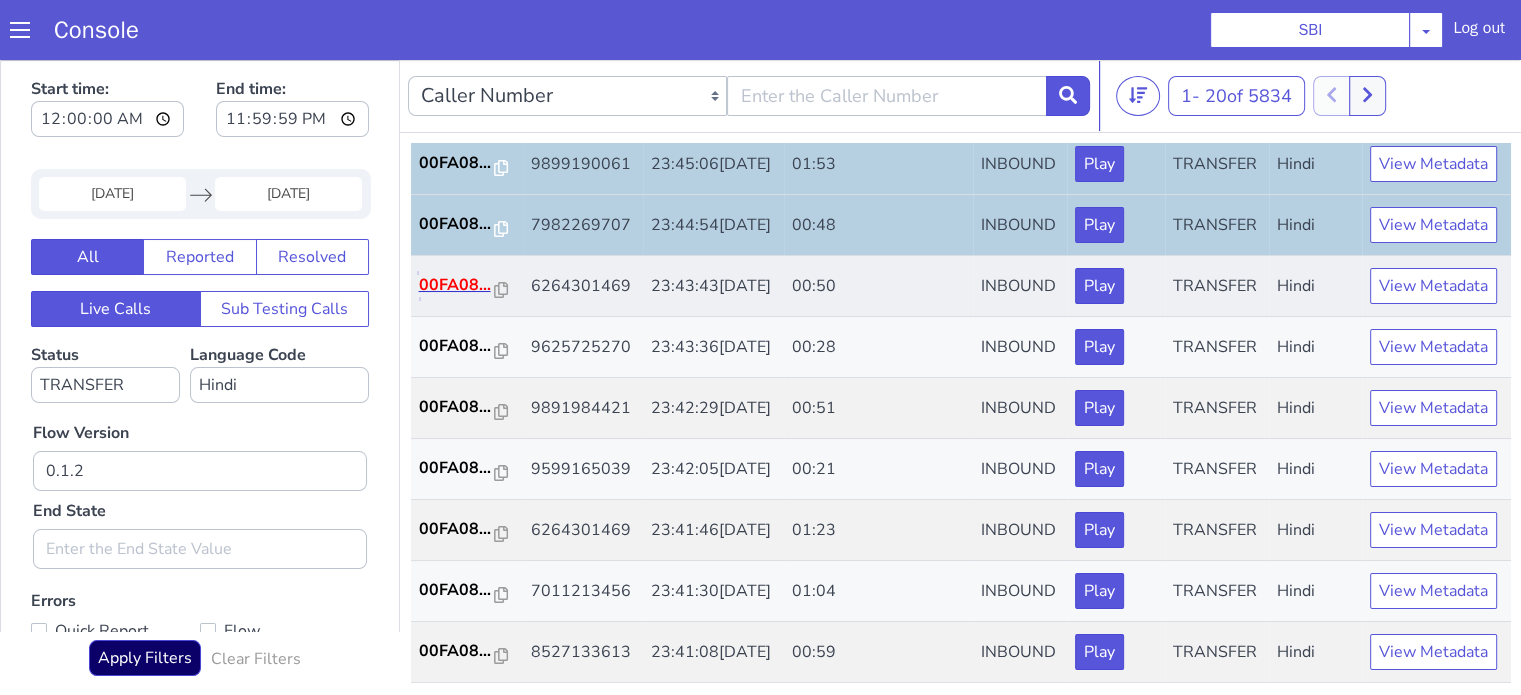 click on "00FA08..." at bounding box center [590, 55] 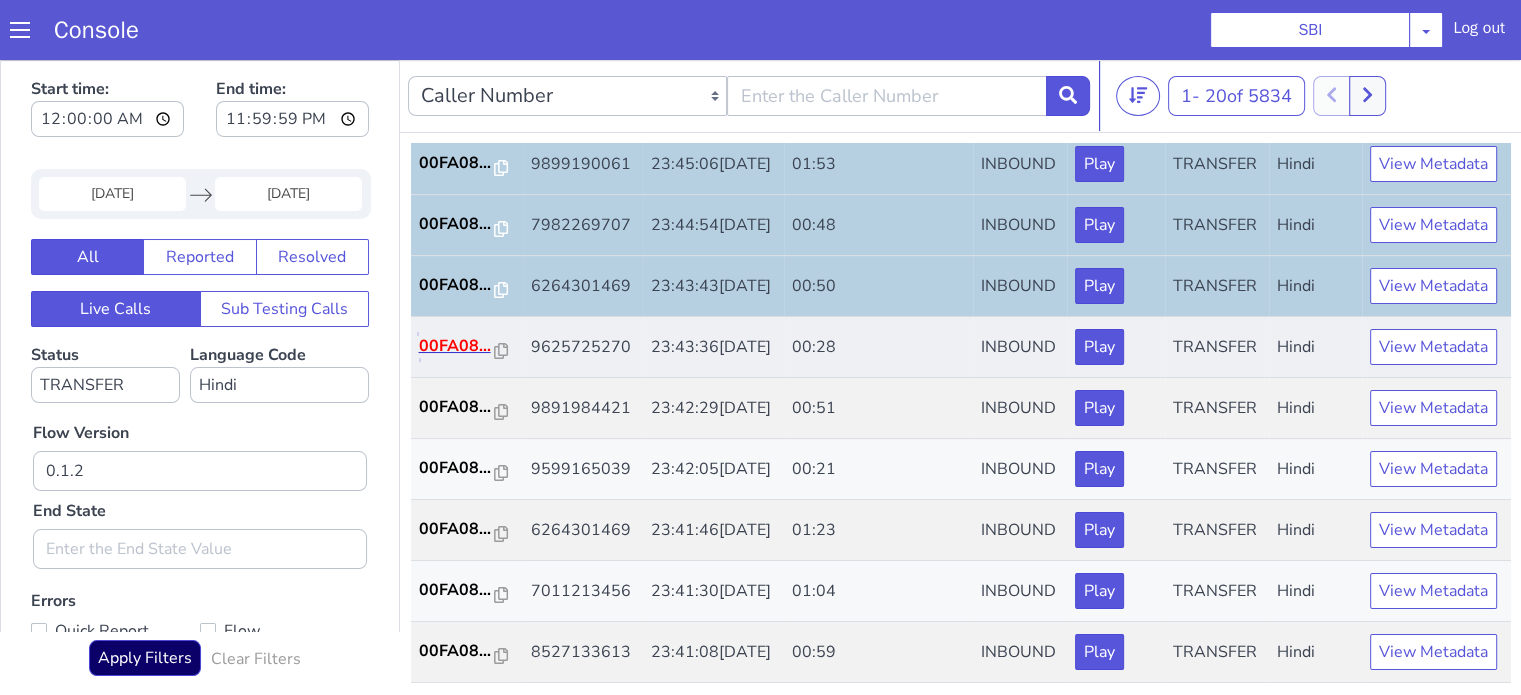 click on "00FA08..." at bounding box center (465, 325) 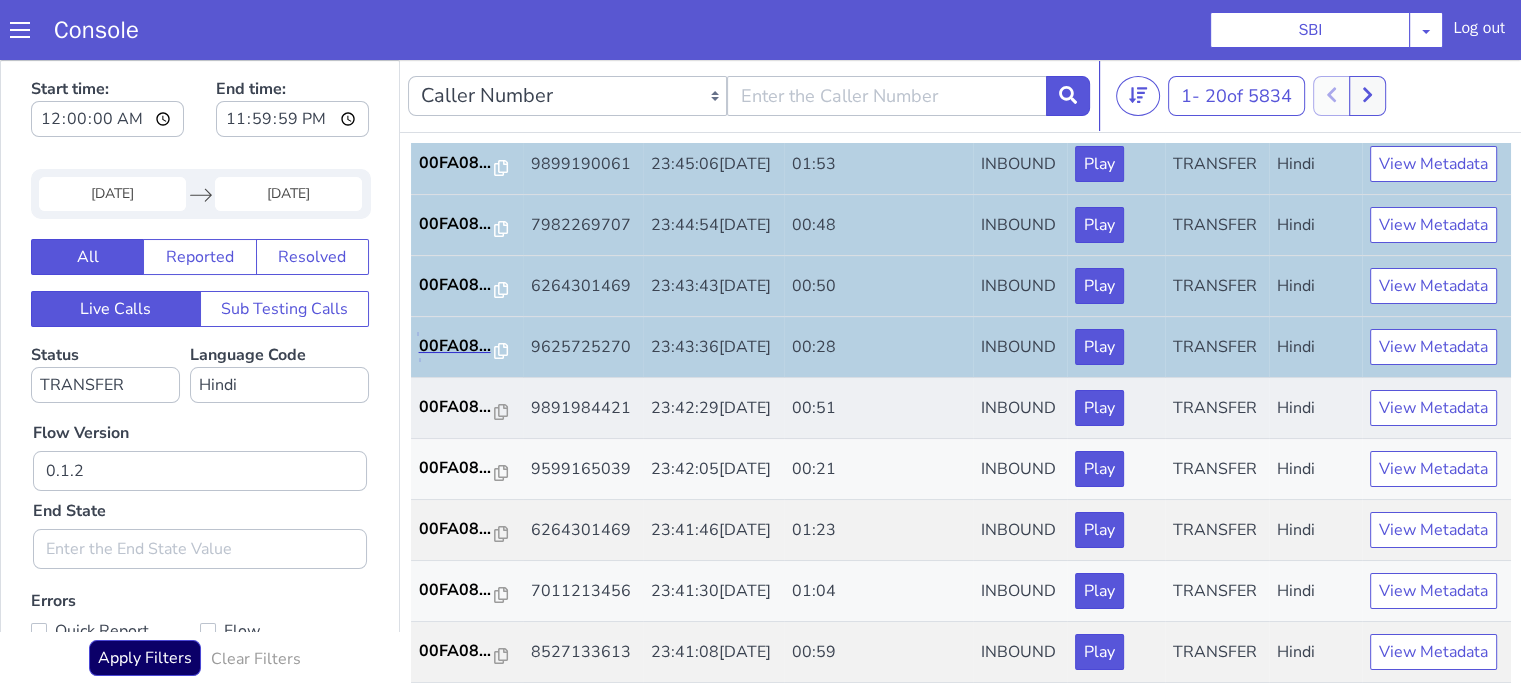 scroll, scrollTop: 990, scrollLeft: 0, axis: vertical 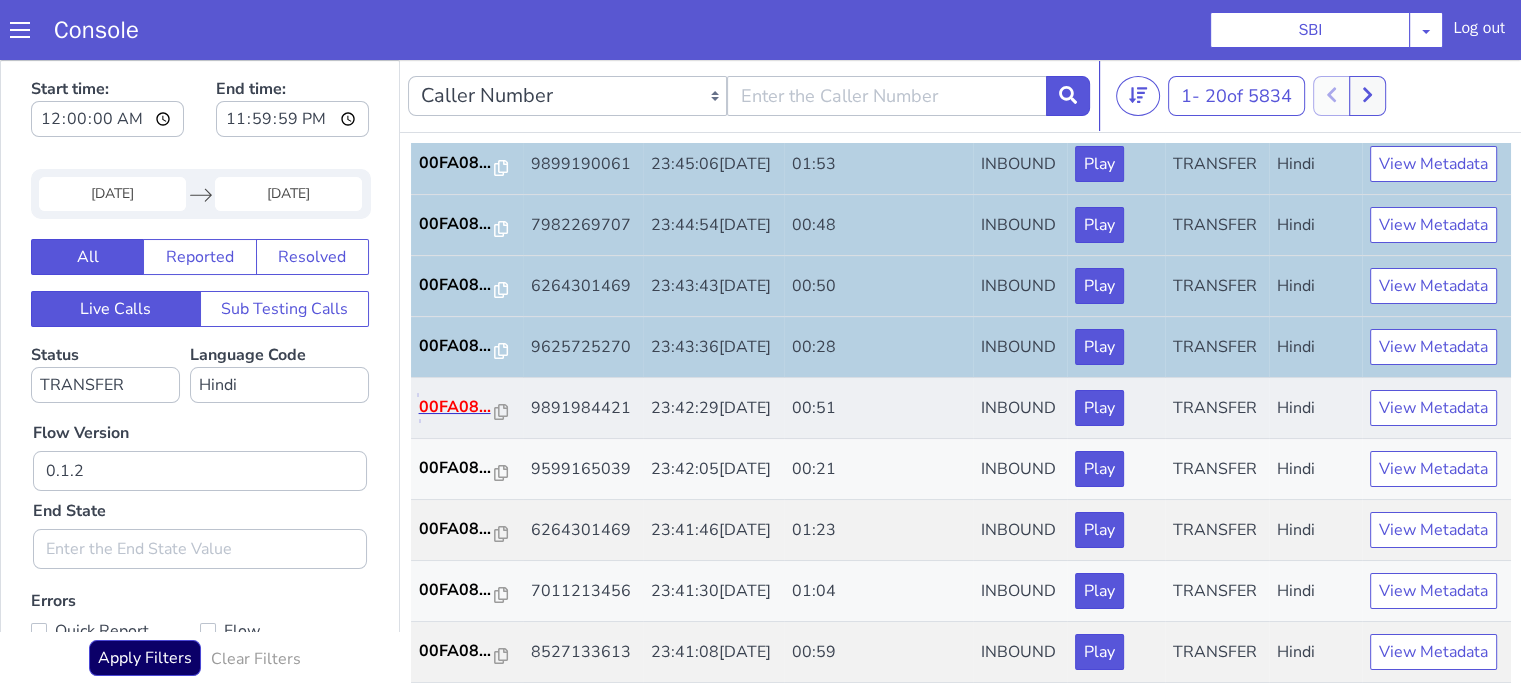 click on "00FA08..." at bounding box center [736, 39] 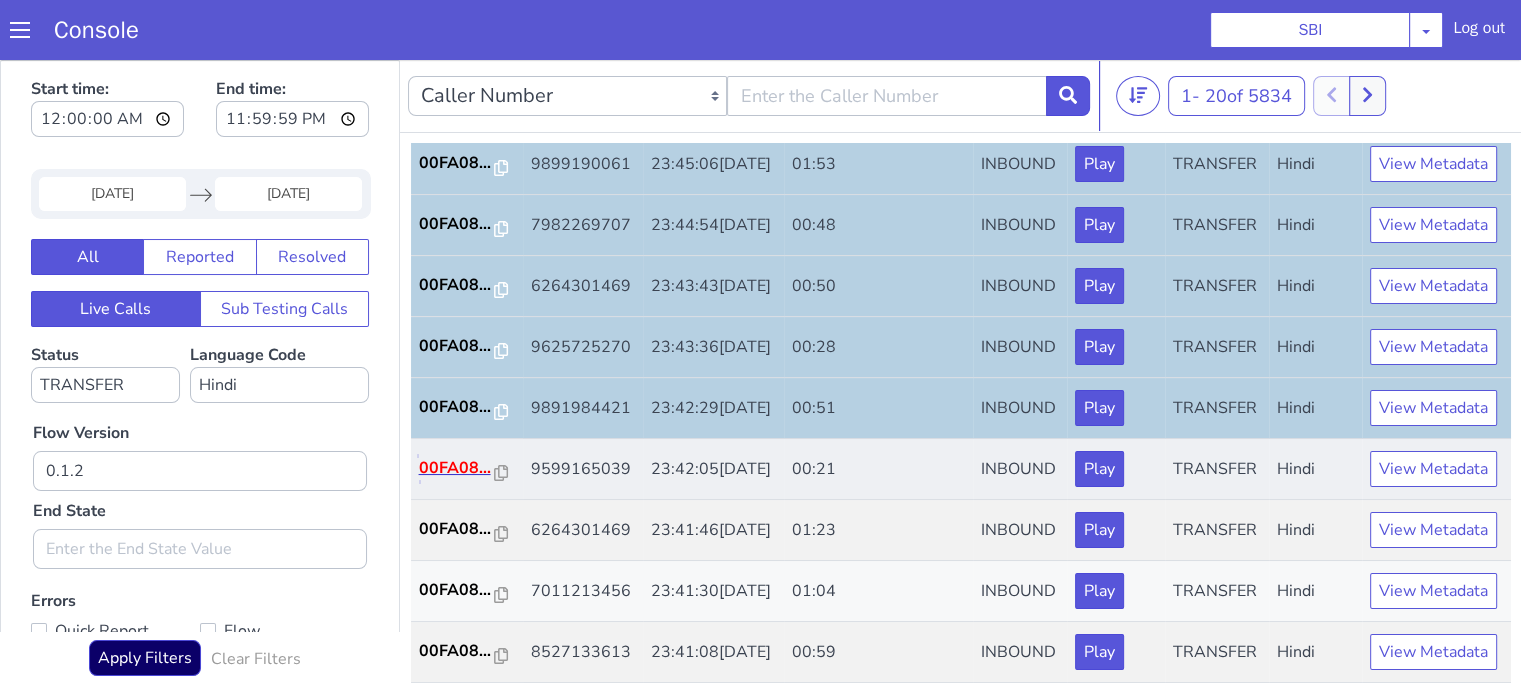 click on "00FA08..." at bounding box center [679, 146] 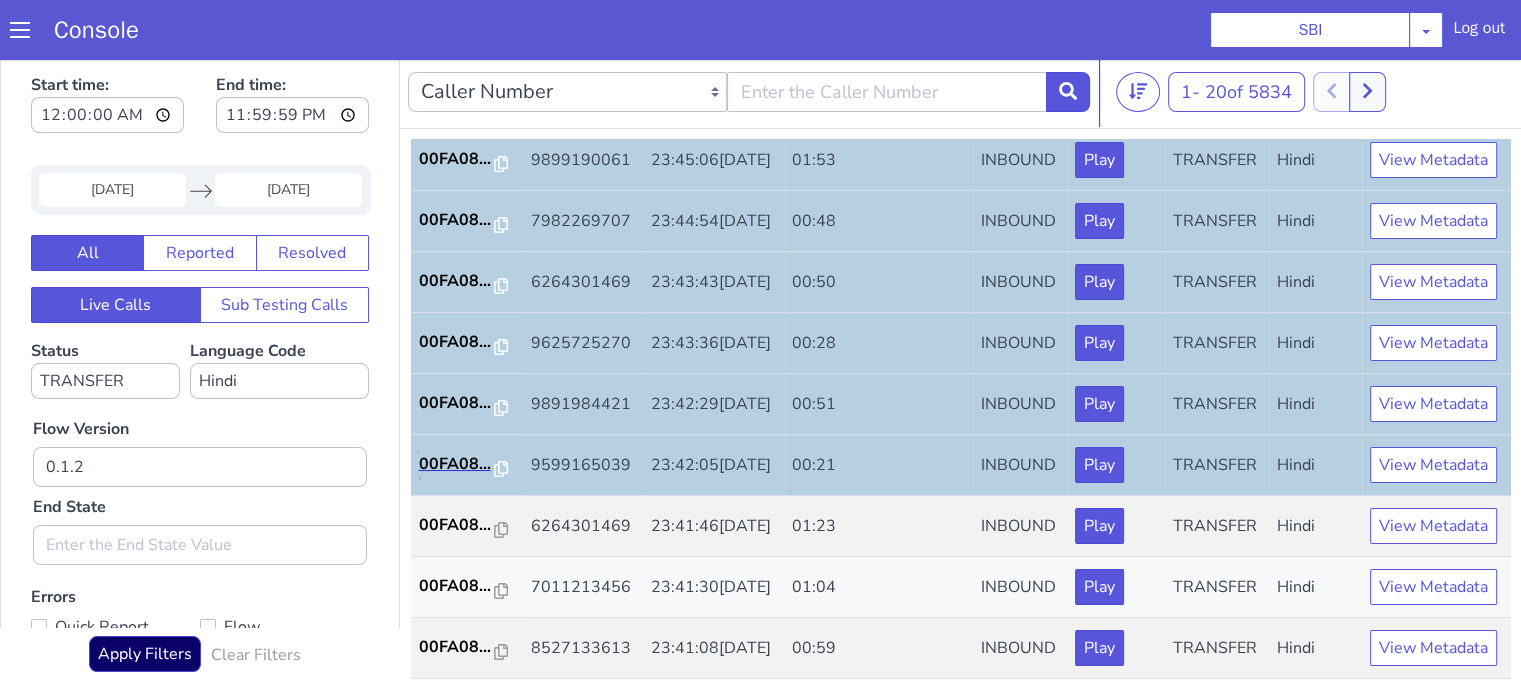 scroll, scrollTop: 5, scrollLeft: 0, axis: vertical 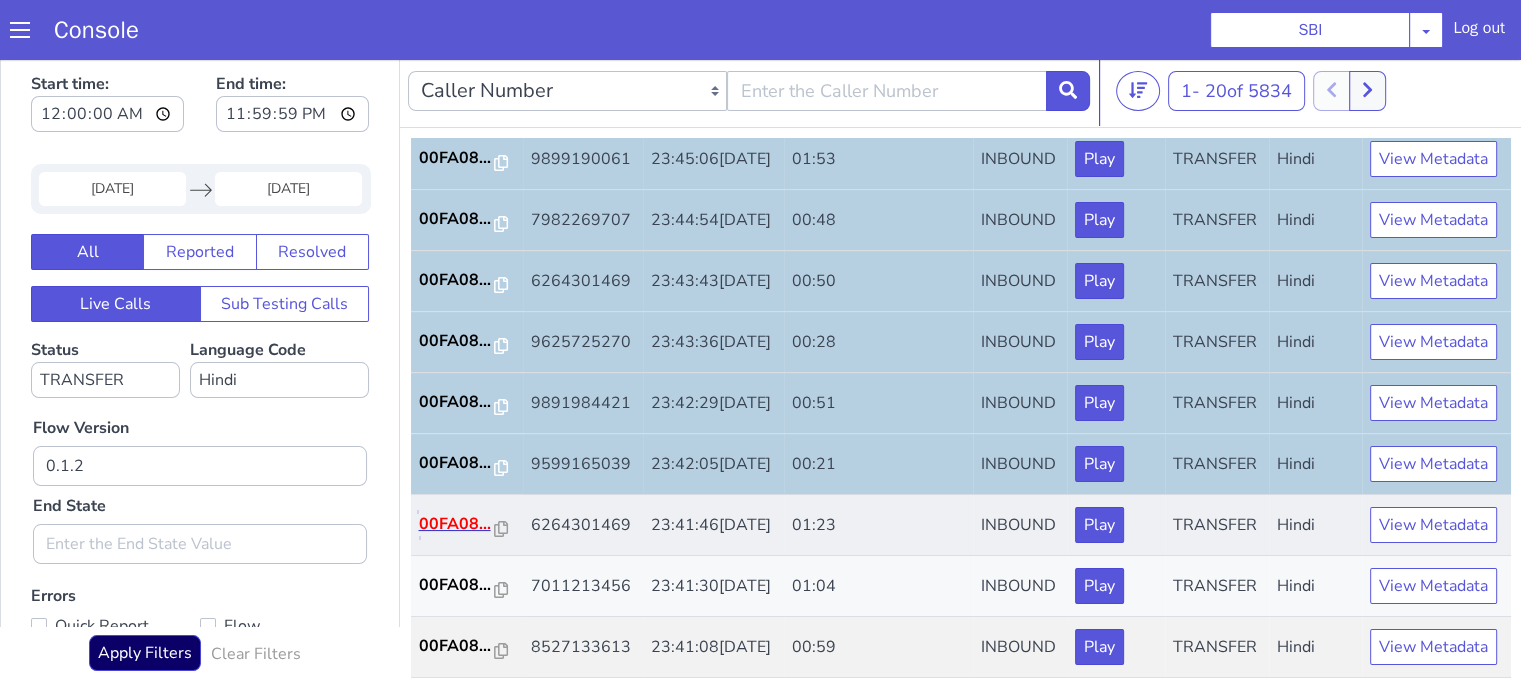 click on "00FA08..." at bounding box center [590, 294] 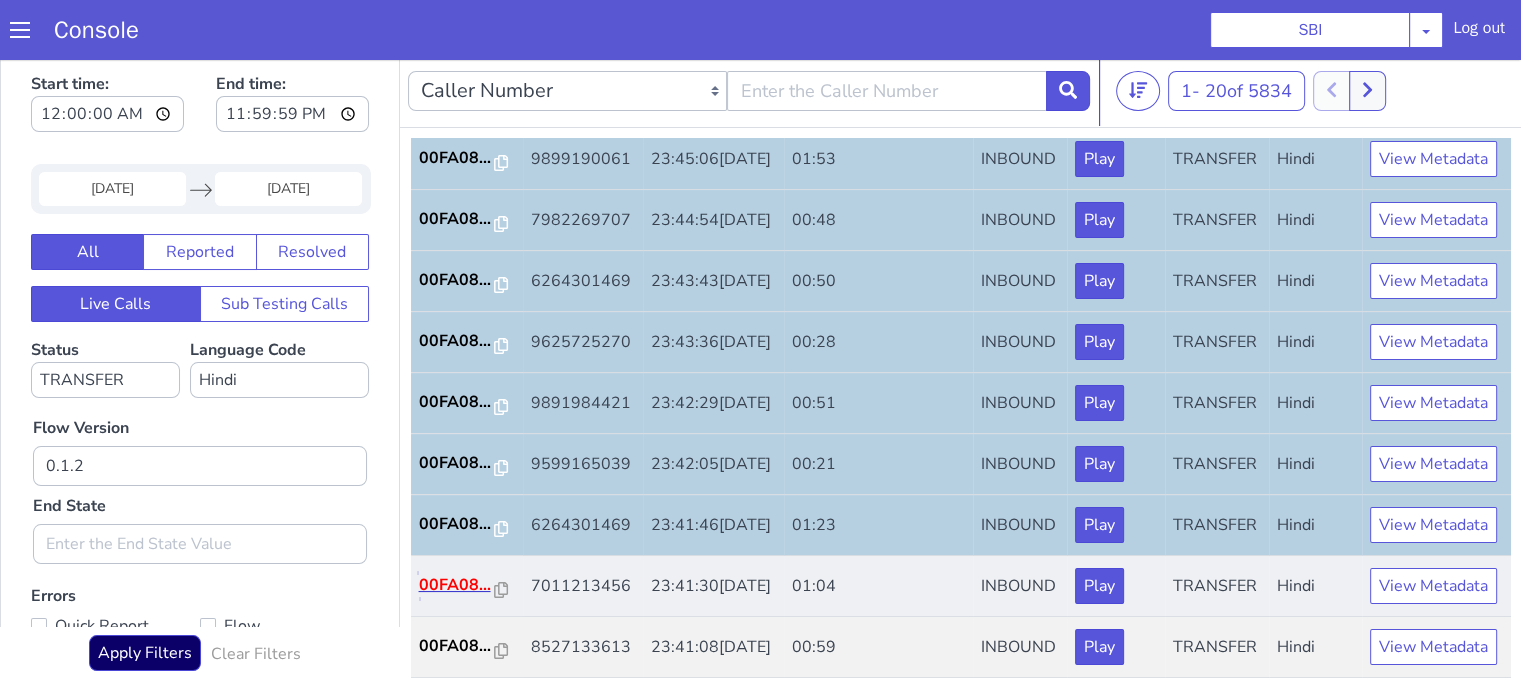 click on "00FA08..." at bounding box center [465, 564] 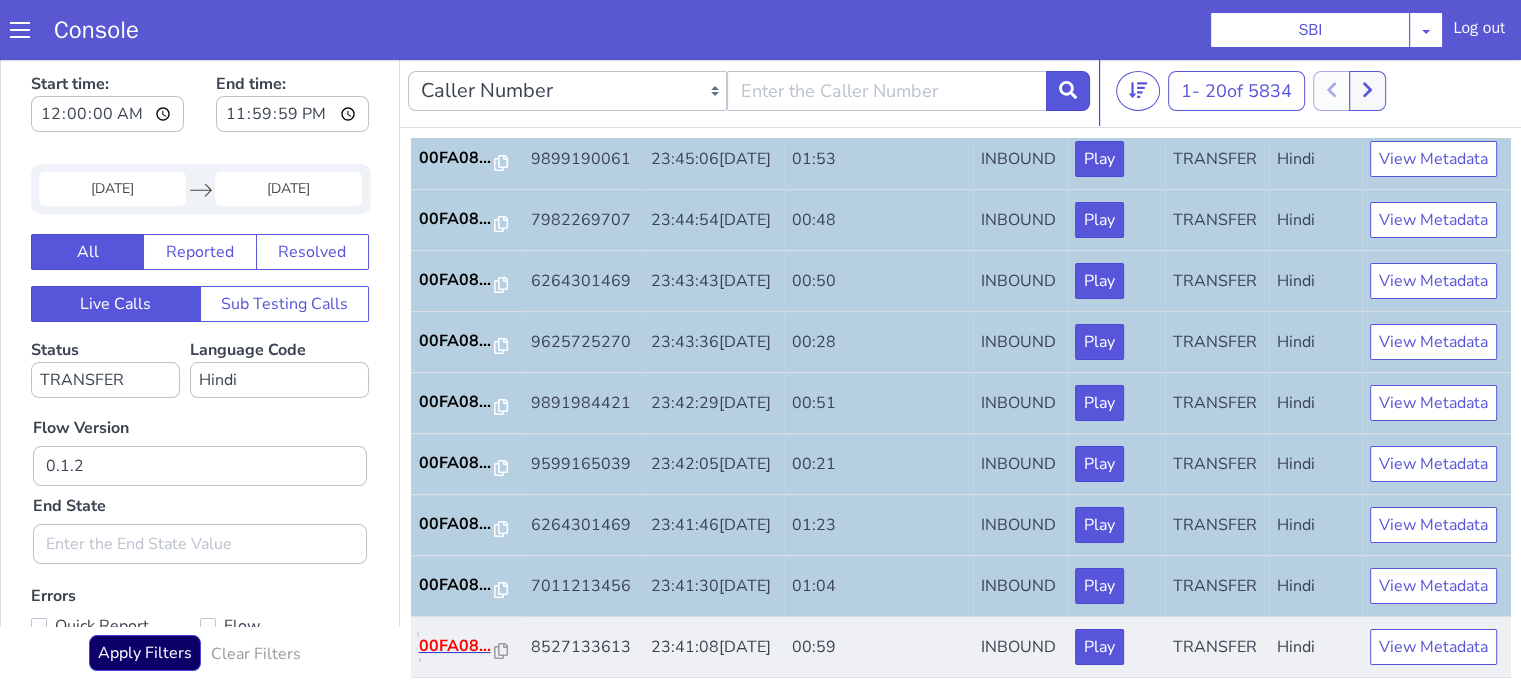 click on "00FA08..." at bounding box center (679, 324) 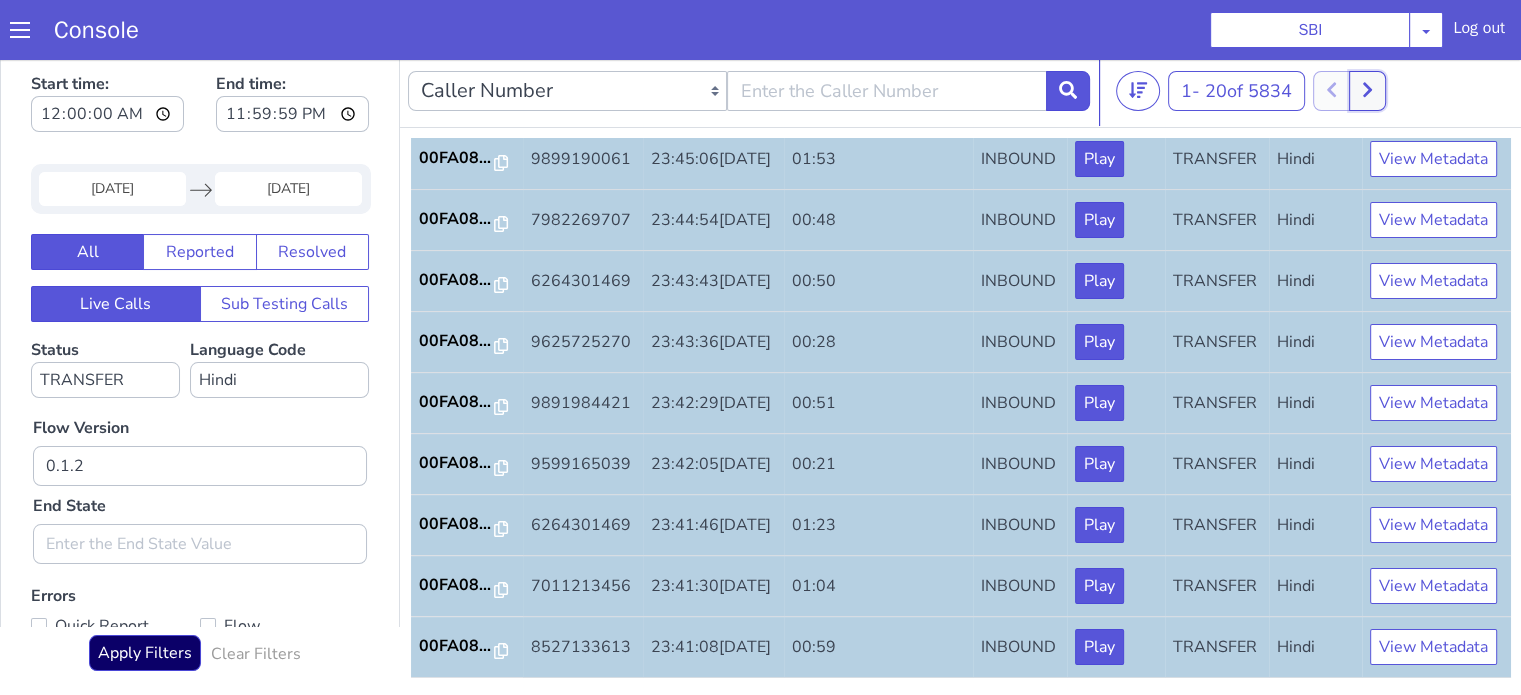 click at bounding box center [1541, -185] 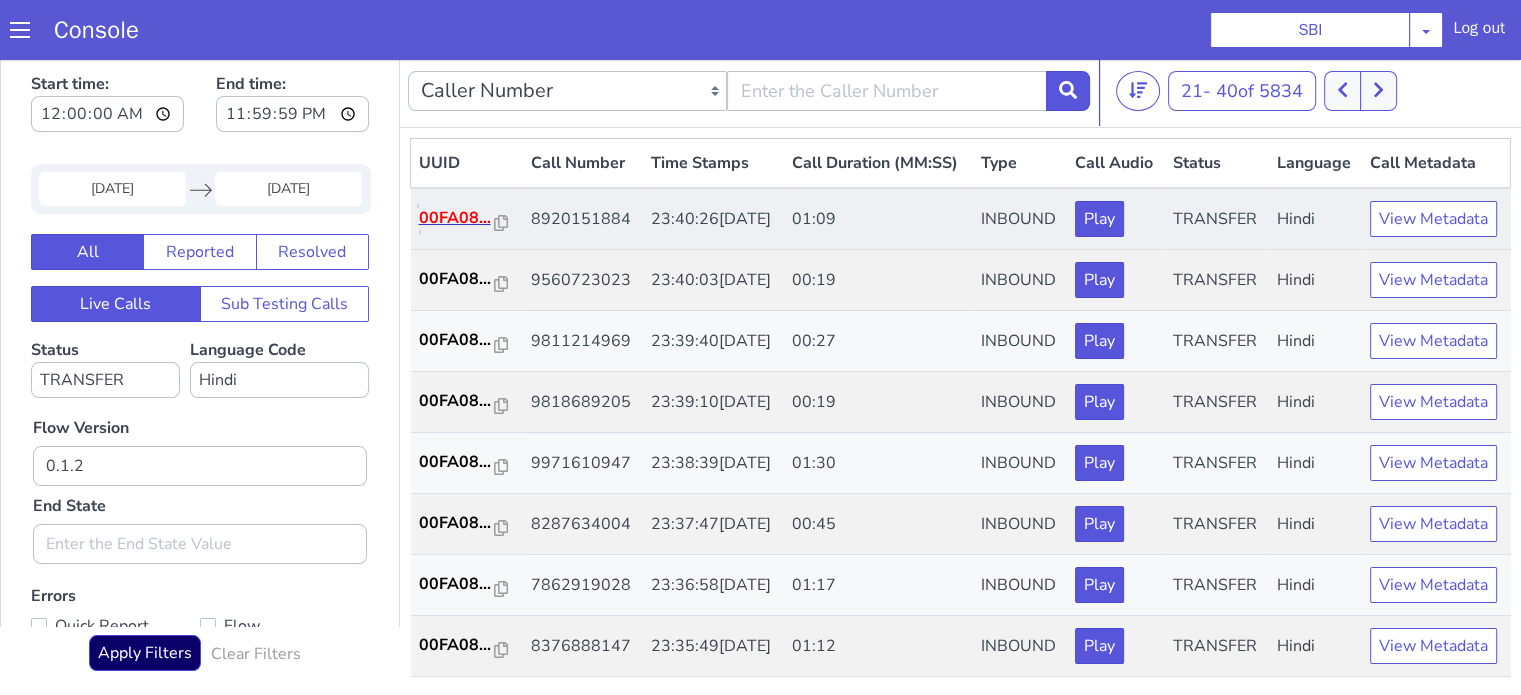 click on "00FA08..." at bounding box center [465, 197] 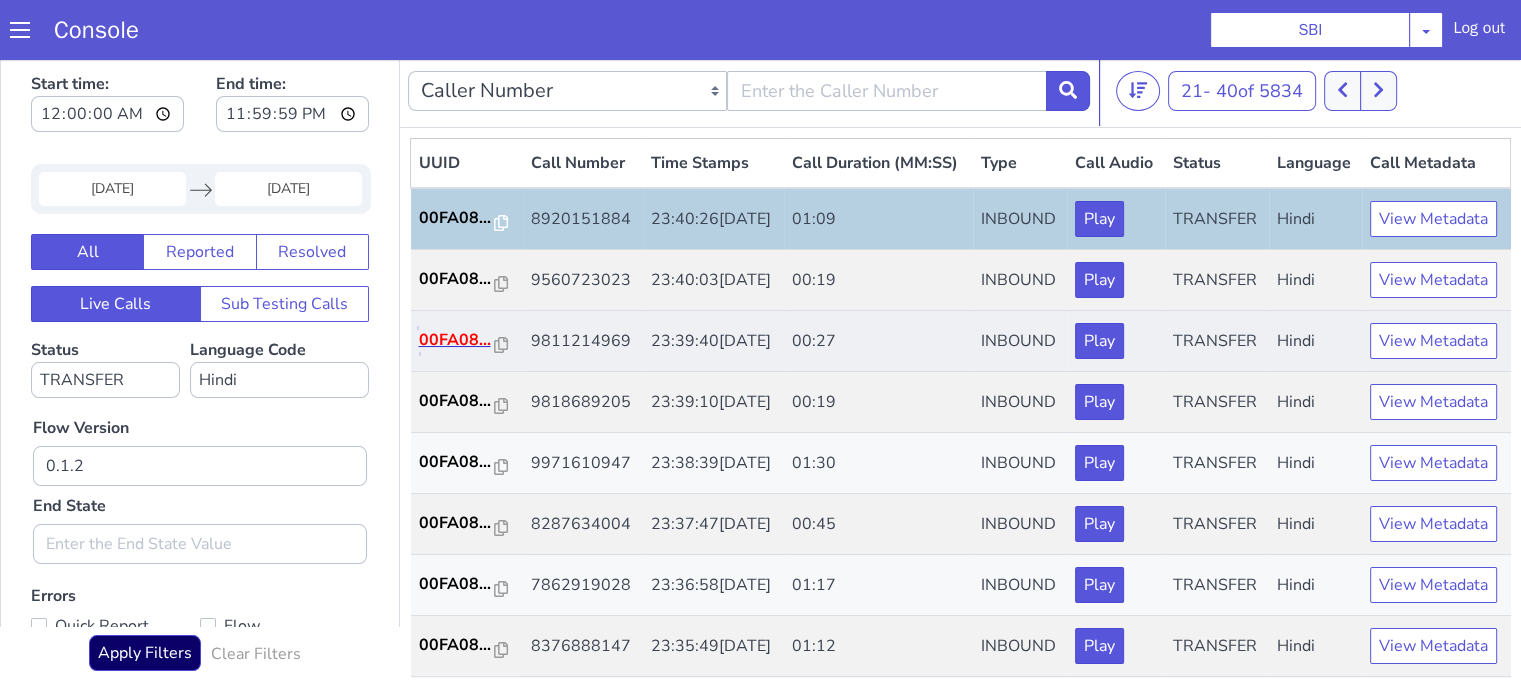 click on "00FA08..." at bounding box center (802, -71) 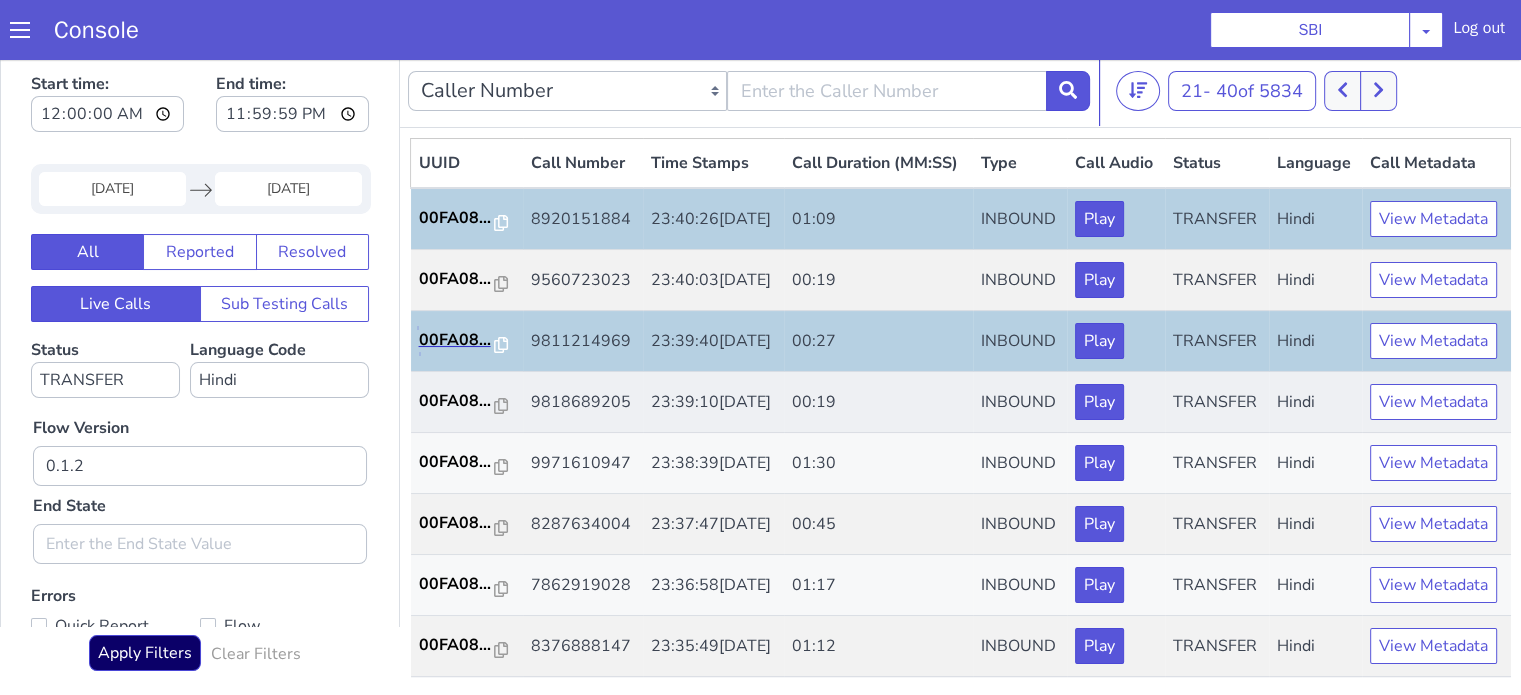 scroll, scrollTop: 200, scrollLeft: 0, axis: vertical 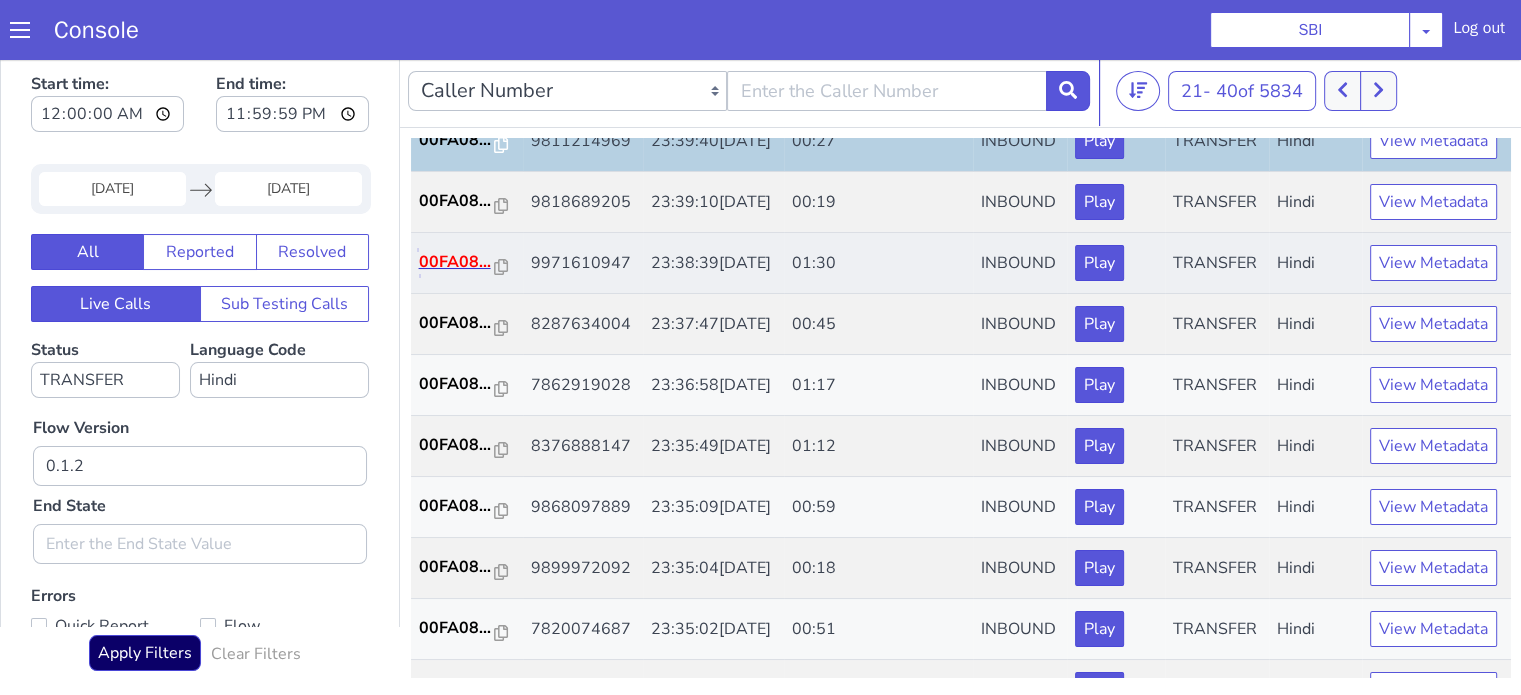 click on "00FA08..." at bounding box center [736, -106] 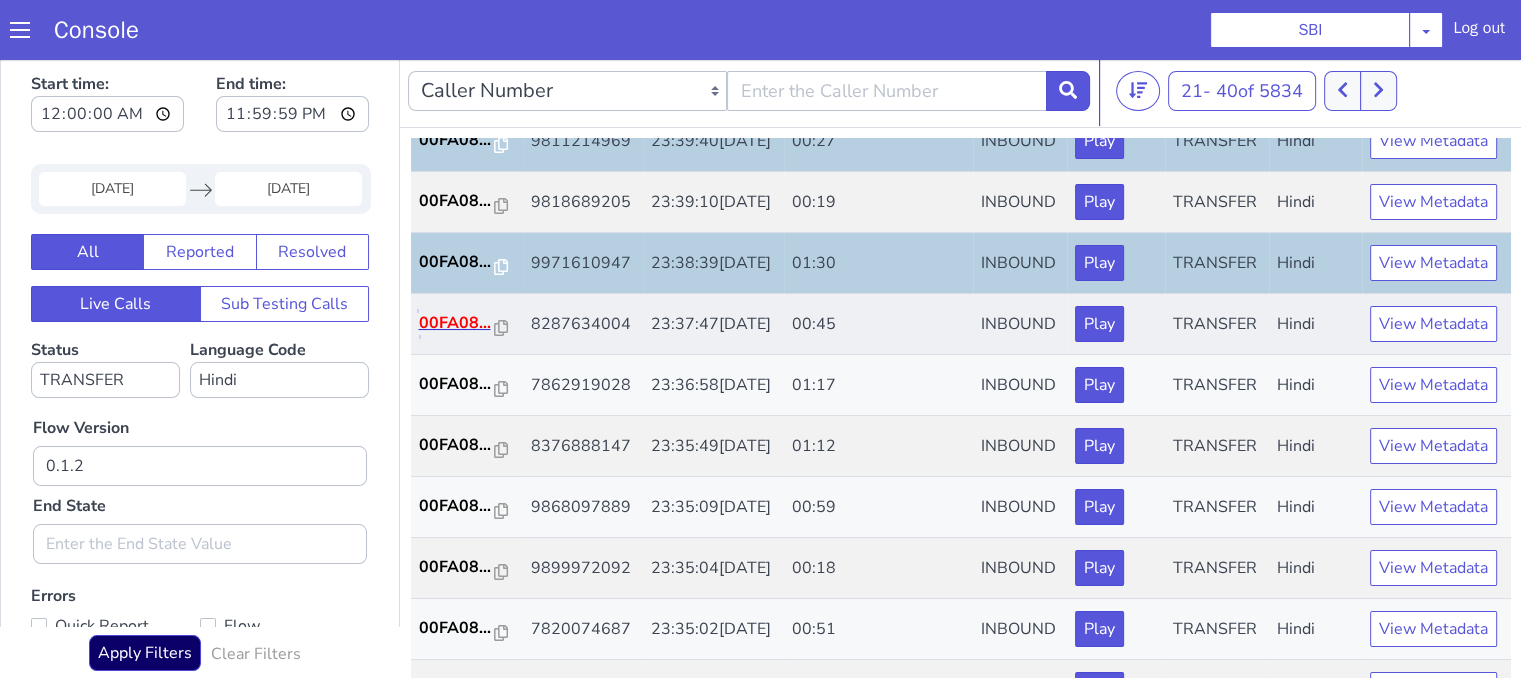 click on "00FA08..." at bounding box center [736, -45] 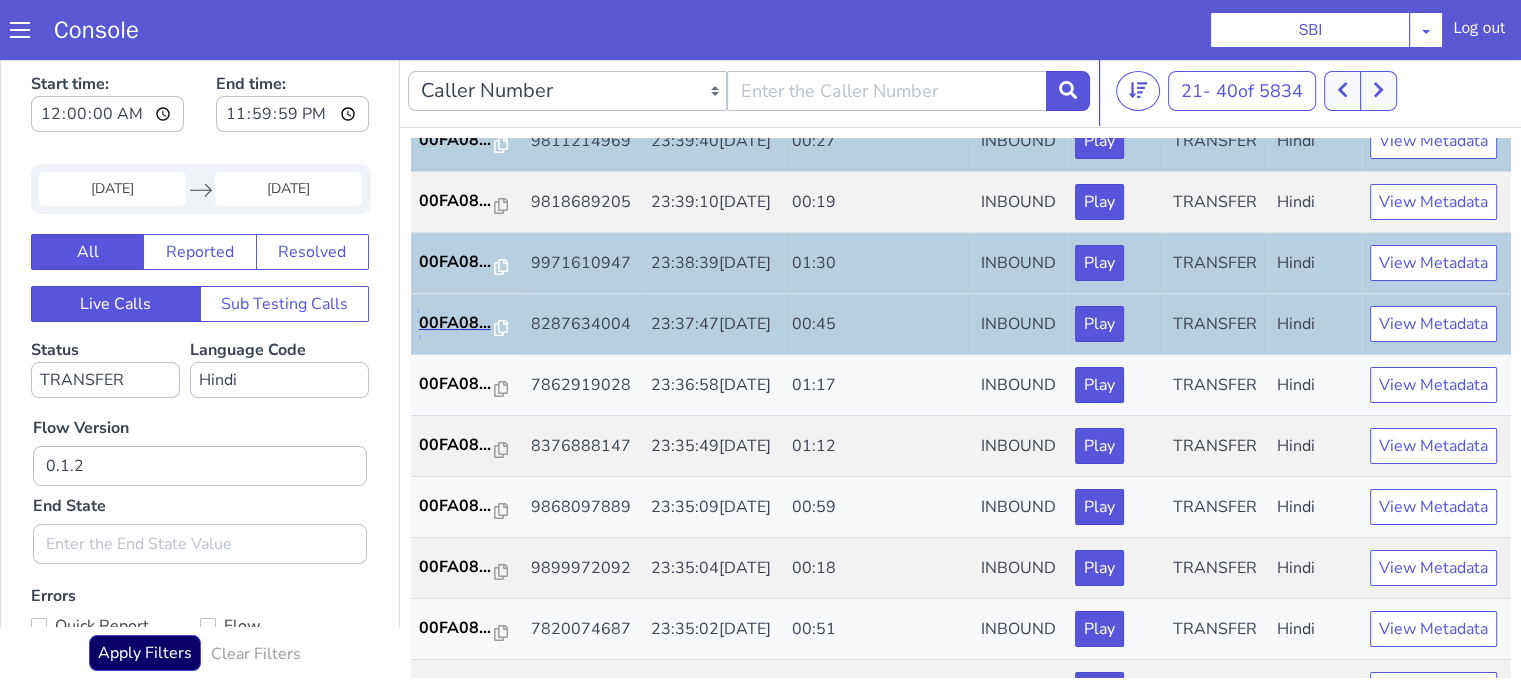 scroll, scrollTop: 400, scrollLeft: 0, axis: vertical 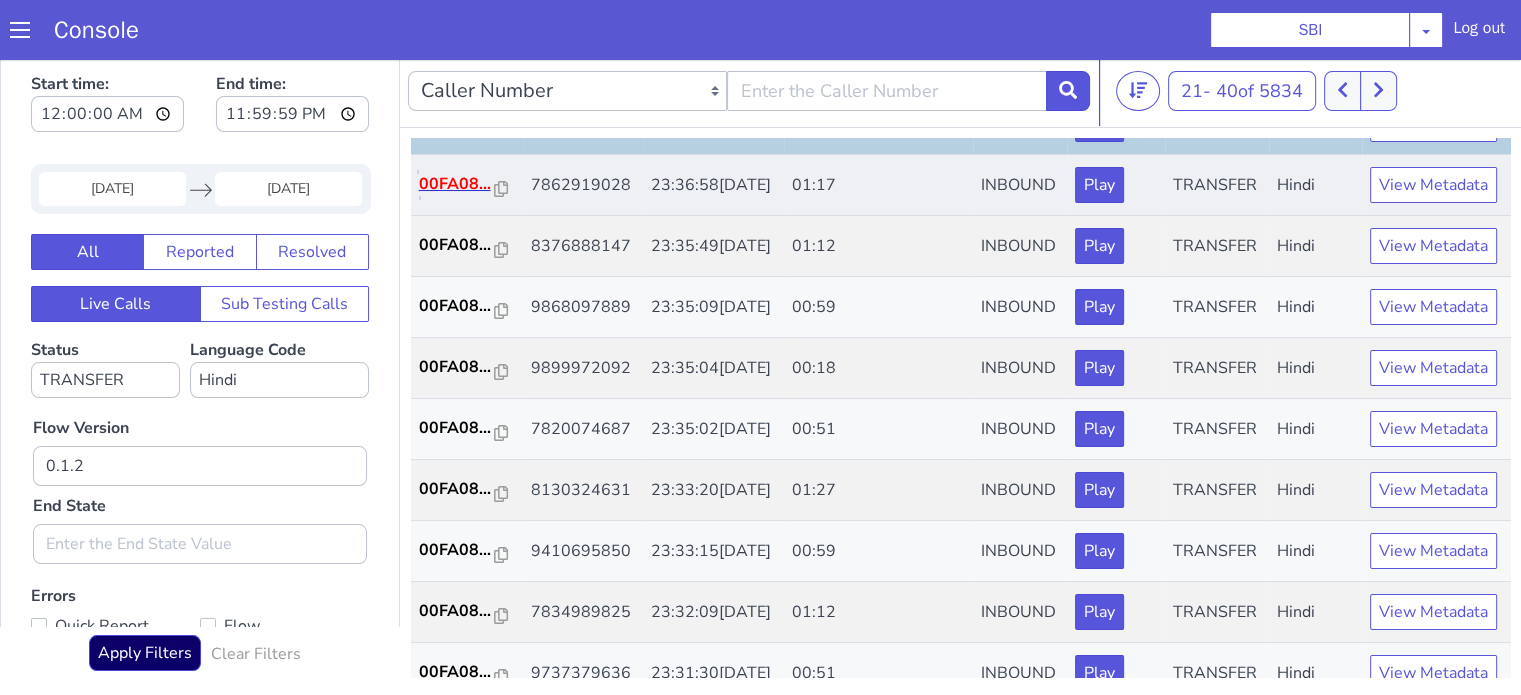 click on "00FA08..." at bounding box center [876, -266] 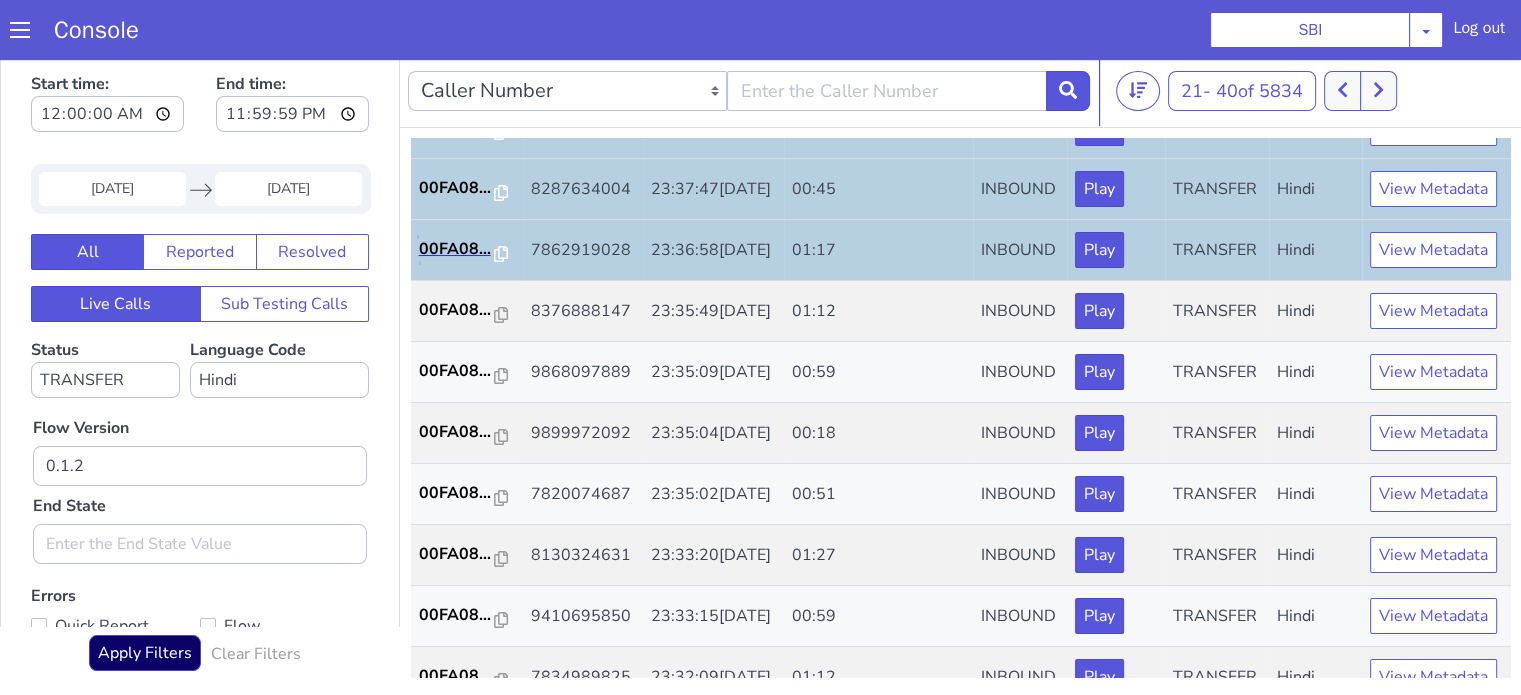 scroll, scrollTop: 300, scrollLeft: 0, axis: vertical 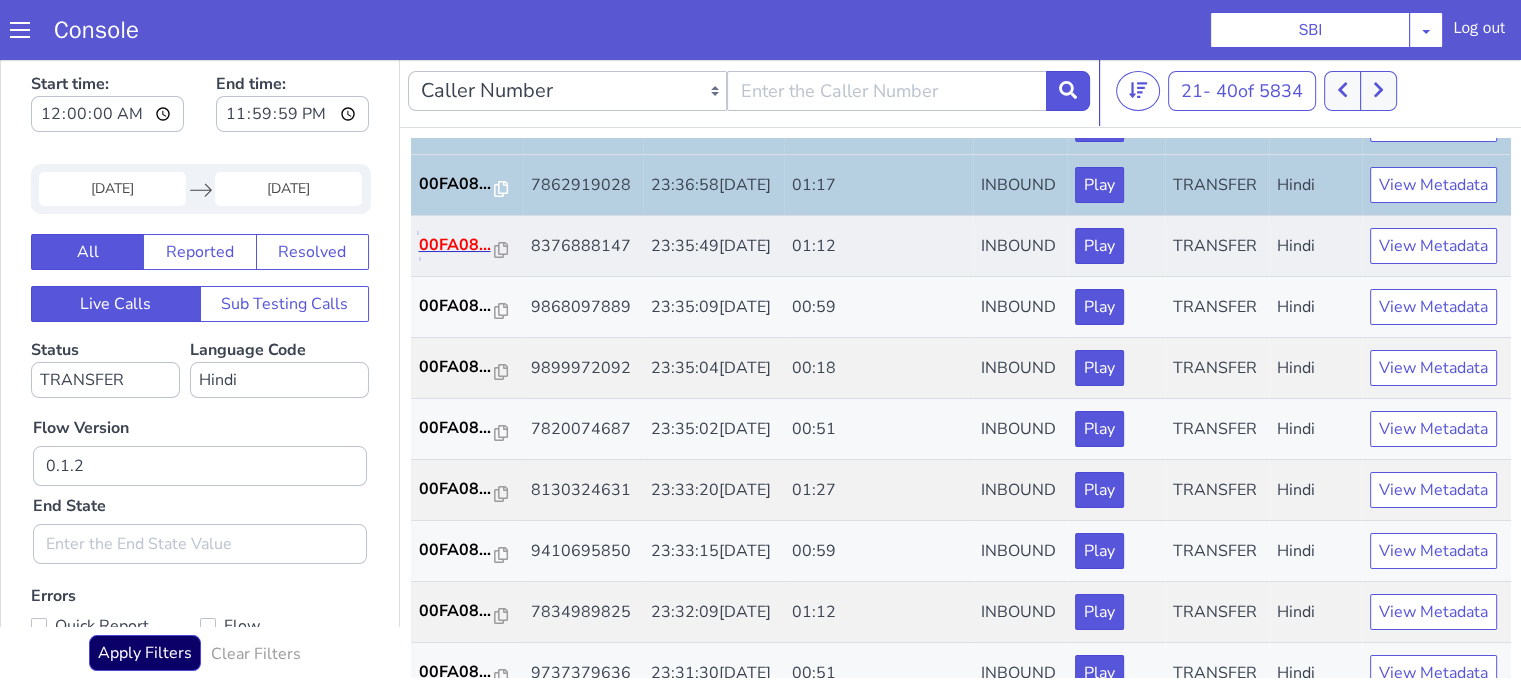 click on "00FA08..." at bounding box center (631, -31) 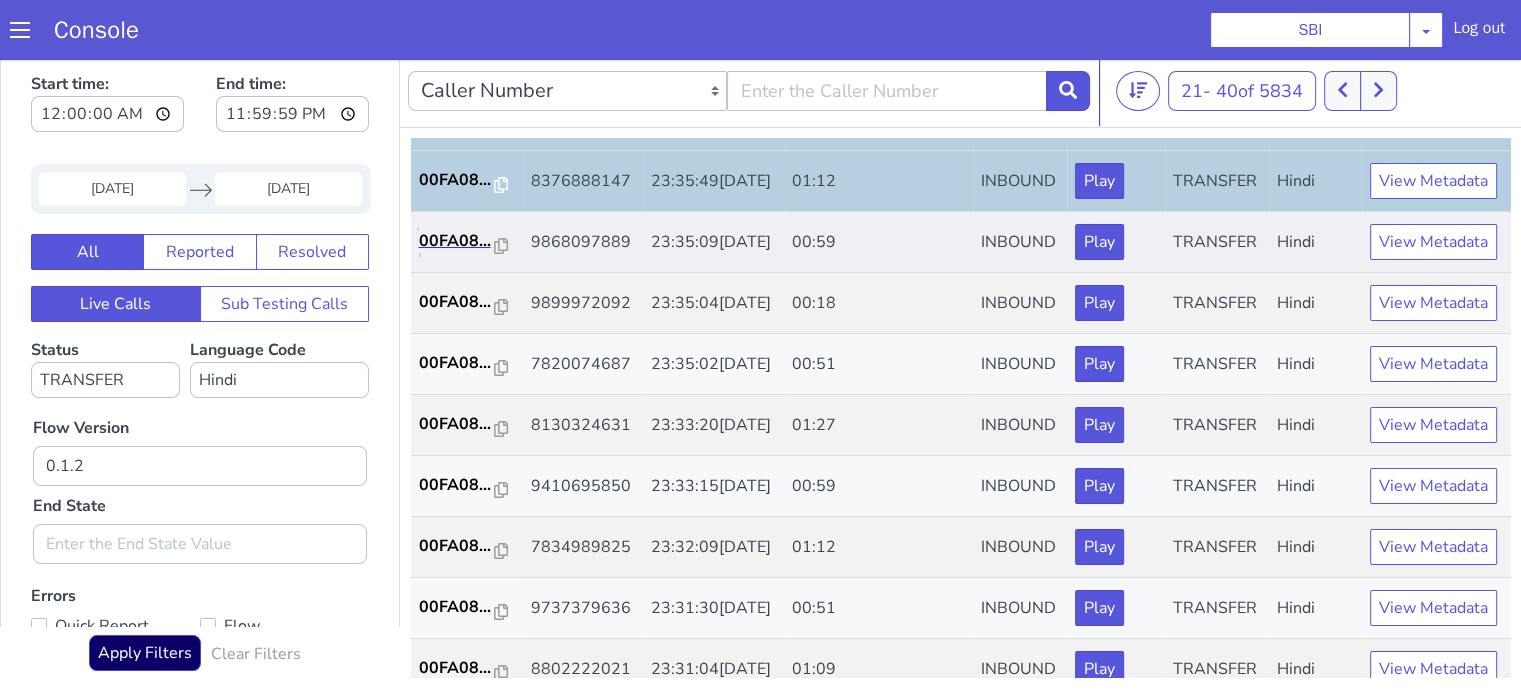 scroll, scrollTop: 500, scrollLeft: 0, axis: vertical 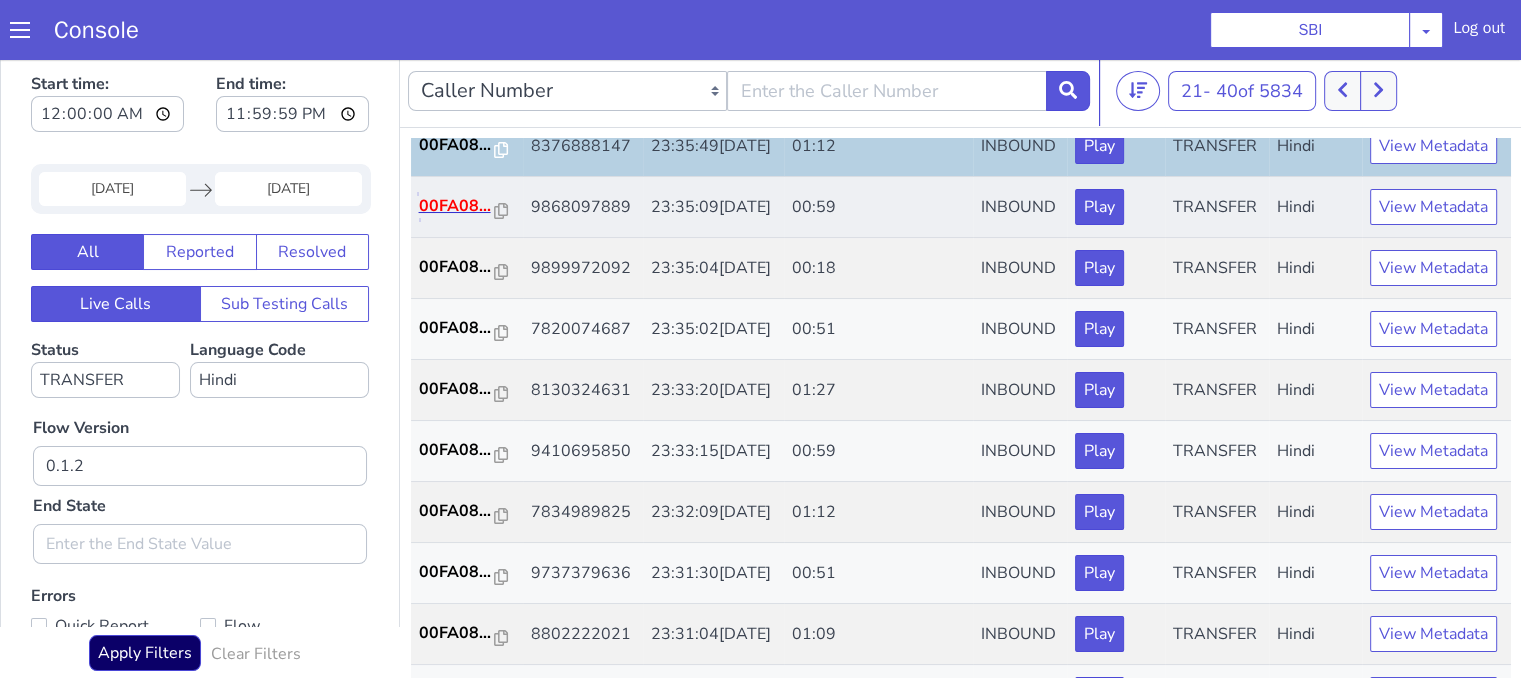 click on "00FA08..." at bounding box center (476, 159) 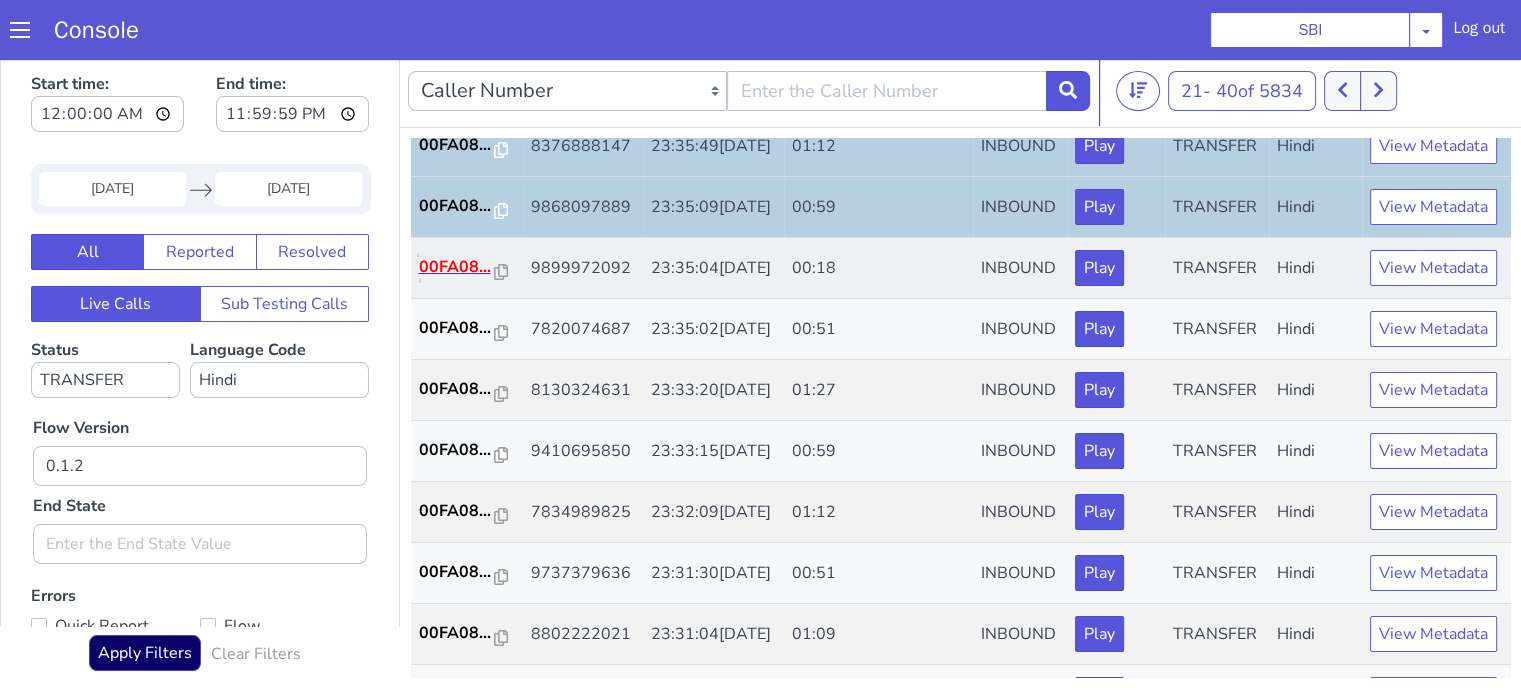 click on "00FA08..." at bounding box center [465, 246] 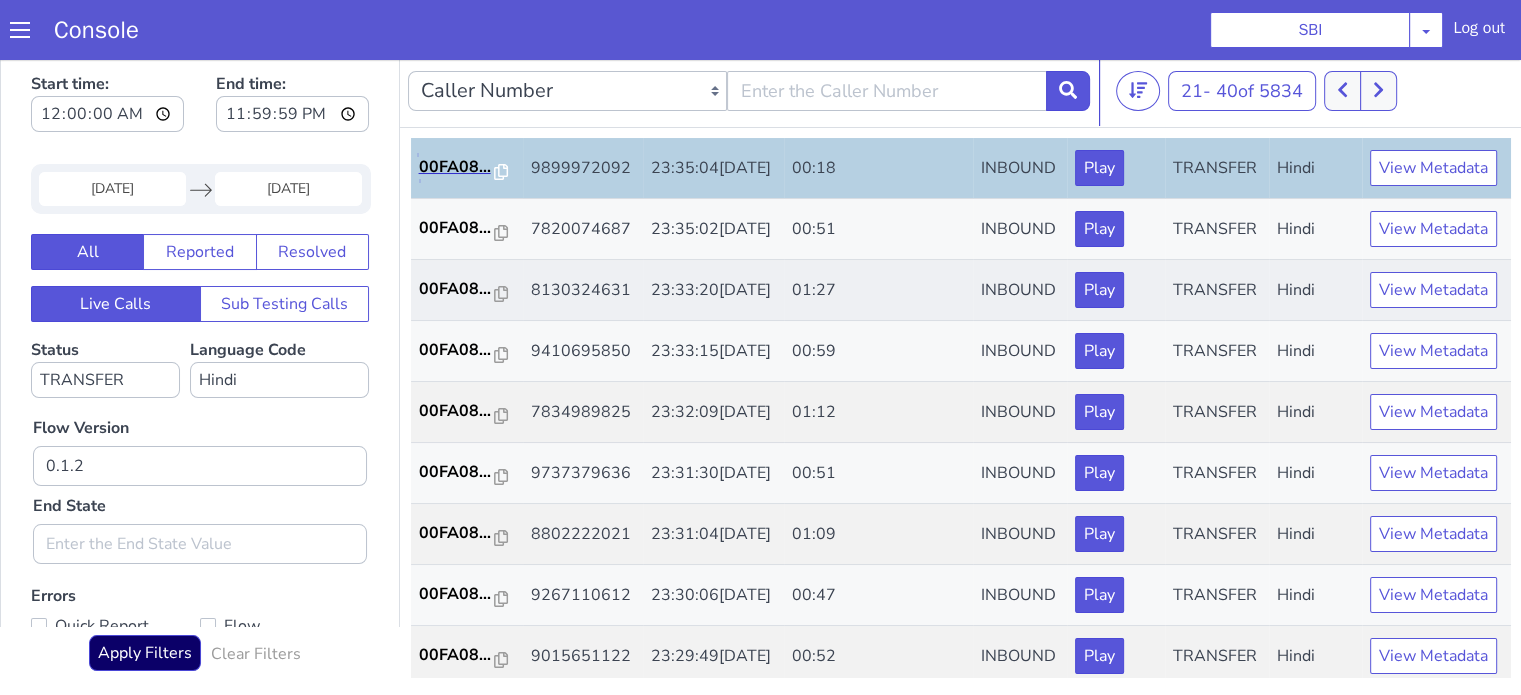 scroll, scrollTop: 700, scrollLeft: 0, axis: vertical 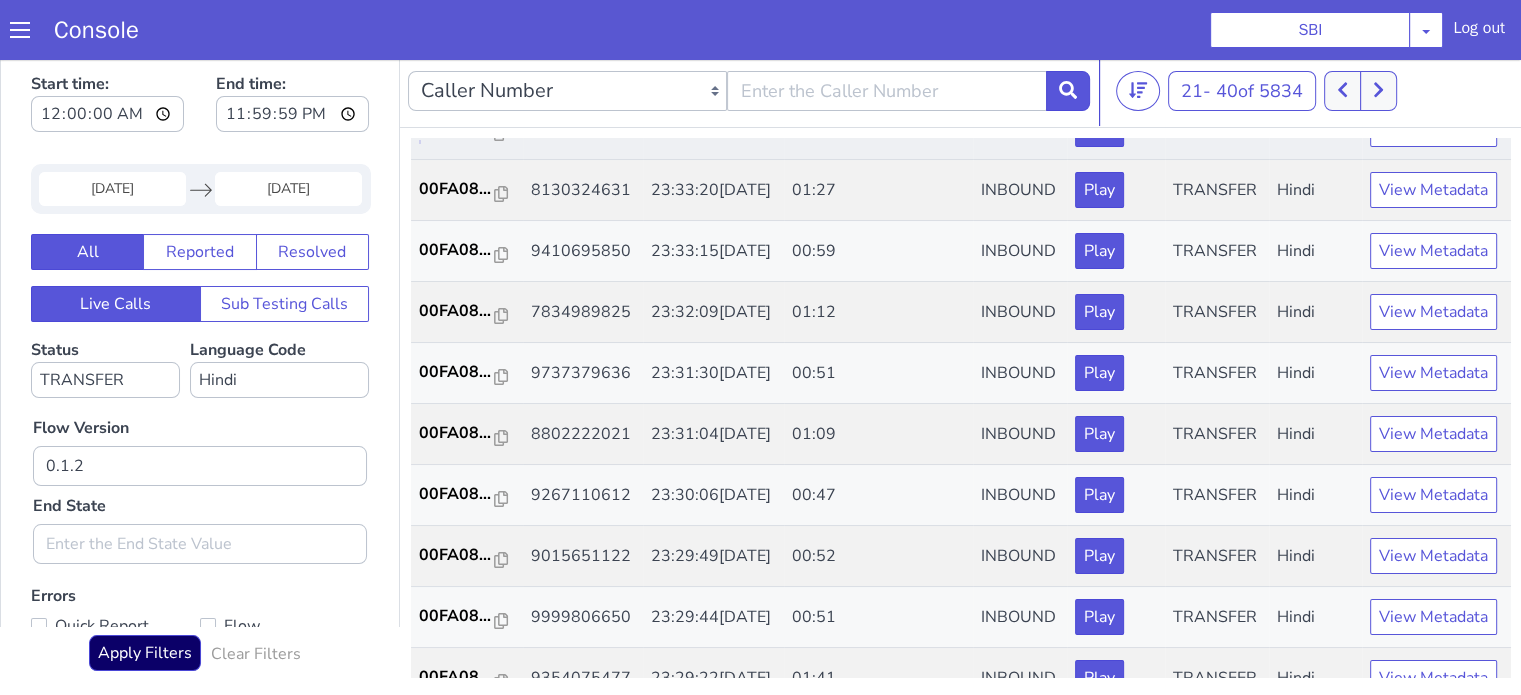 click on "00FA08..." at bounding box center [679, -194] 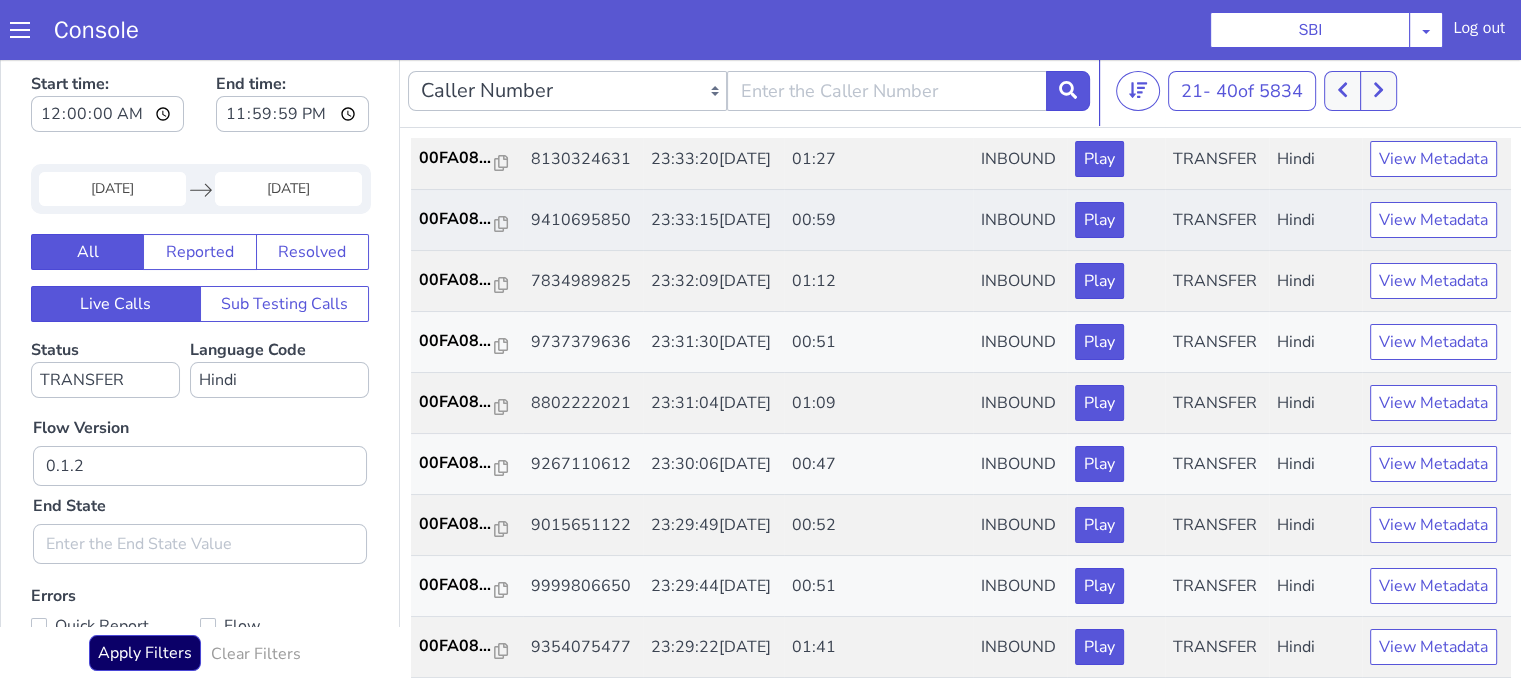 scroll, scrollTop: 800, scrollLeft: 0, axis: vertical 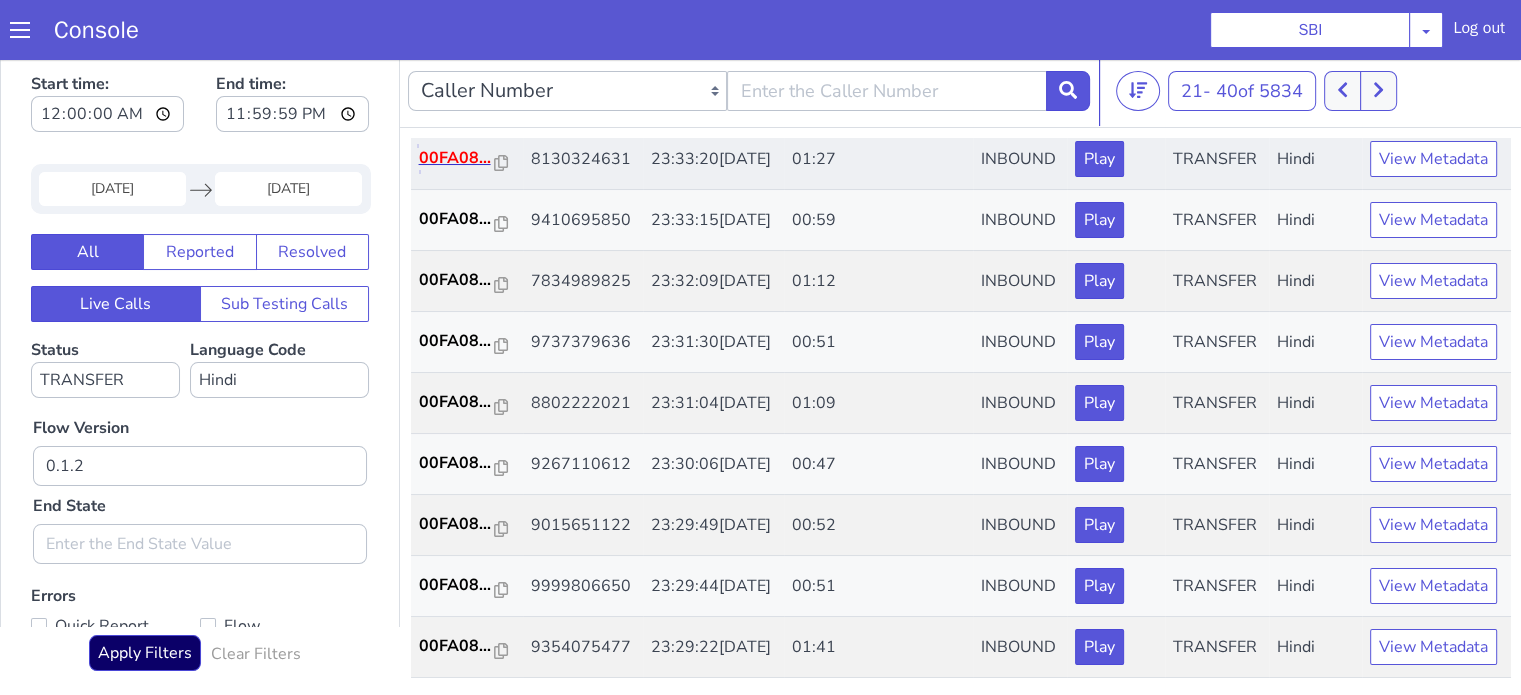 click on "00FA08..." at bounding box center [877, -292] 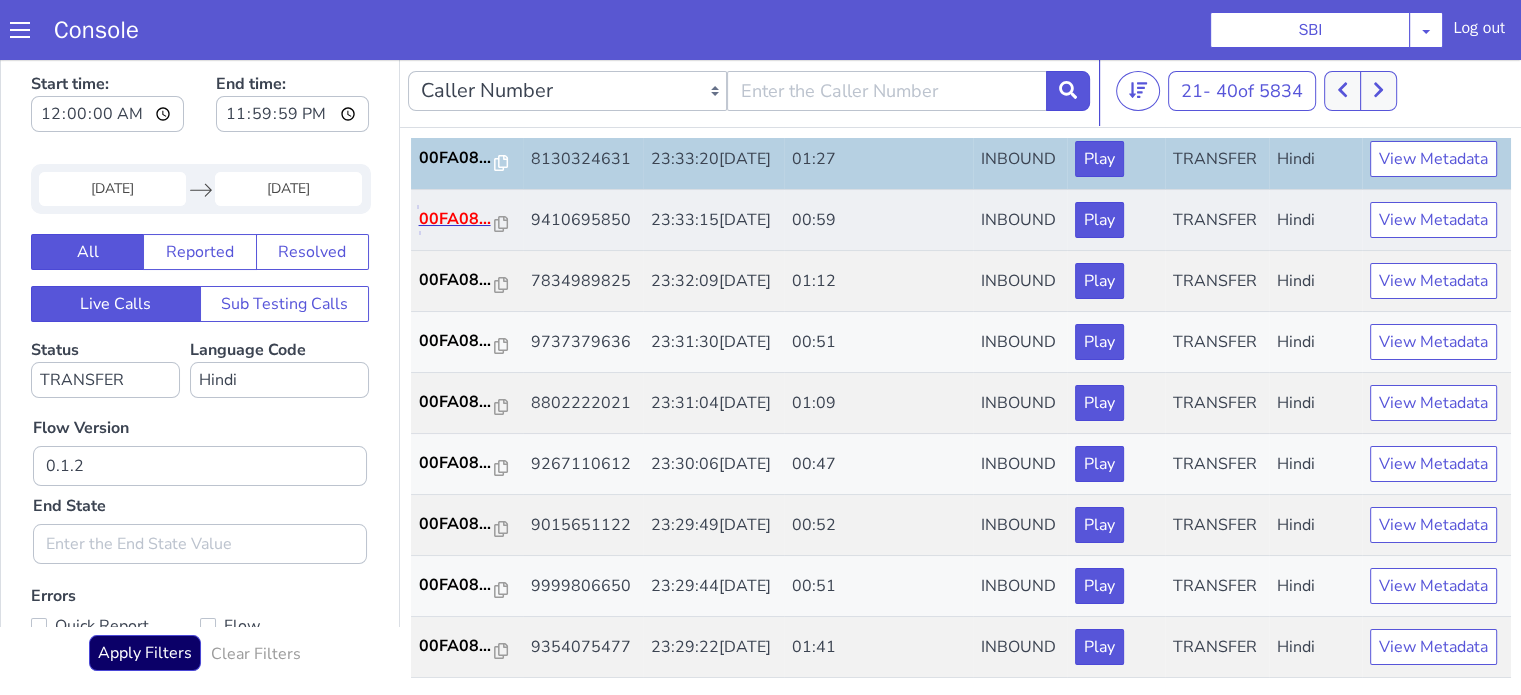 click on "00FA08..." at bounding box center [680, -103] 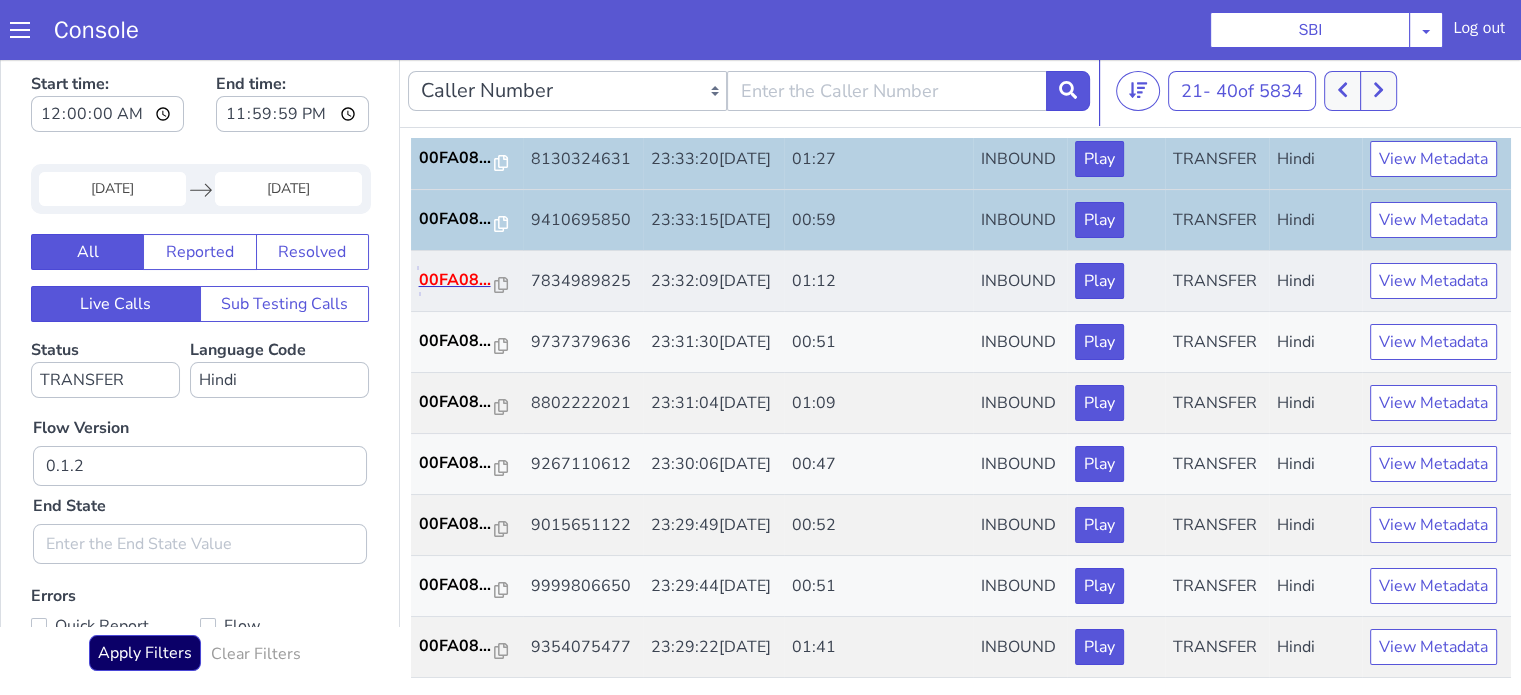 click on "00FA08..." at bounding box center (679, -42) 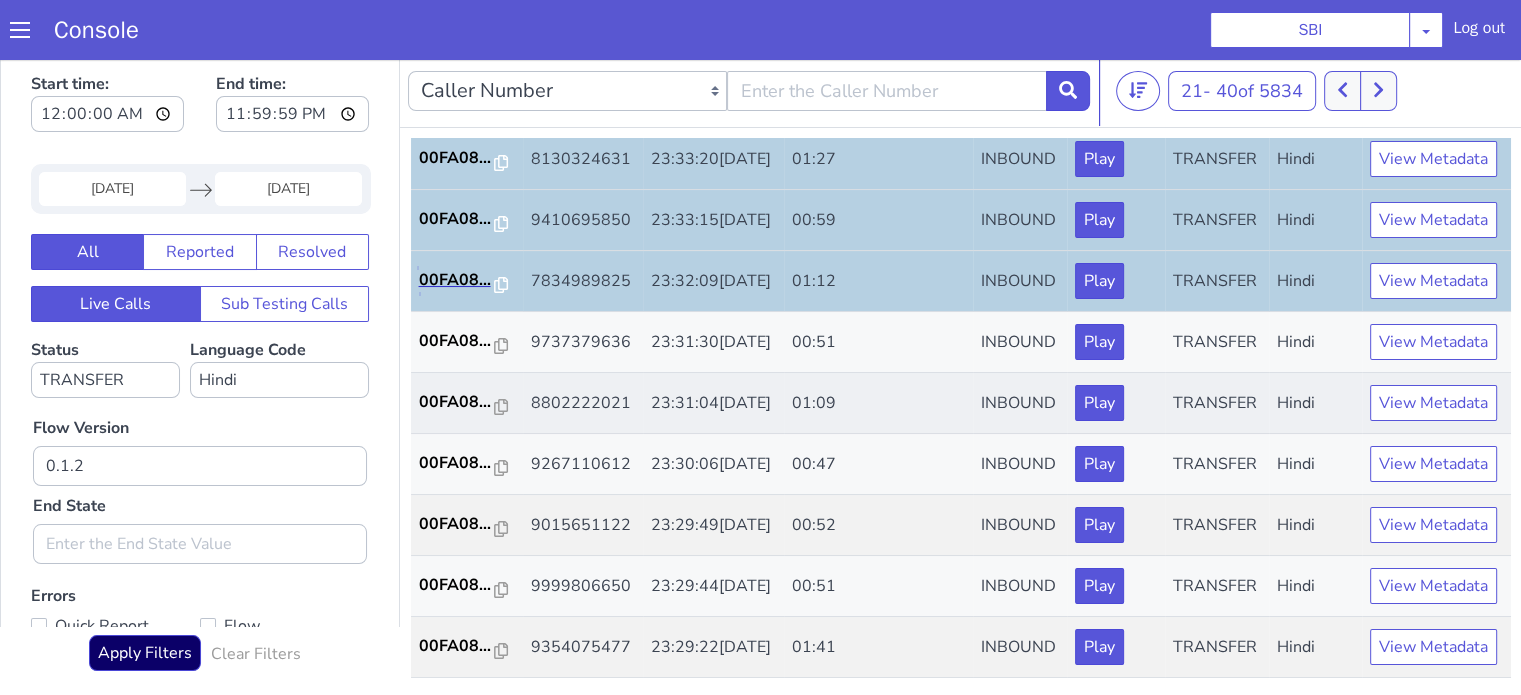 scroll, scrollTop: 990, scrollLeft: 0, axis: vertical 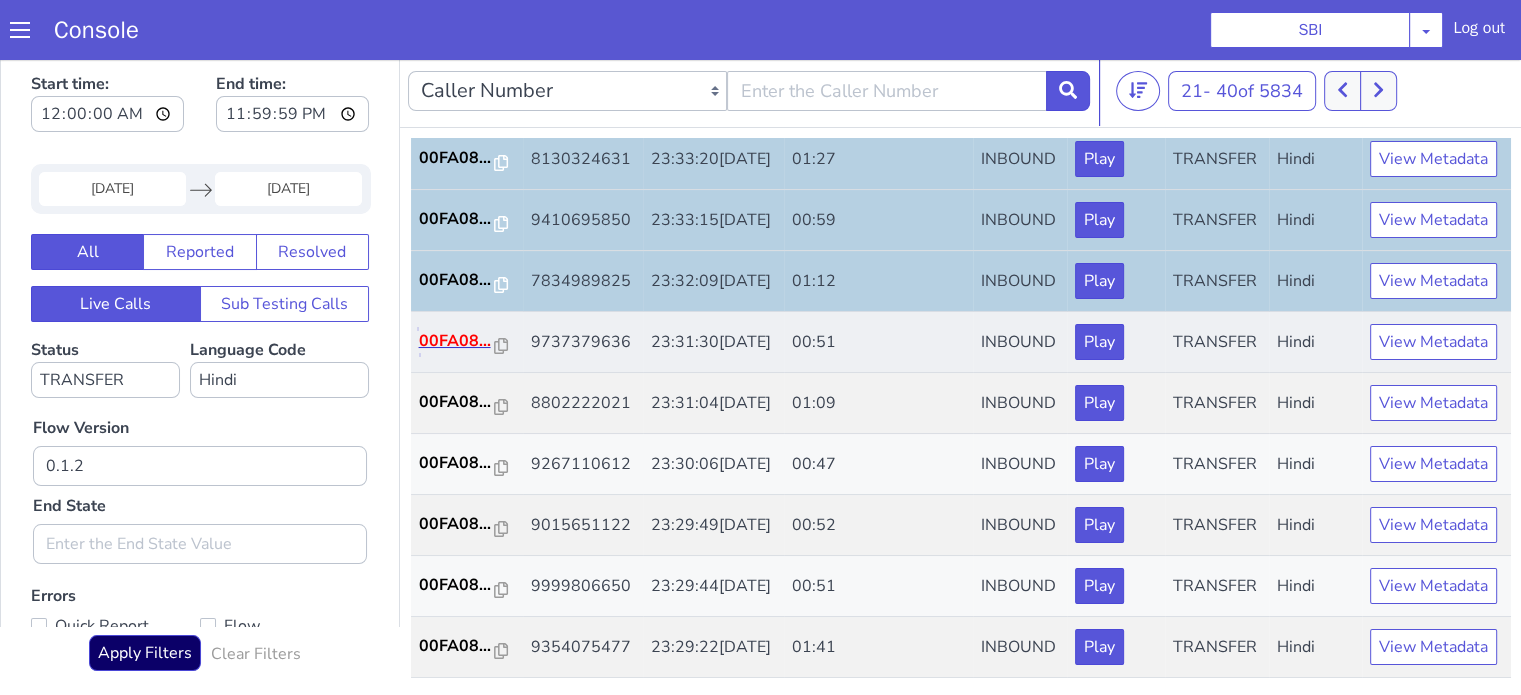click on "00FA08..." at bounding box center [591, 111] 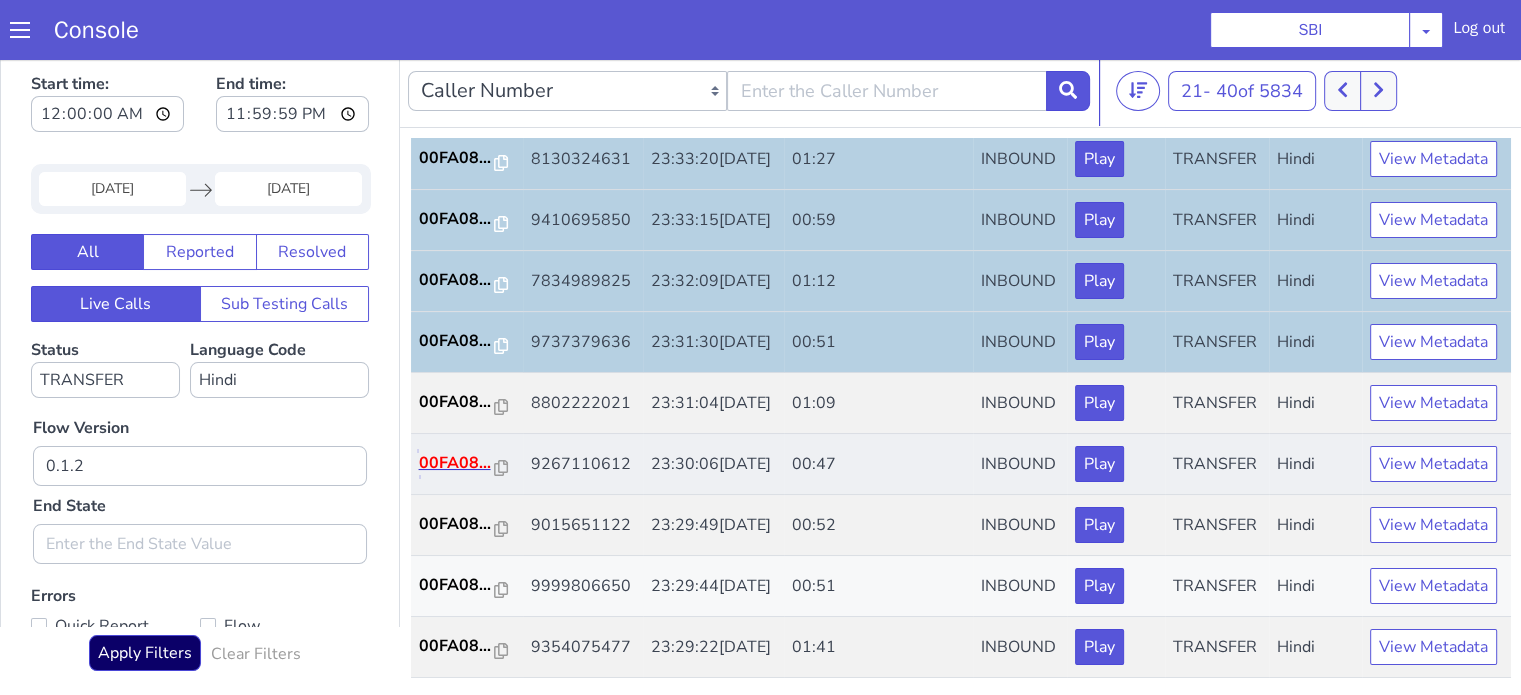 click on "00FA08..." at bounding box center (465, 442) 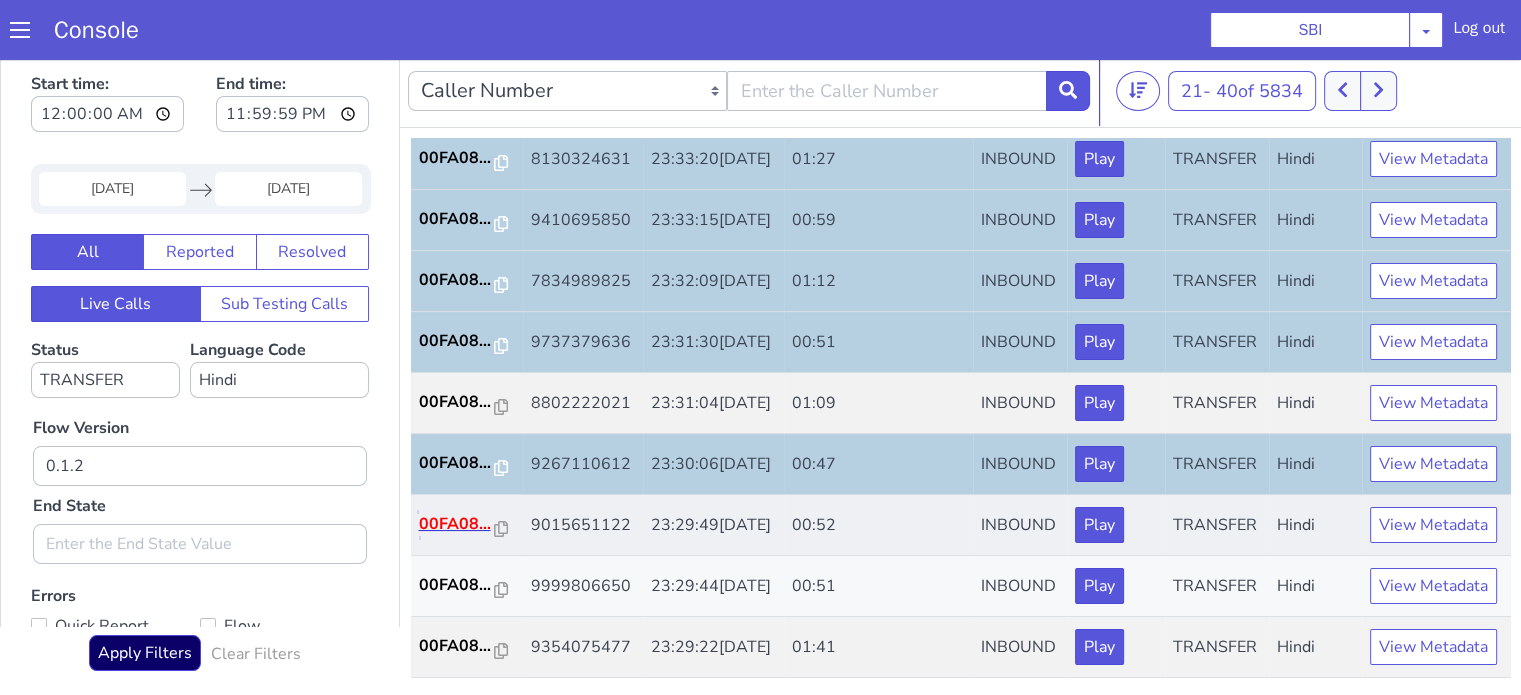 click on "00FA08..." at bounding box center [465, 503] 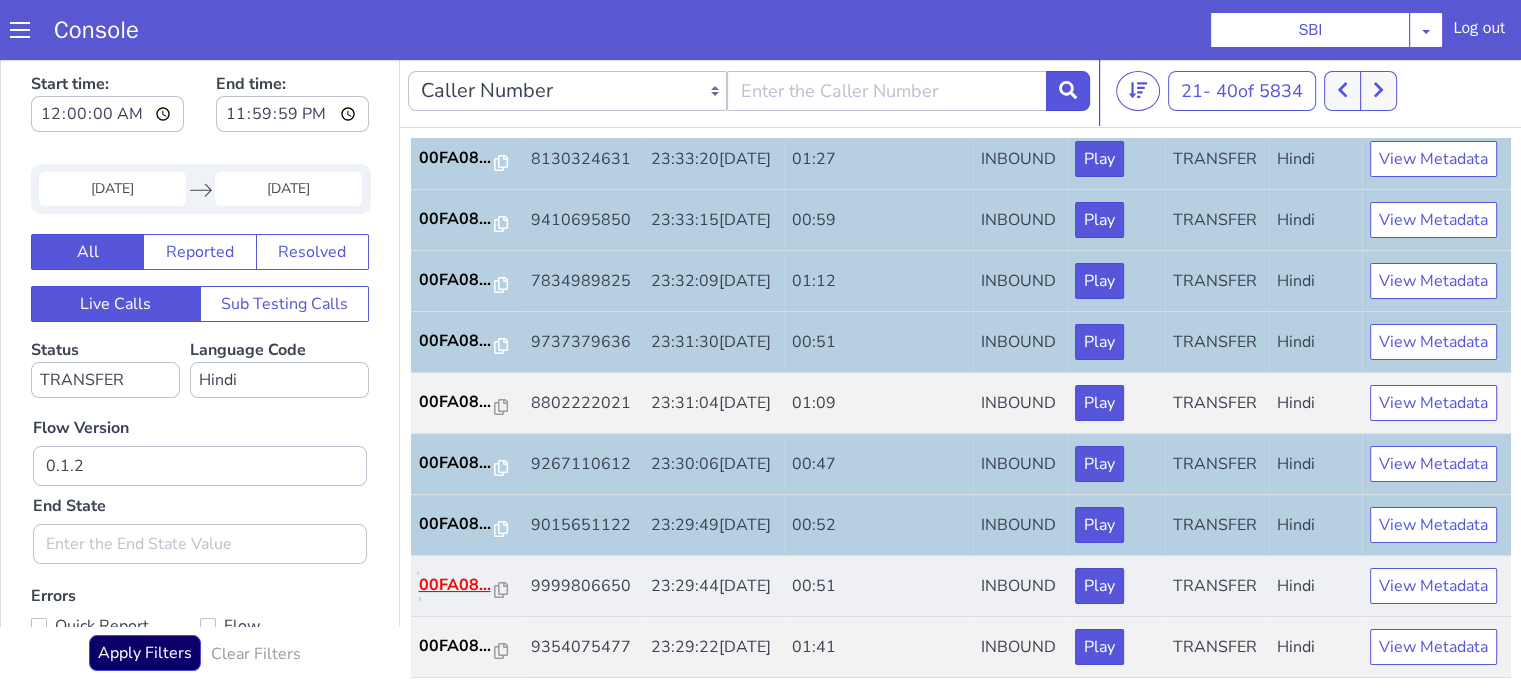 click on "00FA08..." at bounding box center (877, 135) 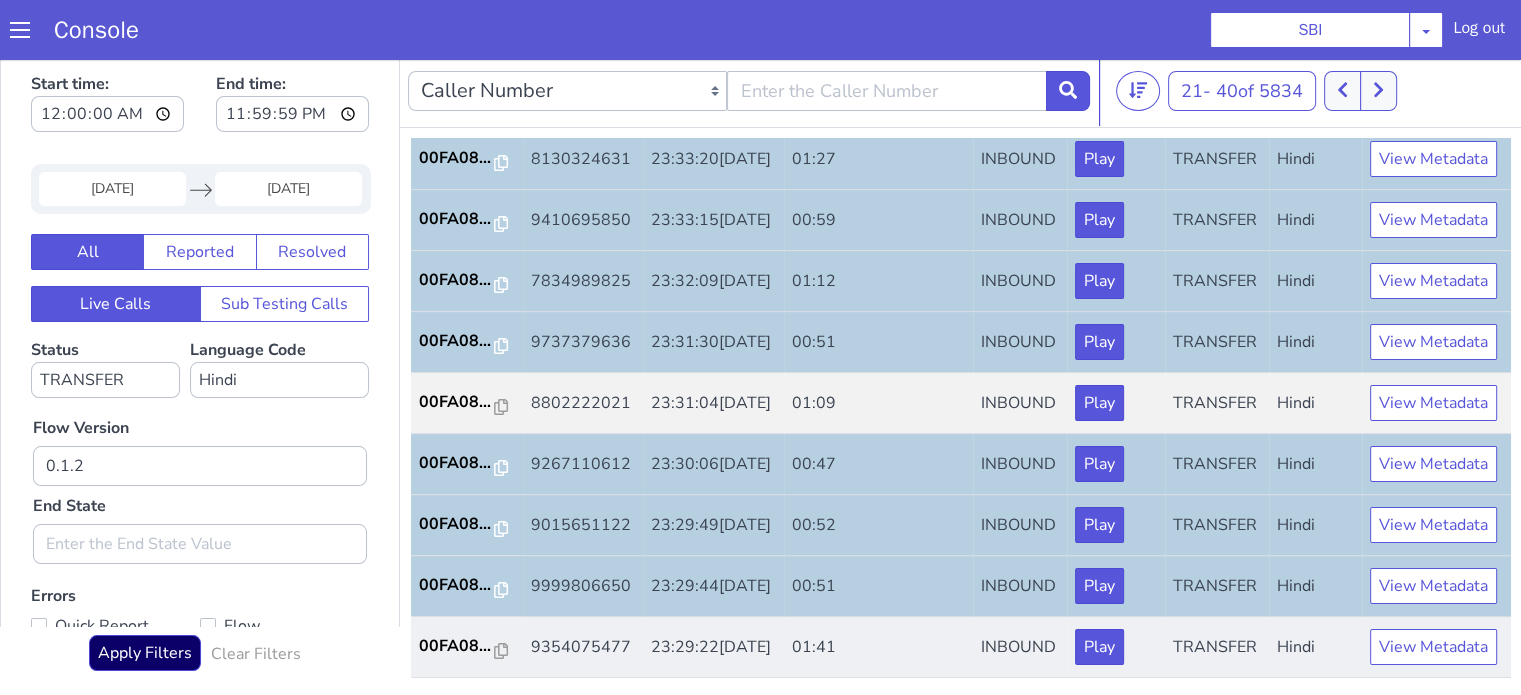 click on "00FA08..." at bounding box center (812, 236) 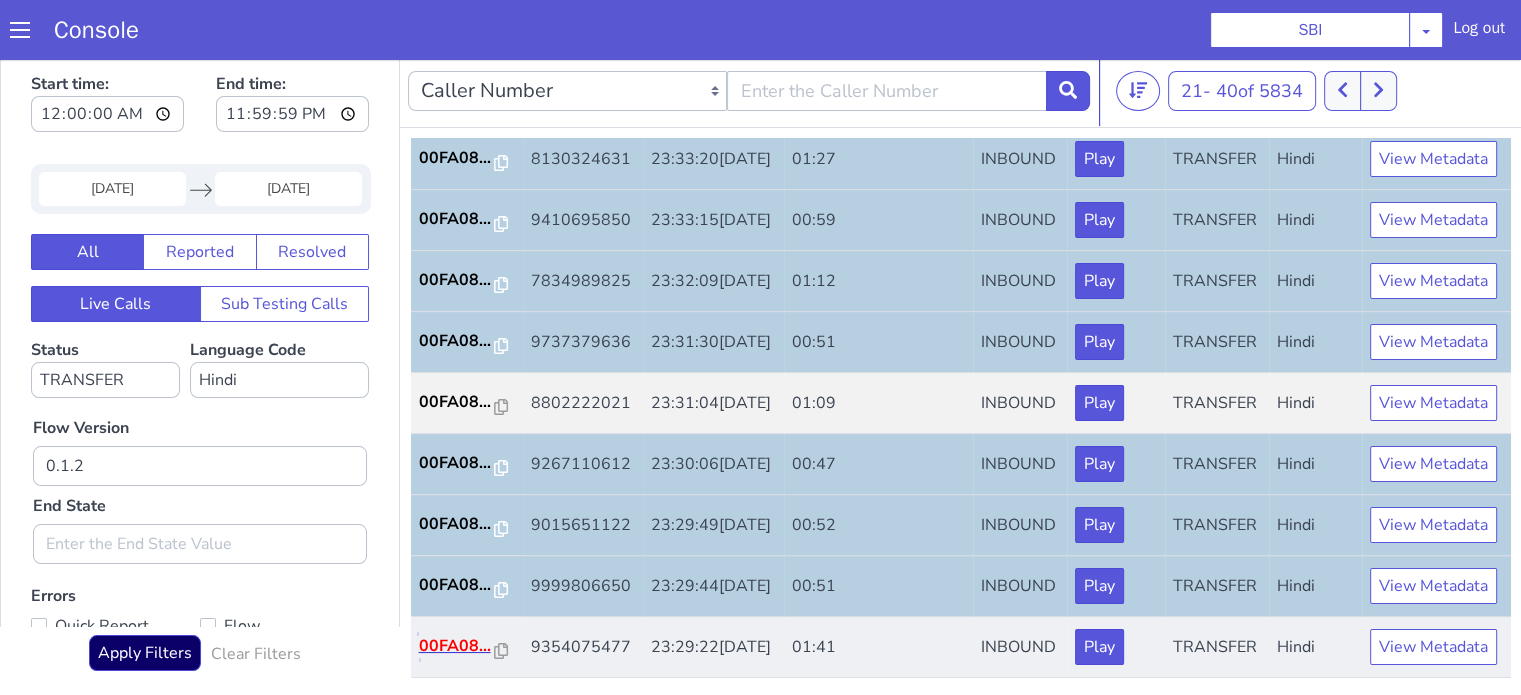 click on "00FA08..." at bounding box center [489, 571] 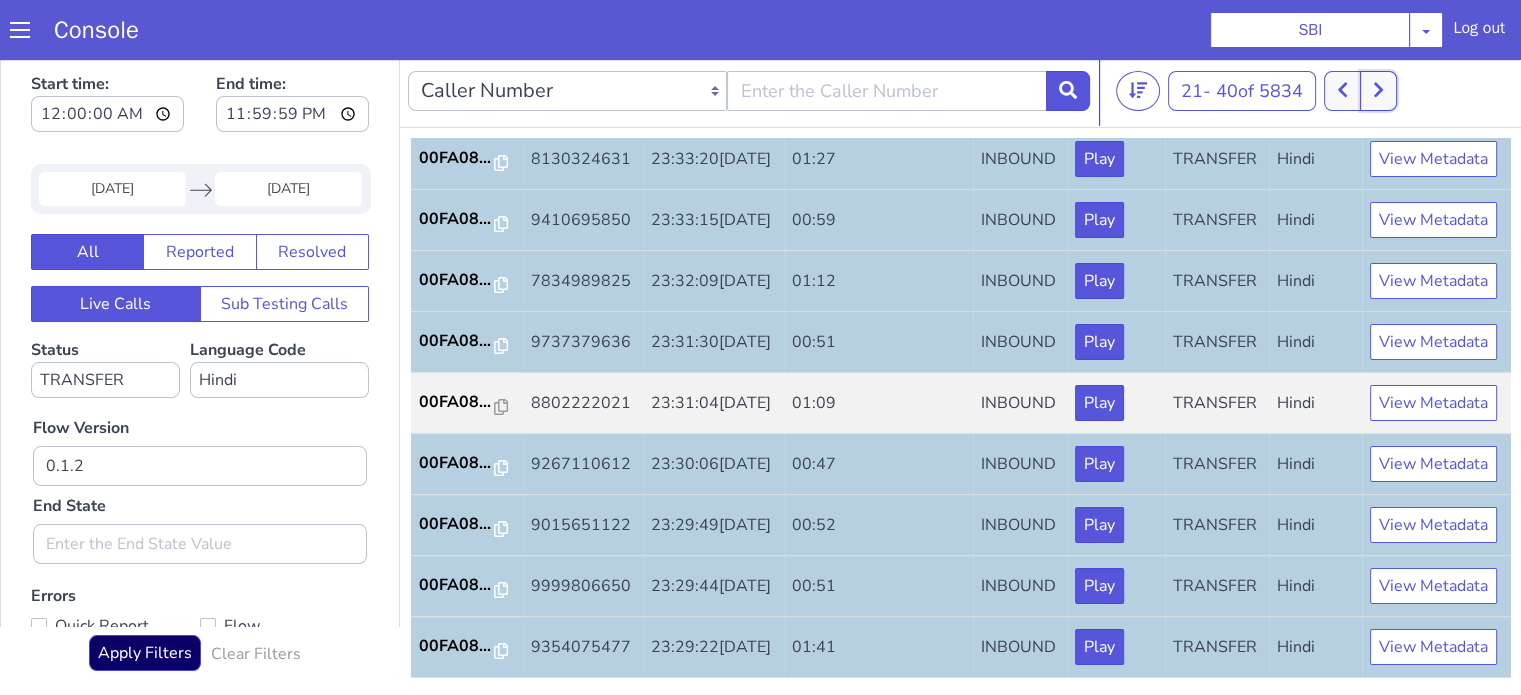 click at bounding box center (2680, -227) 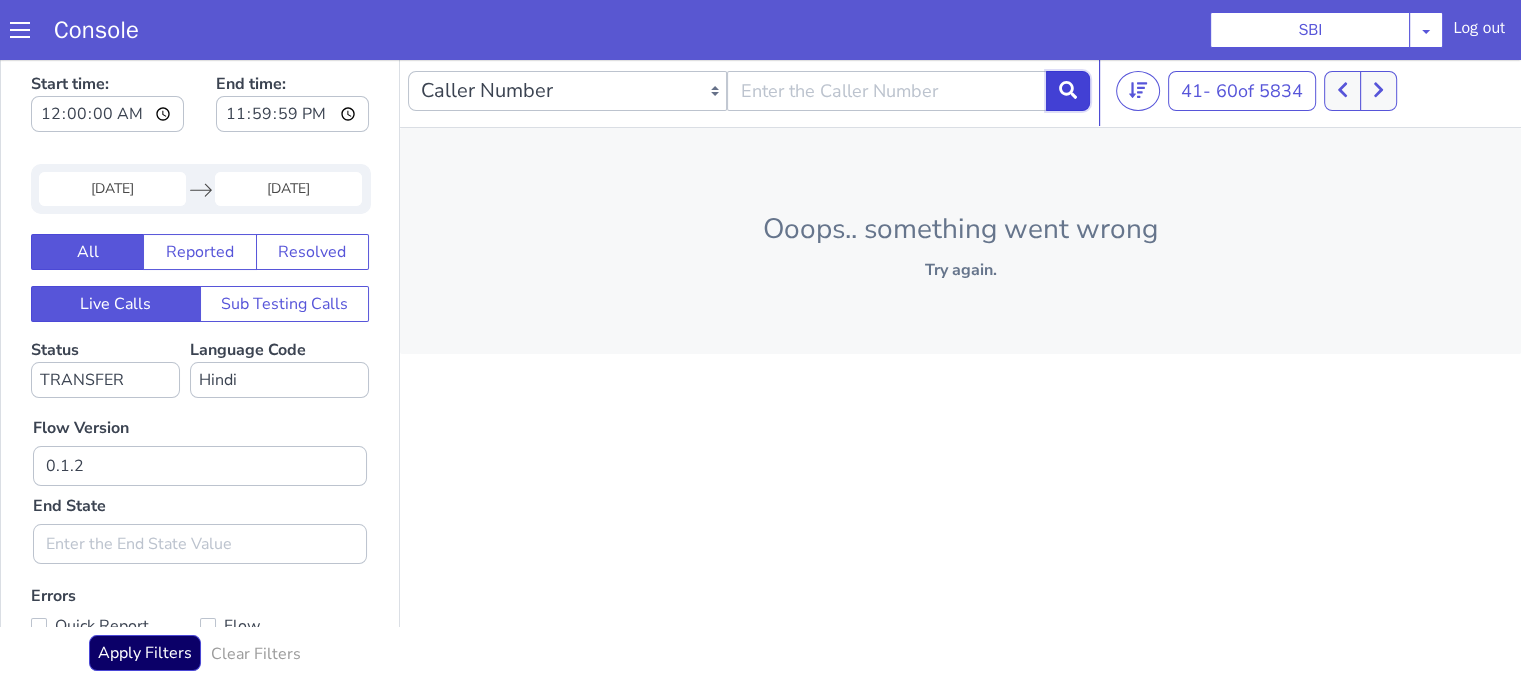 click 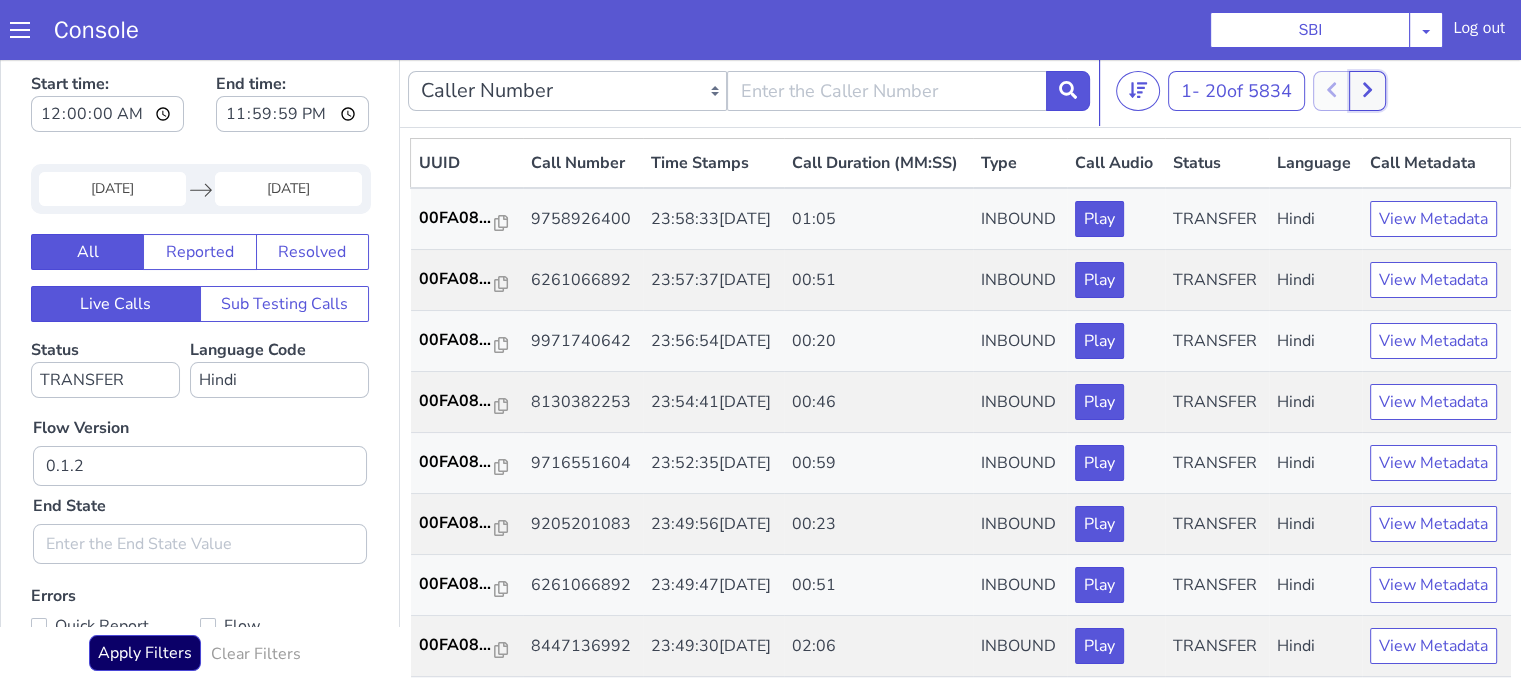 click 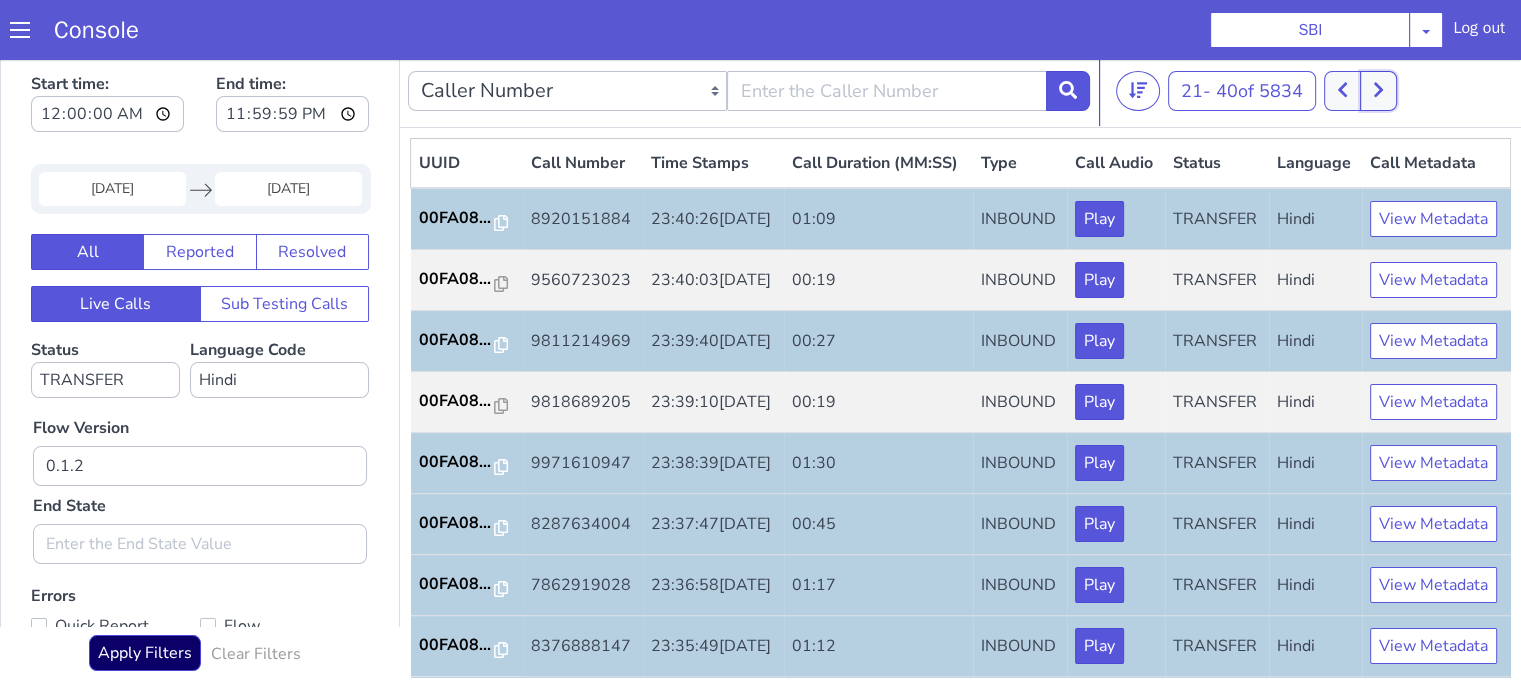 click 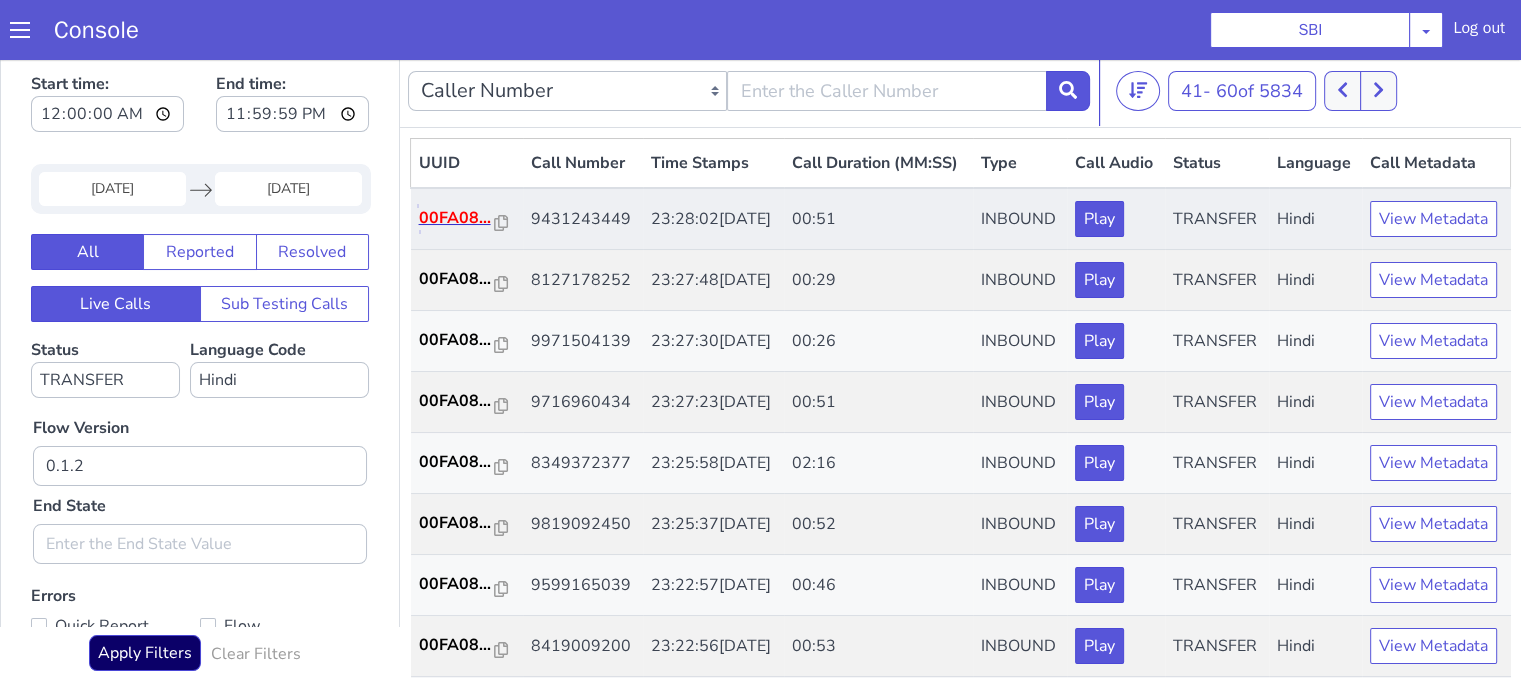 click on "00FA08..." at bounding box center [736, -150] 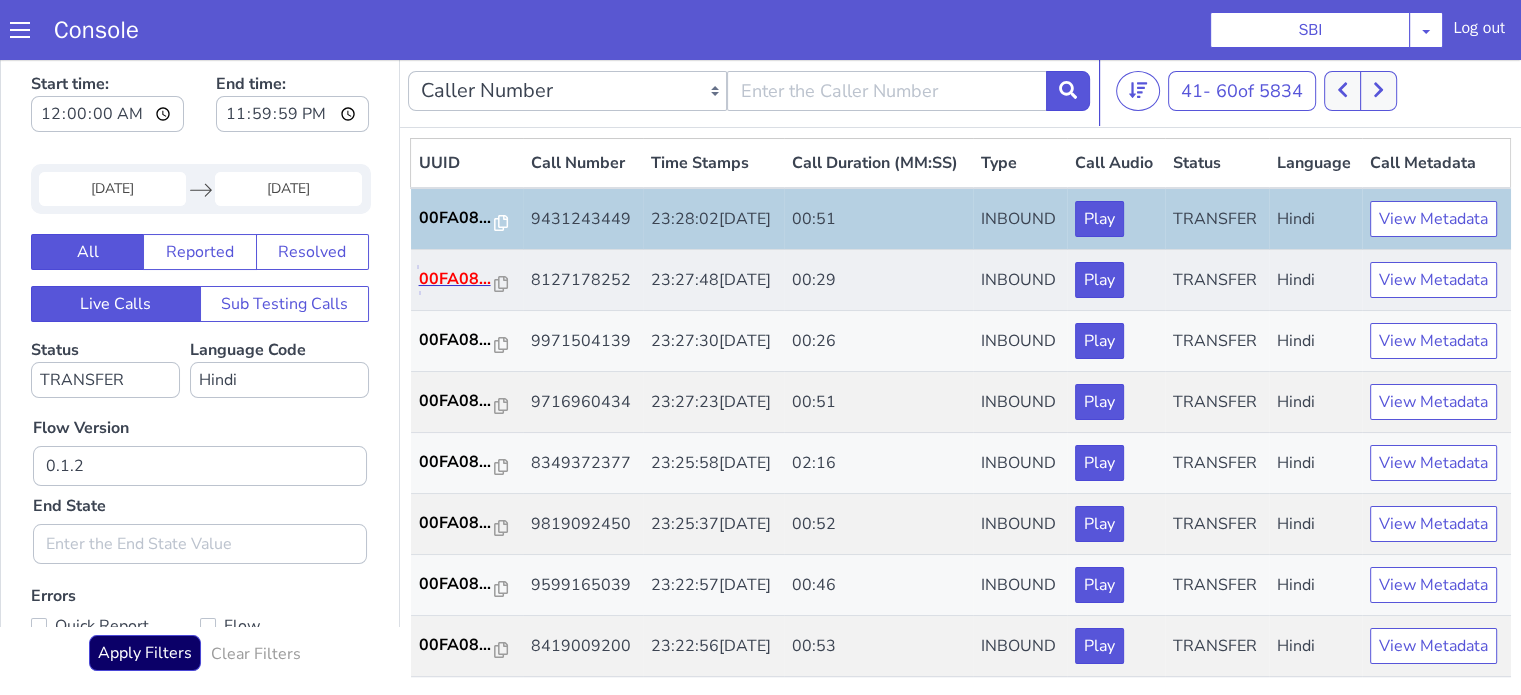 click on "00FA08..." at bounding box center [475, 233] 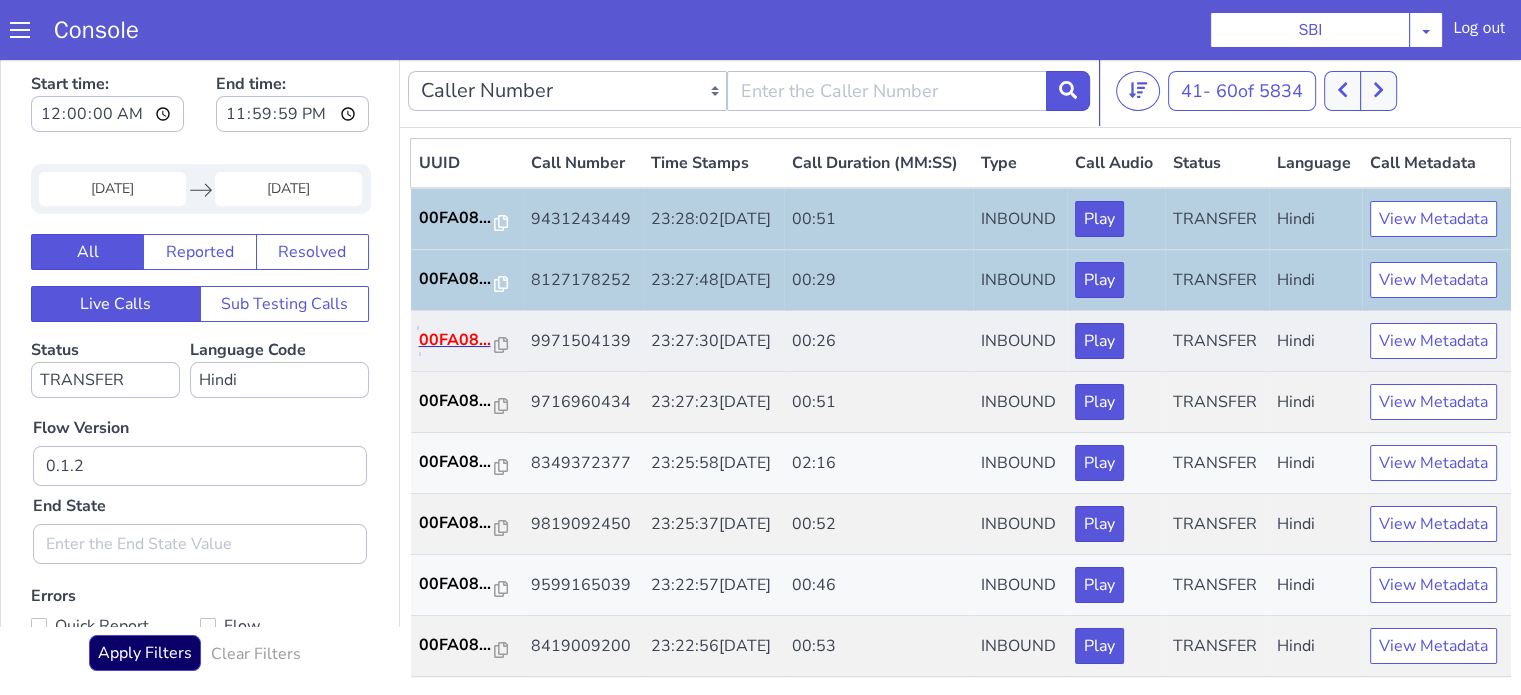 click on "00FA08..." at bounding box center [680, 18] 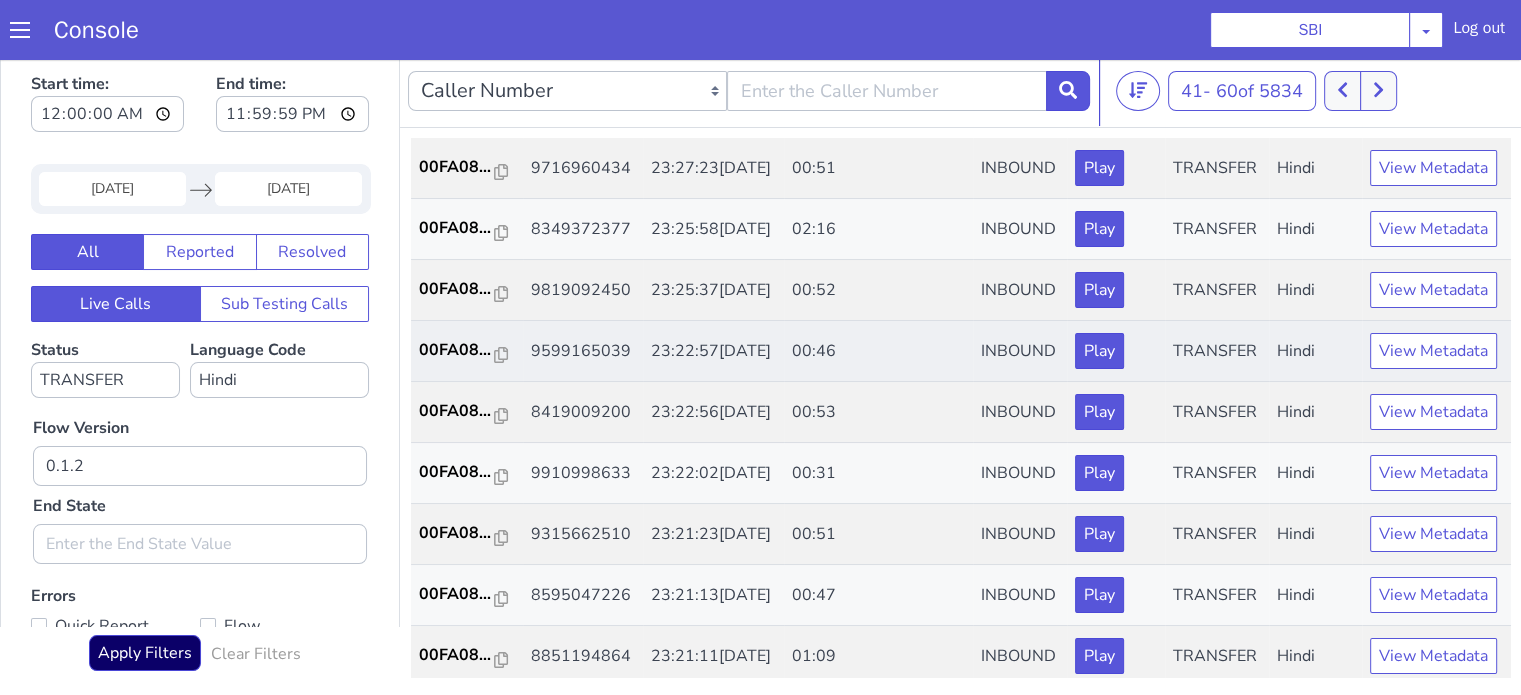 scroll, scrollTop: 200, scrollLeft: 0, axis: vertical 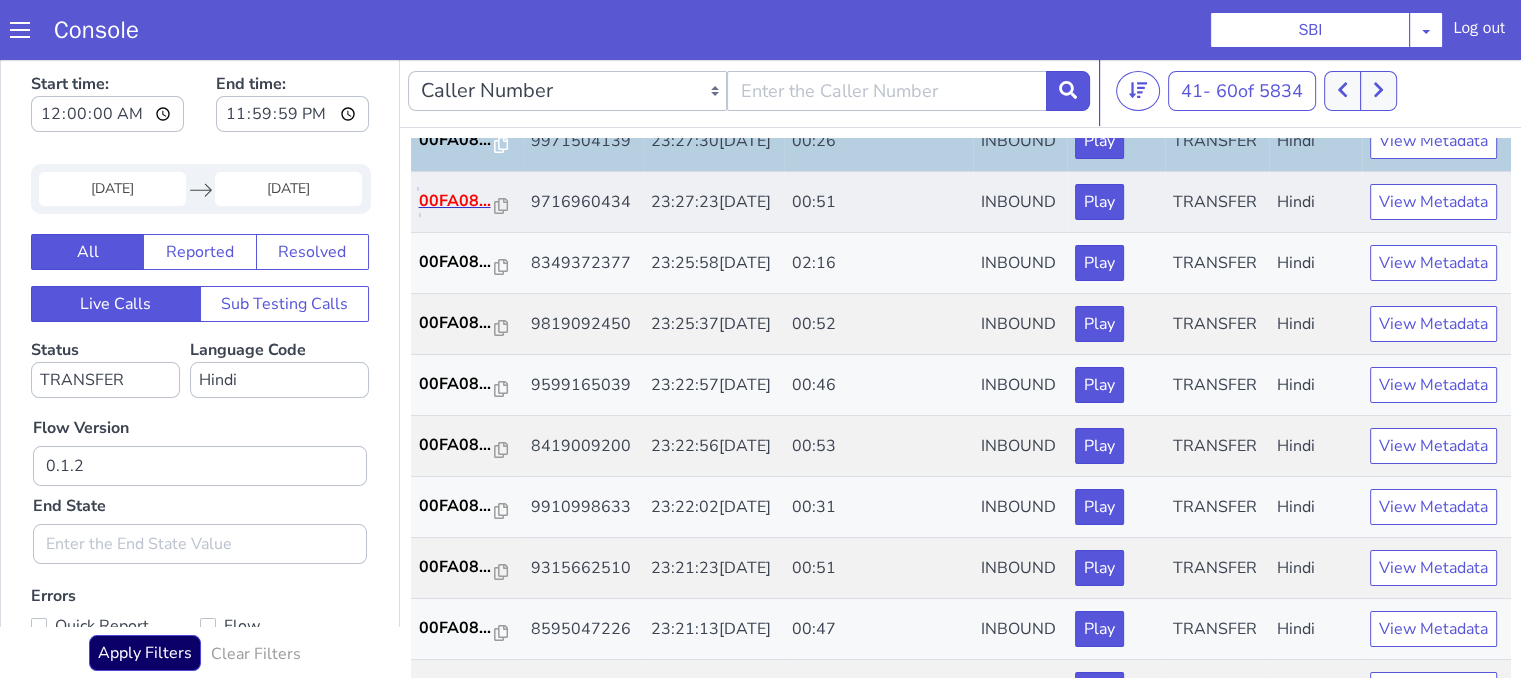 click on "00FA08..." at bounding box center [465, 180] 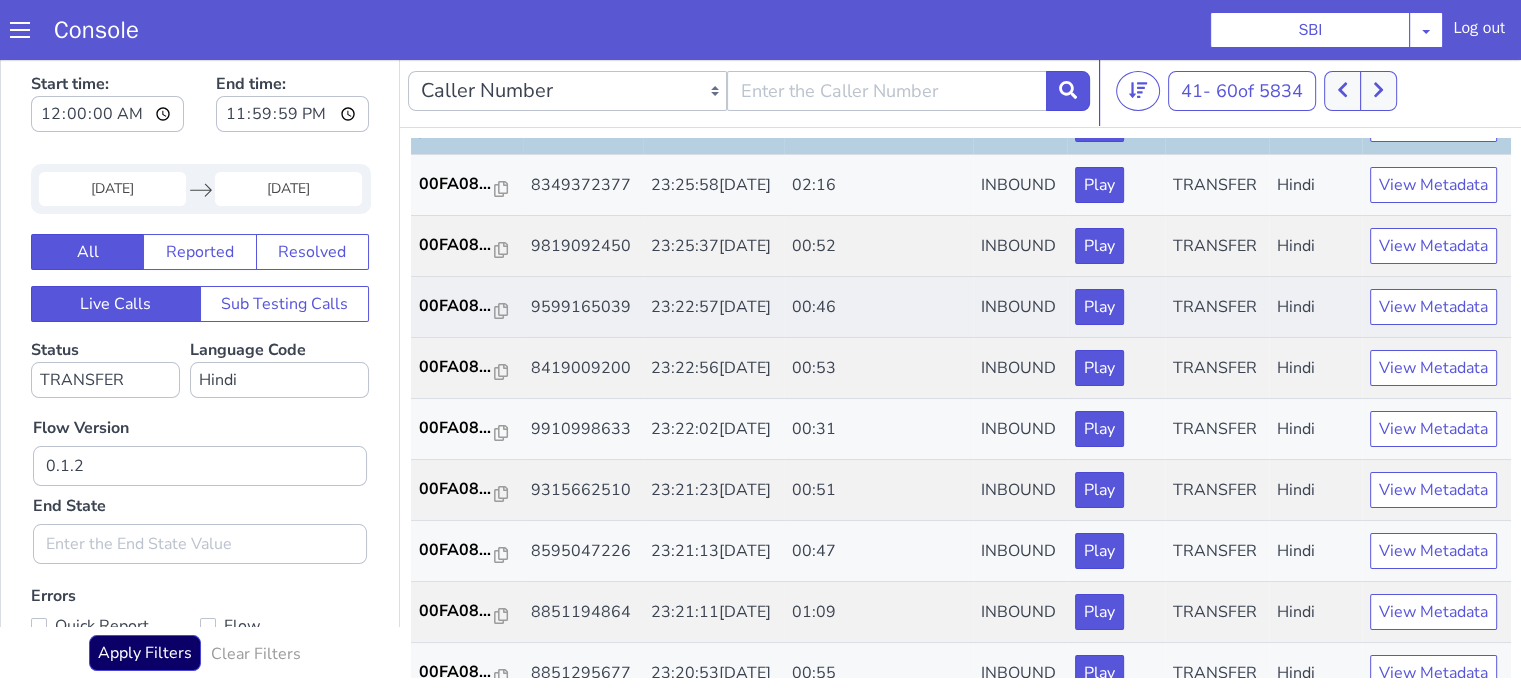 scroll, scrollTop: 300, scrollLeft: 0, axis: vertical 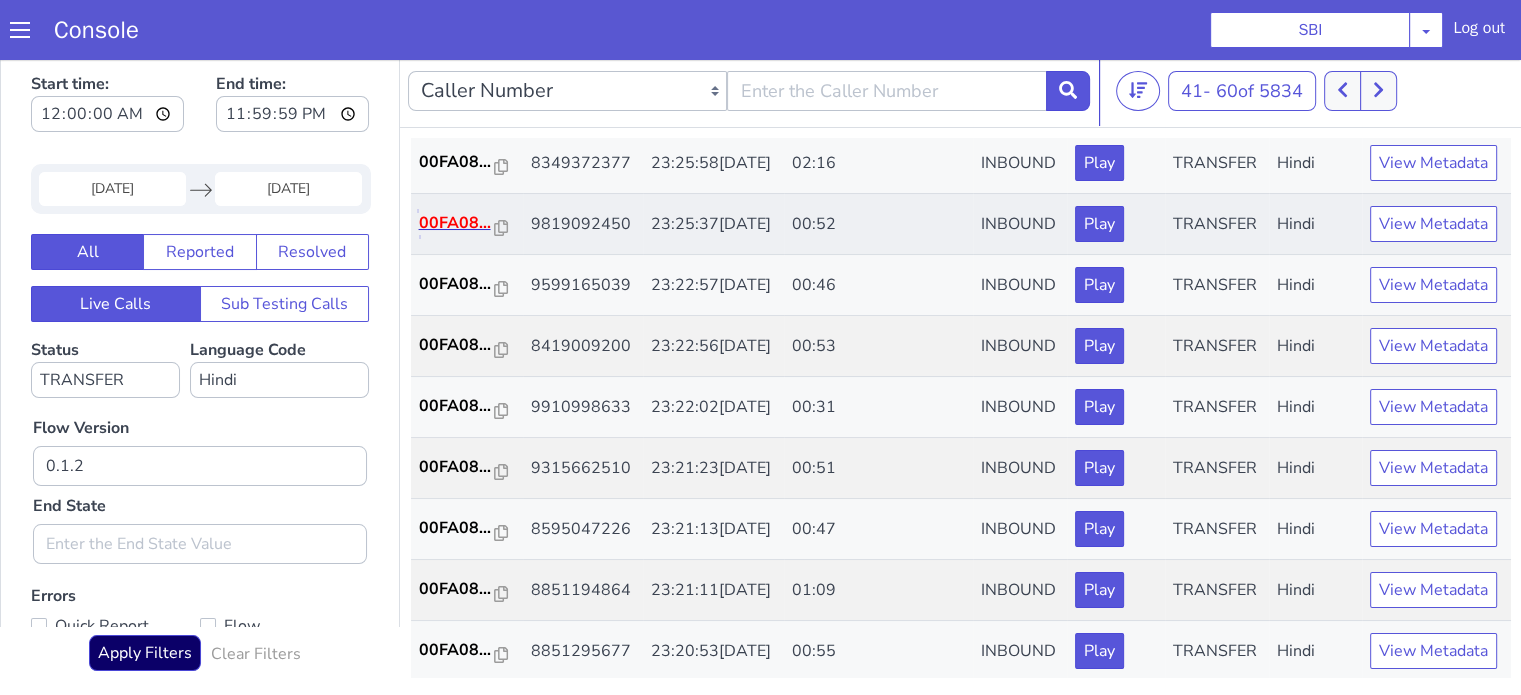 click on "00FA08..." at bounding box center (736, -145) 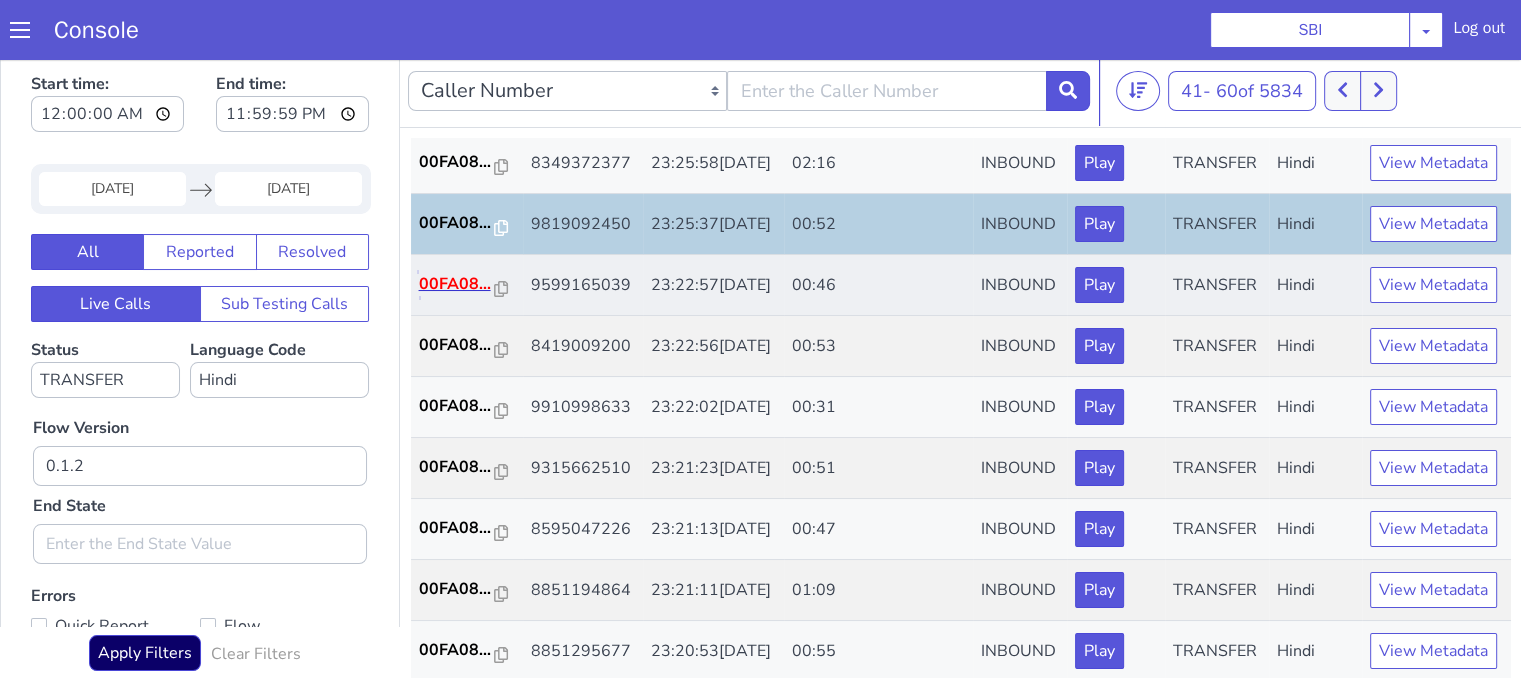 click on "00FA08..." at bounding box center (465, 263) 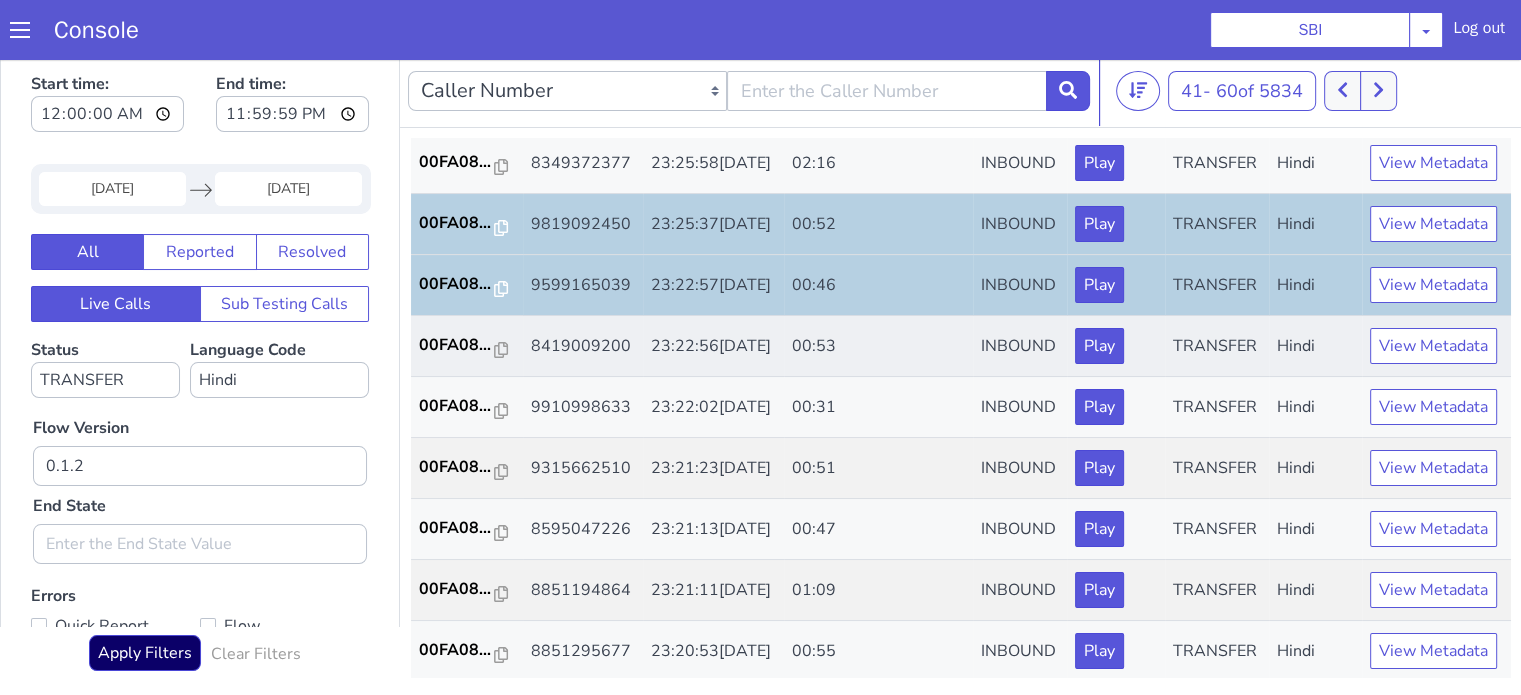 click on "00FA08..." at bounding box center (467, 346) 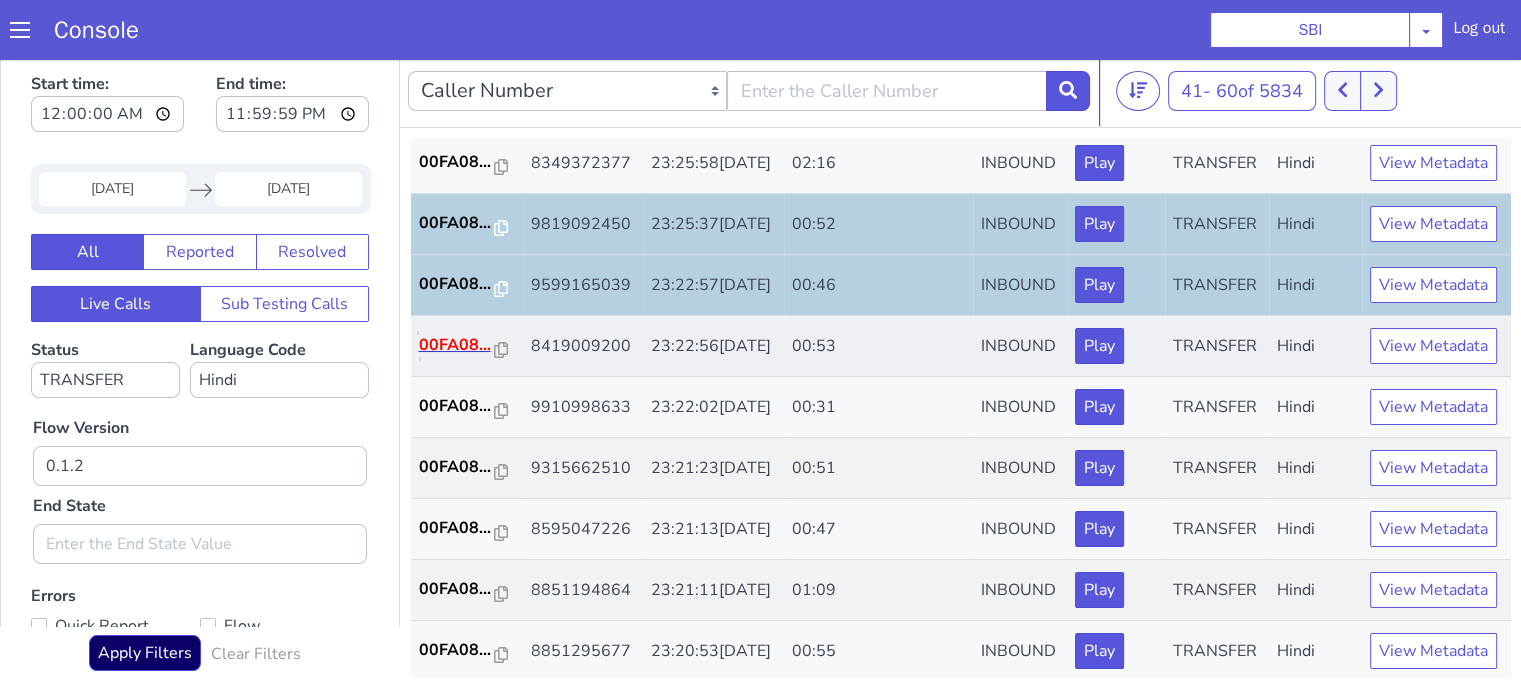 click on "00FA08..." at bounding box center (877, -105) 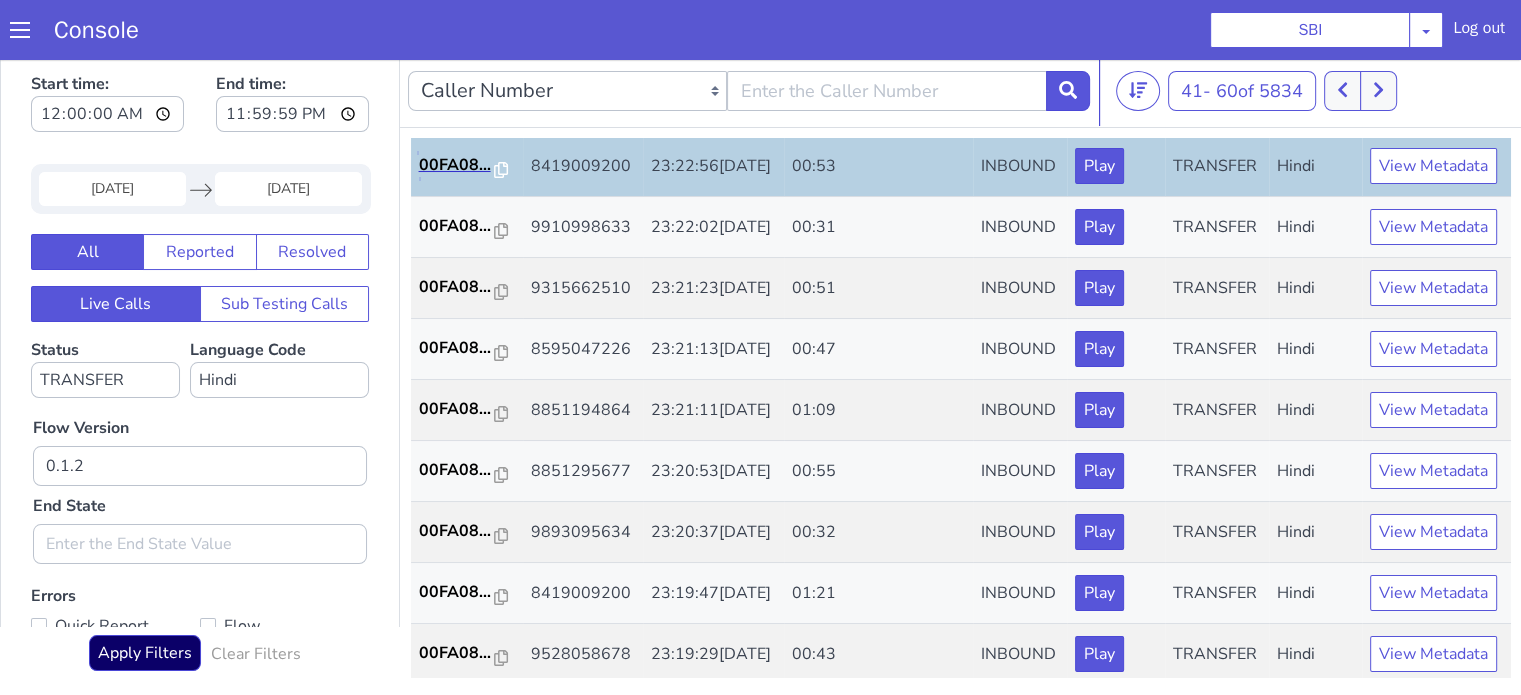 scroll, scrollTop: 600, scrollLeft: 0, axis: vertical 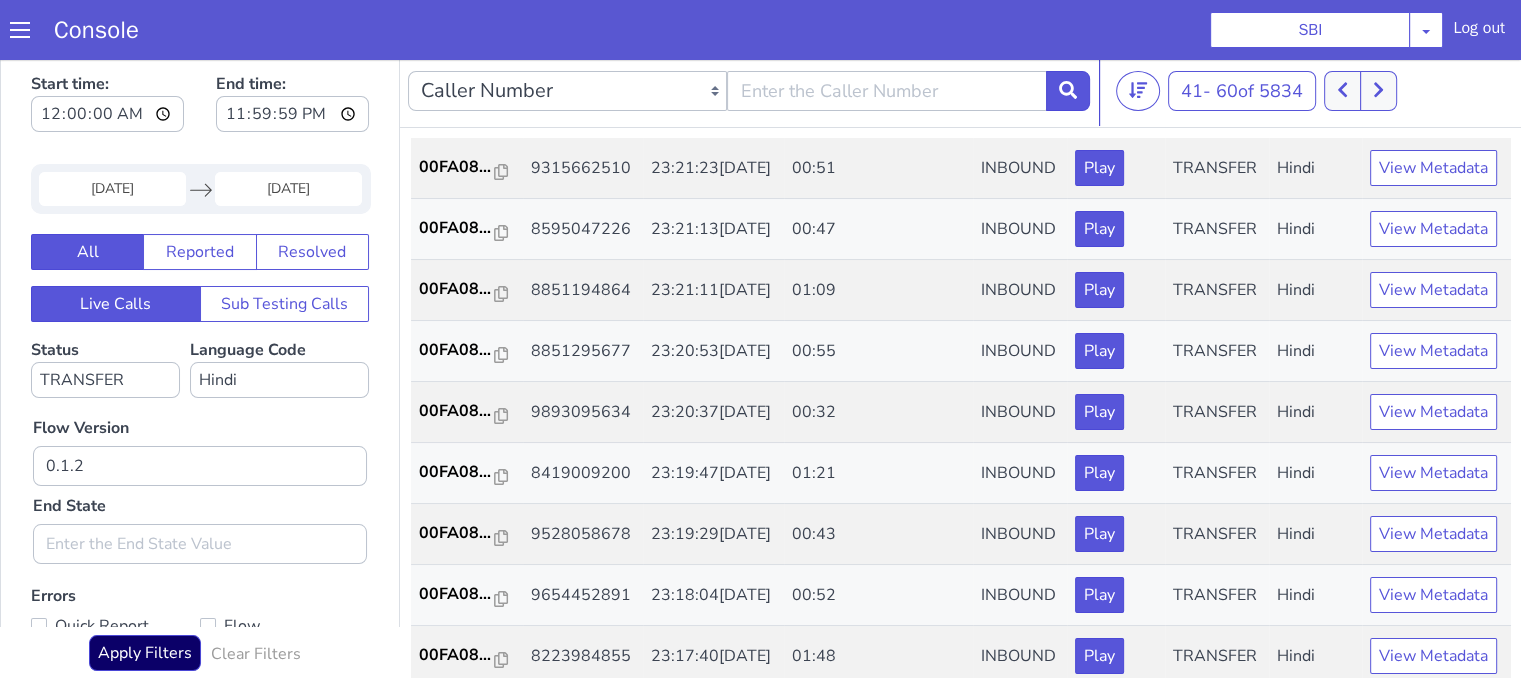 click on "00FA08..." at bounding box center [960, -378] 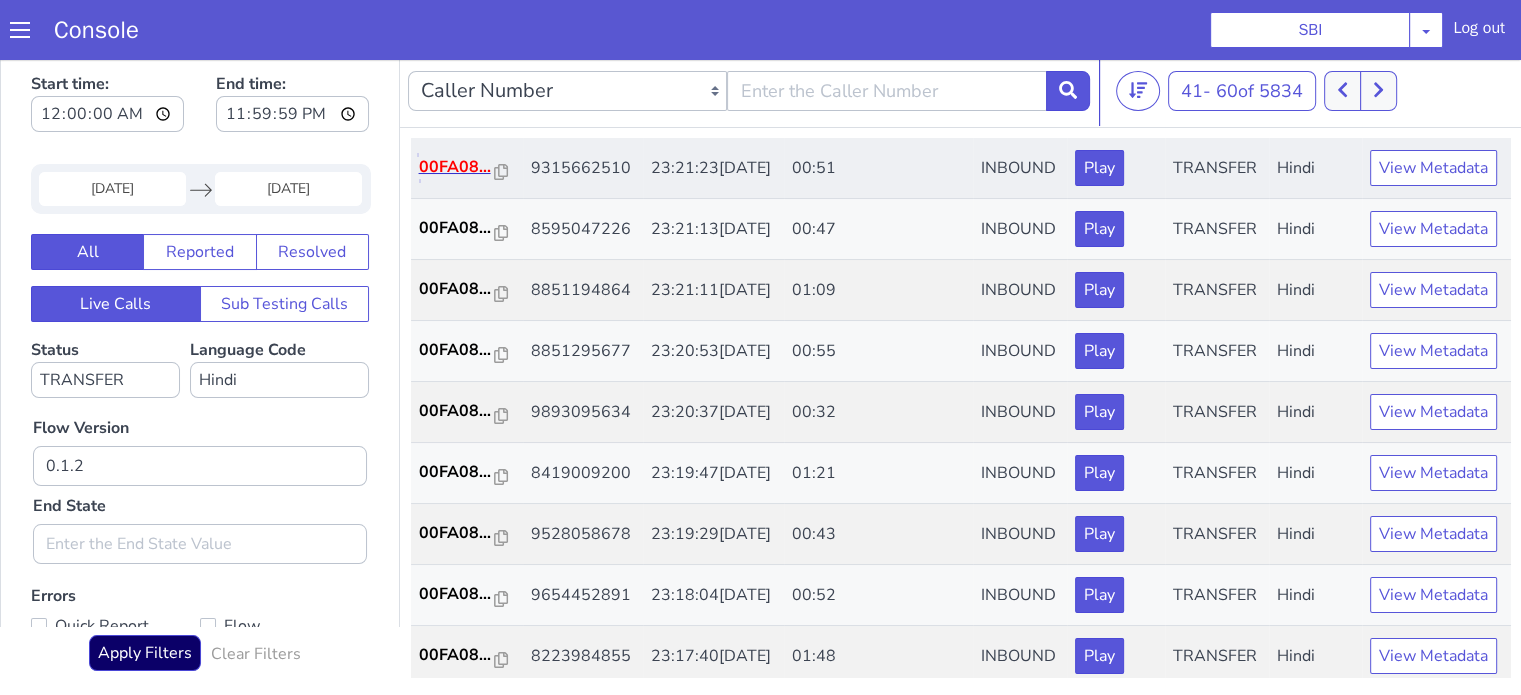 click on "00FA08..." at bounding box center (679, -155) 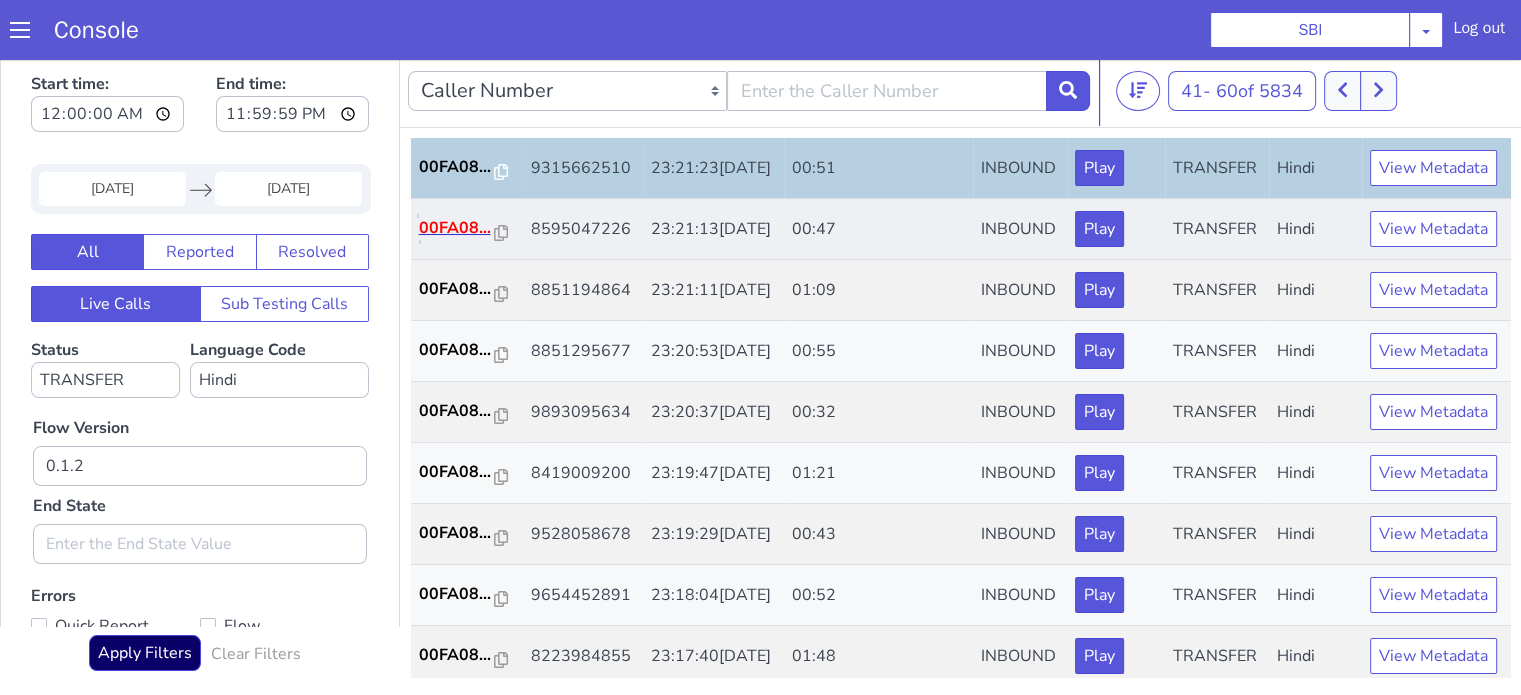 click on "00FA08..." at bounding box center [960, -255] 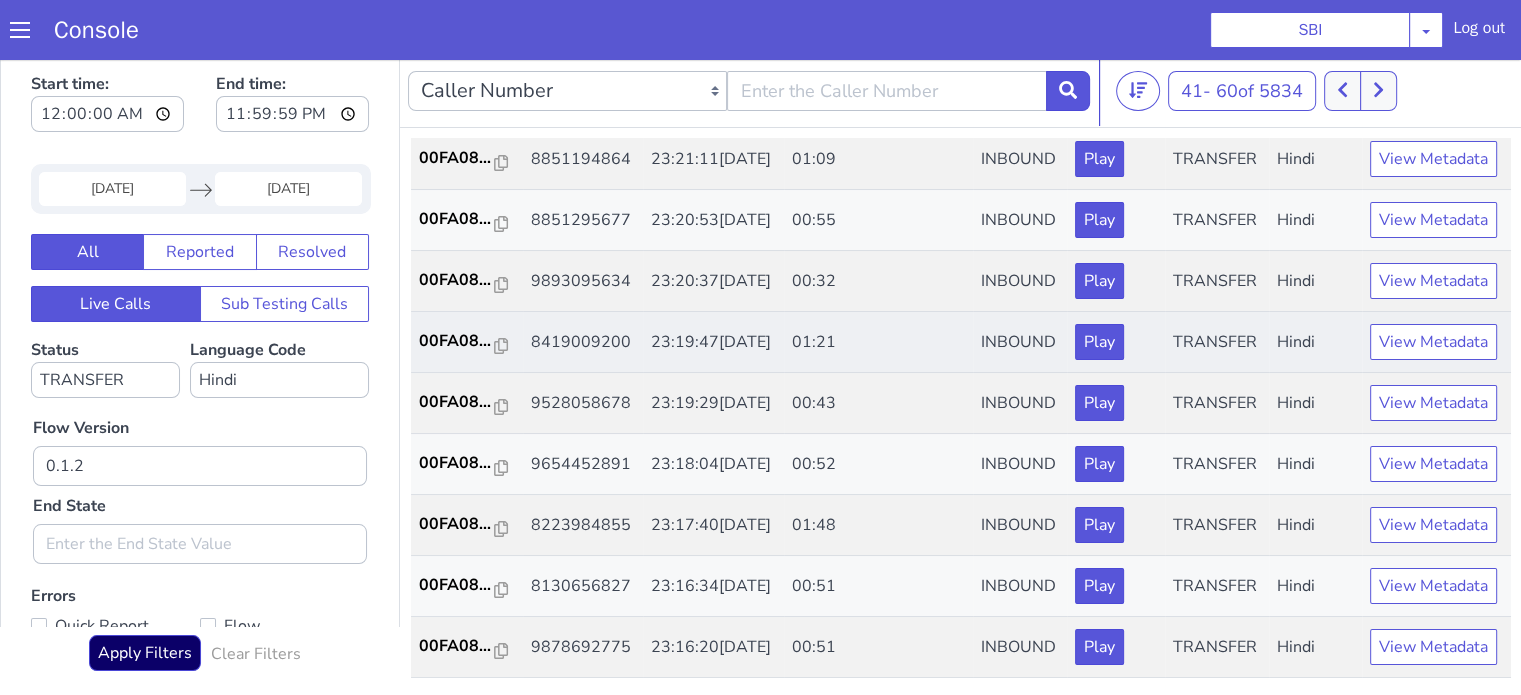 scroll, scrollTop: 800, scrollLeft: 0, axis: vertical 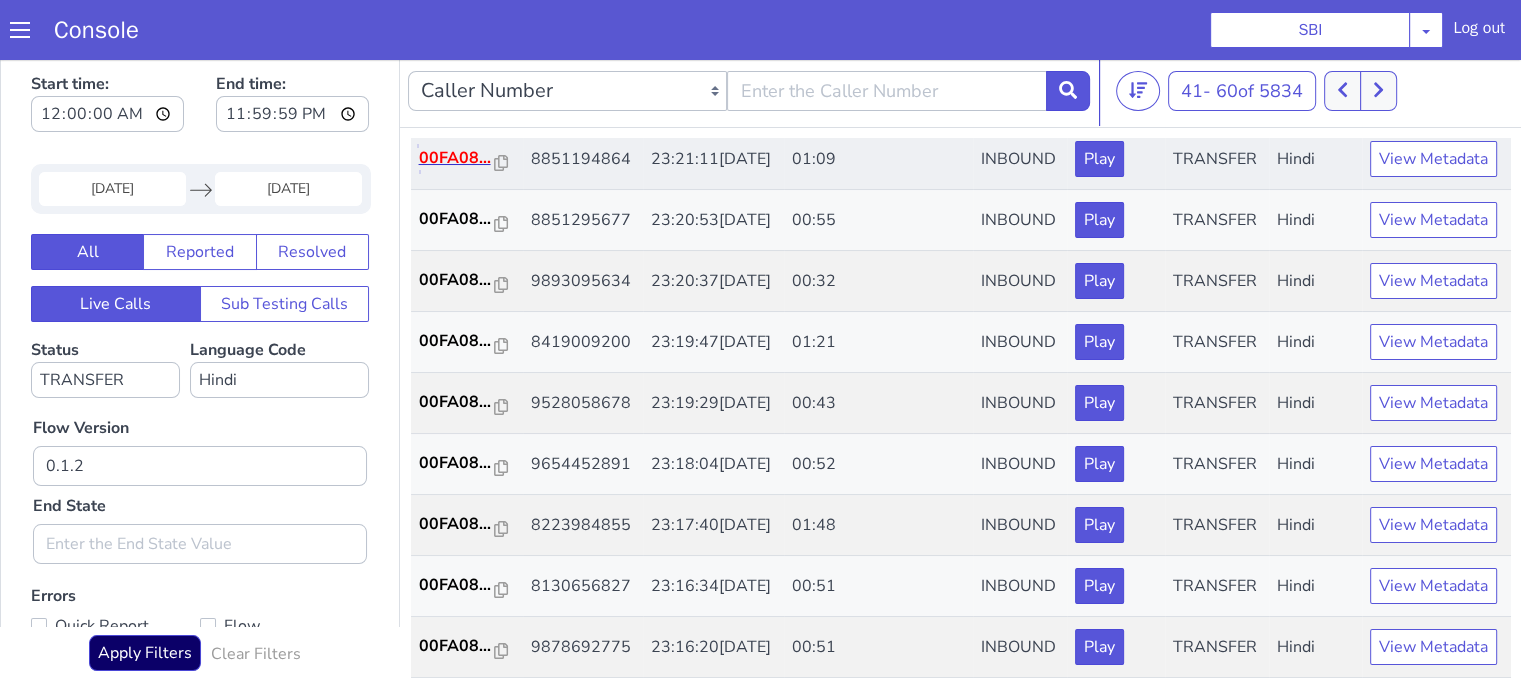 click on "00FA08..." at bounding box center [736, -210] 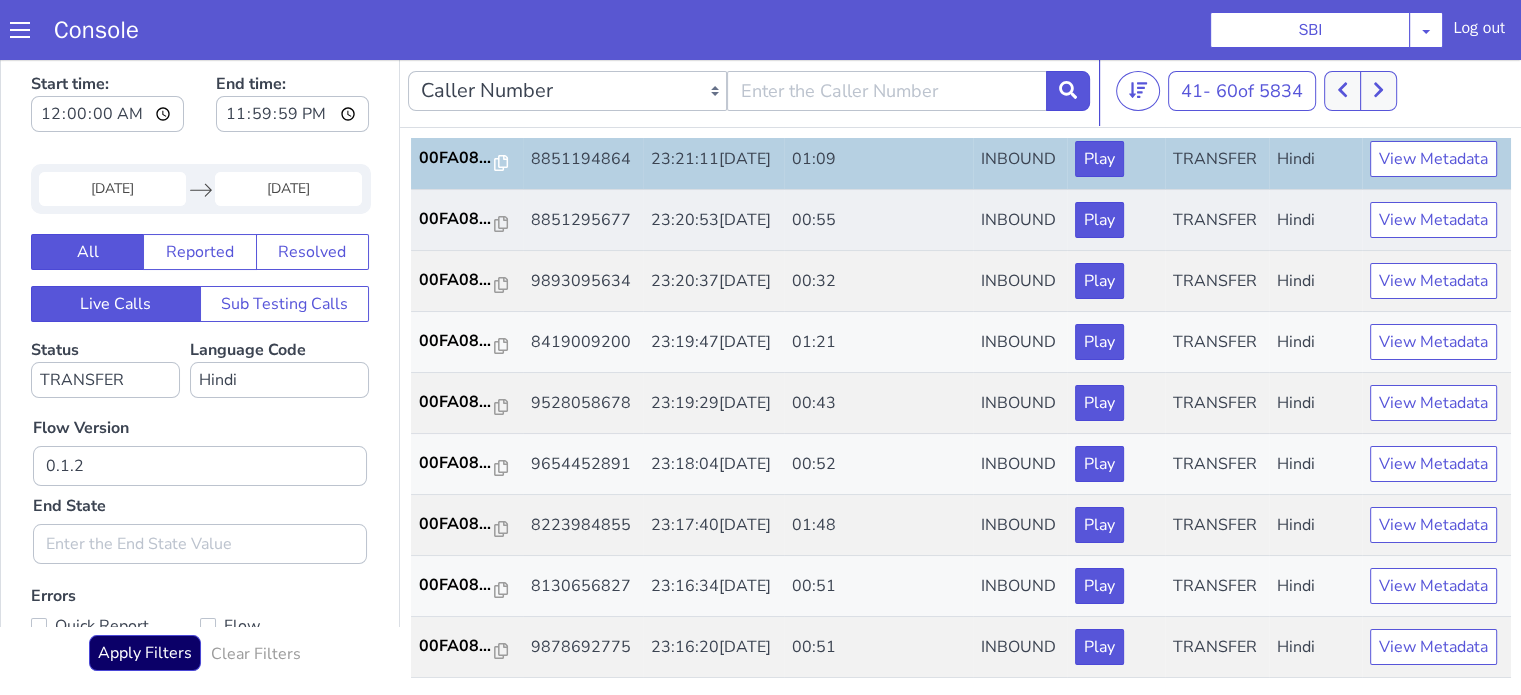 click on "00FA08..." at bounding box center (641, -56) 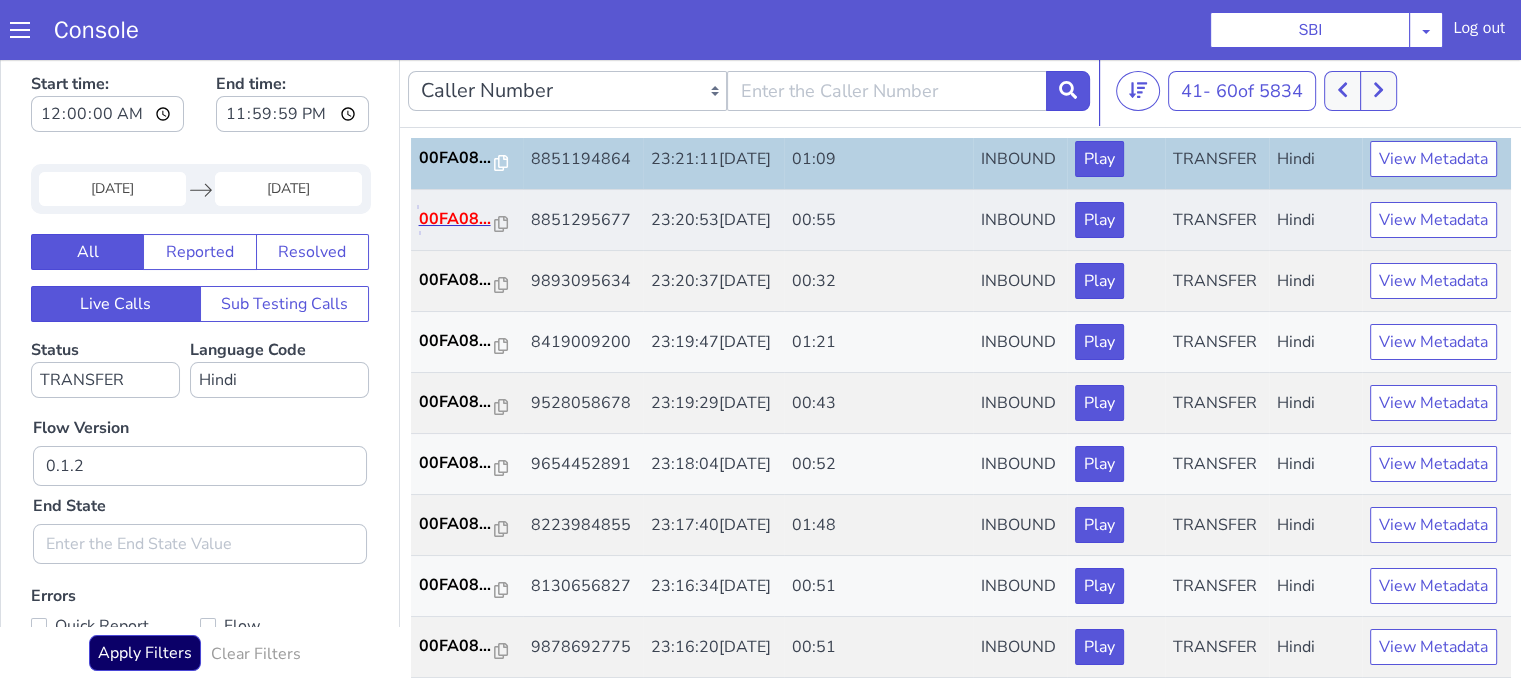 click on "00FA08..." at bounding box center [679, -103] 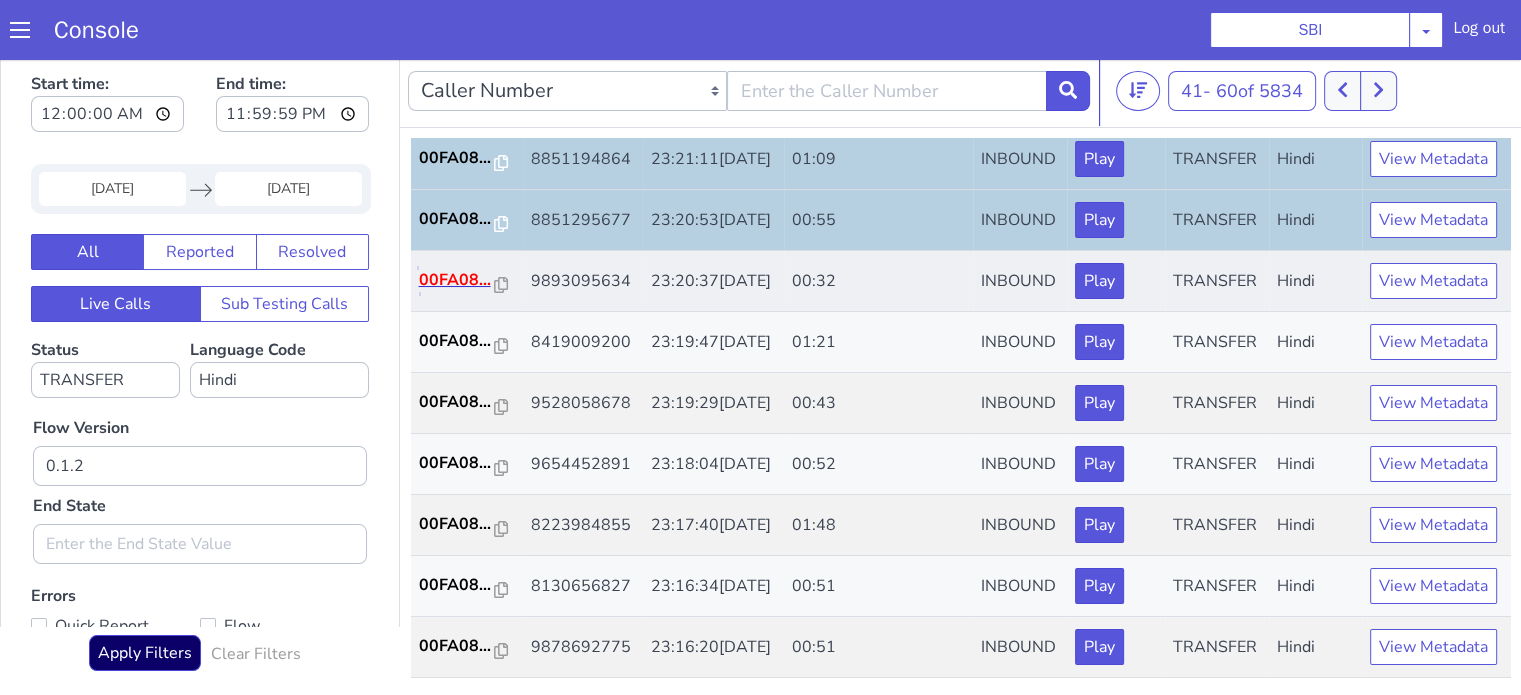 click on "00FA08..." at bounding box center [877, -171] 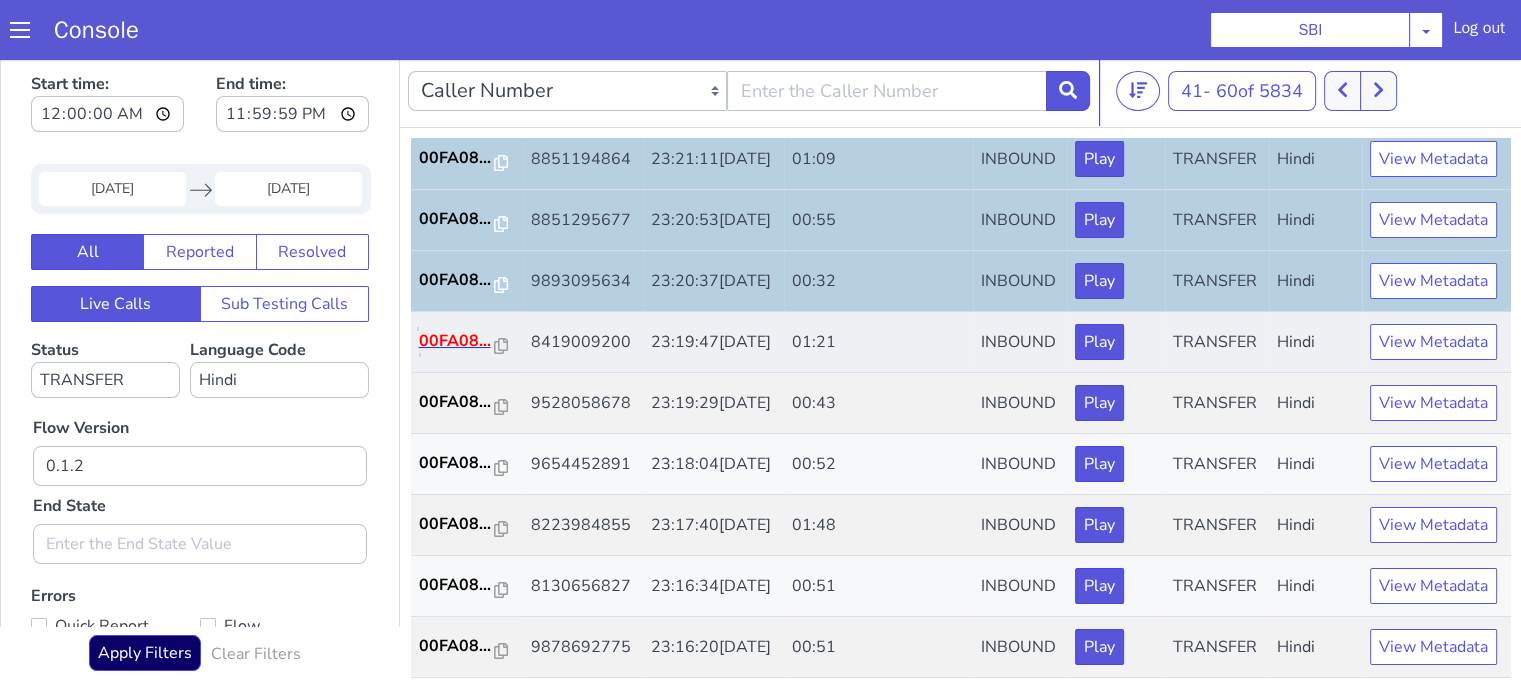 click on "00FA08..." at bounding box center (679, 19) 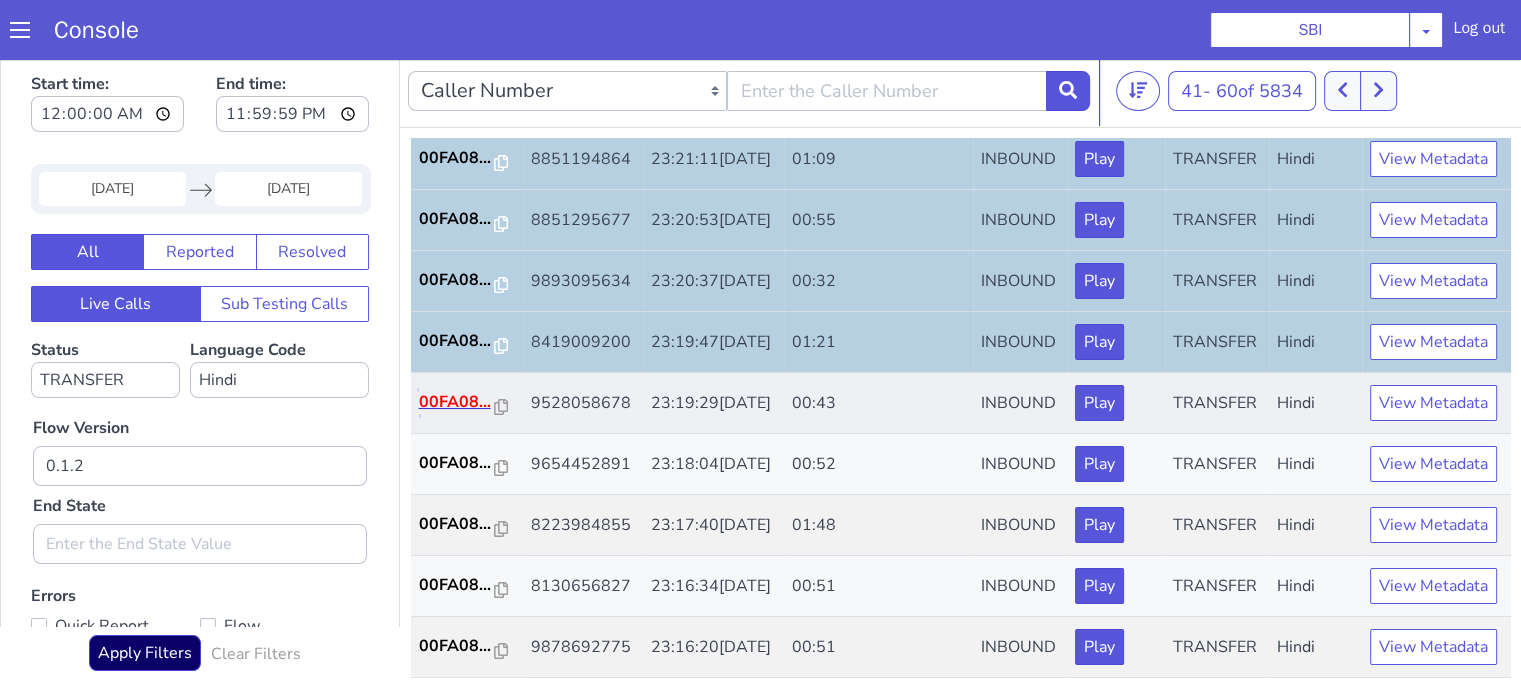 click on "00FA08..." at bounding box center [679, 80] 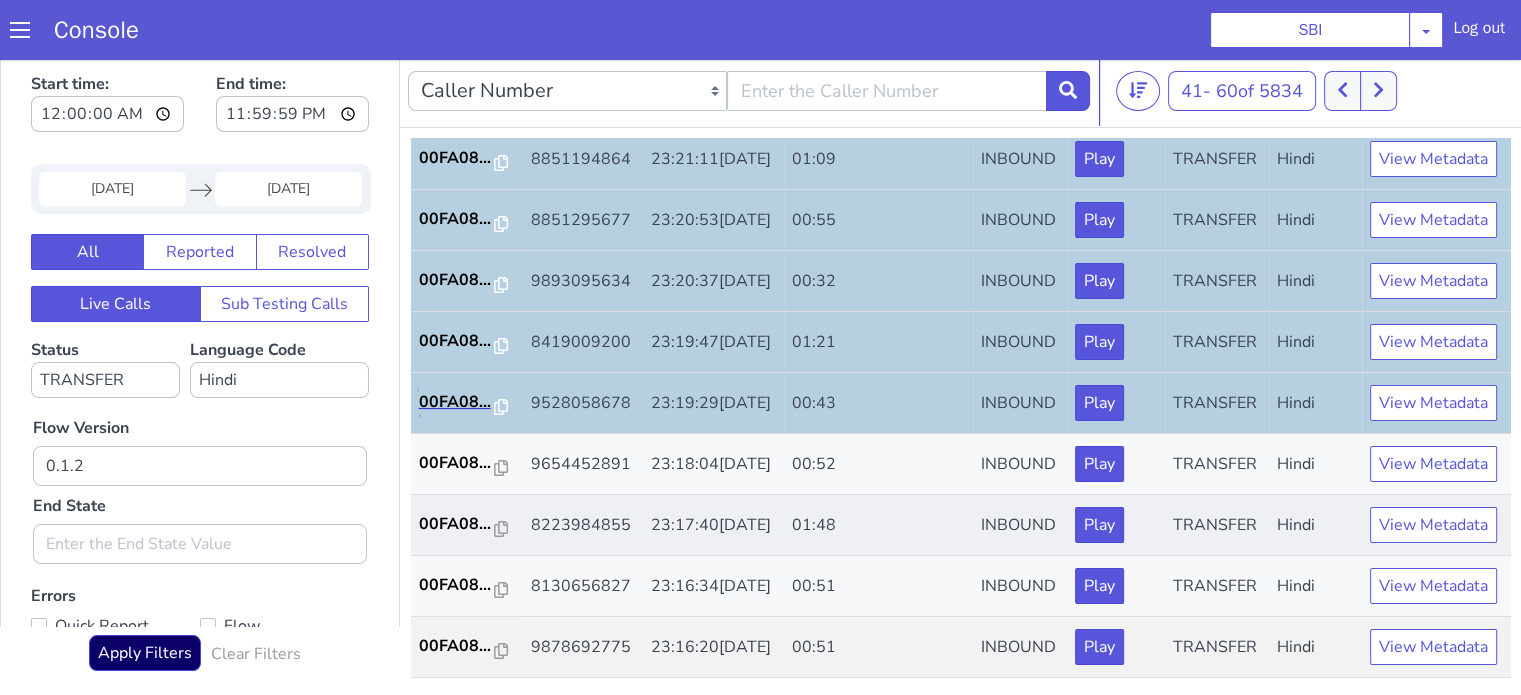 scroll, scrollTop: 990, scrollLeft: 0, axis: vertical 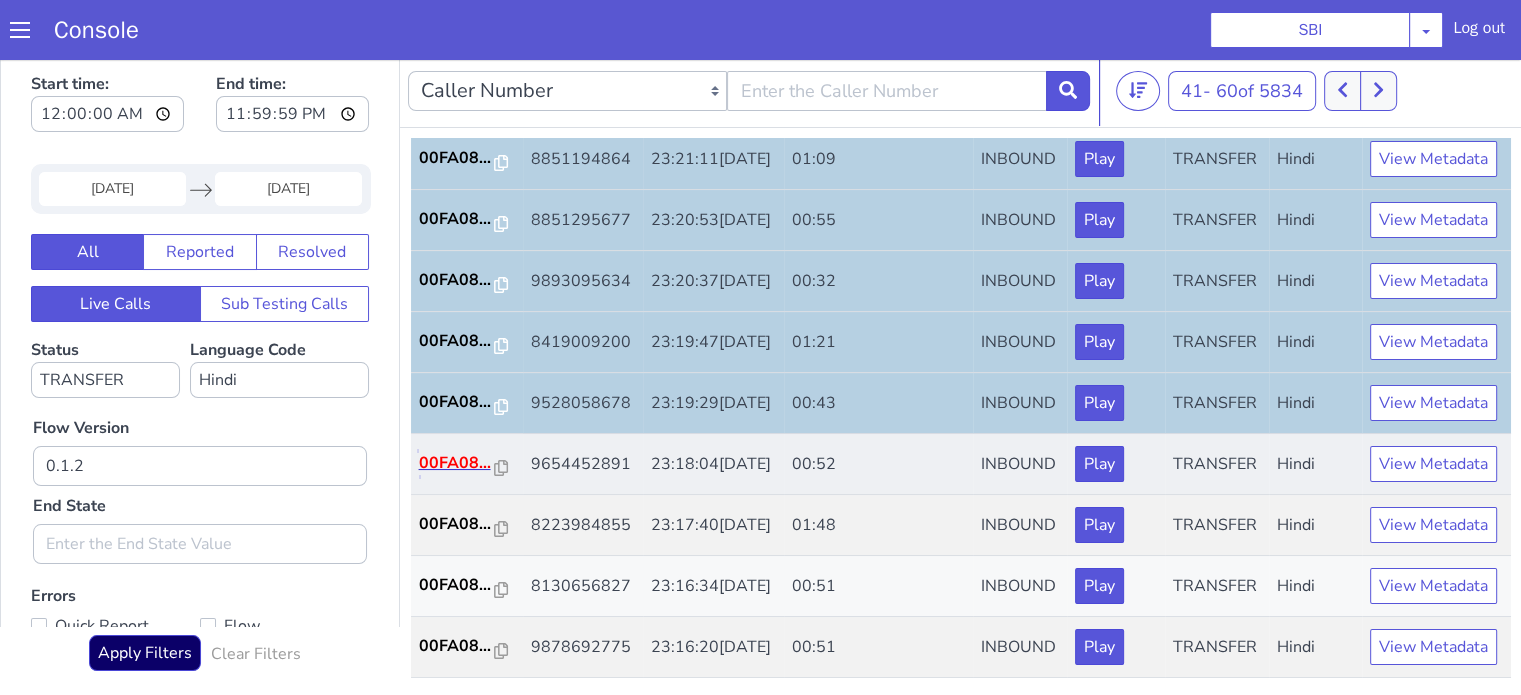 click on "00FA08..." at bounding box center [631, 187] 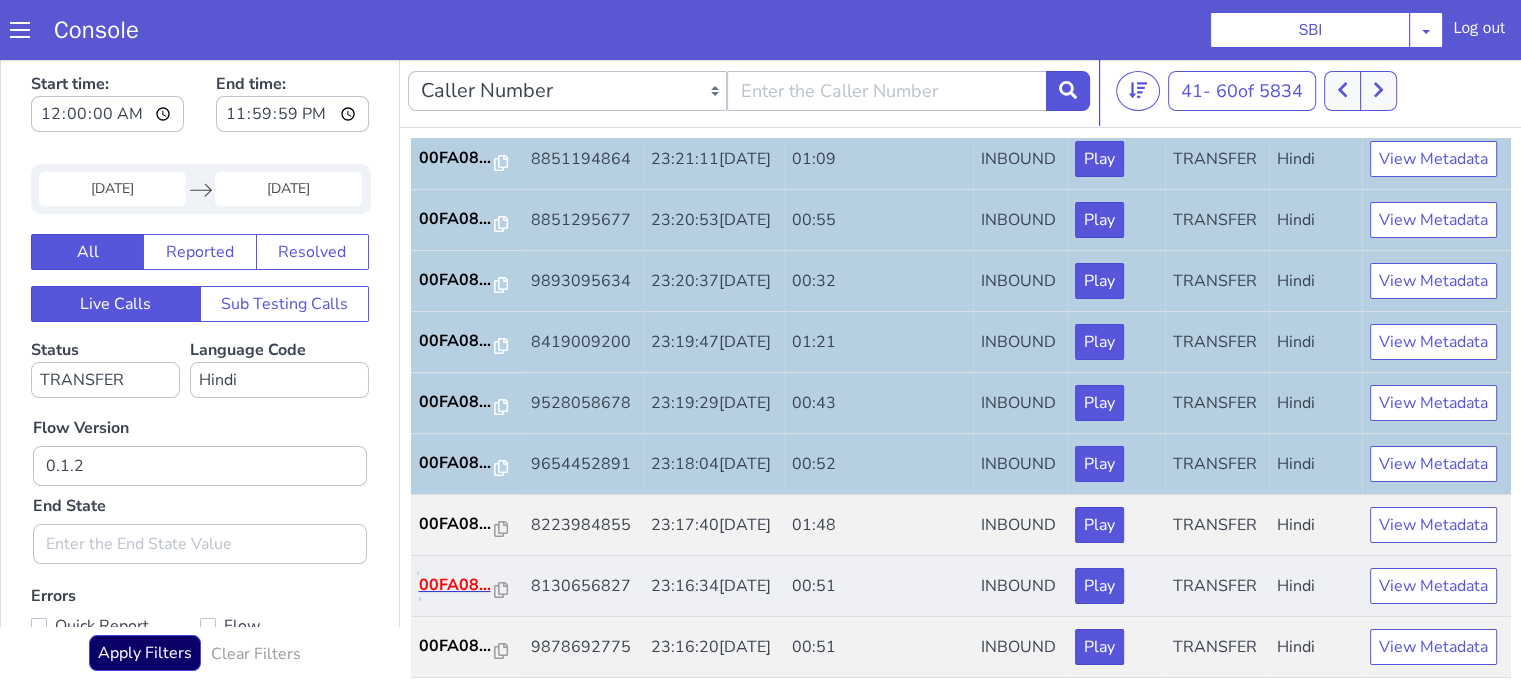 click on "00FA08..." at bounding box center [631, 309] 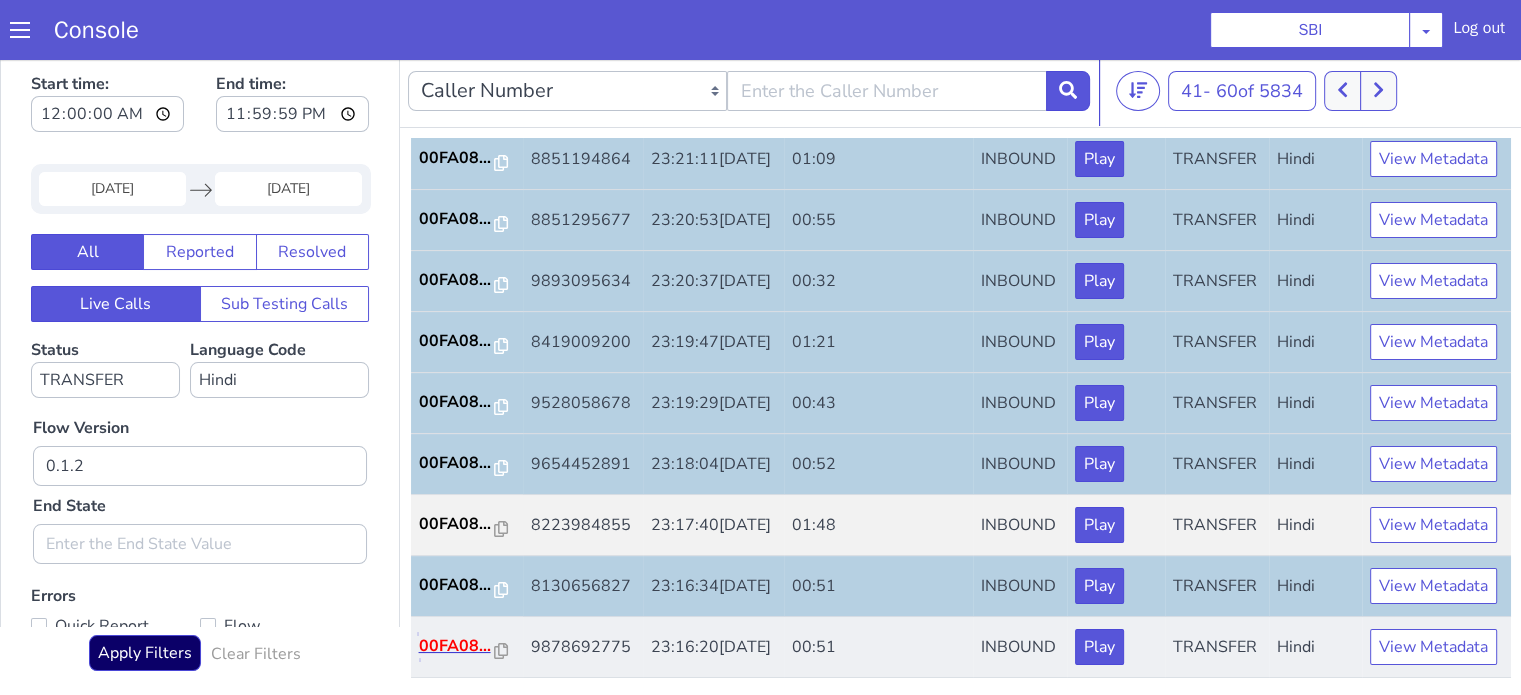 click on "00FA08..." at bounding box center [476, 599] 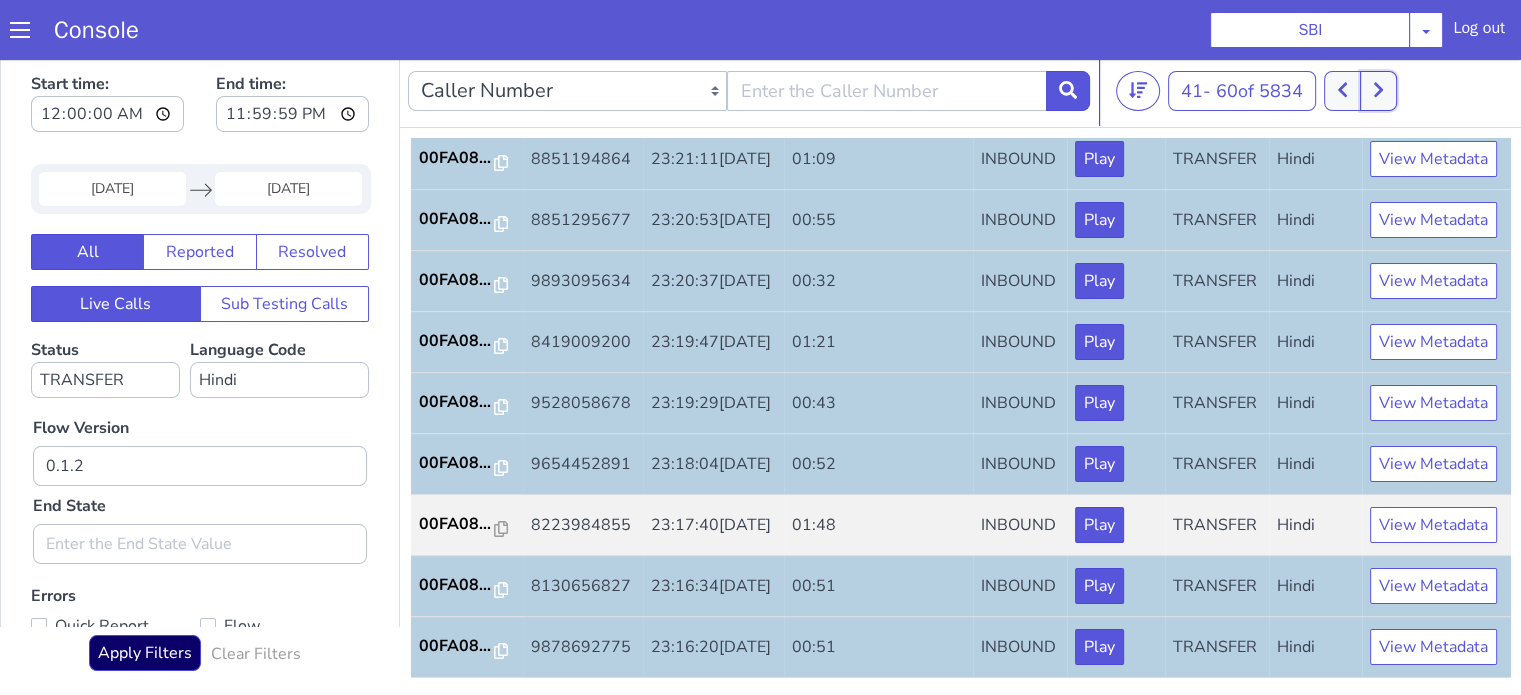 click at bounding box center (1600, -231) 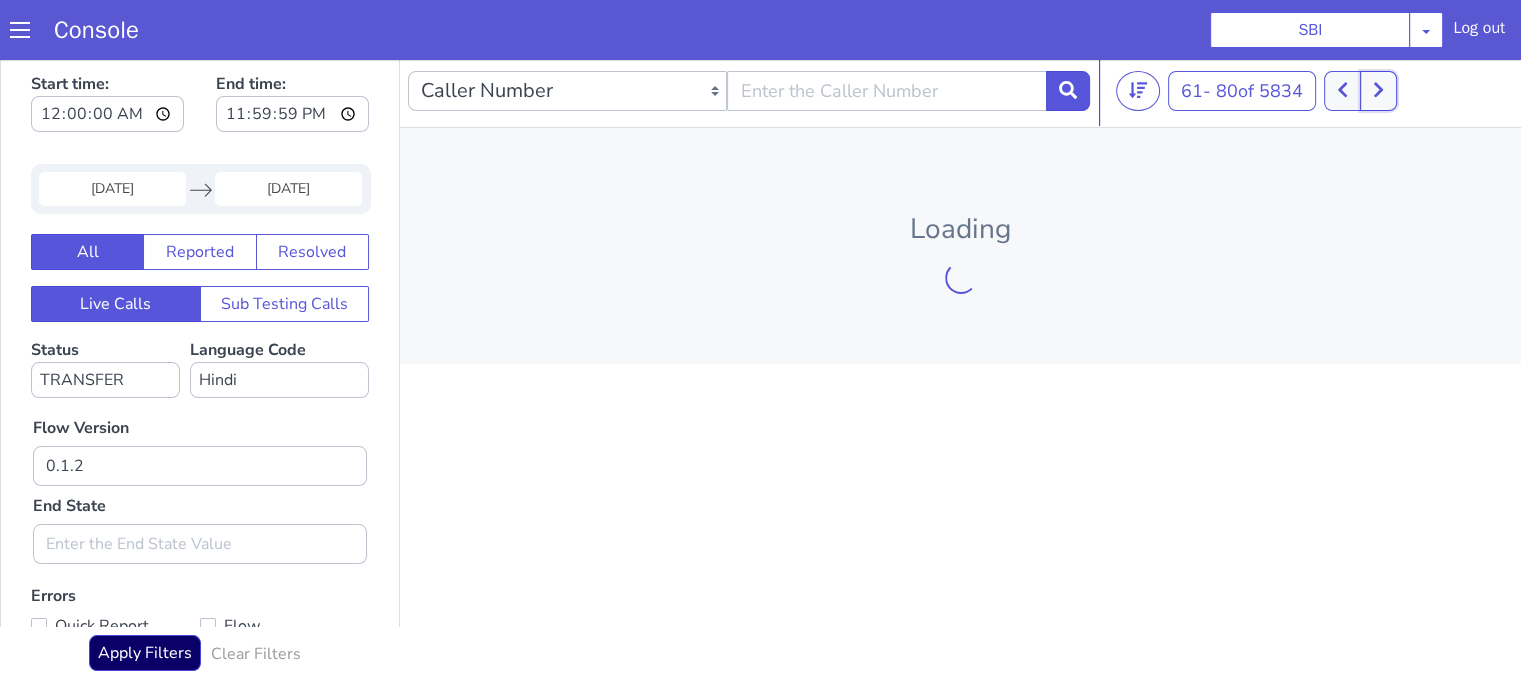 type 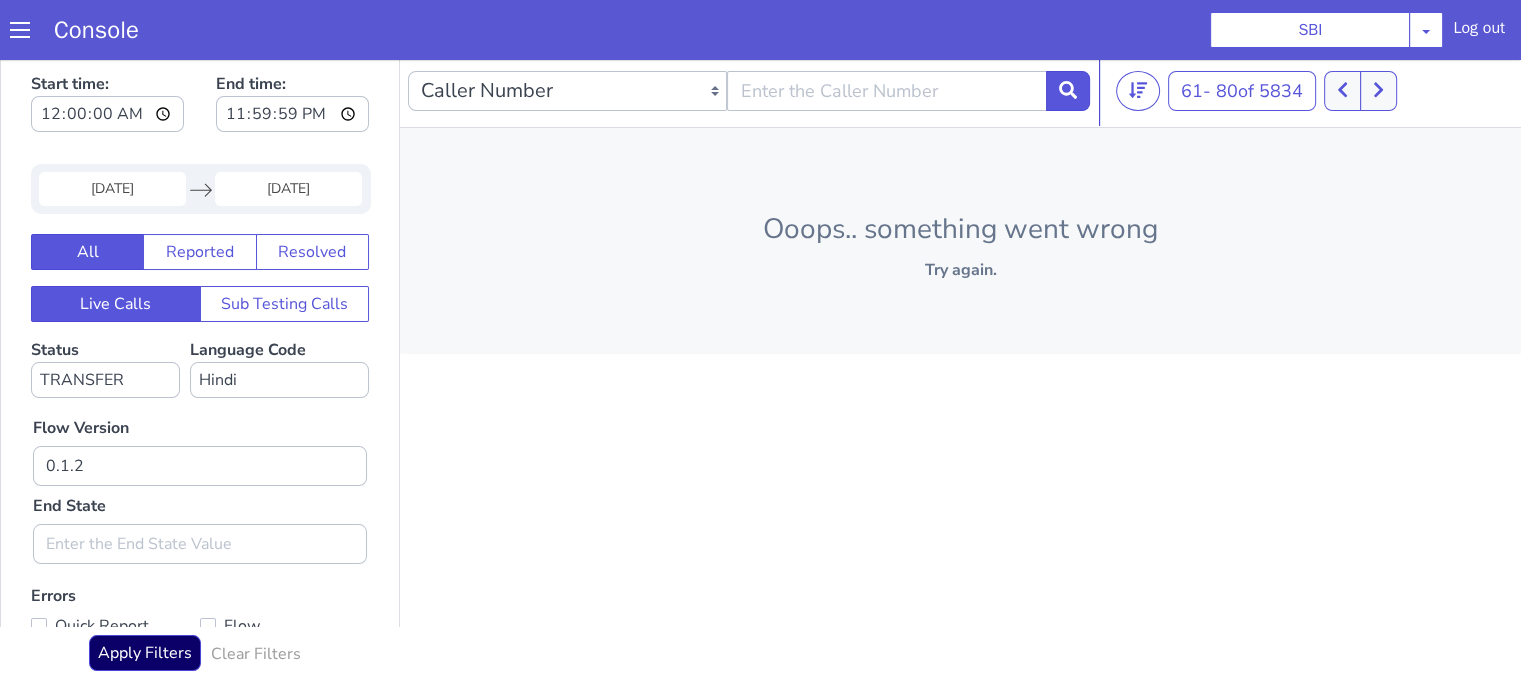 click on "Ooops.. something went wrong" at bounding box center (1032, 83) 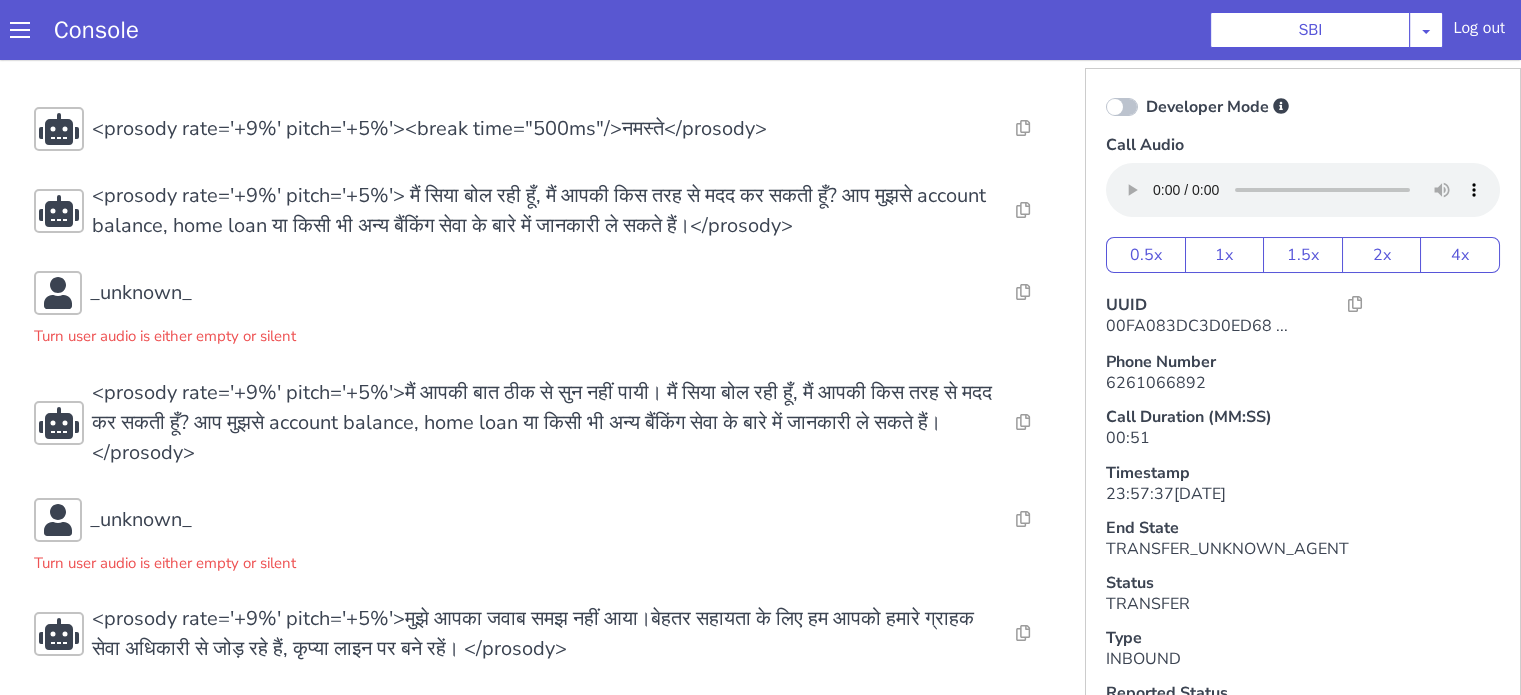 scroll, scrollTop: 11, scrollLeft: 0, axis: vertical 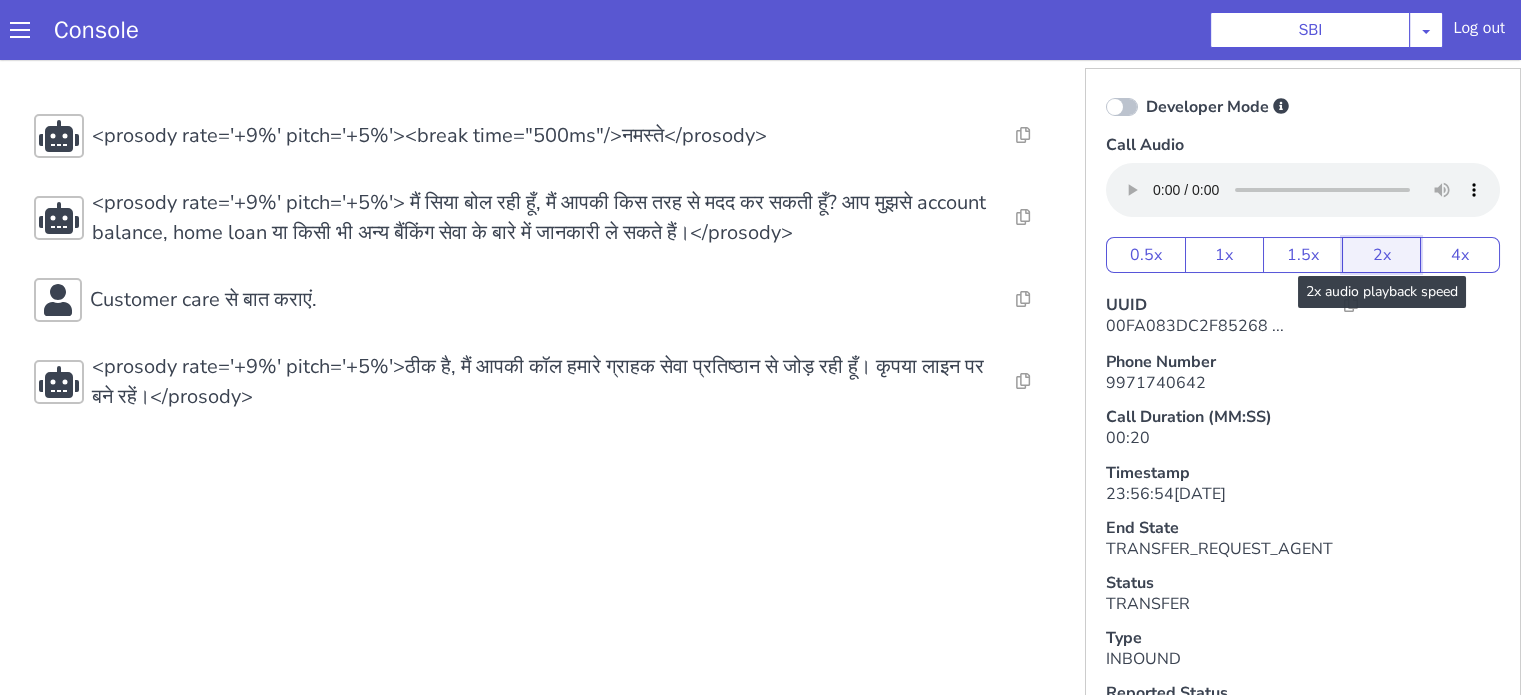click on "2x" at bounding box center [1482, 69] 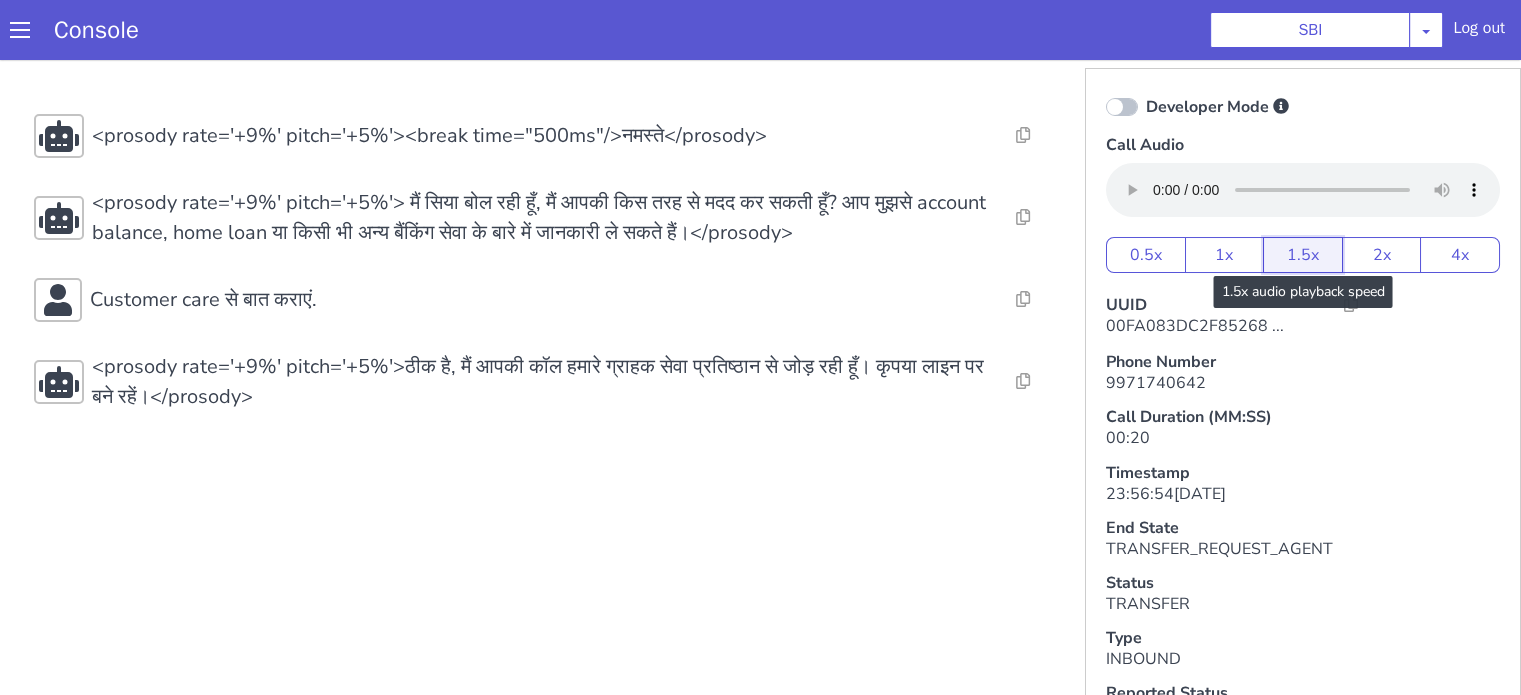 click on "1.5x" at bounding box center [1525, -67] 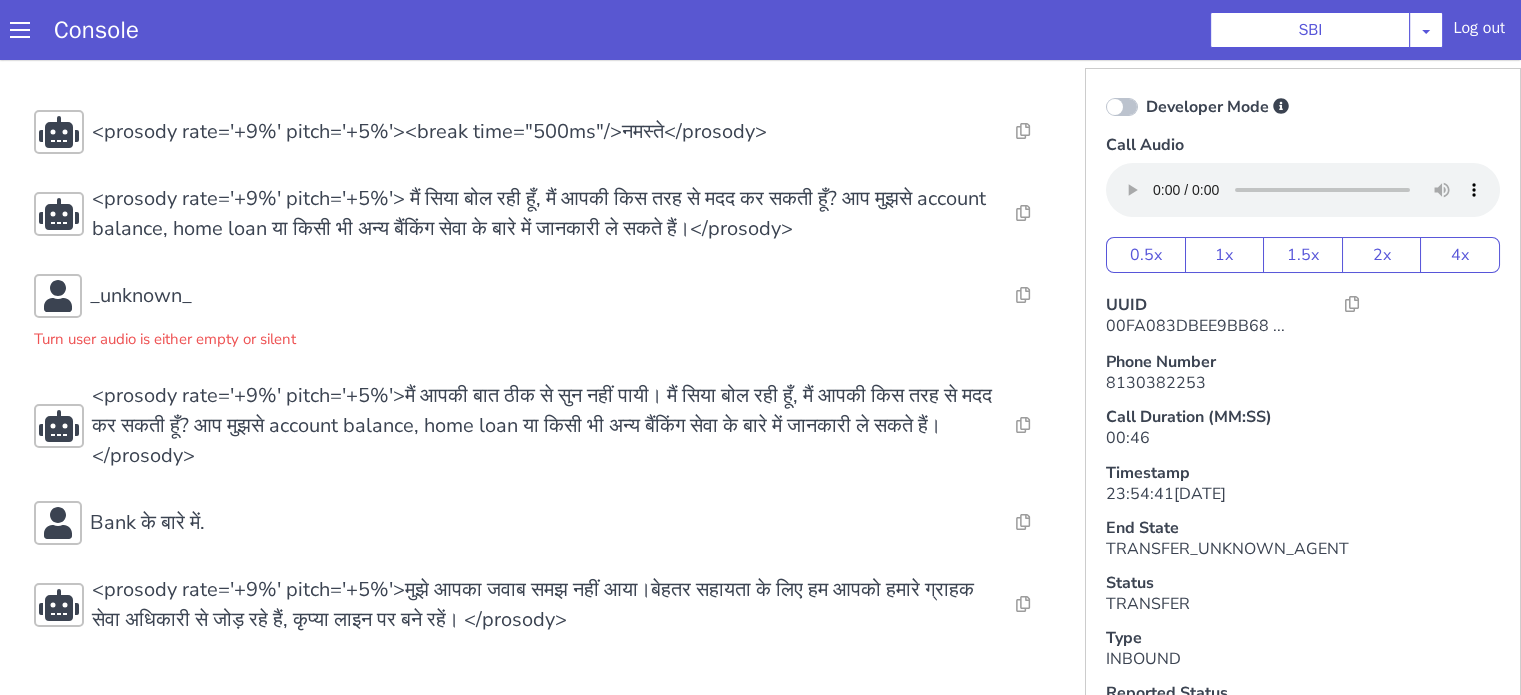 scroll, scrollTop: 8, scrollLeft: 0, axis: vertical 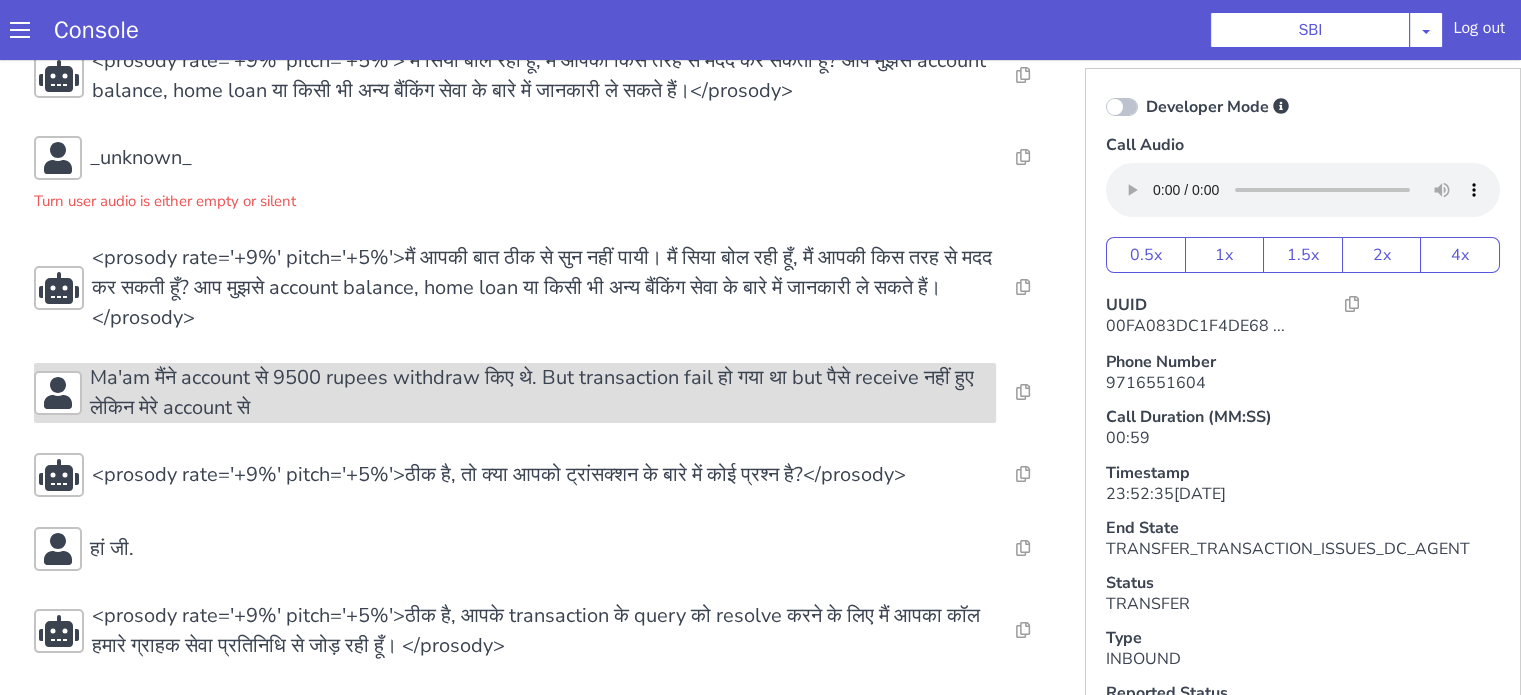 click on "Ma'am मैंने account से 9500 rupees withdraw किए थे. But transaction fail हो गया था but पैसे receive नहीं हुए लेकिन मेरे account से" at bounding box center [543, 393] 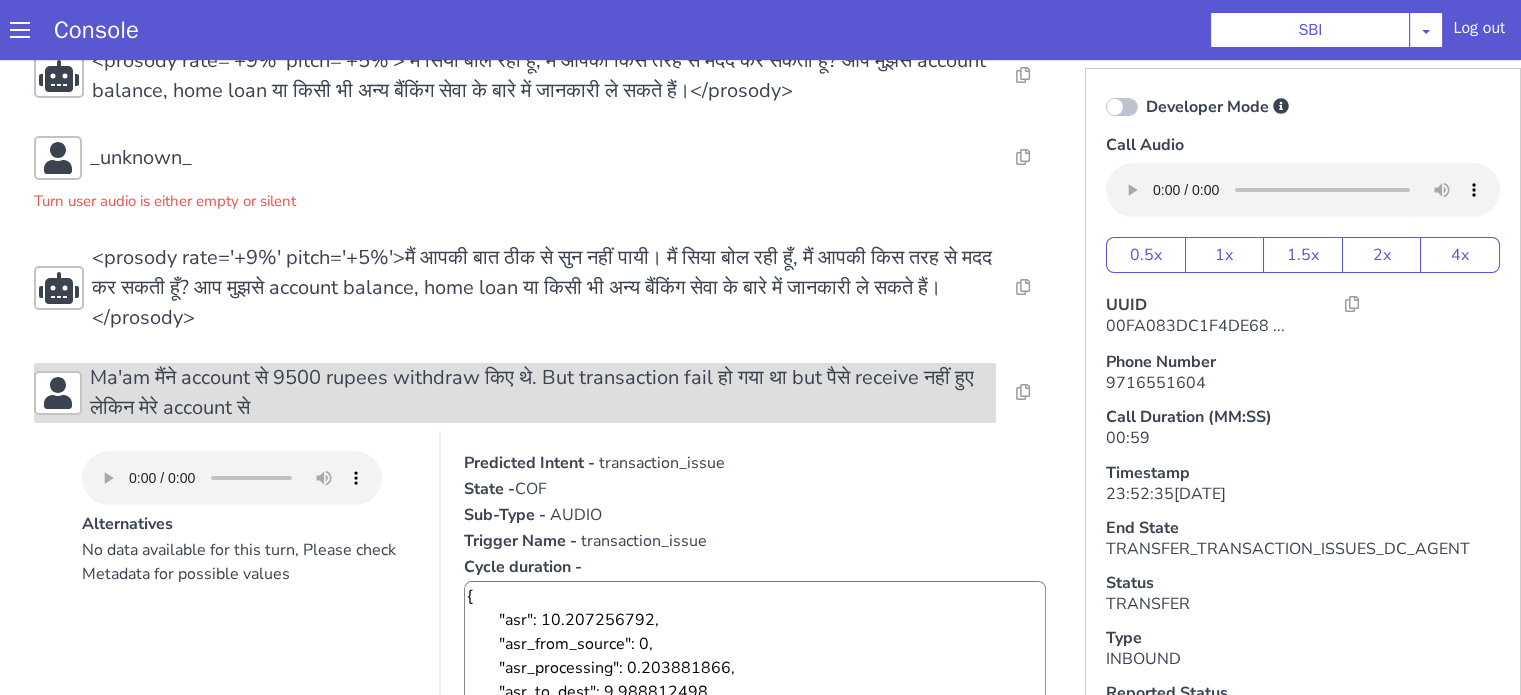 click on "Ma'am मैंने account से 9500 rupees withdraw किए थे. But transaction fail हो गया था but पैसे receive नहीं हुए लेकिन मेरे account से" at bounding box center (543, 393) 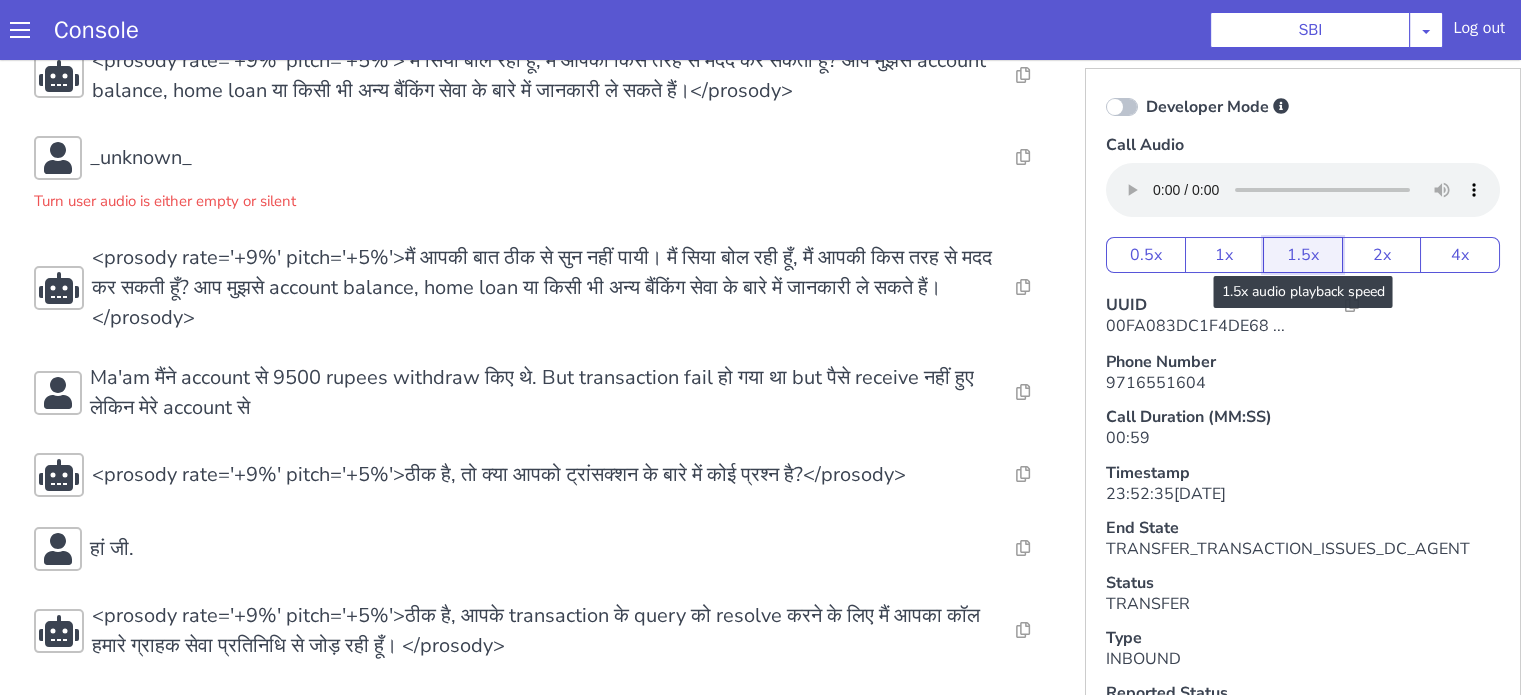 click on "1.5x" at bounding box center [1303, 255] 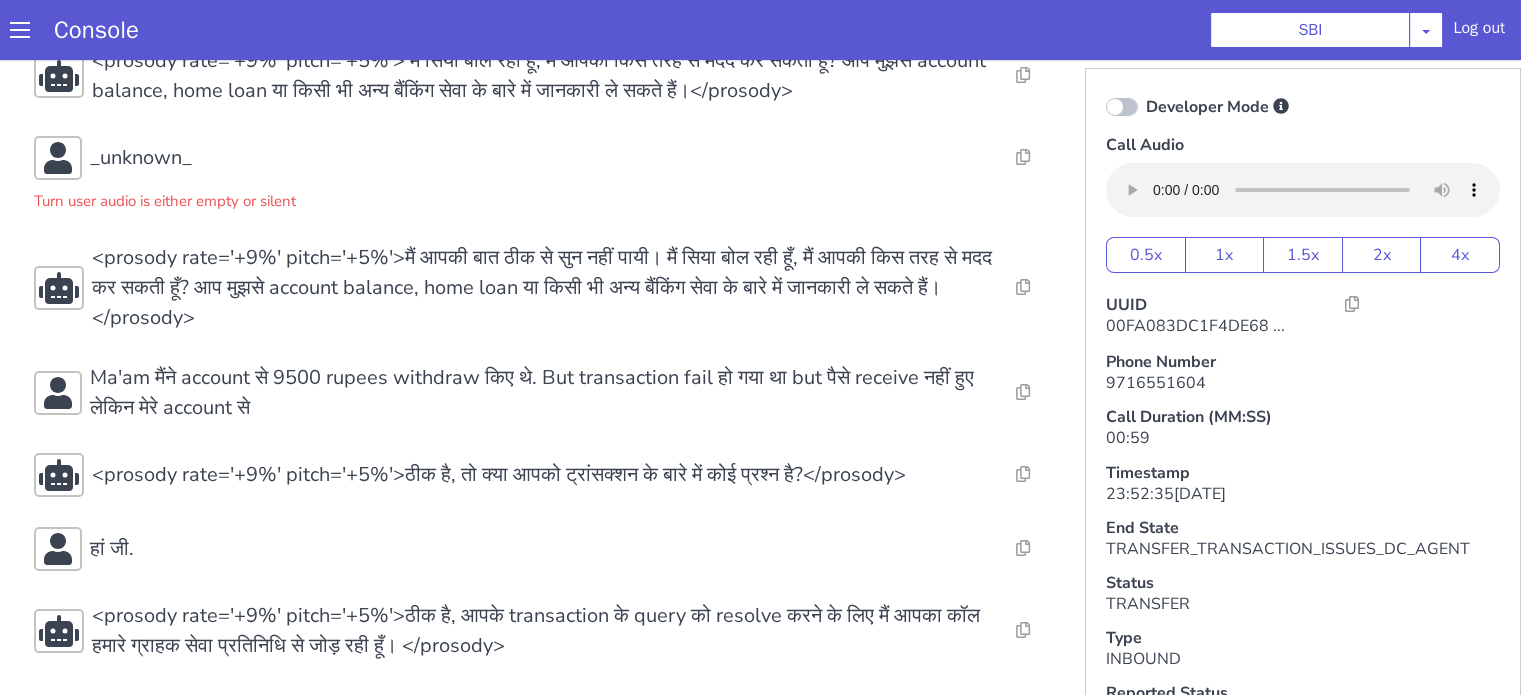 click on "Console SBI AO Smith Airtel DTH Pilot Airtel POC Alice Blue NT Aliceblue American Finance - US Apollo Apollo 24*7 Application - Collections Auto NPS feedback Avaya Devconnect Axis Axis AMC Axis Outbound BAGIC BALIC BALIC Old 2 Bajaj Autofinance Bajaj Fin Banking Demo Barbeque Nation Buy Now Pay Later Cars24 Cashe Central Bank of India Charles Tyrwhitt Cholamandalam Finance Consumer Durables Coverfox Covid19 Helpline Credgenics CreditMate DPDzero DUMMY Data collection Demo - Collections Dish TV ERCM Emeritus Eureka Forbes - LQ FFAM360 - US Familiarity Farming_Axis Finaccel Flipkart Flow Templates Fusion Microfinance Giorgos_TestBot Great Learning Grievance Bot HDB Finance HDFC HDFC Ergo HDFC Freedom CC HDFC Life Demo HDFC Securities Hathway Internet Hathway V2 Home Credit IBM IBM Banking Demo ICICI ICICI Bank Outbound ICICI Lombard Persistency ICICI Prudential ICICI securities ICICI_lombard IDFC First Bank IFFCO Tokio Insurance Iffco Tokio Indiamart Indigo IndusInd - Settlement IndusInd CC Insurance Jarvis" at bounding box center (760, 30) 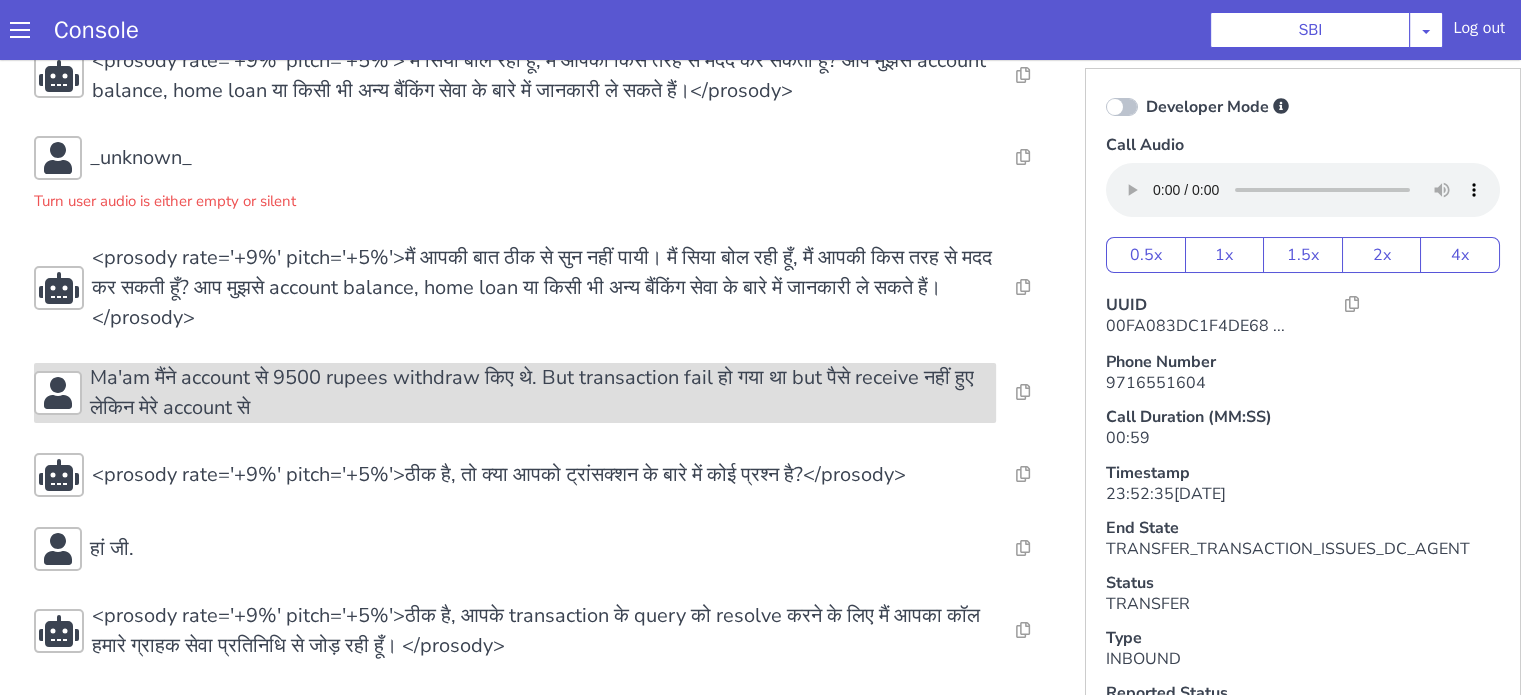 click on "Ma'am मैंने account से 9500 rupees withdraw किए थे. But transaction fail हो गया था but पैसे receive नहीं हुए लेकिन मेरे account से" at bounding box center (543, 393) 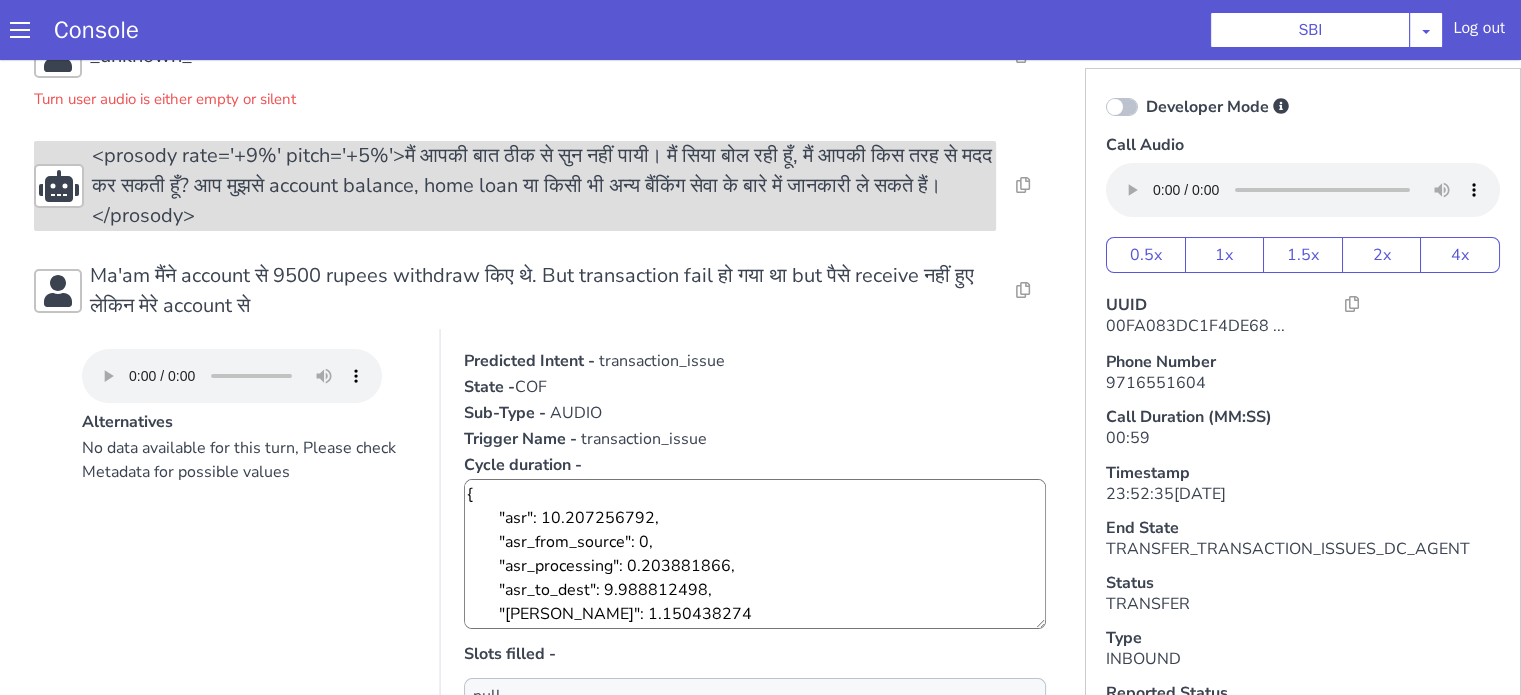 scroll, scrollTop: 342, scrollLeft: 0, axis: vertical 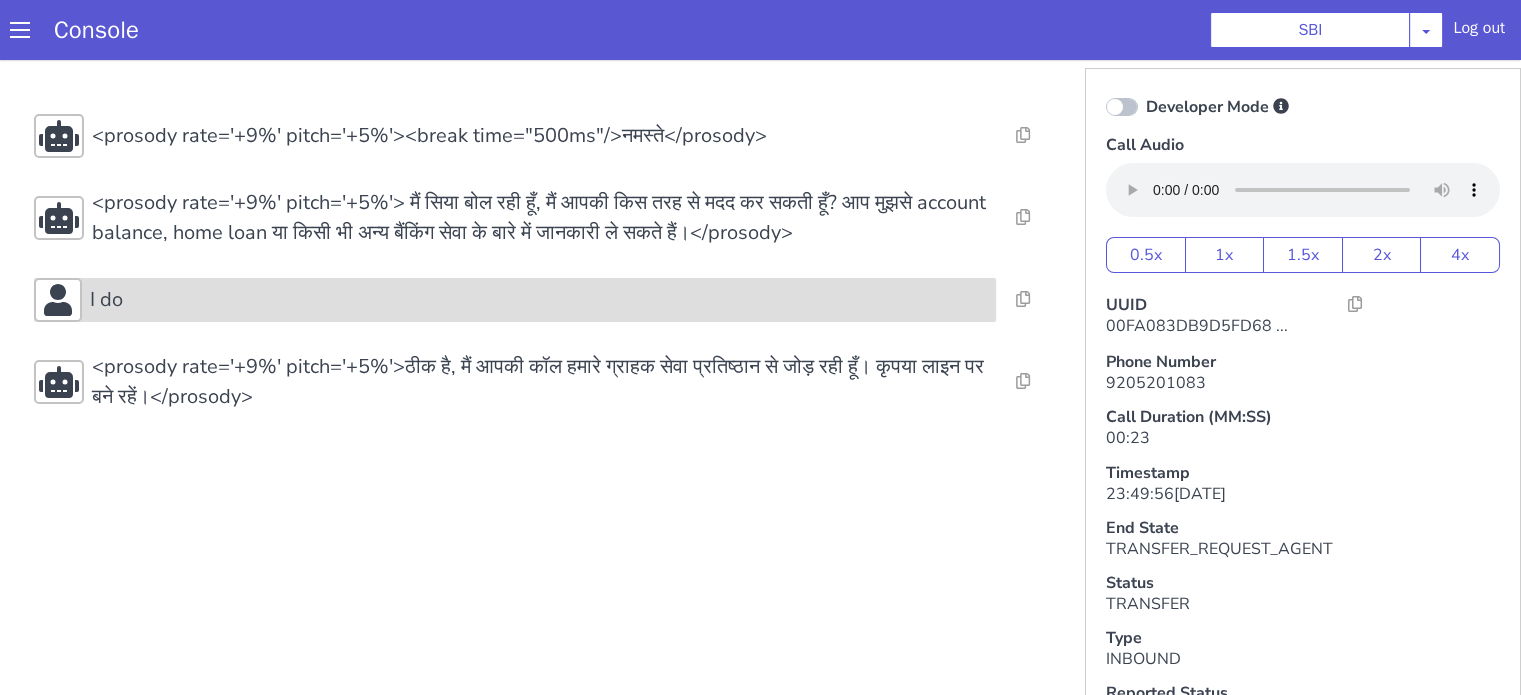 click on "I do" at bounding box center (1988, 157) 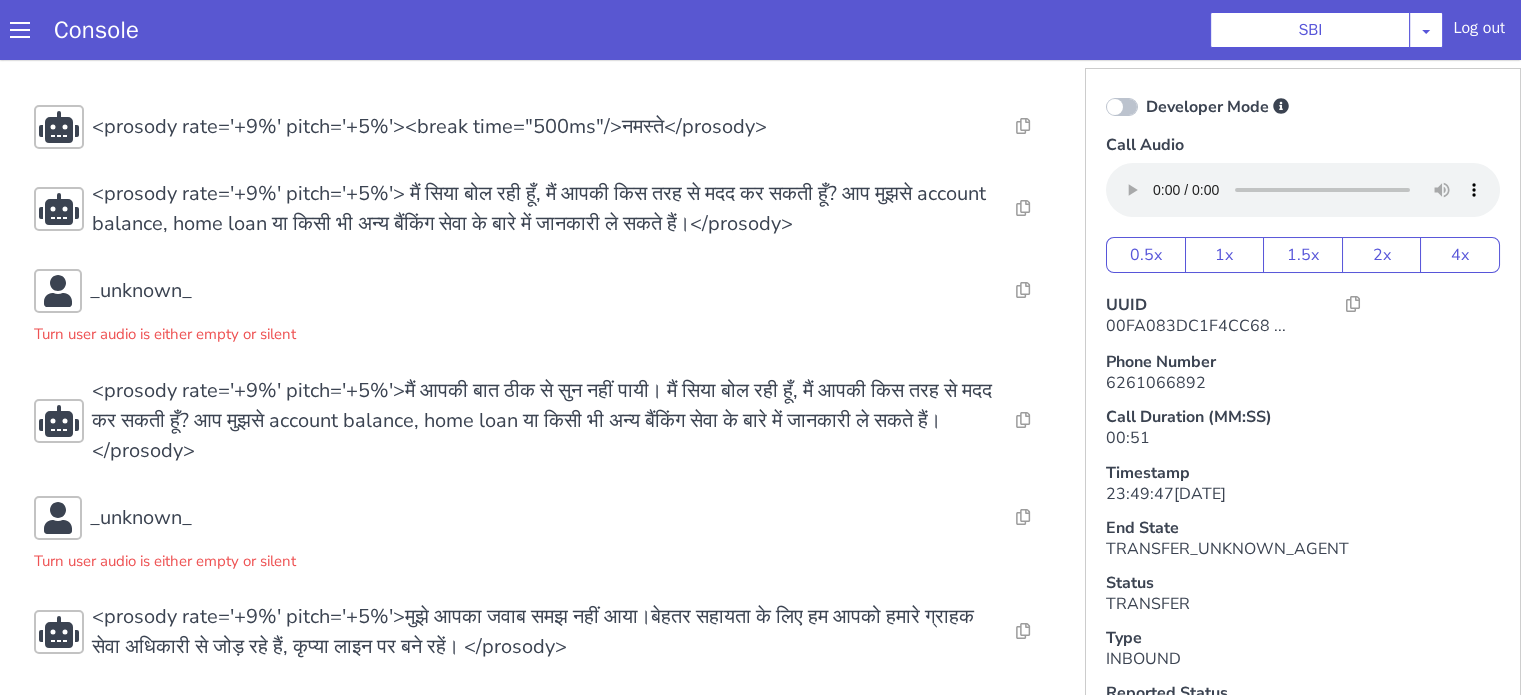 scroll, scrollTop: 11, scrollLeft: 0, axis: vertical 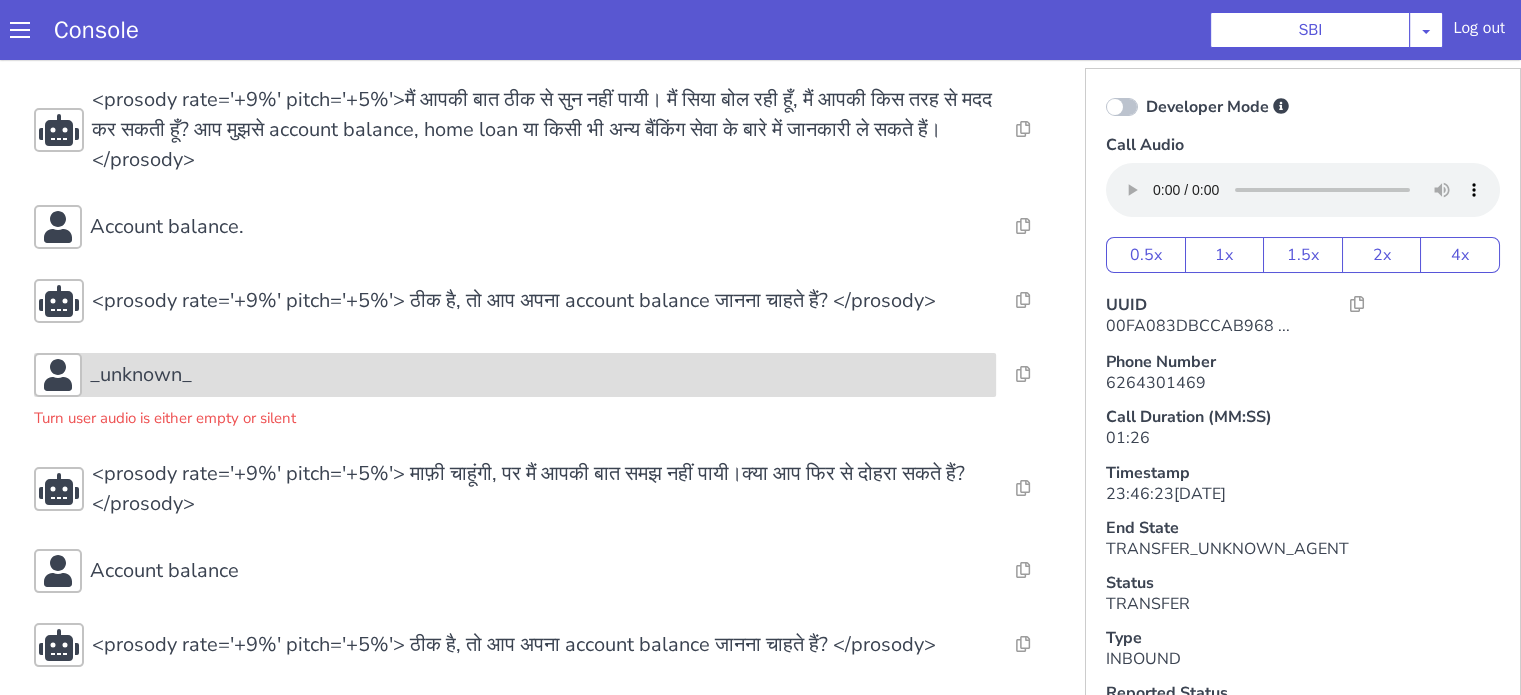 click on "_unknown_" at bounding box center (539, 375) 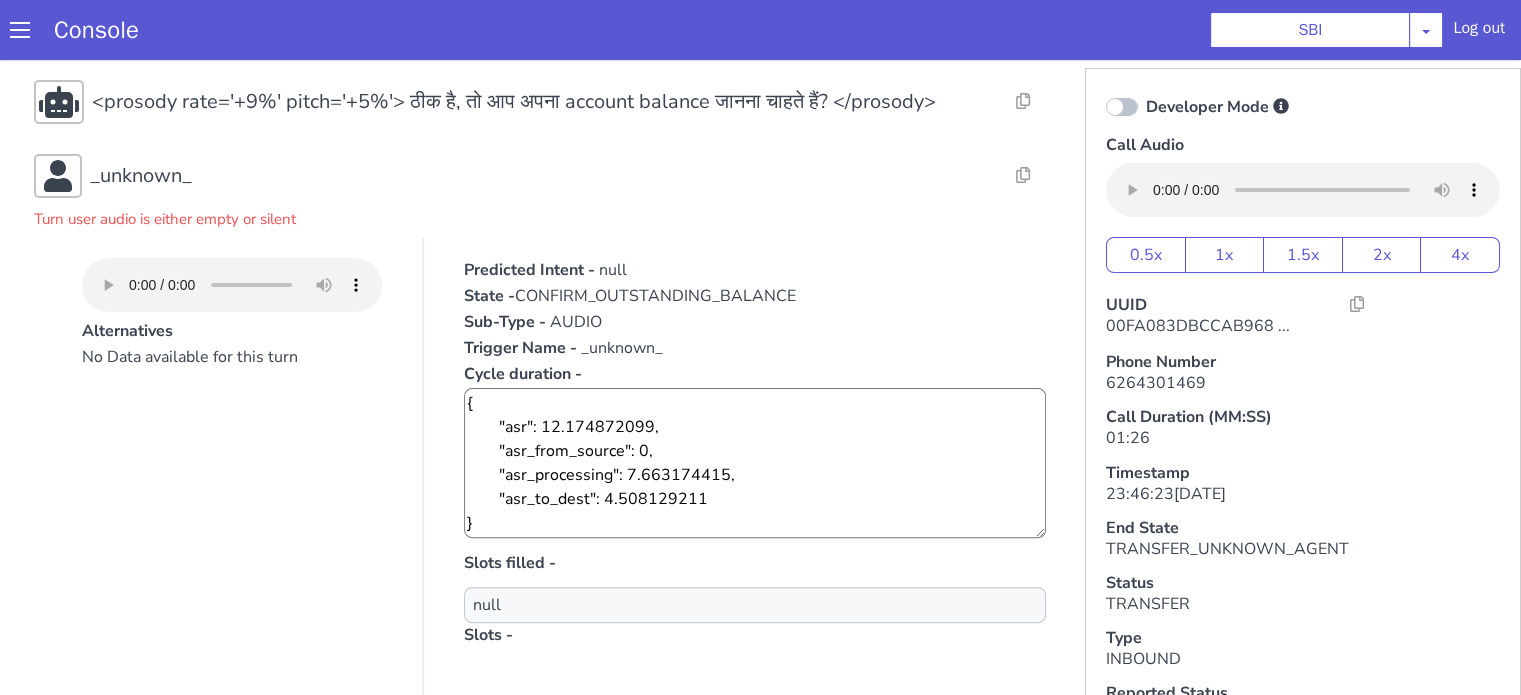 scroll, scrollTop: 600, scrollLeft: 0, axis: vertical 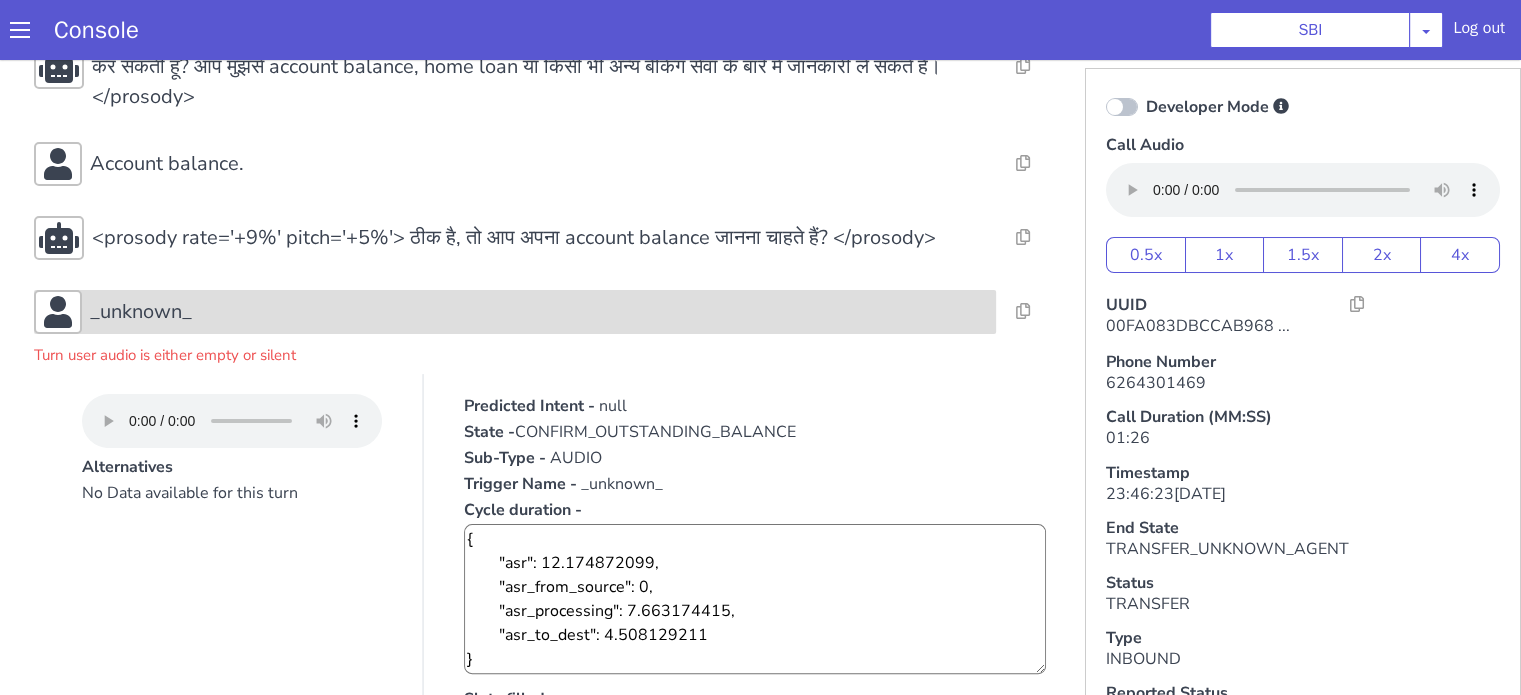 click on "_unknown_" at bounding box center [539, 312] 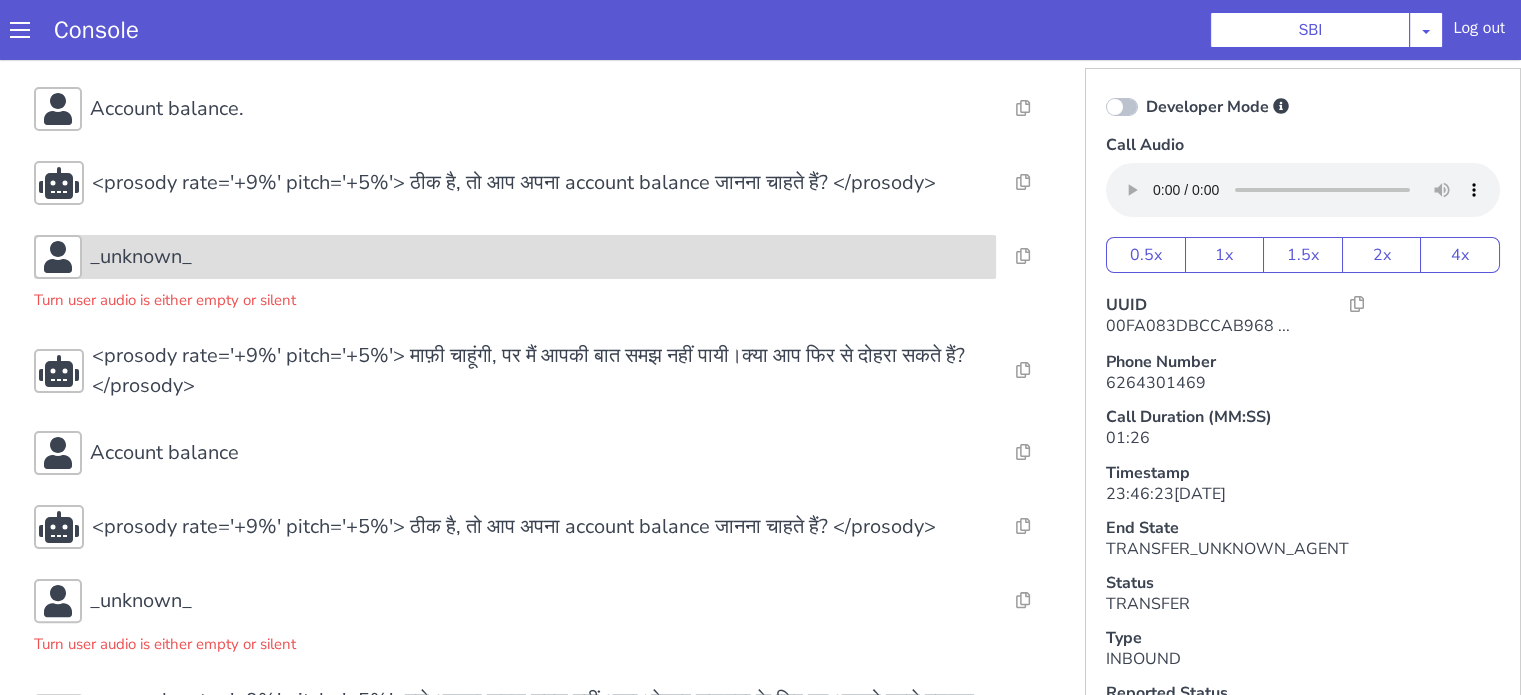 scroll, scrollTop: 500, scrollLeft: 0, axis: vertical 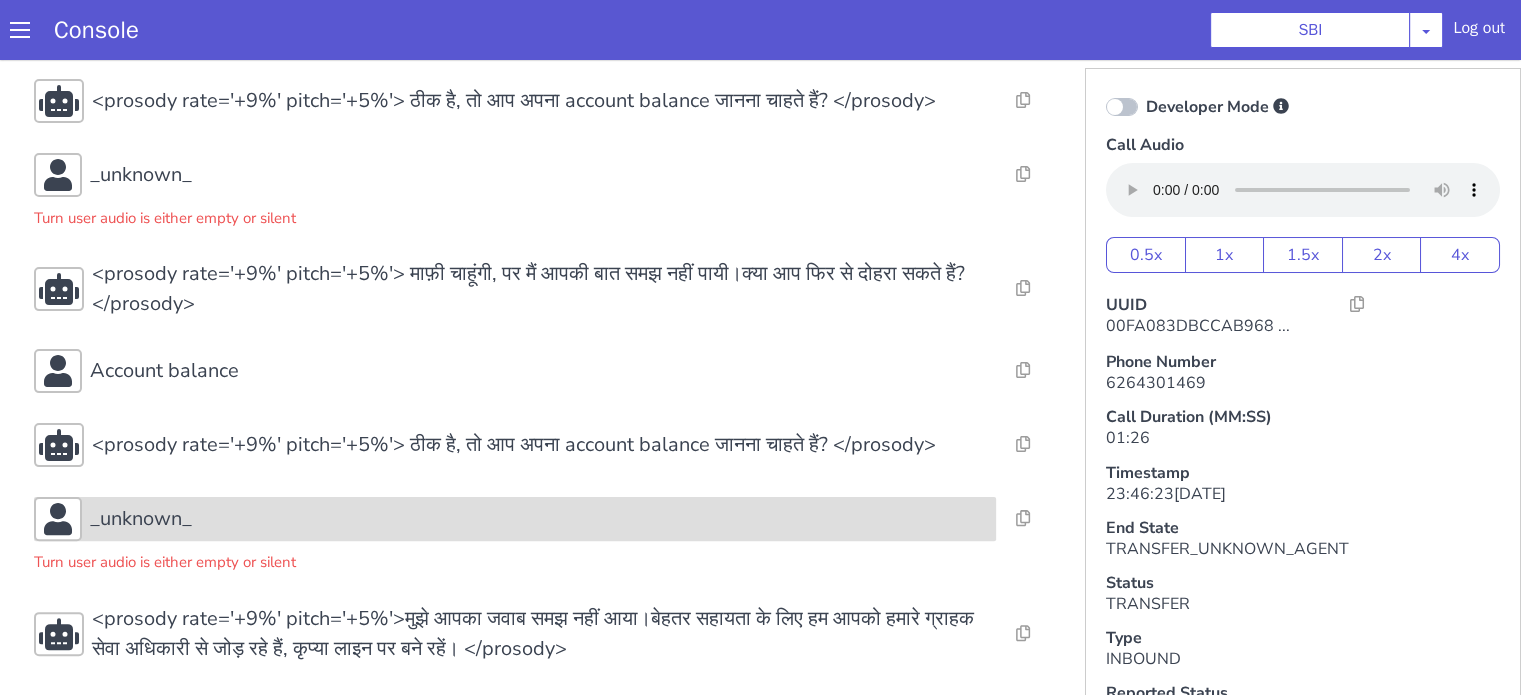 click on "_unknown_" at bounding box center (515, 519) 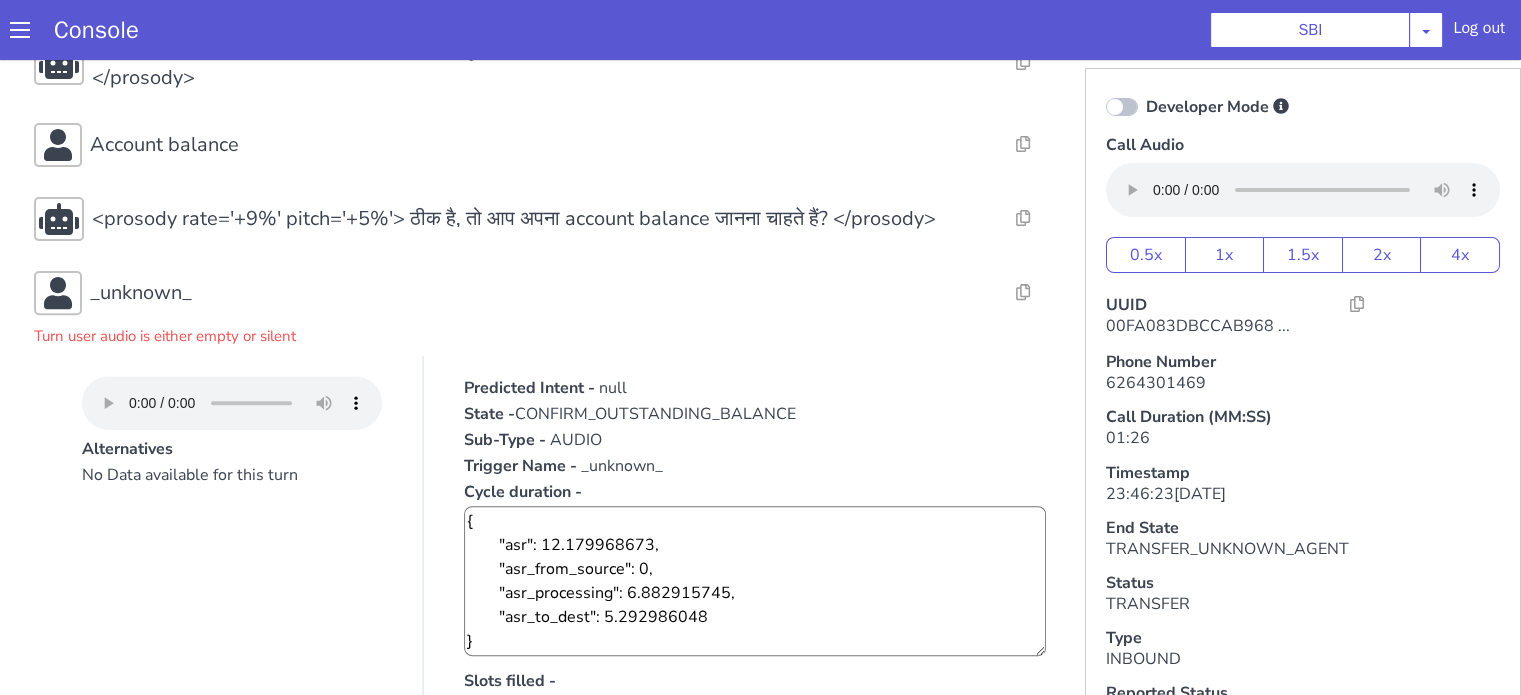 scroll, scrollTop: 800, scrollLeft: 0, axis: vertical 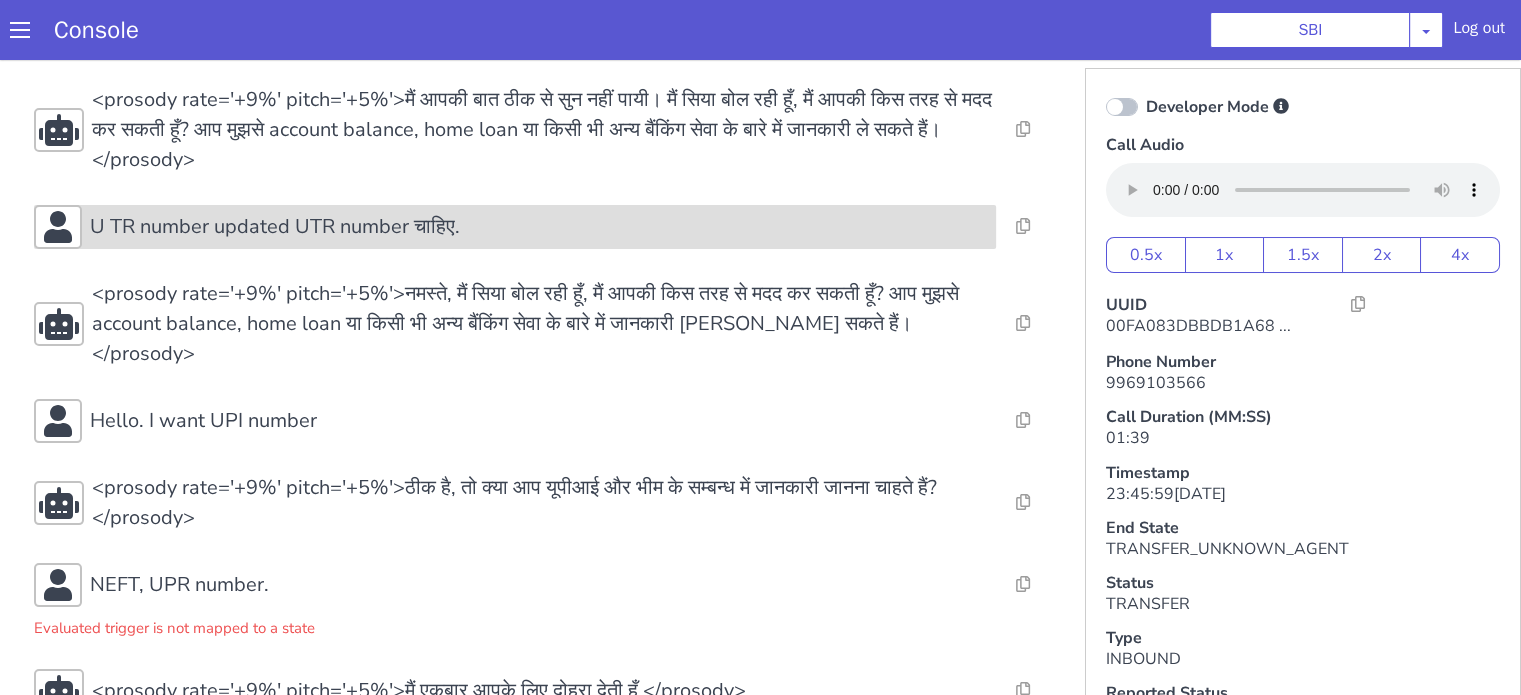 click on "U TR number updated UTR number चाहिए." at bounding box center [539, 227] 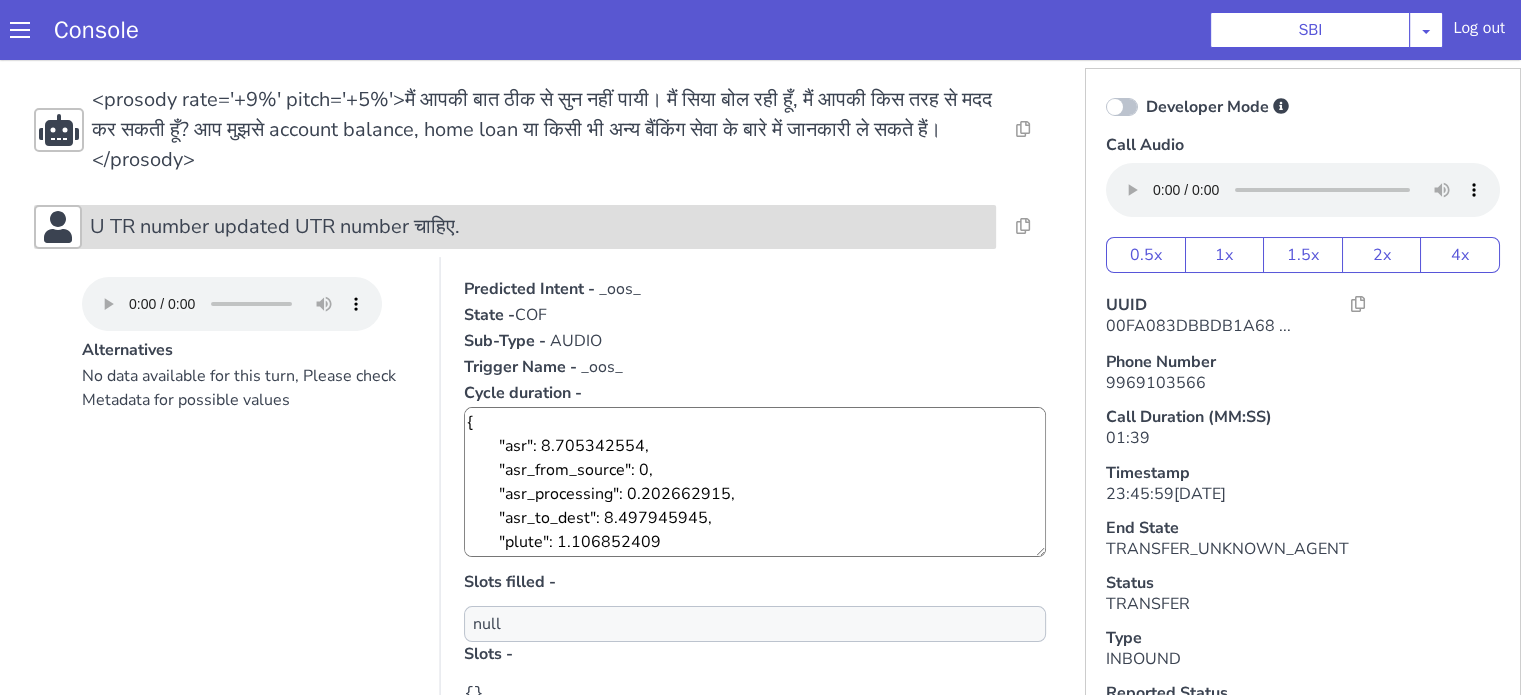 click on "U TR number updated UTR number चाहिए." at bounding box center [713, -49] 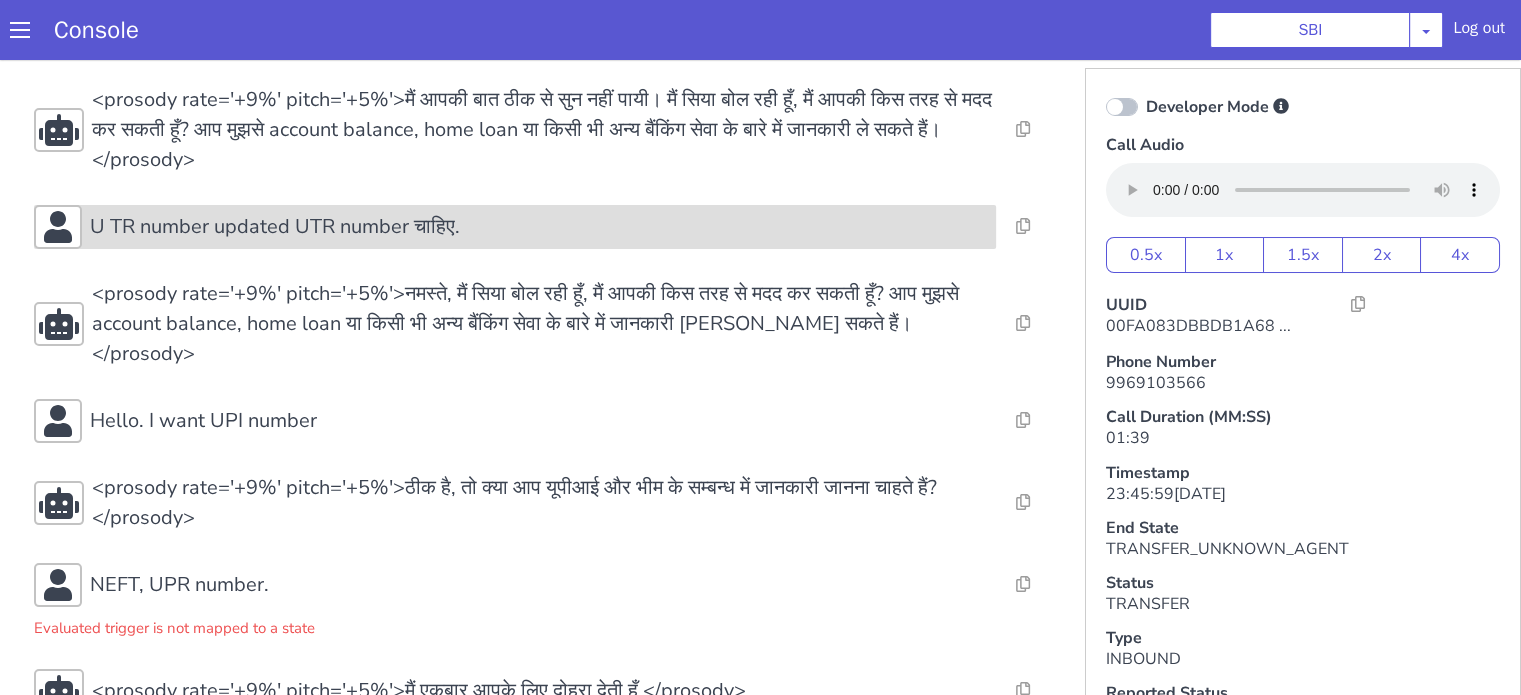 click on "U TR number updated UTR number चाहिए." at bounding box center (347, 81) 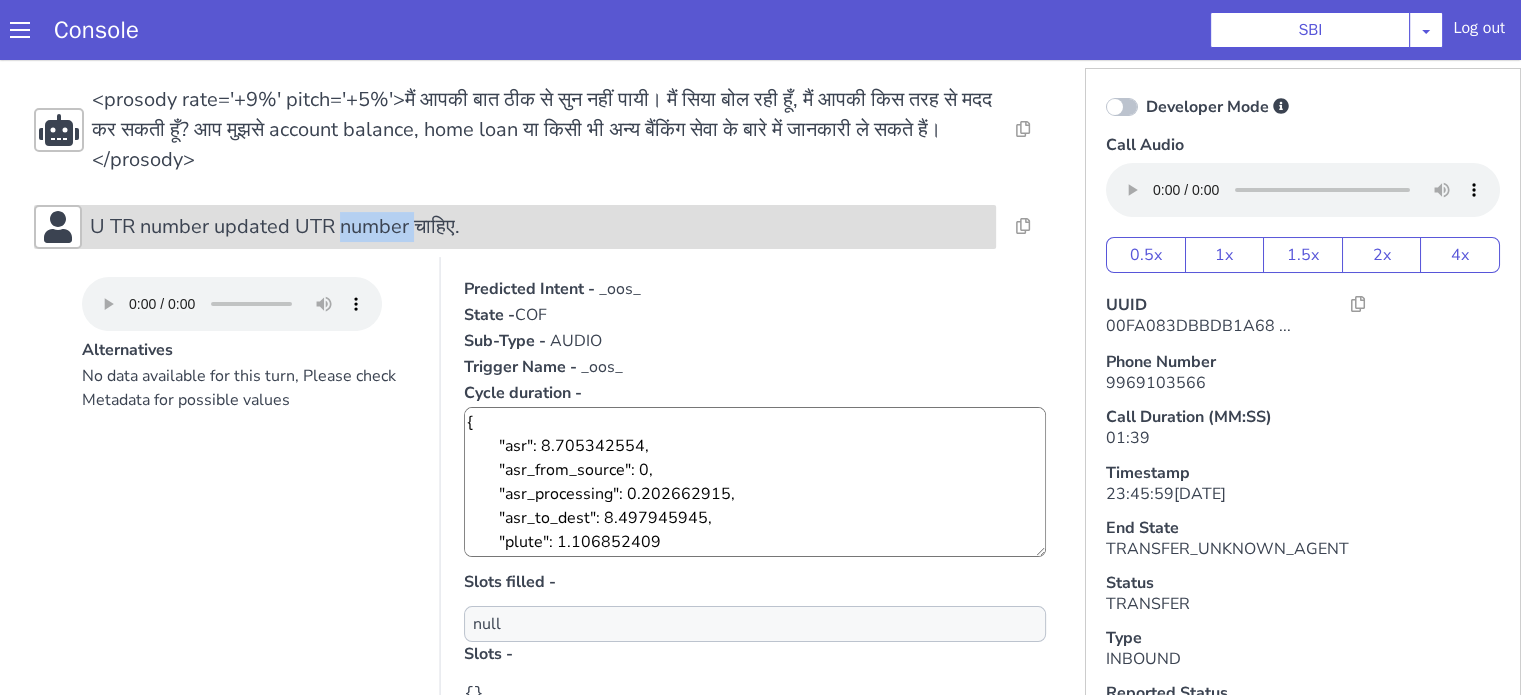 click on "U TR number updated UTR number चाहिए." at bounding box center (347, 81) 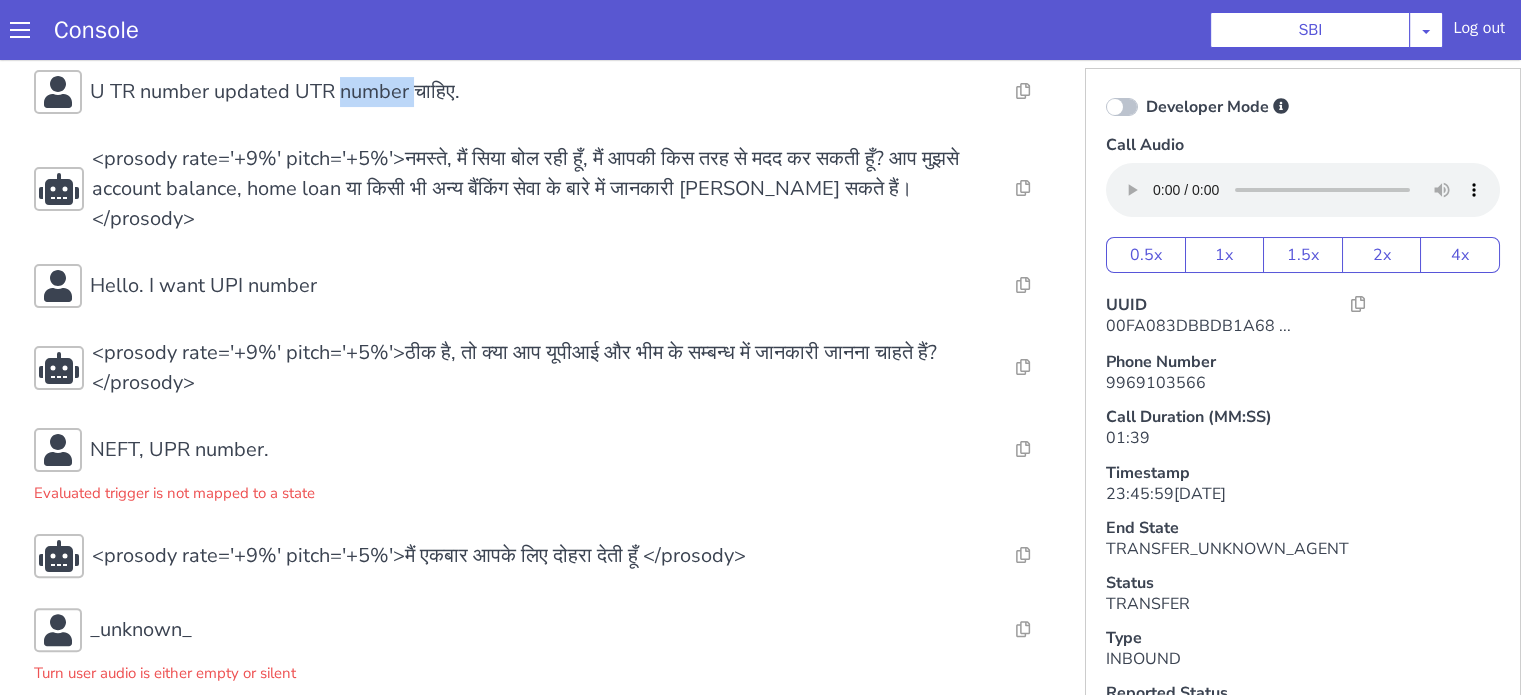 scroll, scrollTop: 516, scrollLeft: 0, axis: vertical 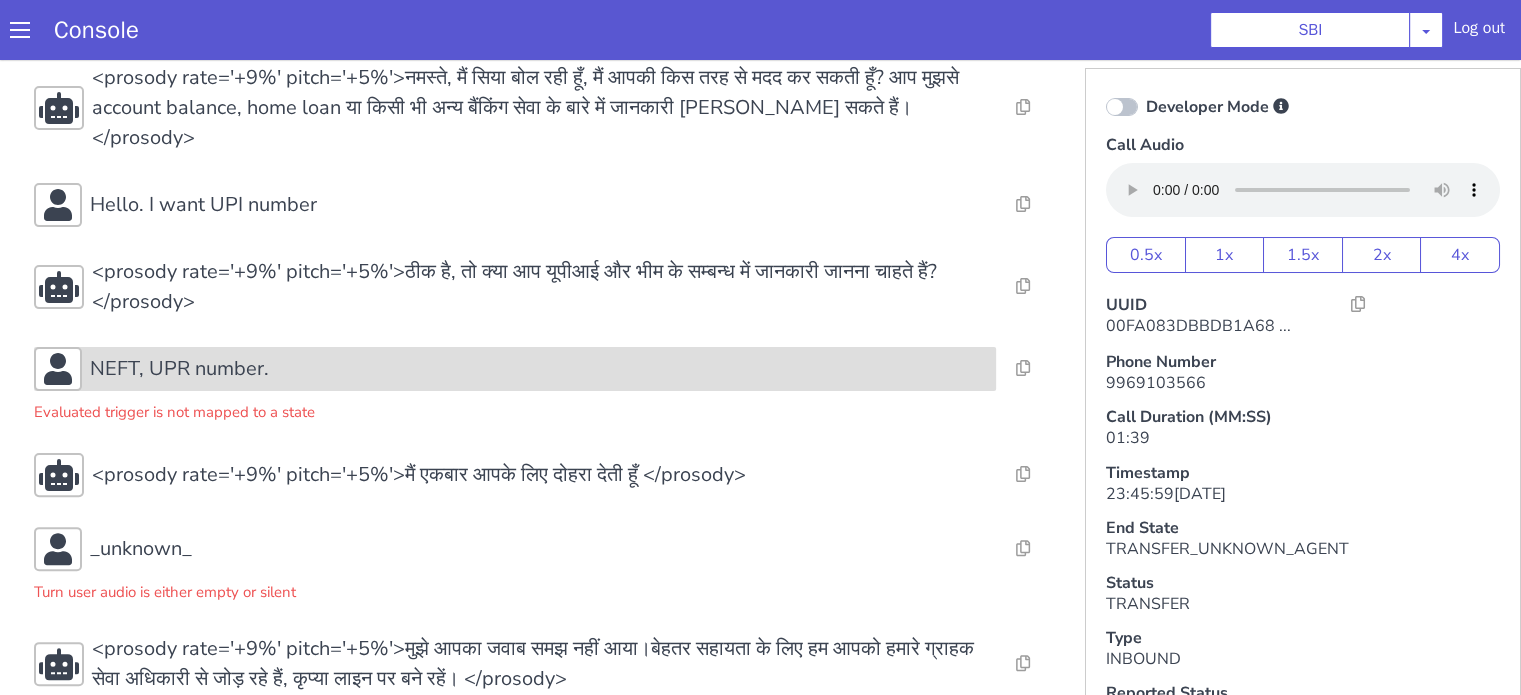 click on "NEFT, UPR number." at bounding box center (539, 369) 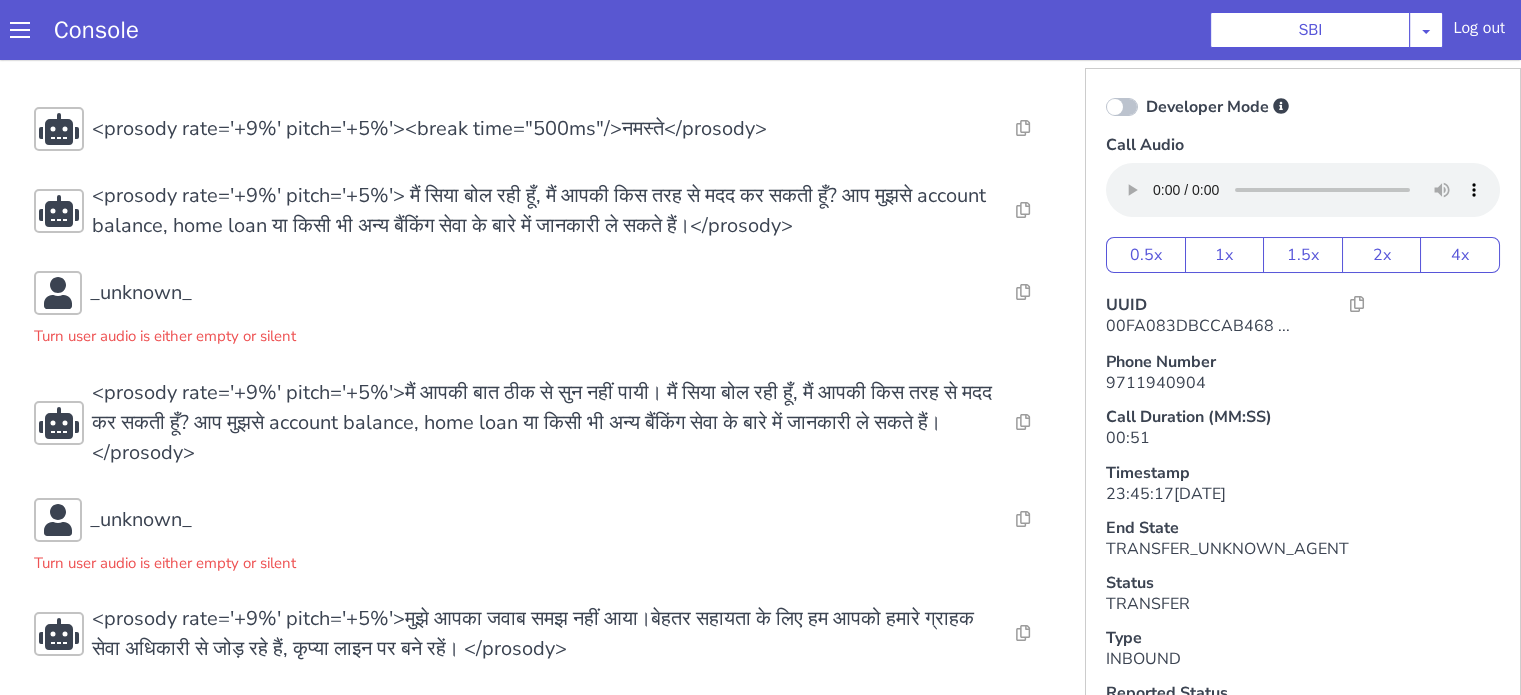 scroll, scrollTop: 11, scrollLeft: 0, axis: vertical 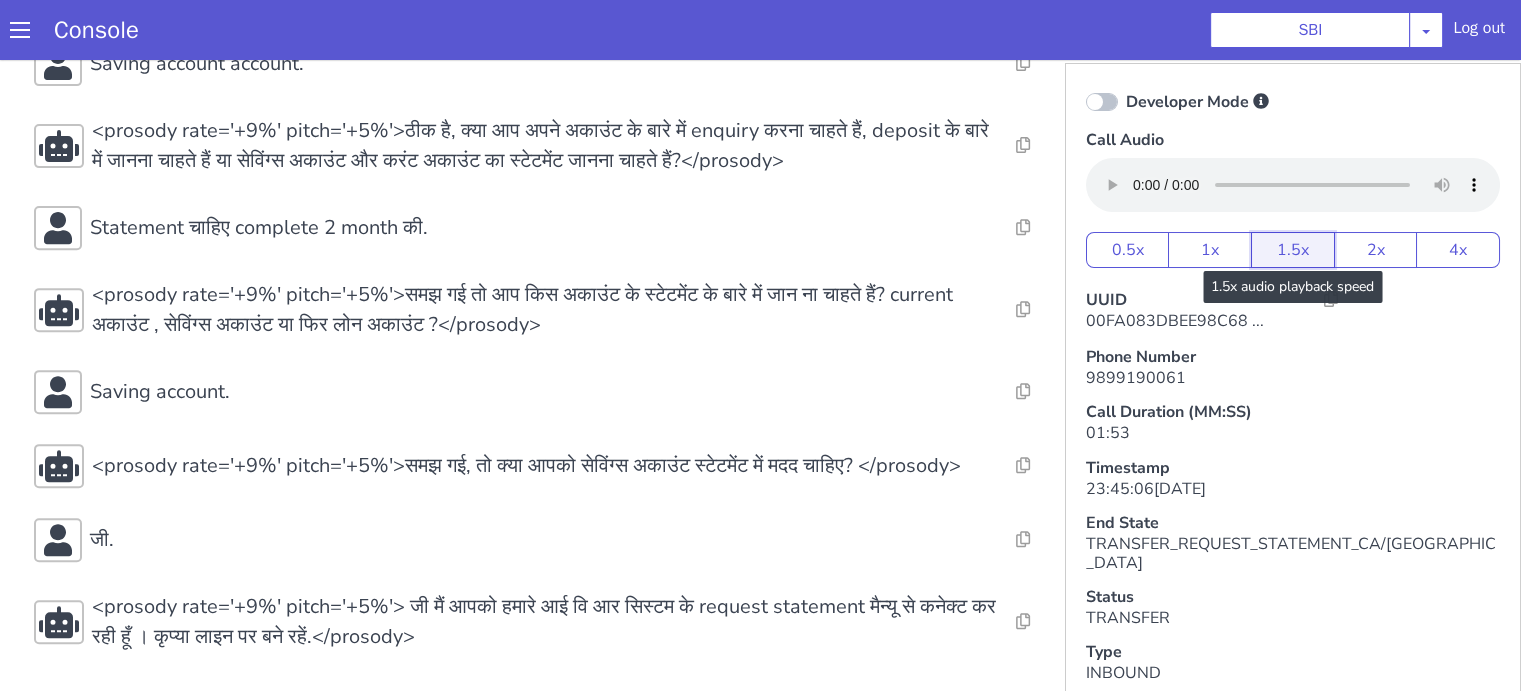 click on "1.5x" at bounding box center [1293, 250] 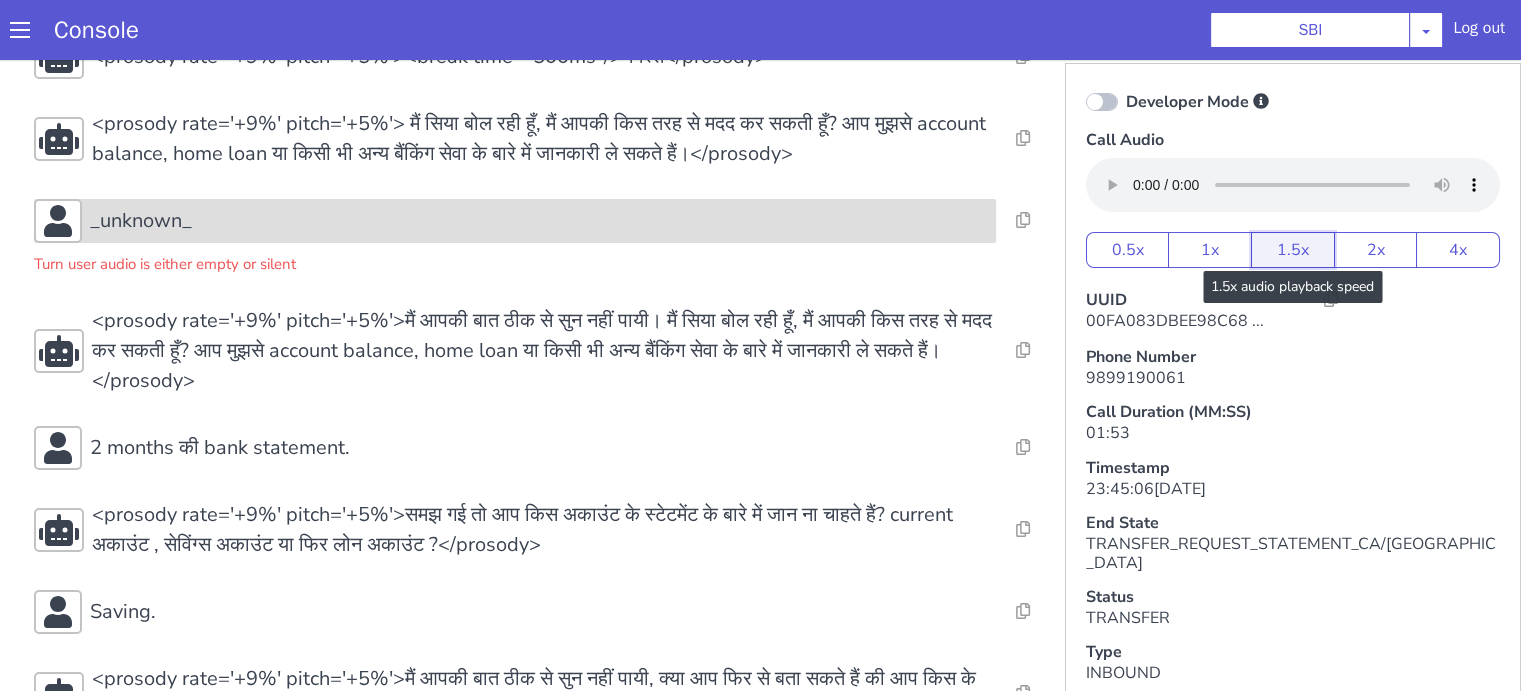 scroll, scrollTop: 0, scrollLeft: 0, axis: both 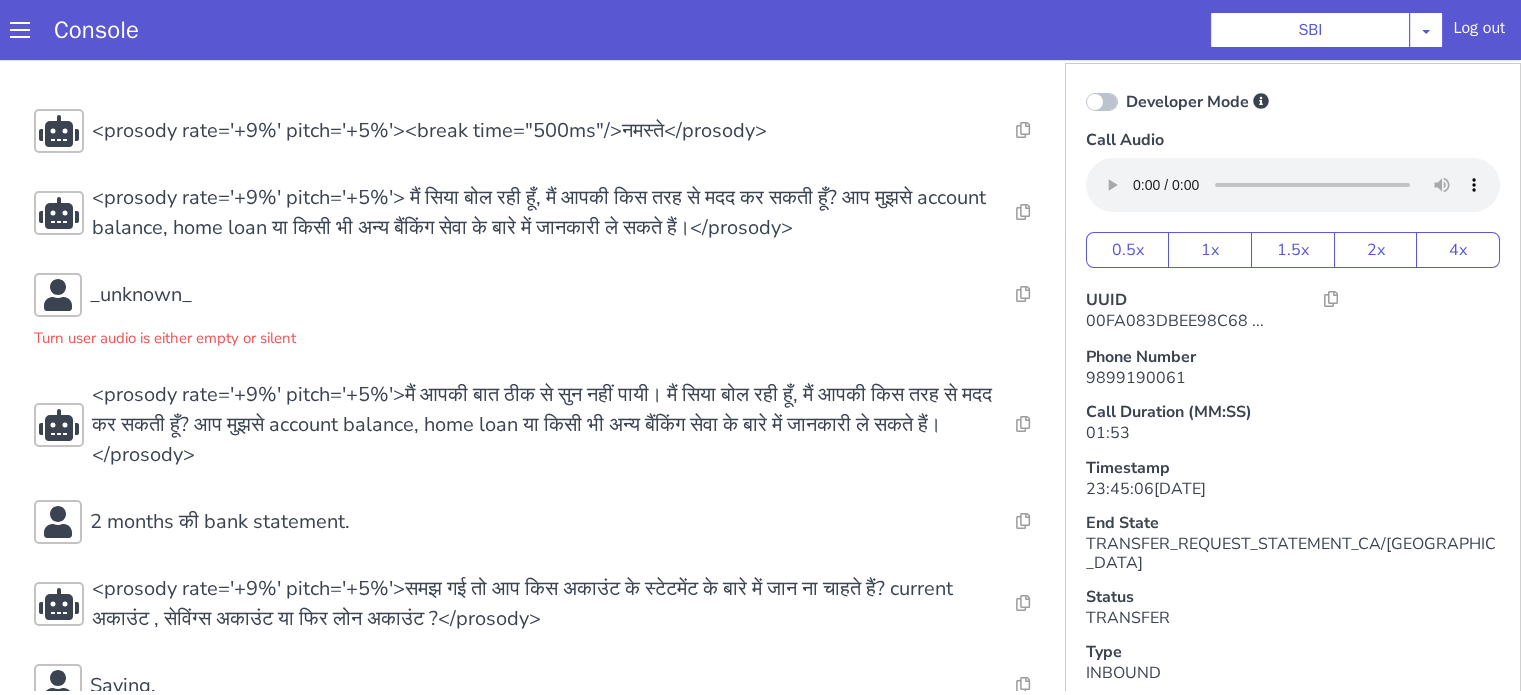 click on "Console SBI AO Smith Airtel DTH Pilot Airtel POC Alice Blue NT Aliceblue American Finance - US Apollo Apollo 24*7 Application - Collections Auto NPS feedback Avaya Devconnect Axis Axis AMC Axis Outbound BAGIC BALIC BALIC Old 2 Bajaj Autofinance Bajaj Fin Banking Demo Barbeque Nation Buy Now Pay Later Cars24 Cashe Central Bank of India Charles Tyrwhitt Cholamandalam Finance Consumer Durables Coverfox Covid19 Helpline Credgenics CreditMate DPDzero DUMMY Data collection Demo - Collections Dish TV ERCM Emeritus Eureka Forbes - LQ FFAM360 - US Familiarity Farming_Axis Finaccel Flipkart Flow Templates Fusion Microfinance Giorgos_TestBot Great Learning Grievance Bot HDB Finance HDFC HDFC Ergo HDFC Freedom CC HDFC Life Demo HDFC Securities Hathway Internet Hathway V2 Home Credit IBM IBM Banking Demo ICICI ICICI Bank Outbound ICICI Lombard Persistency ICICI Prudential ICICI securities ICICI_lombard IDFC First Bank IFFCO Tokio Insurance Iffco Tokio Indiamart Indigo IndusInd - Settlement IndusInd CC Insurance Jarvis" at bounding box center [760, 30] 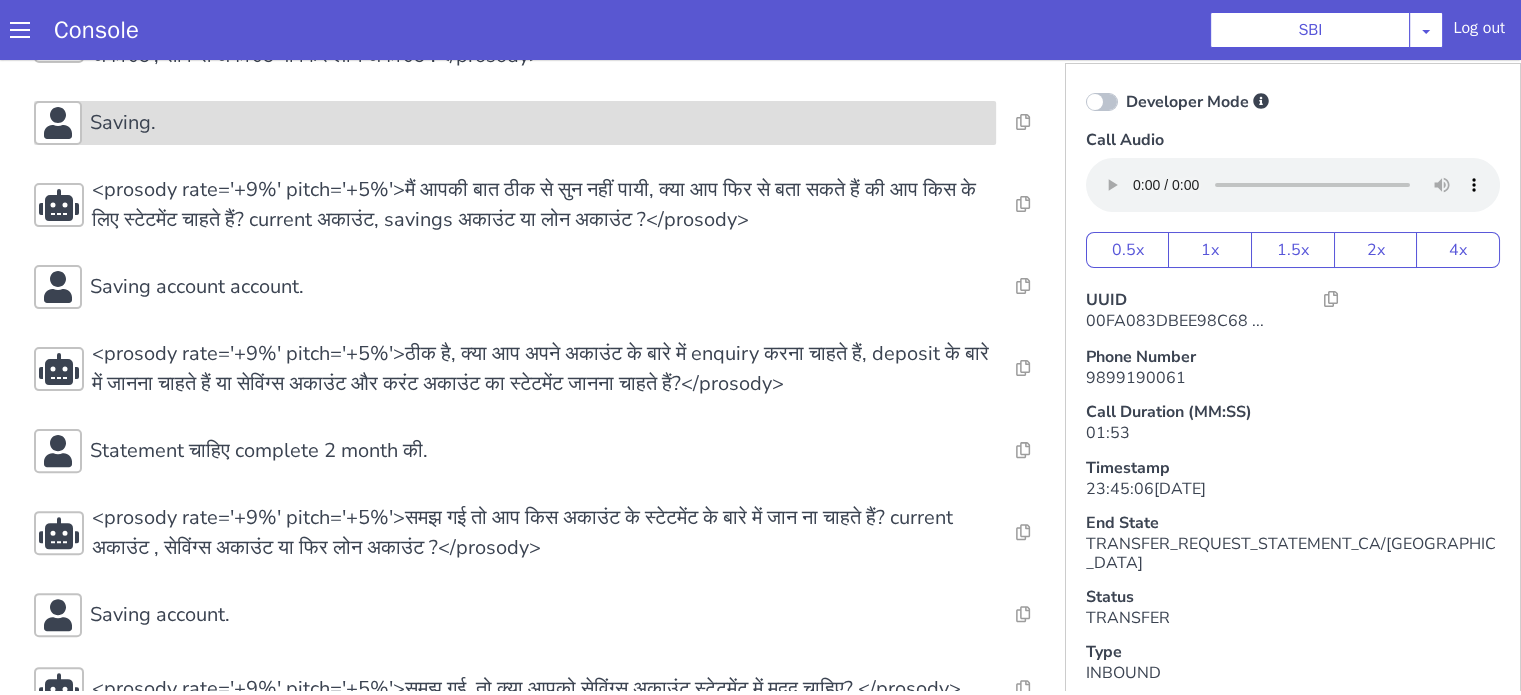 scroll, scrollTop: 500, scrollLeft: 0, axis: vertical 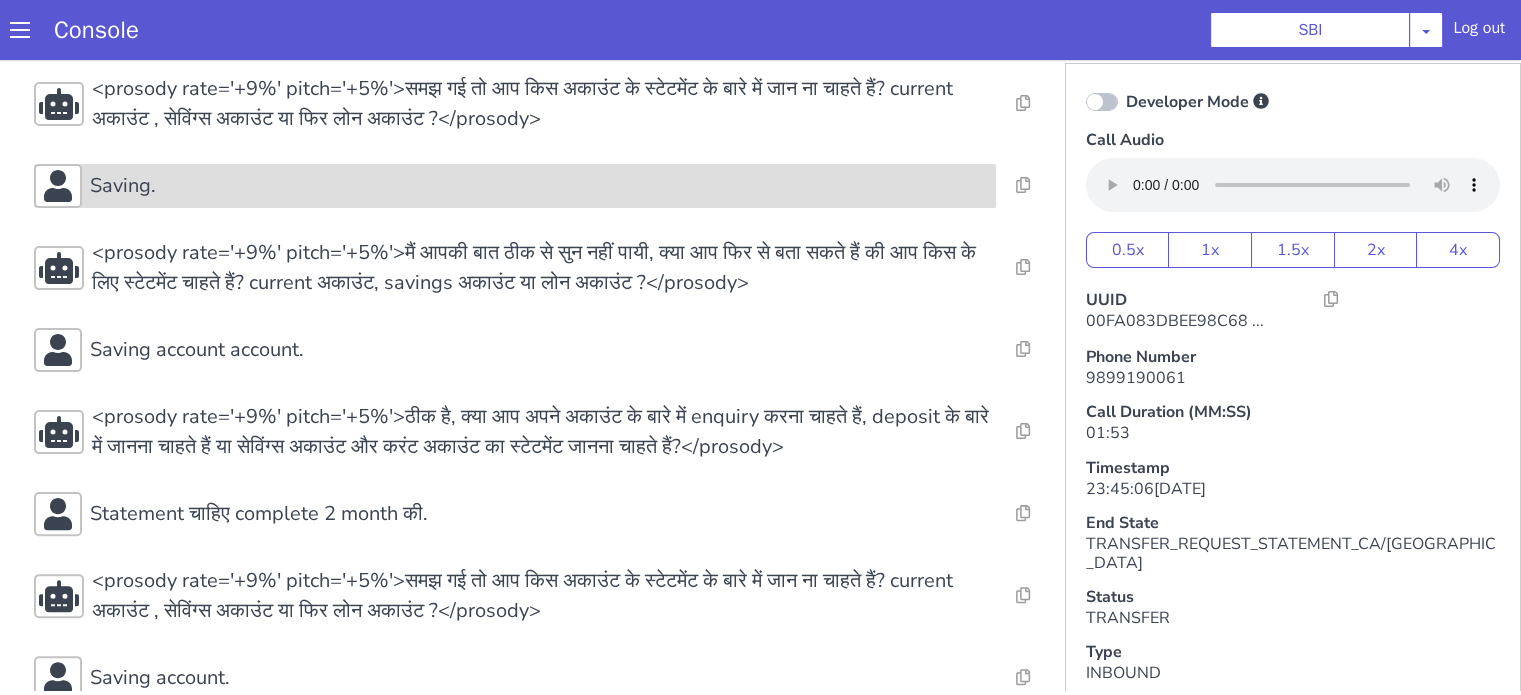 click on "Saving." at bounding box center [539, 186] 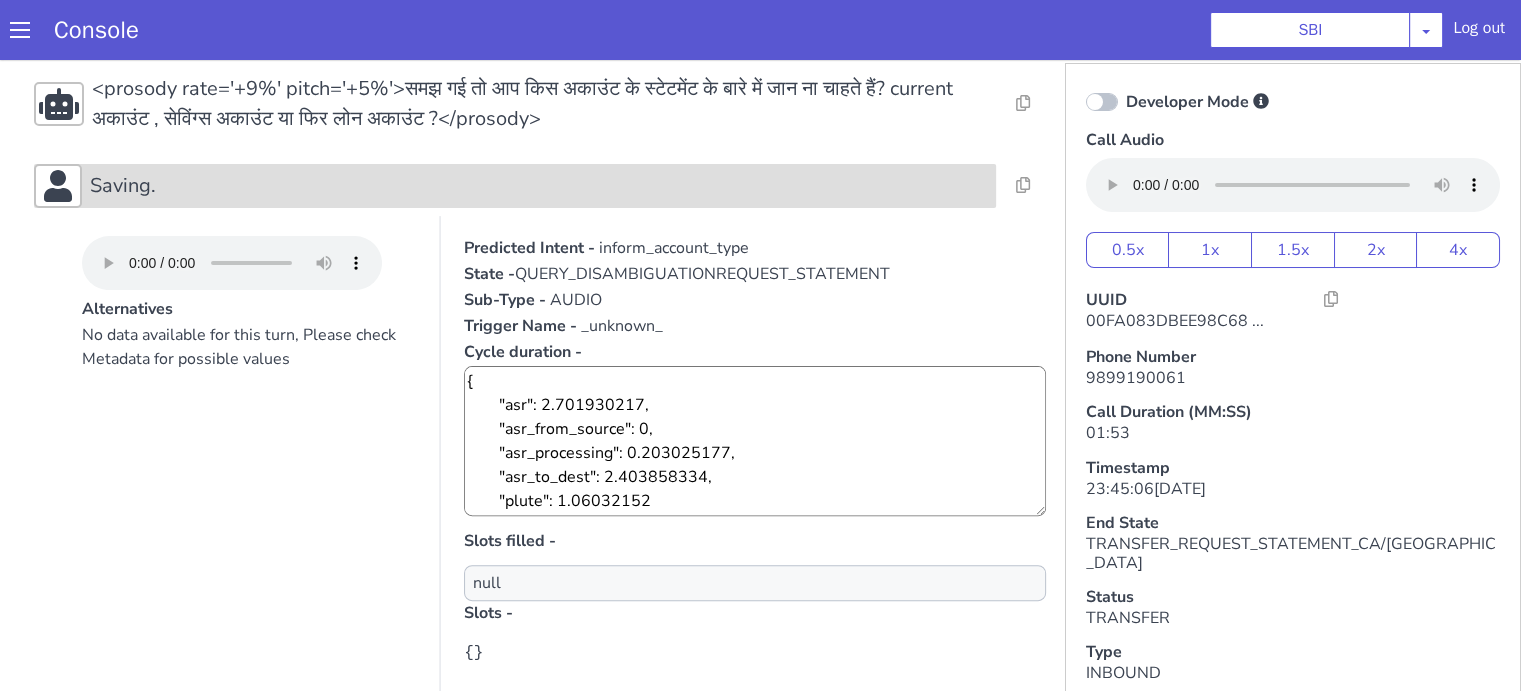 click on "Saving." at bounding box center (539, 186) 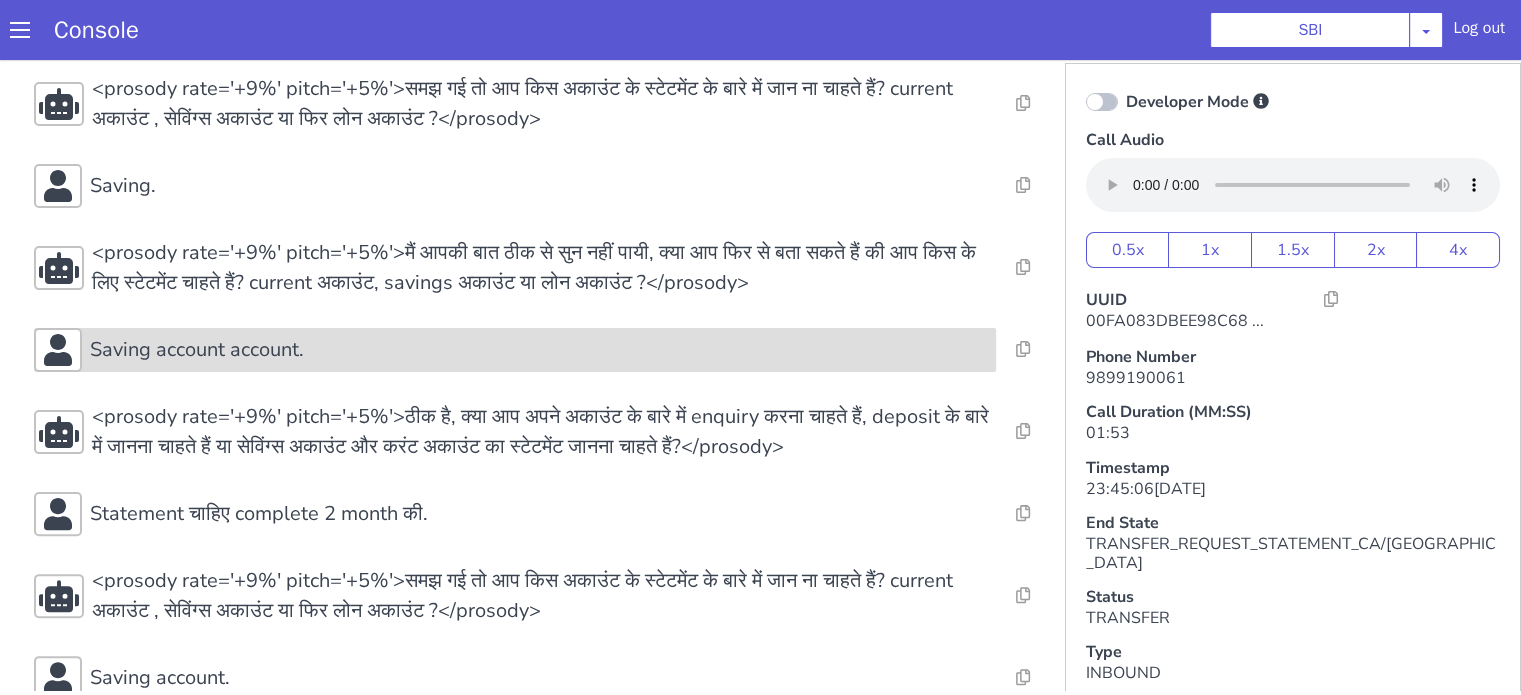 click on "Saving account account." at bounding box center (539, 350) 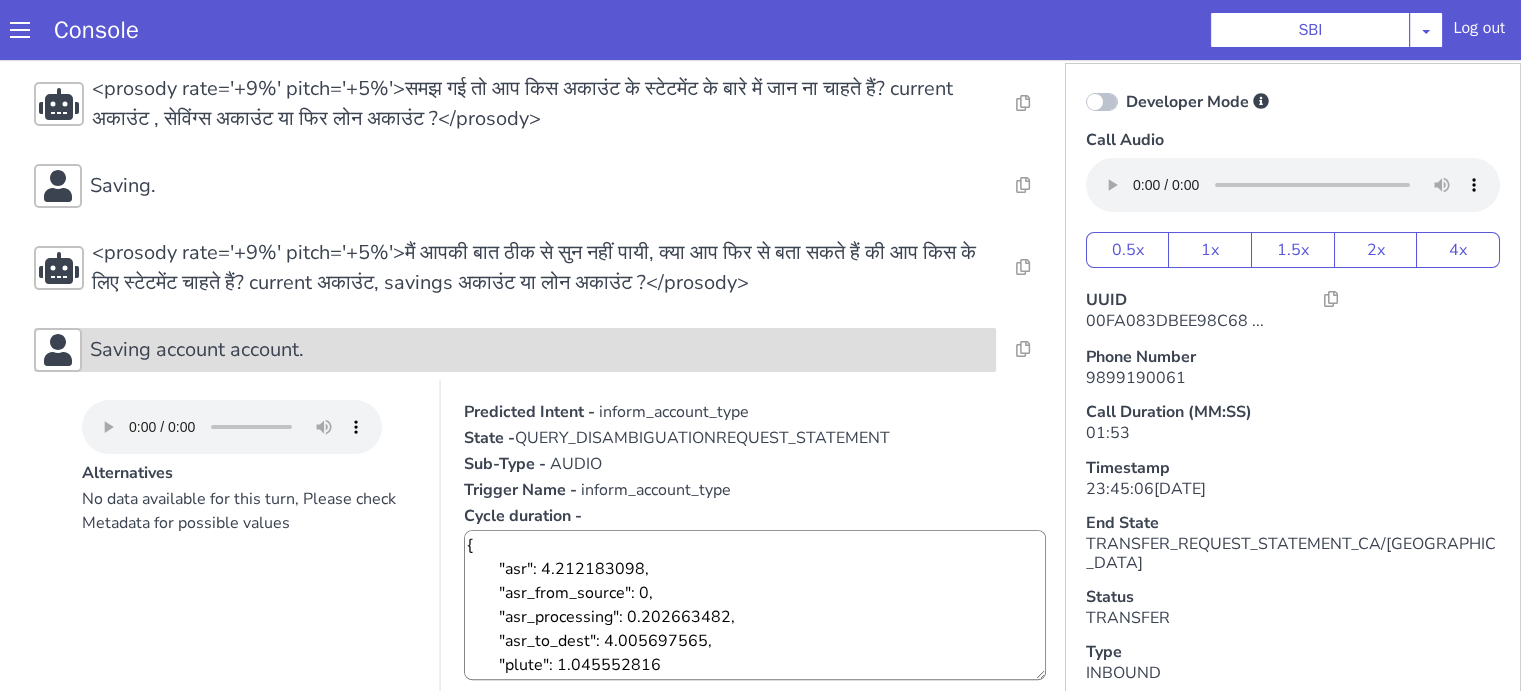 click on "Saving account account." at bounding box center (539, 350) 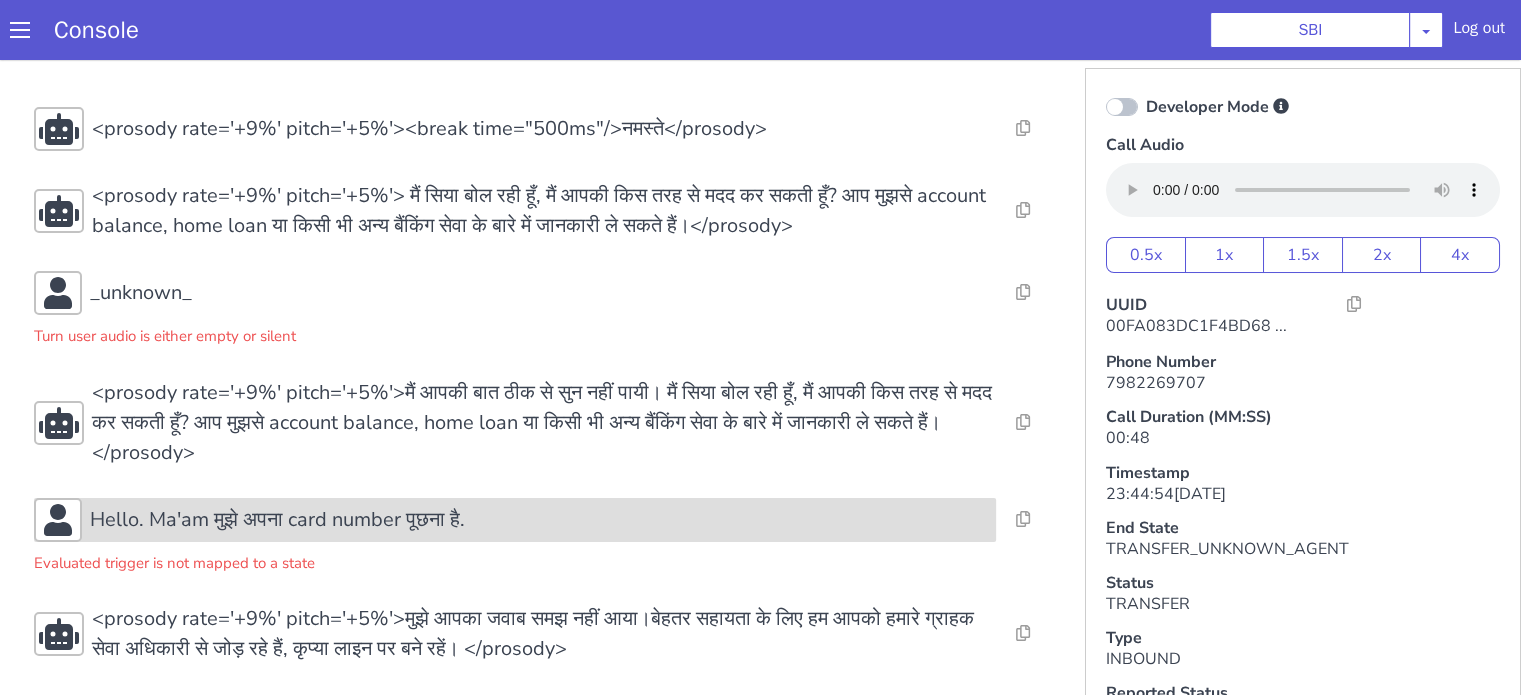 scroll, scrollTop: 11, scrollLeft: 0, axis: vertical 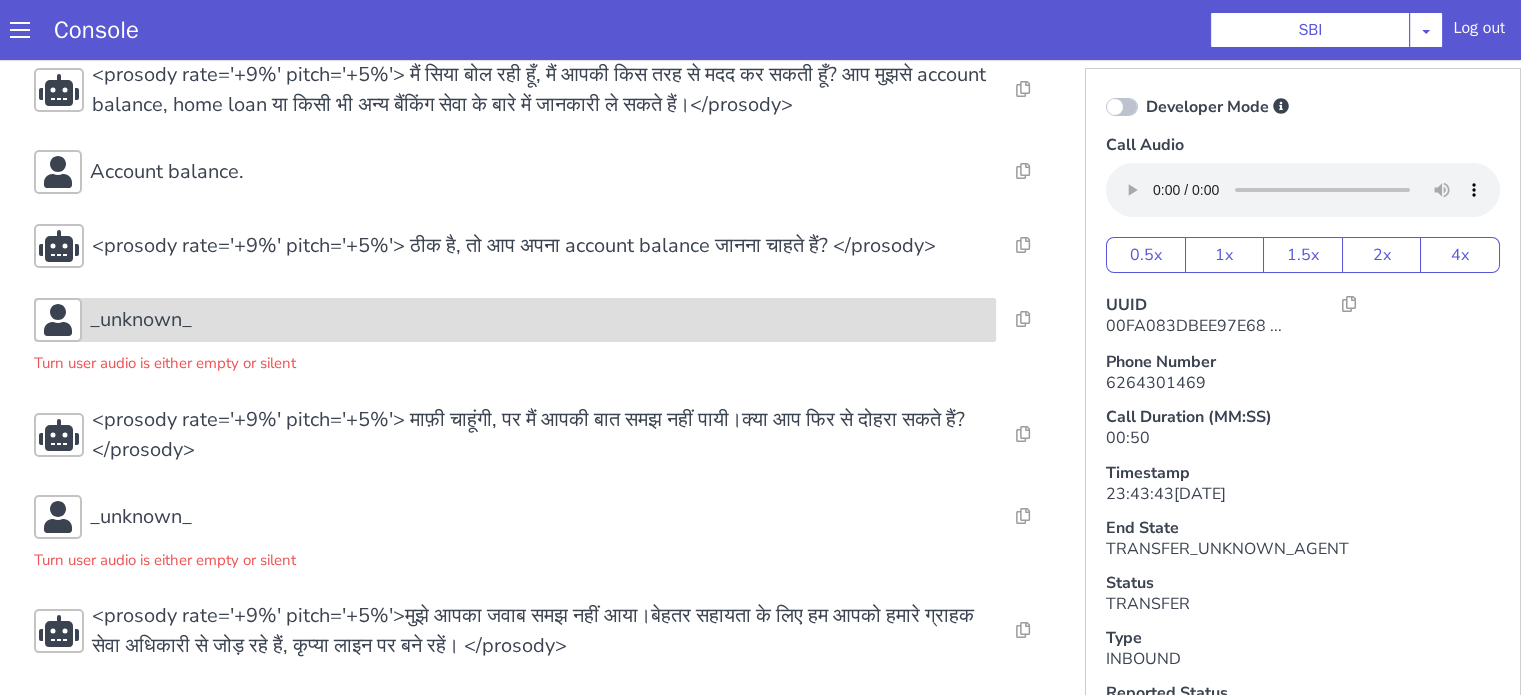 click on "_unknown_" at bounding box center (539, 320) 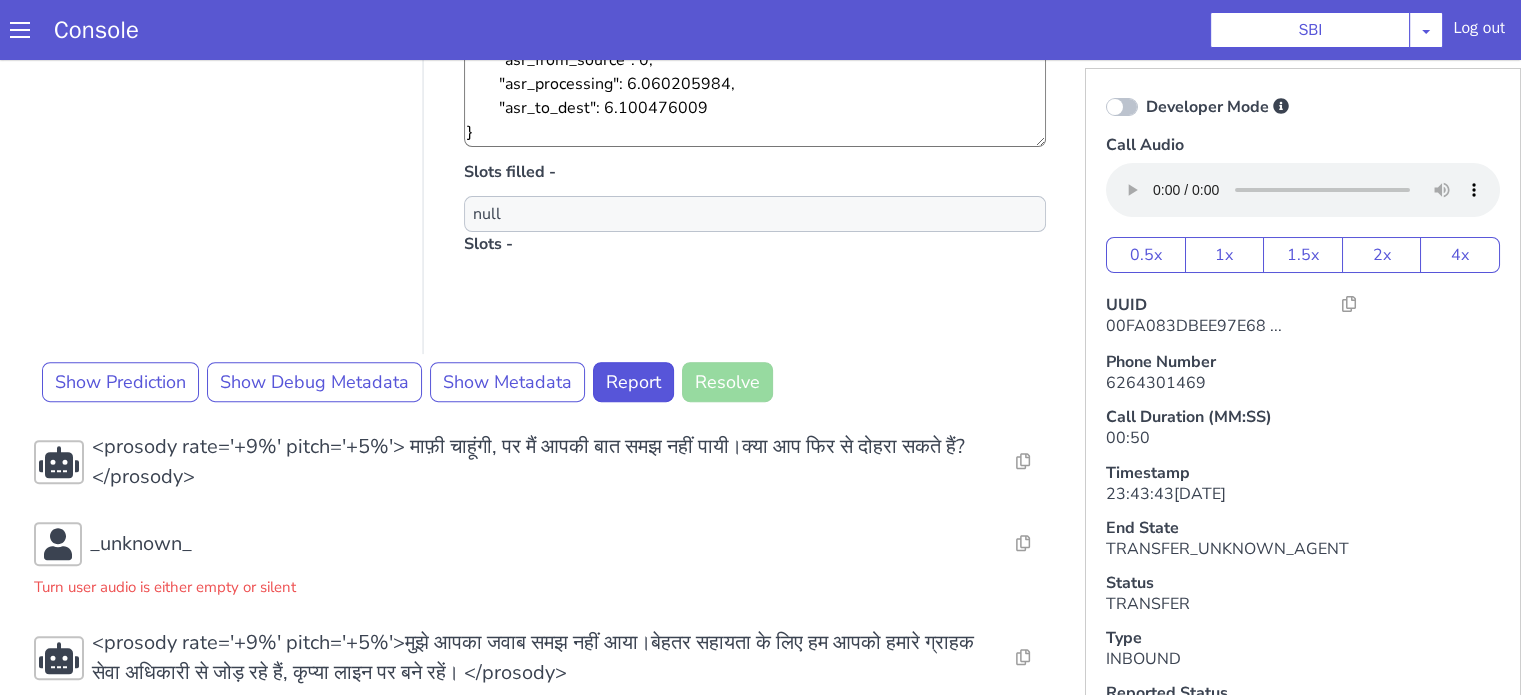 scroll, scrollTop: 691, scrollLeft: 0, axis: vertical 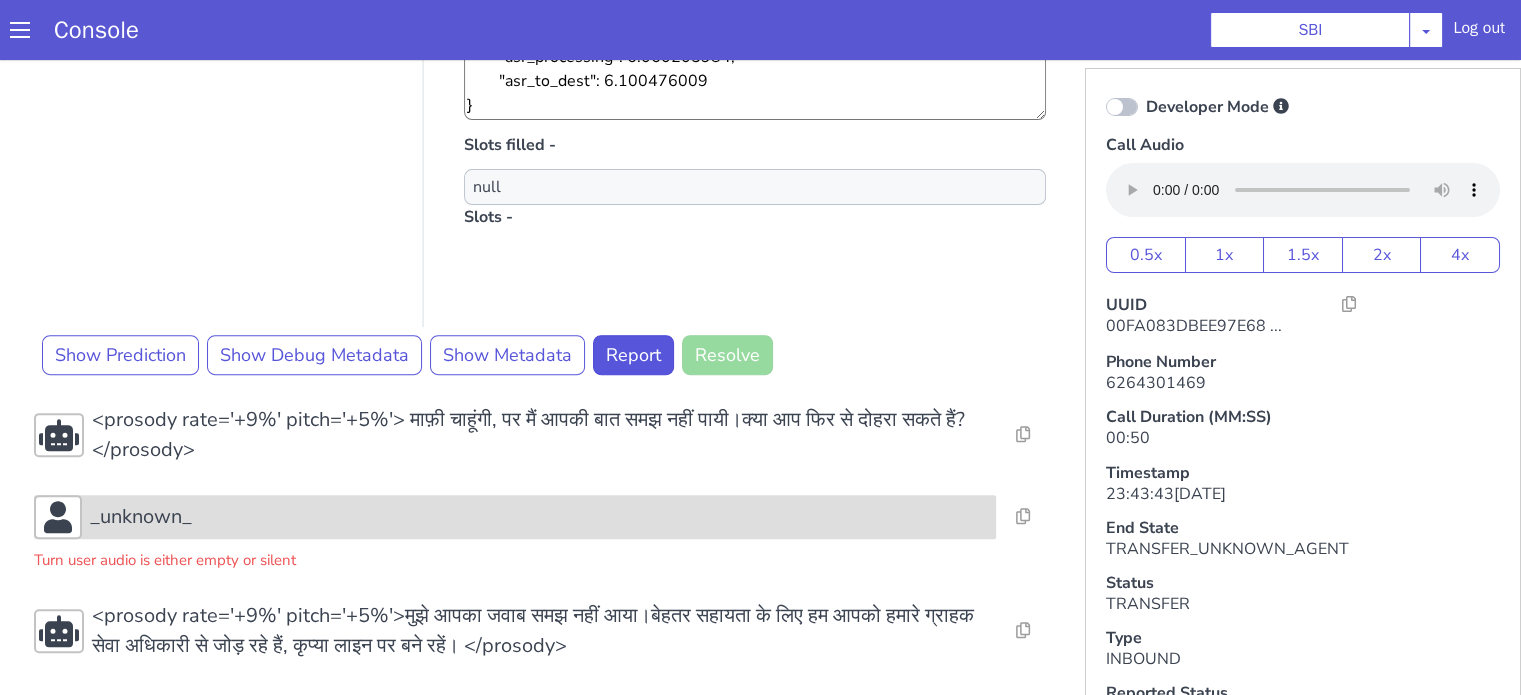 click on "_unknown_" at bounding box center [141, 517] 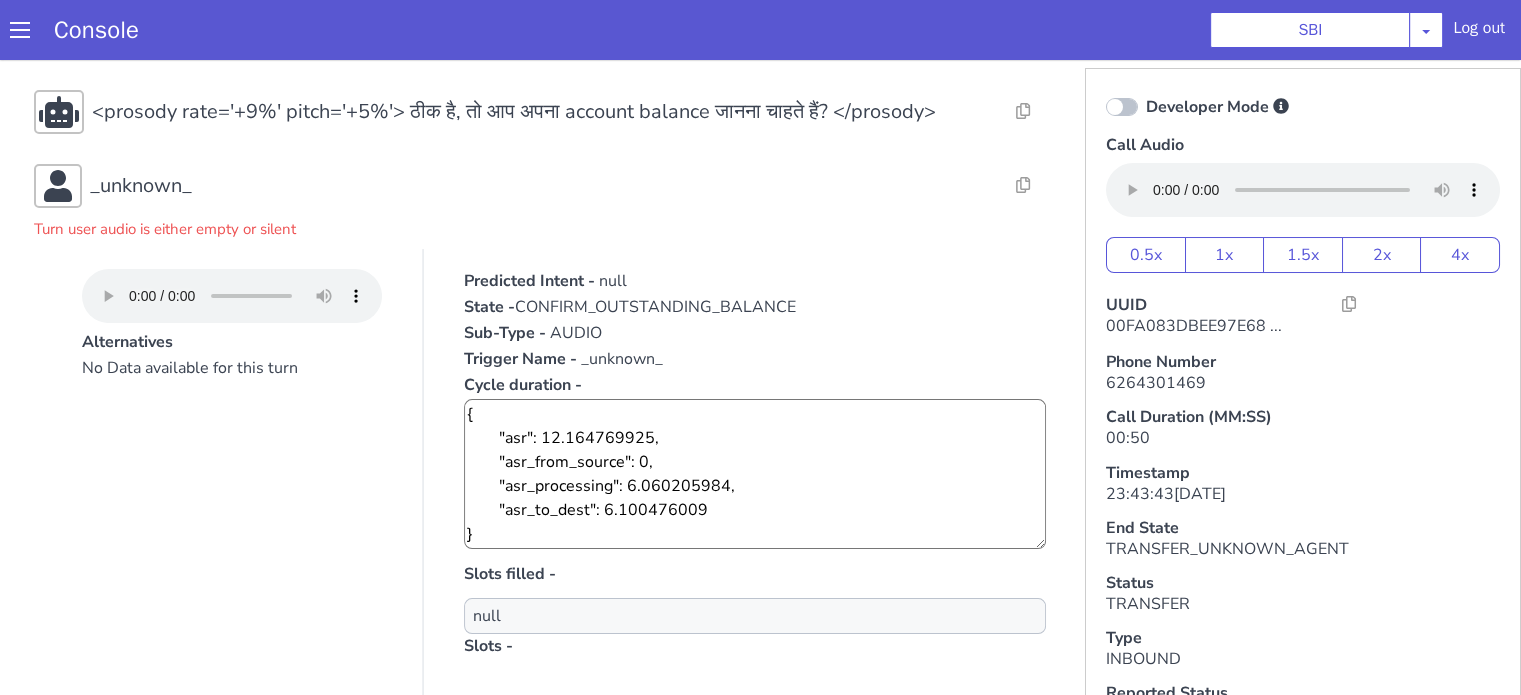 scroll, scrollTop: 191, scrollLeft: 0, axis: vertical 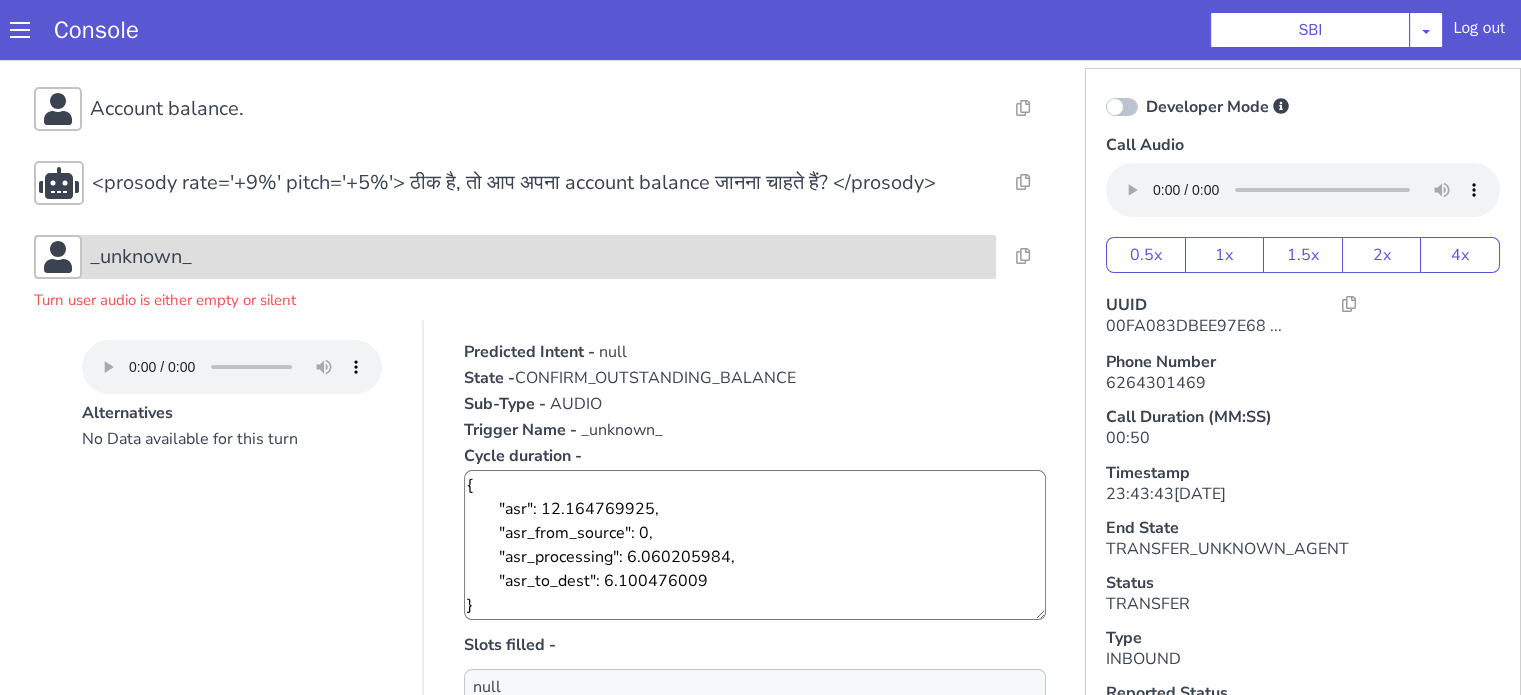click on "_unknown_" at bounding box center (539, 257) 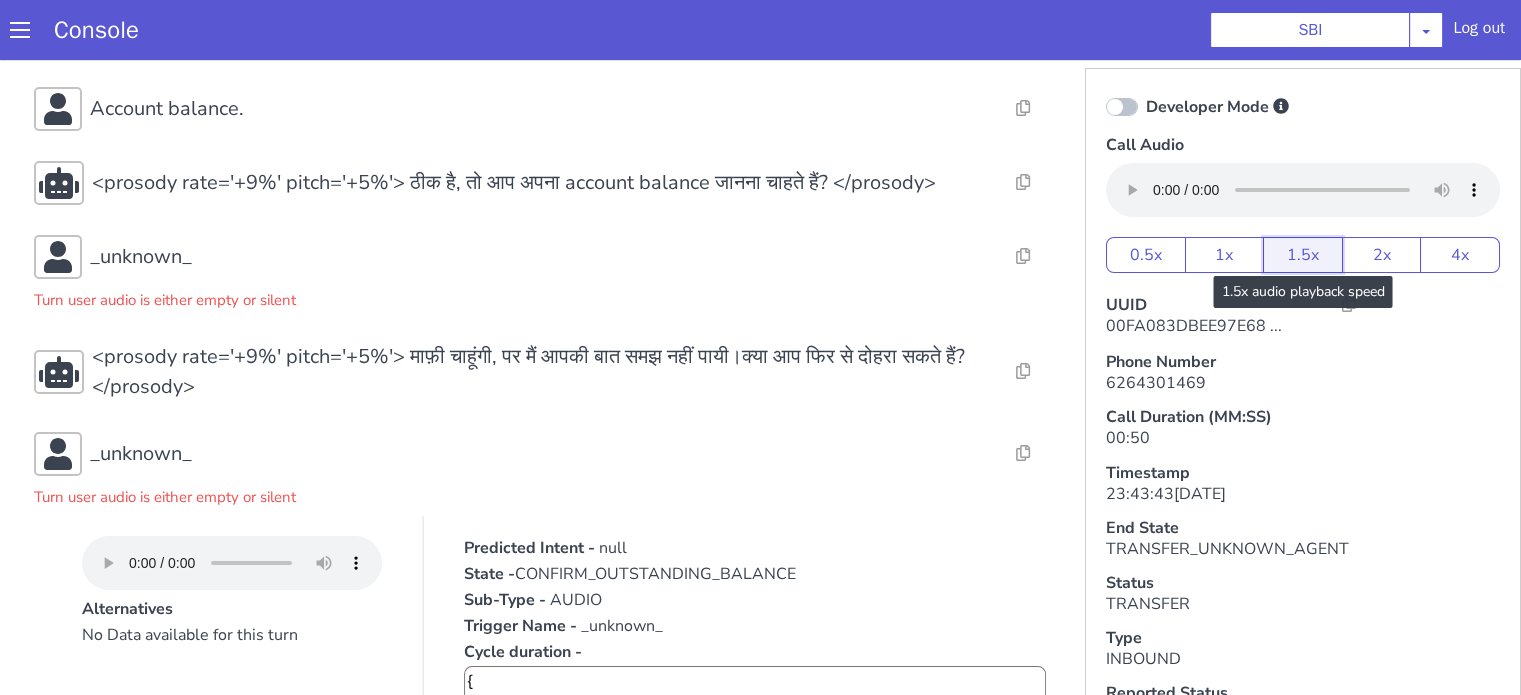 click on "1.5x" at bounding box center [1303, 255] 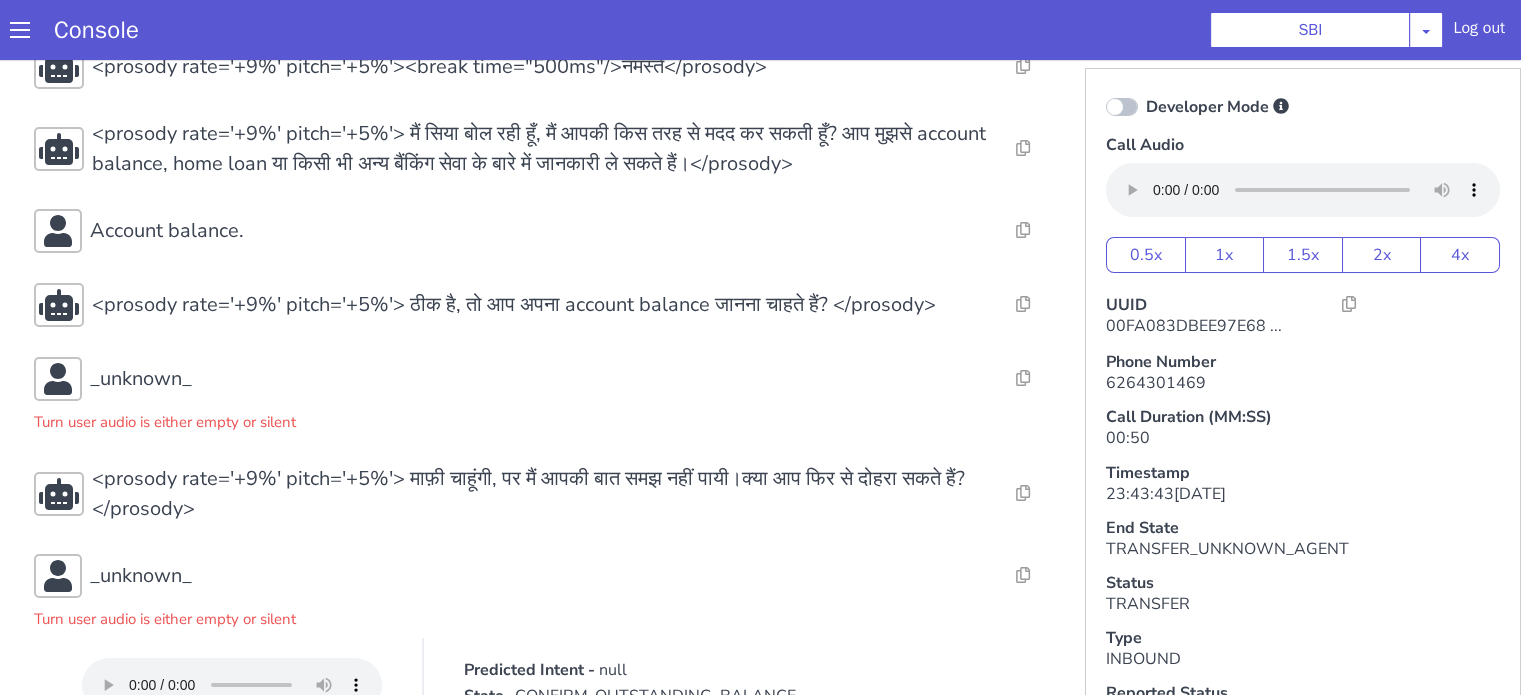 scroll, scrollTop: 0, scrollLeft: 0, axis: both 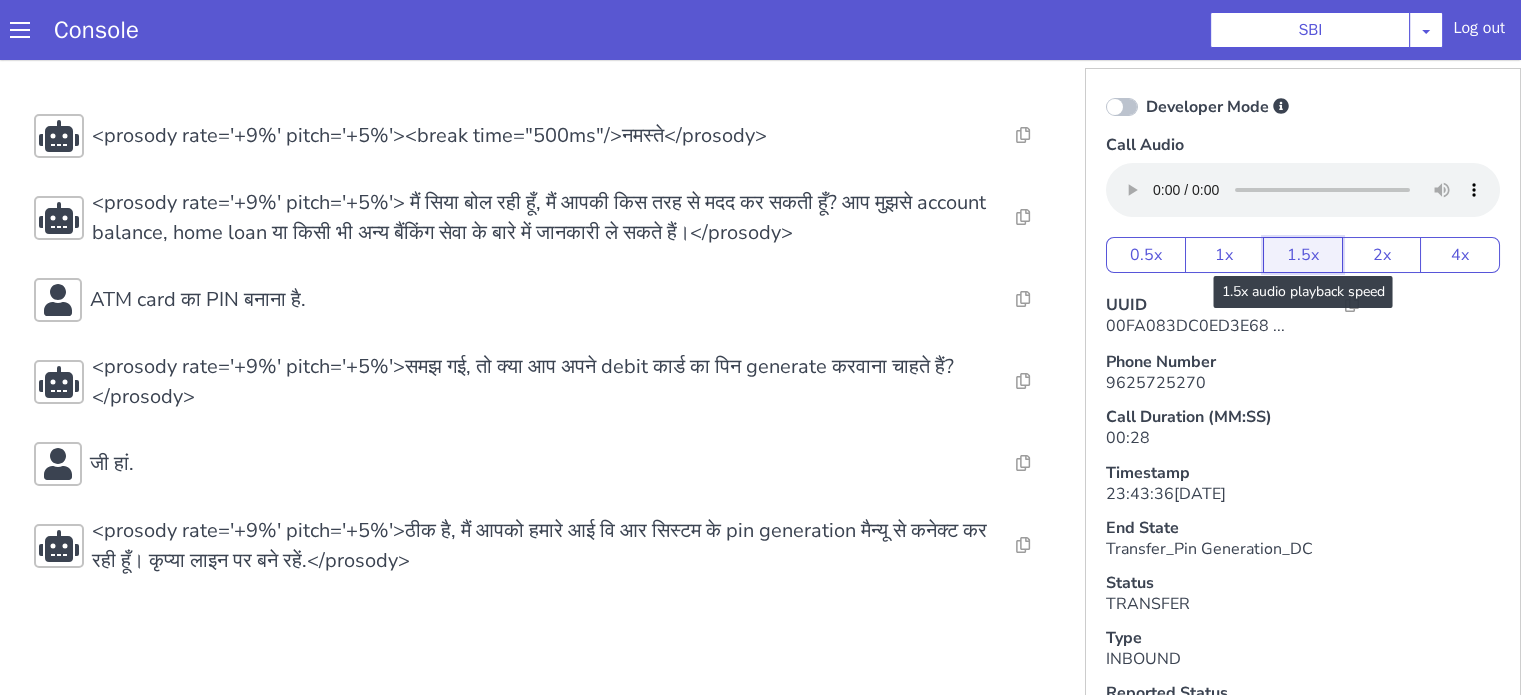 click on "1.5x" at bounding box center (2207, -257) 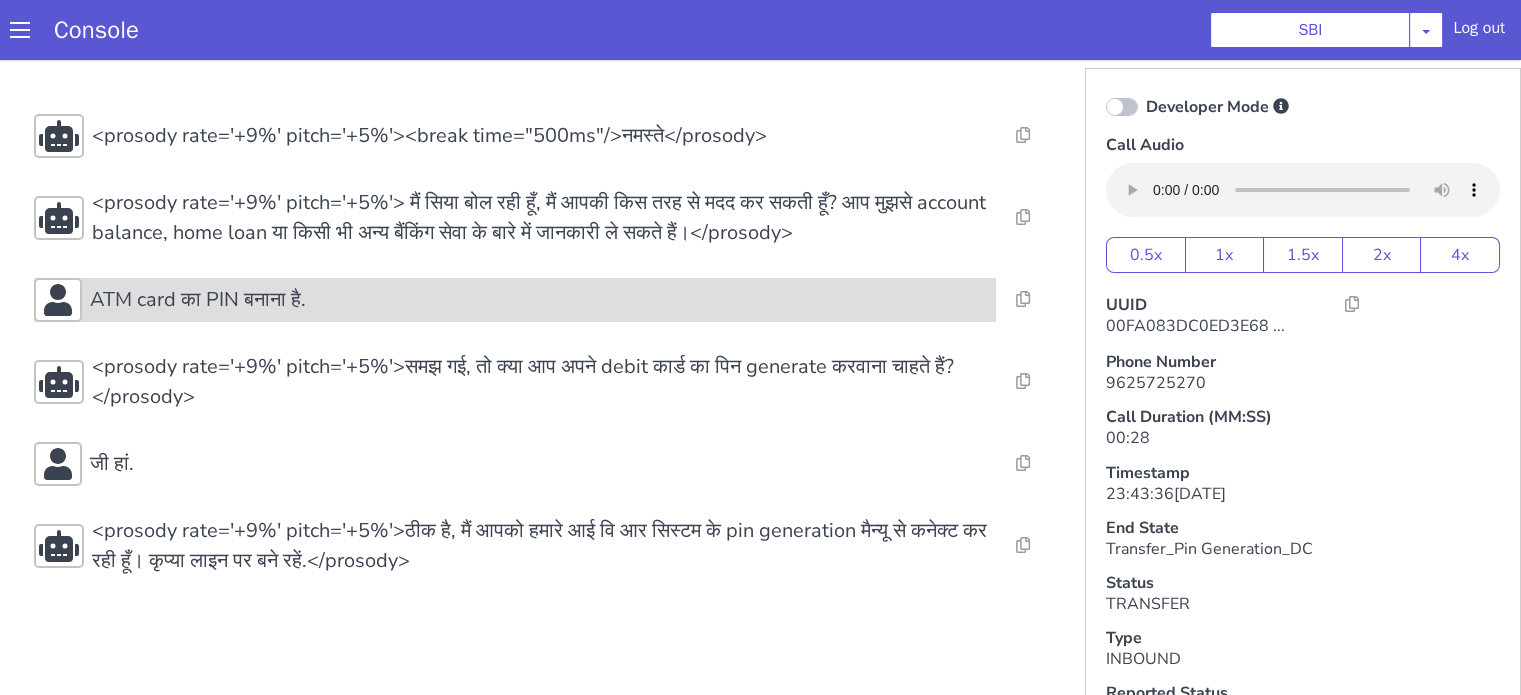 click on "ATM card का PIN बनाना है." at bounding box center (2112, 577) 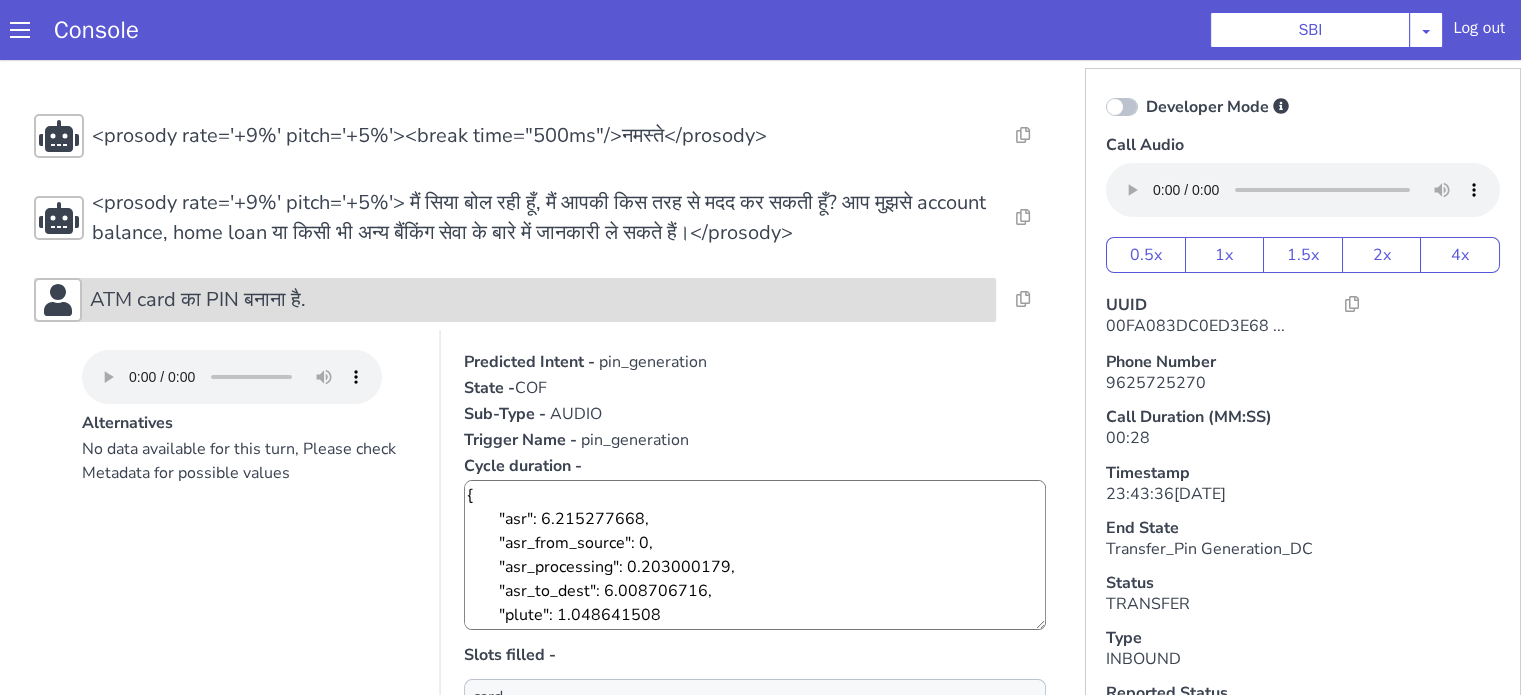 click on "ATM card का PIN बनाना है." at bounding box center [2080, 361] 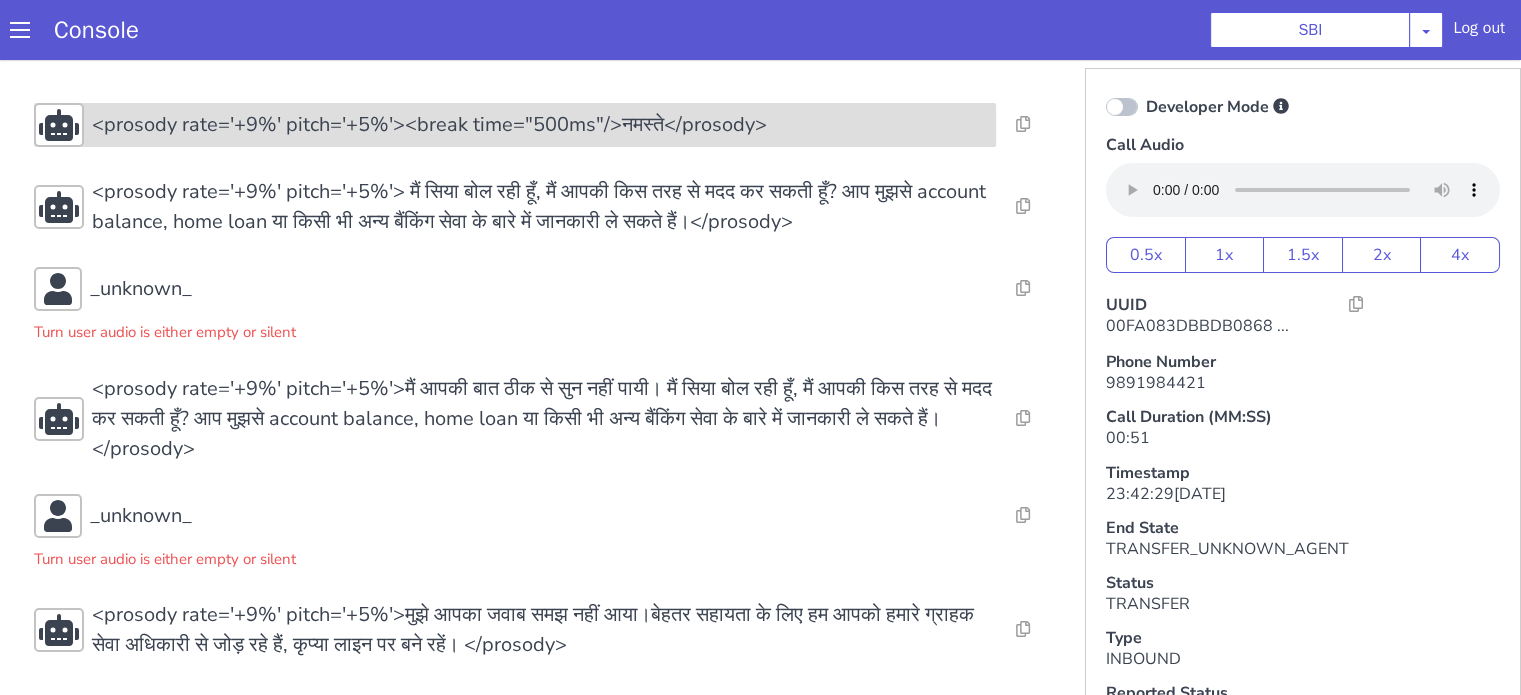 scroll, scrollTop: 5, scrollLeft: 0, axis: vertical 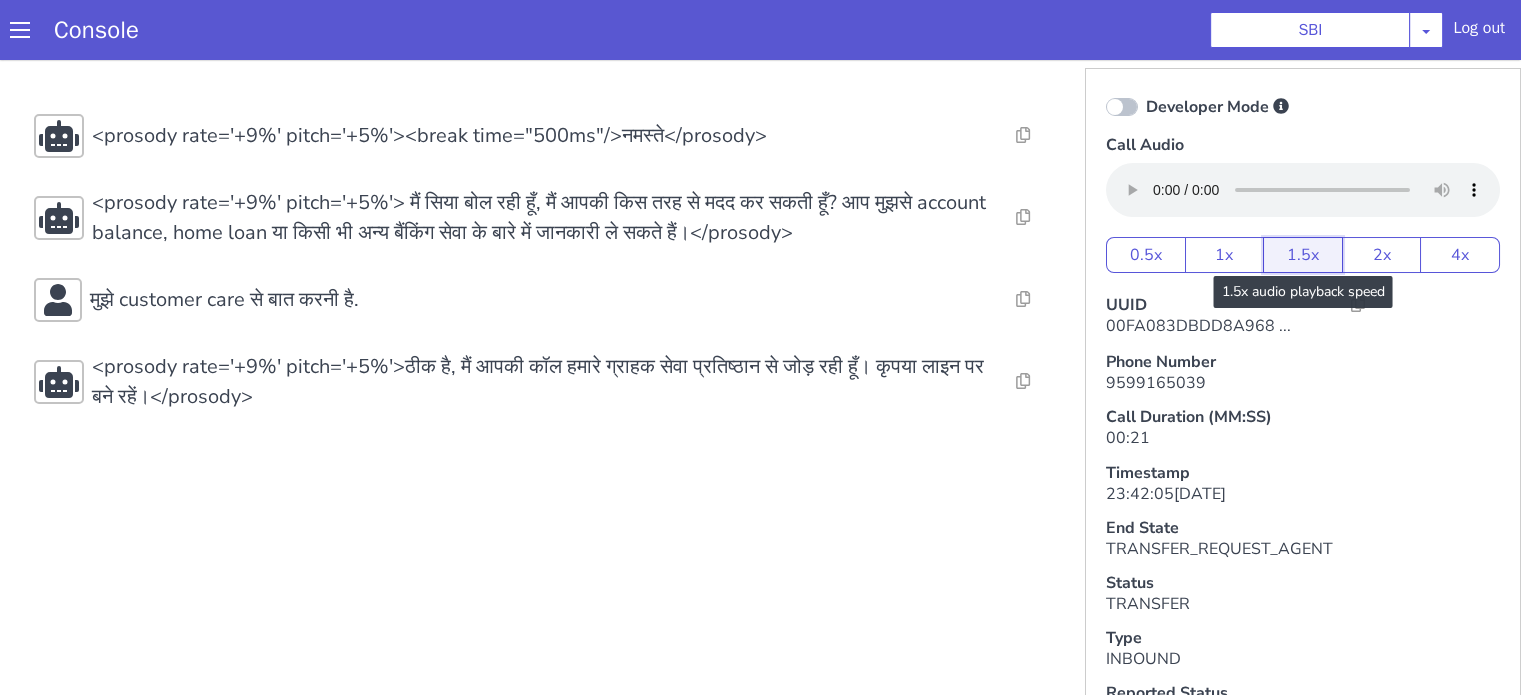 click on "1.5x" at bounding box center [1303, 255] 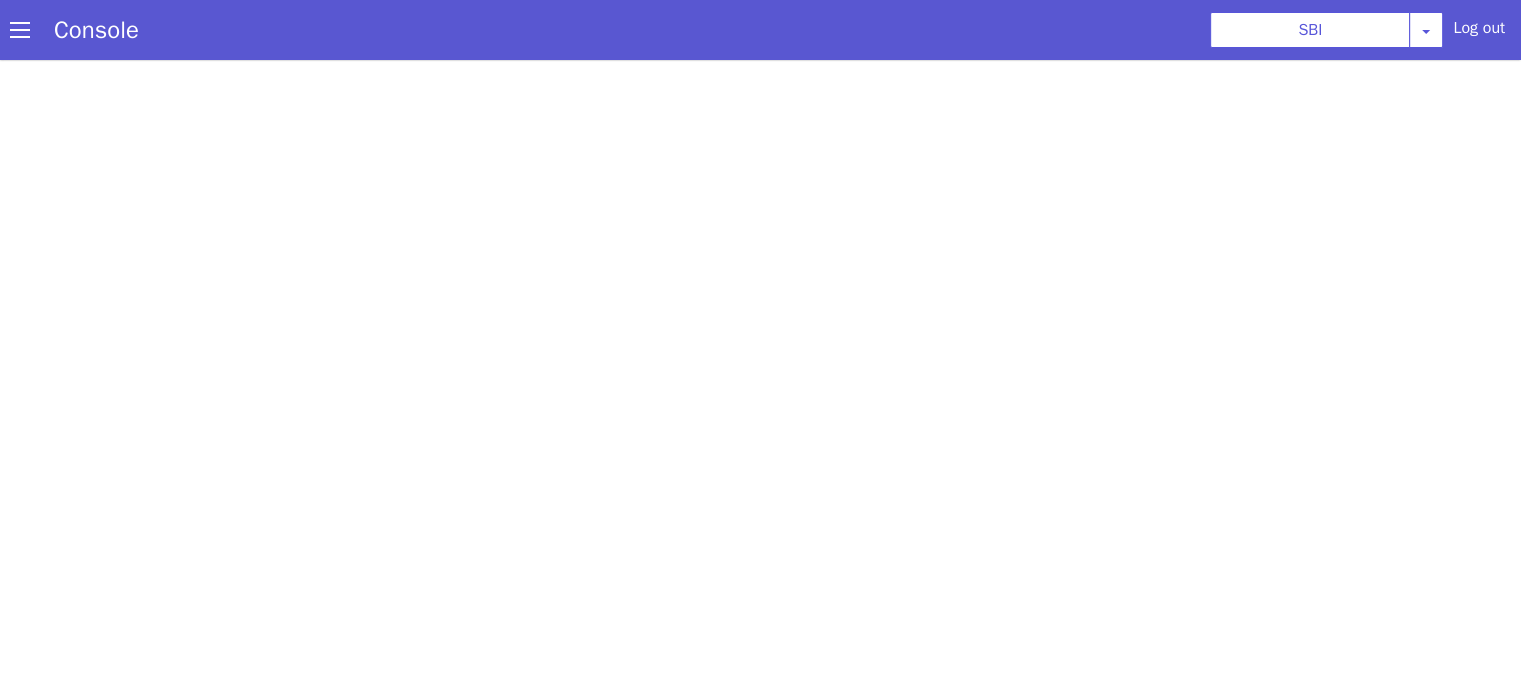 scroll, scrollTop: 0, scrollLeft: 0, axis: both 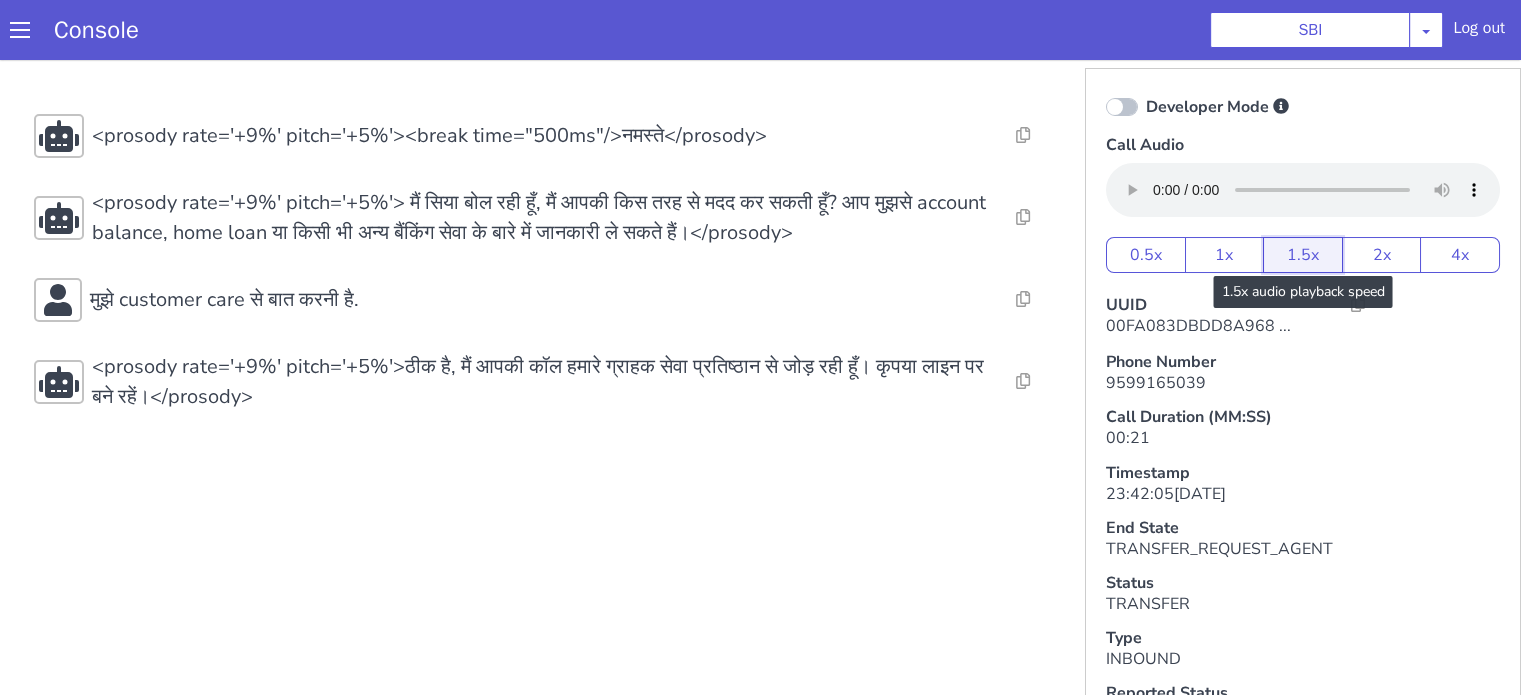 click on "1.5x" at bounding box center (1303, 255) 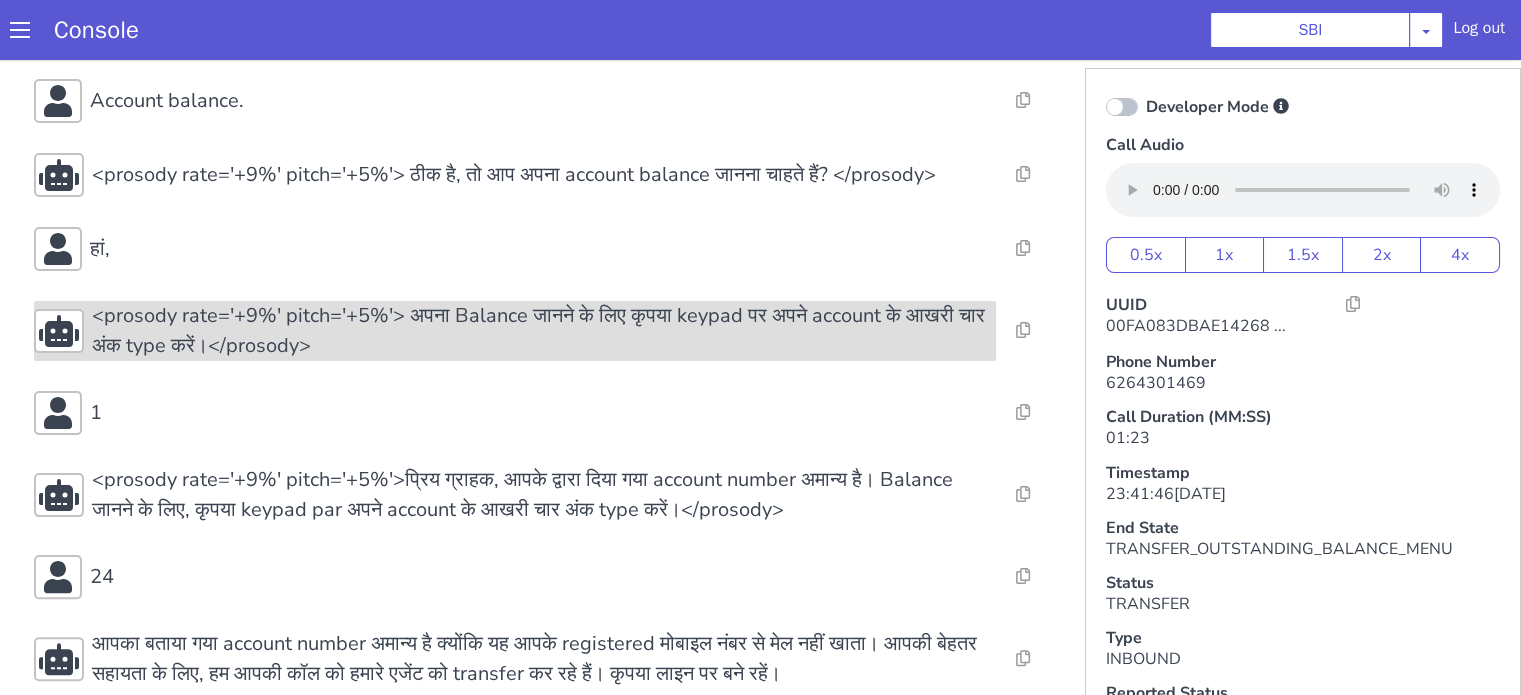 scroll, scrollTop: 452, scrollLeft: 0, axis: vertical 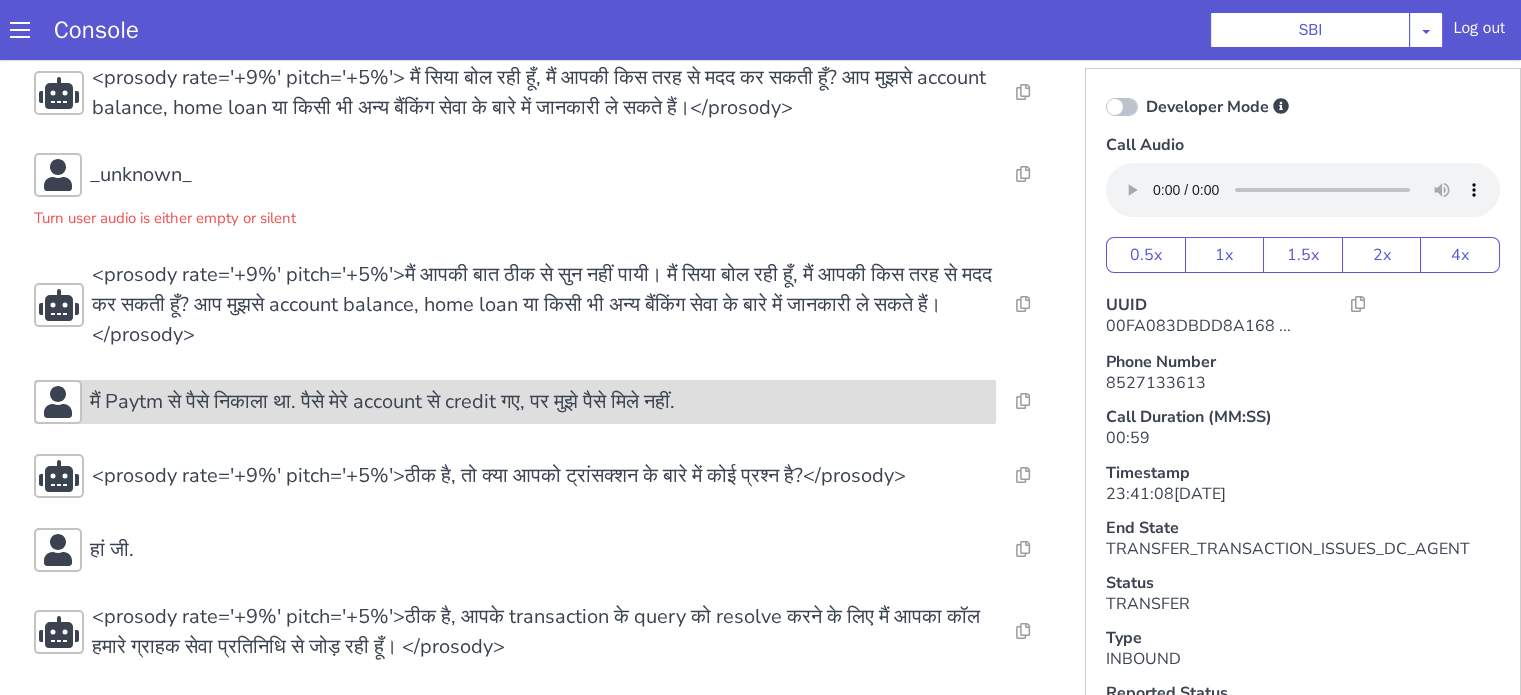 click on "मैं Paytm से पैसे निकाला था. पैसे मेरे account से credit गए, पर मुझे पैसे मिले नहीं." at bounding box center [382, 402] 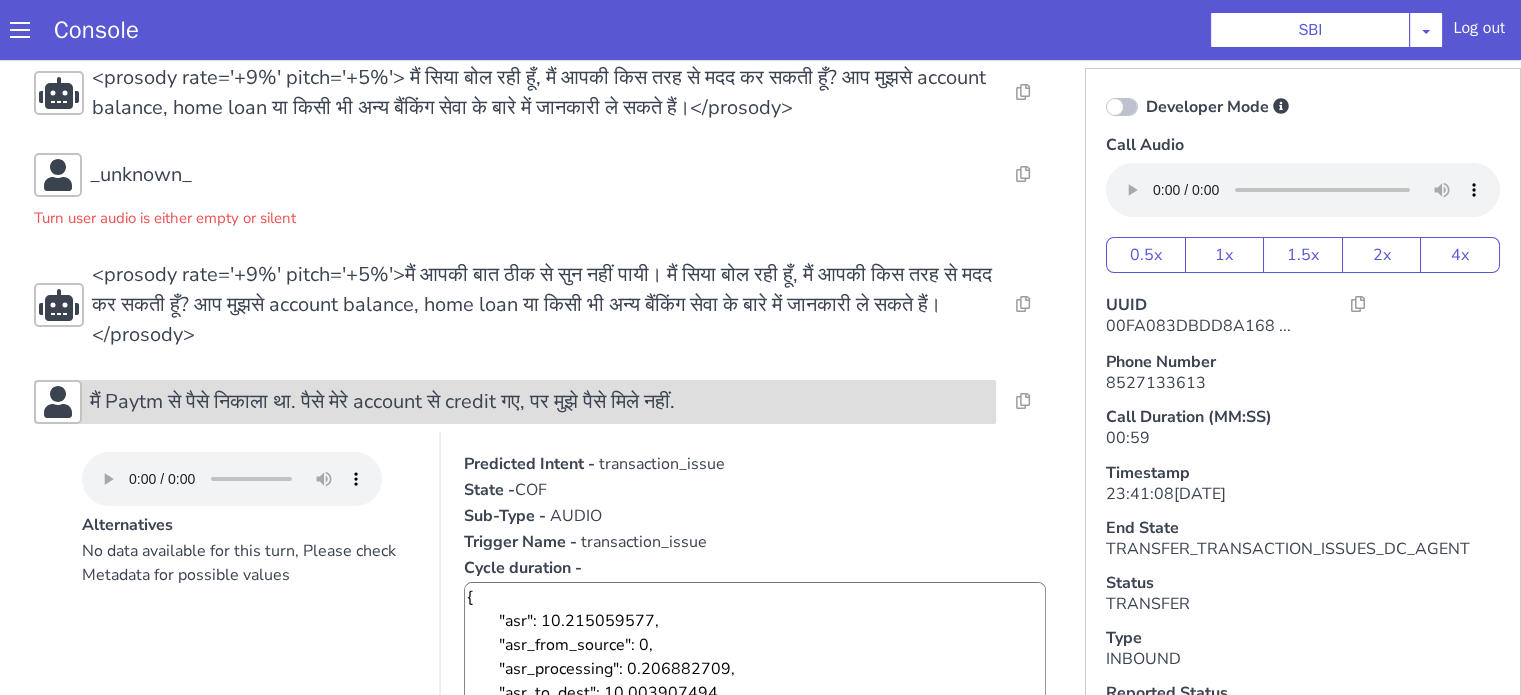 click on "मैं Paytm से पैसे निकाला था. पैसे मेरे account से credit गए, पर मुझे पैसे मिले नहीं." at bounding box center (382, 402) 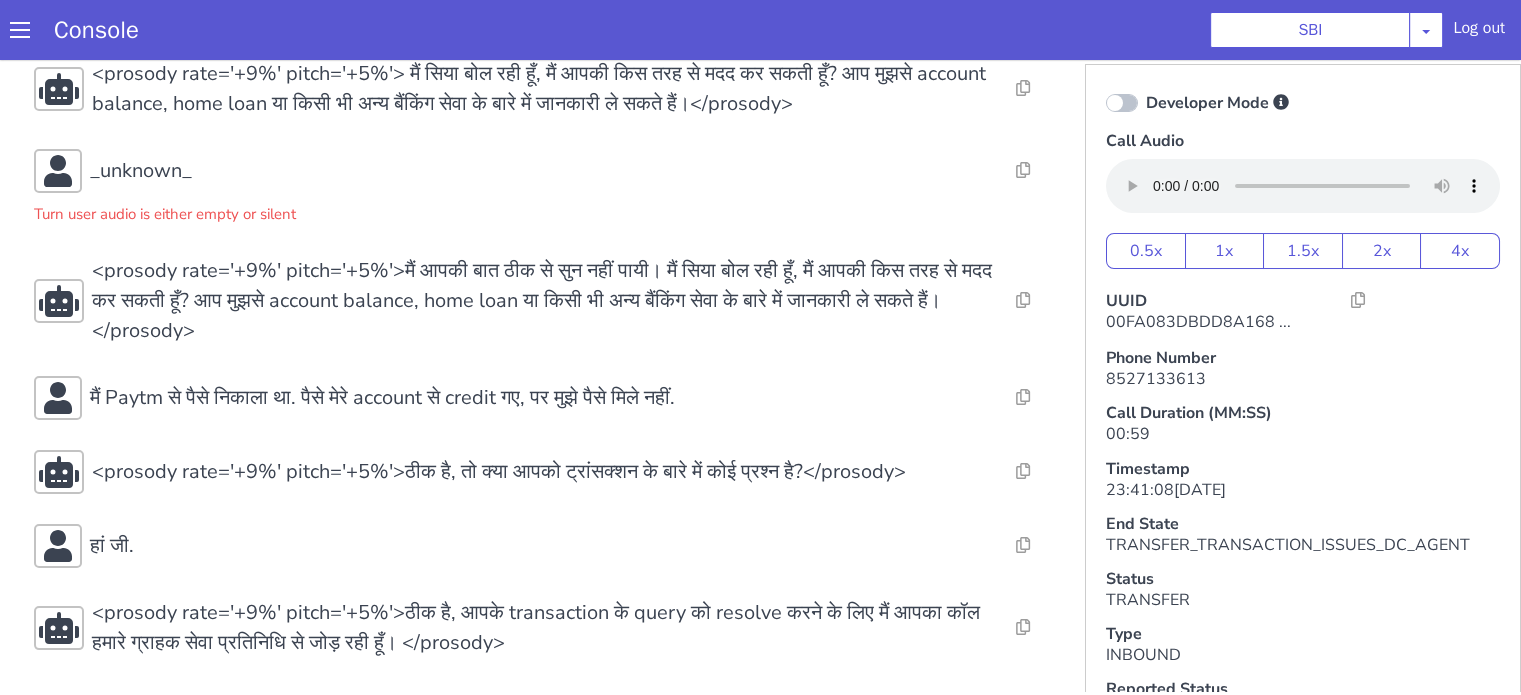 scroll, scrollTop: 5, scrollLeft: 0, axis: vertical 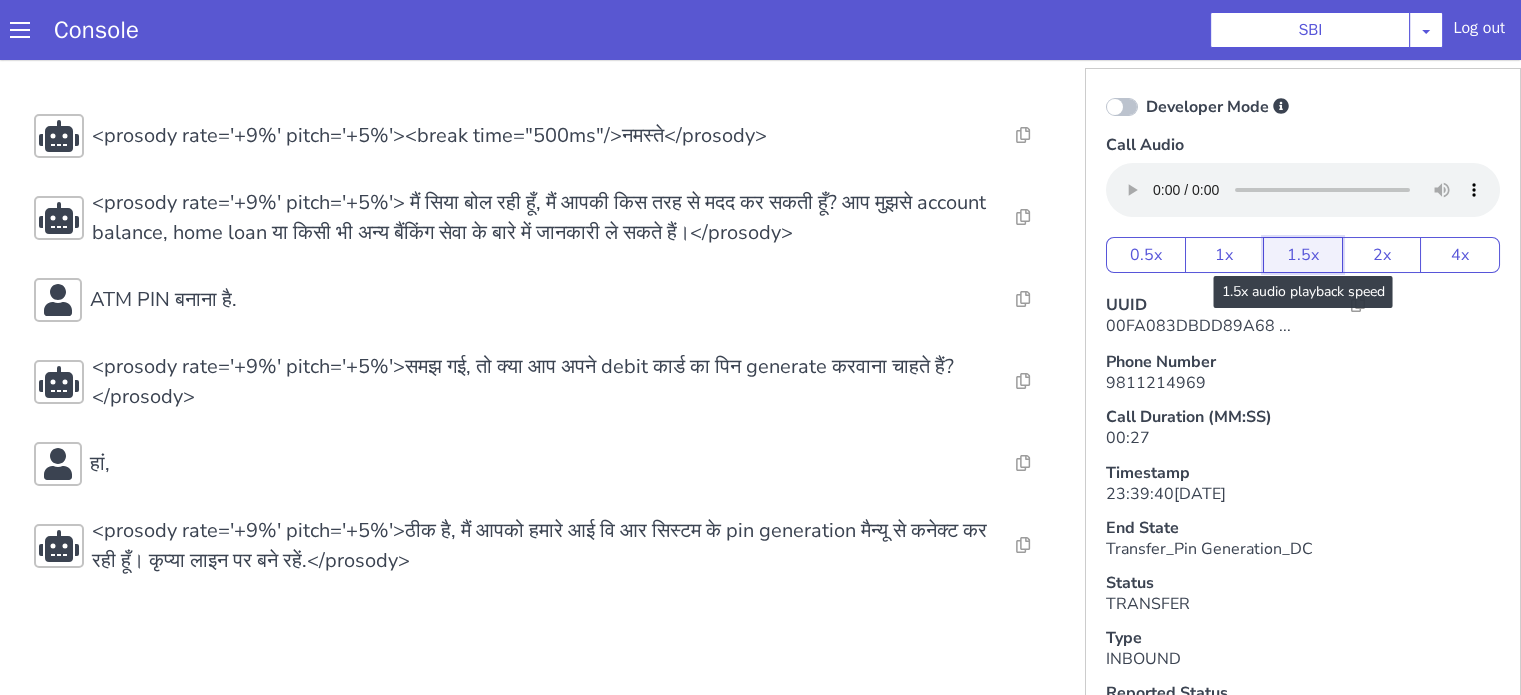click on "1.5x" at bounding box center (1477, -20) 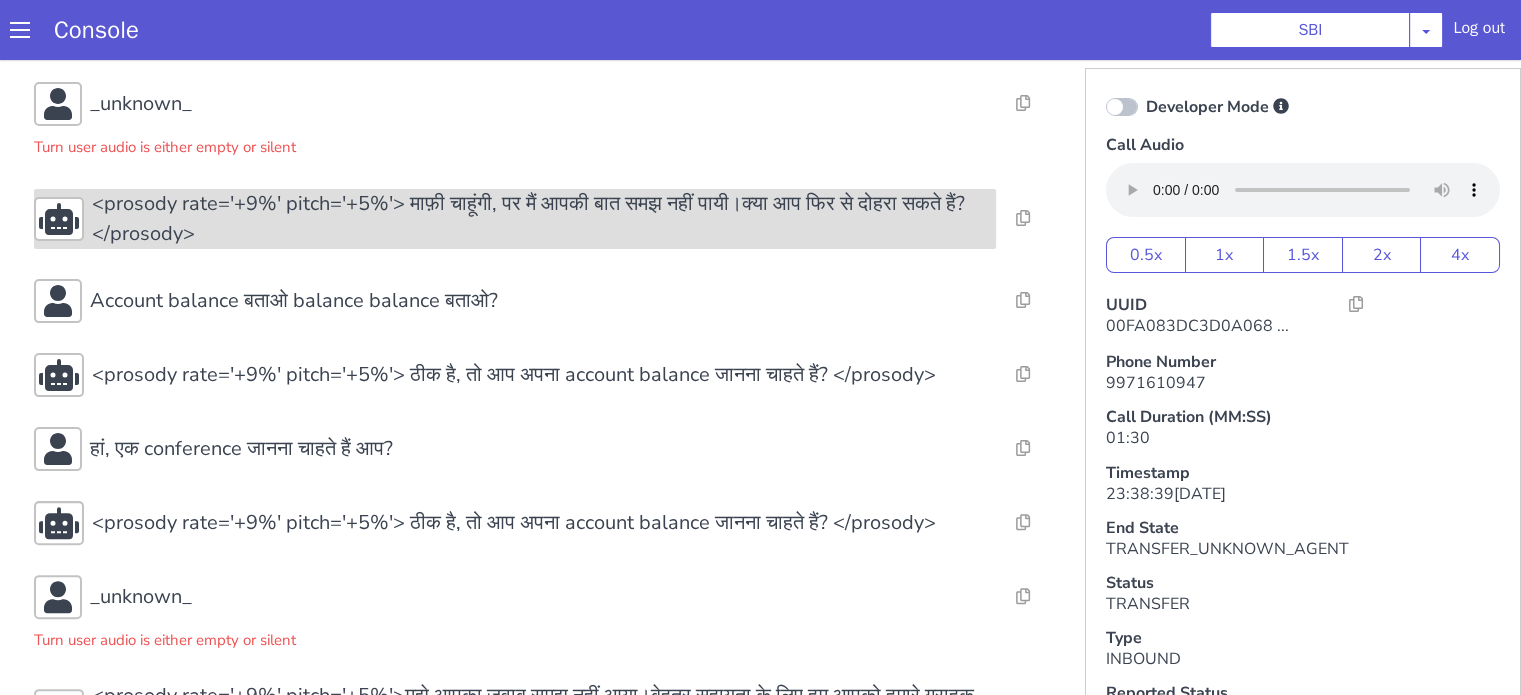 scroll, scrollTop: 584, scrollLeft: 0, axis: vertical 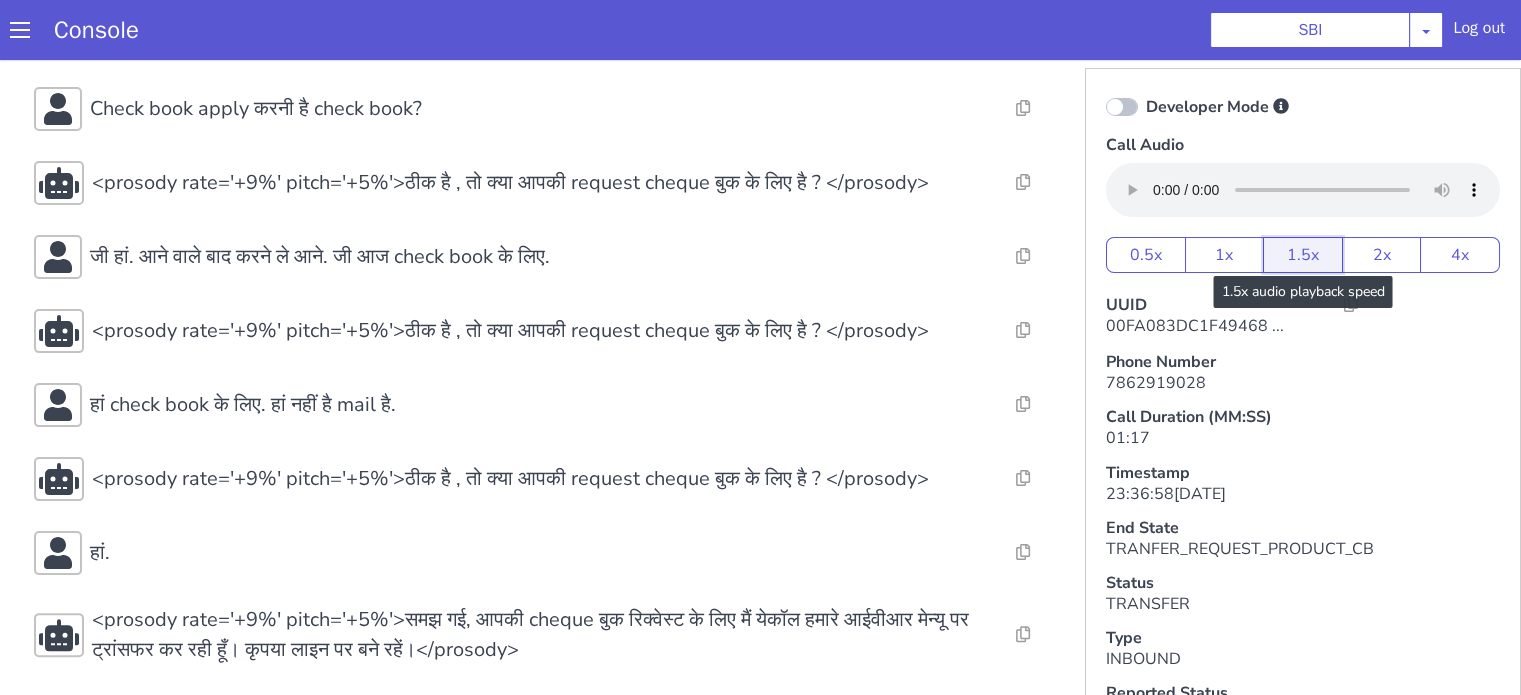 click on "1.5x" at bounding box center (1303, 255) 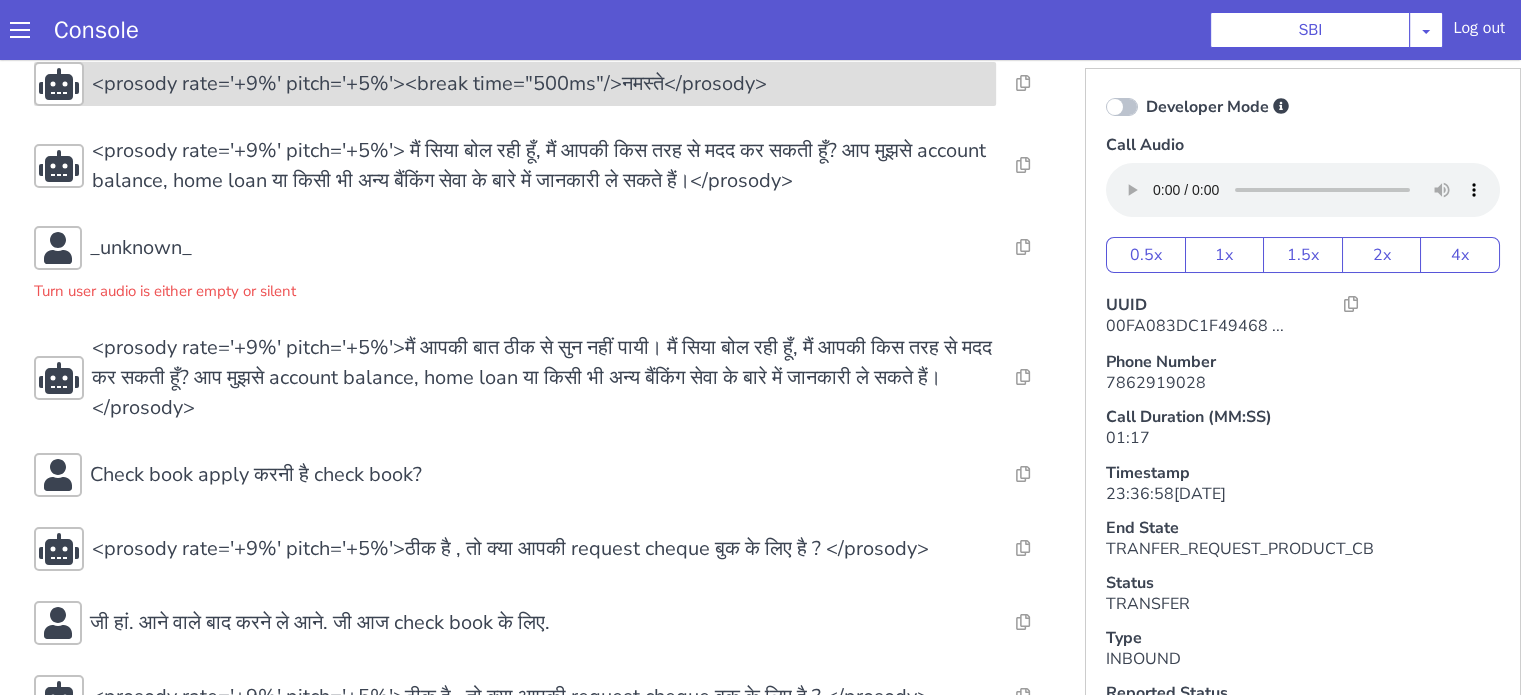 scroll, scrollTop: 18, scrollLeft: 0, axis: vertical 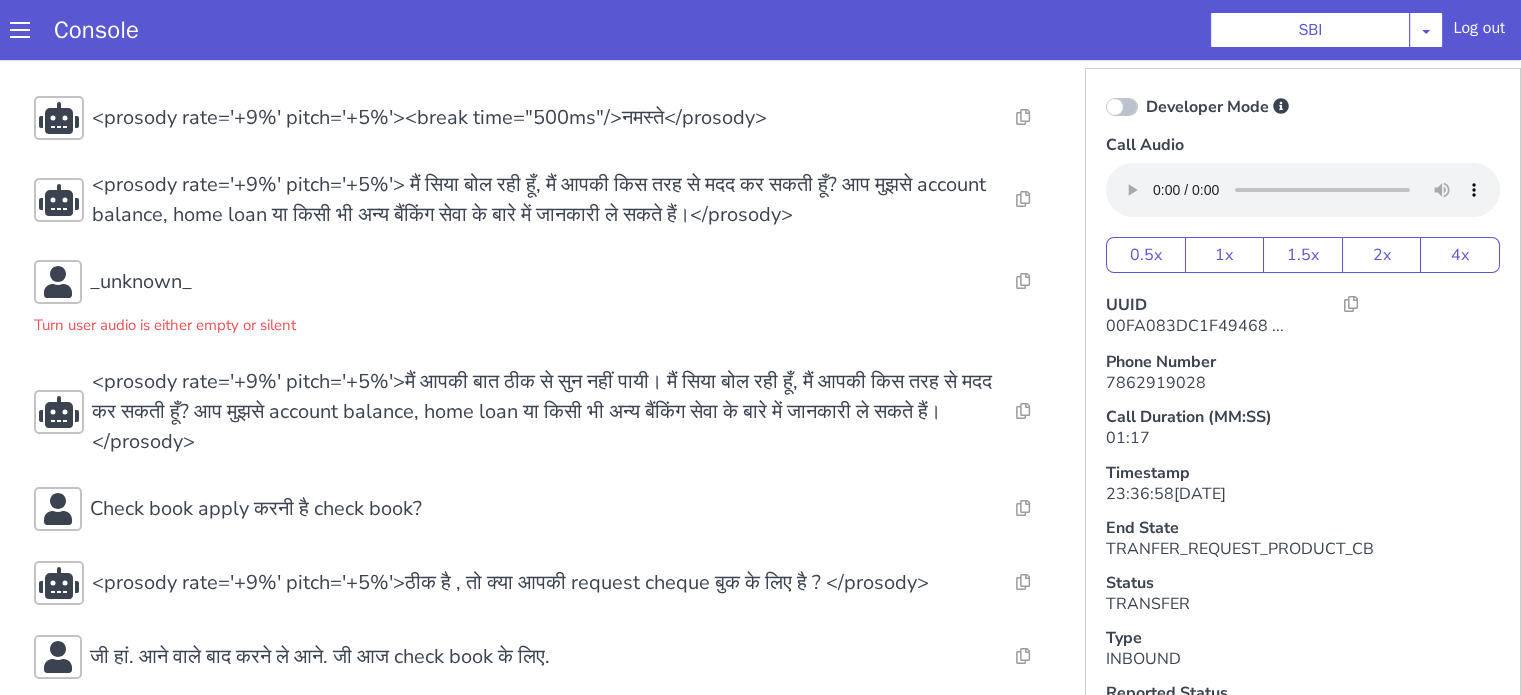 click on "Console SBI AO Smith Airtel DTH Pilot Airtel POC Alice Blue NT Aliceblue American Finance - US Apollo Apollo 24*7 Application - Collections Auto NPS feedback Avaya Devconnect Axis Axis AMC Axis Outbound BAGIC BALIC BALIC Old 2 Bajaj Autofinance Bajaj Fin Banking Demo Barbeque Nation Buy Now Pay Later Cars24 Cashe Central Bank of India Charles Tyrwhitt Cholamandalam Finance Consumer Durables Coverfox Covid19 Helpline Credgenics CreditMate DPDzero DUMMY Data collection Demo - Collections Dish TV ERCM Emeritus Eureka Forbes - LQ FFAM360 - US Familiarity Farming_Axis Finaccel Flipkart Flow Templates Fusion Microfinance Giorgos_TestBot Great Learning Grievance Bot HDB Finance HDFC HDFC Ergo HDFC Freedom CC HDFC Life Demo HDFC Securities Hathway Internet Hathway V2 Home Credit IBM IBM Banking Demo ICICI ICICI Bank Outbound ICICI Lombard Persistency ICICI Prudential ICICI securities ICICI_lombard IDFC First Bank IFFCO Tokio Insurance Iffco Tokio Indiamart Indigo IndusInd - Settlement IndusInd CC Insurance Jarvis" at bounding box center [760, 30] 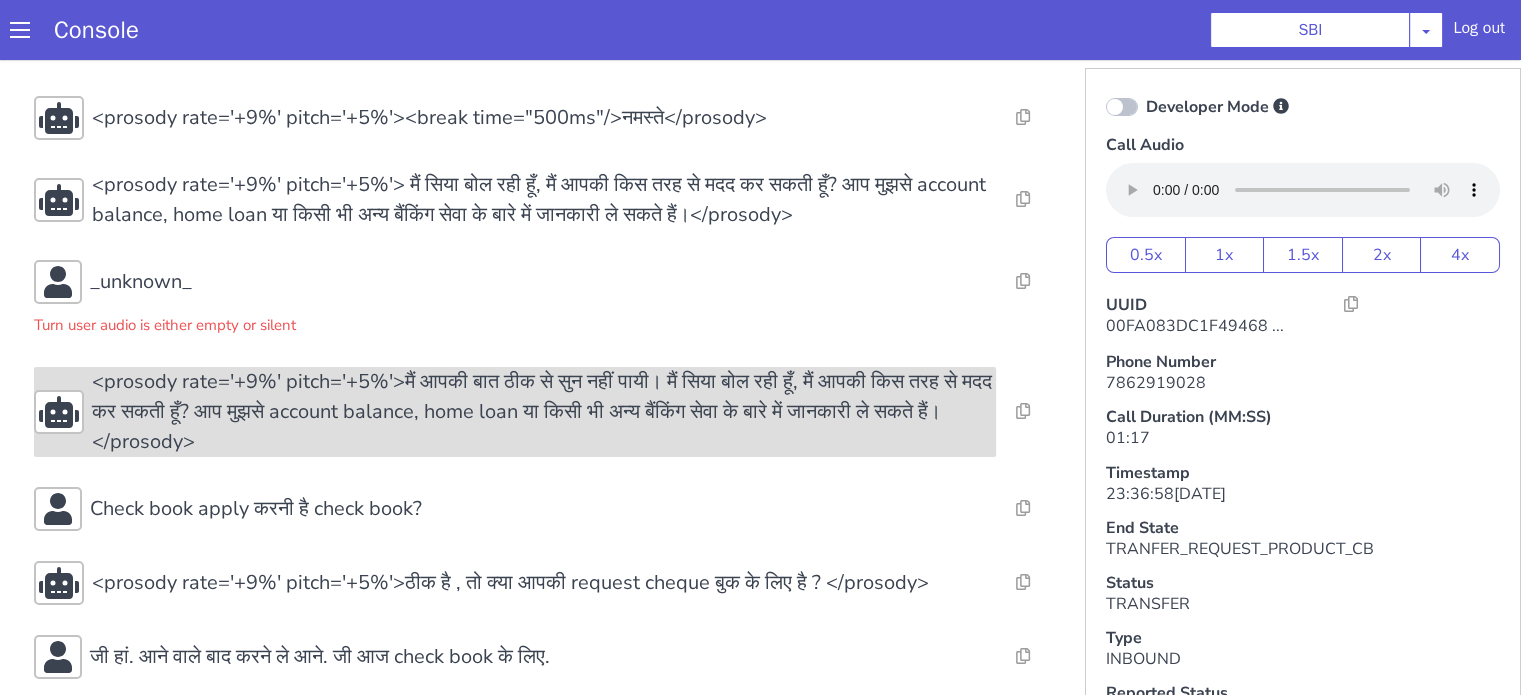scroll, scrollTop: 218, scrollLeft: 0, axis: vertical 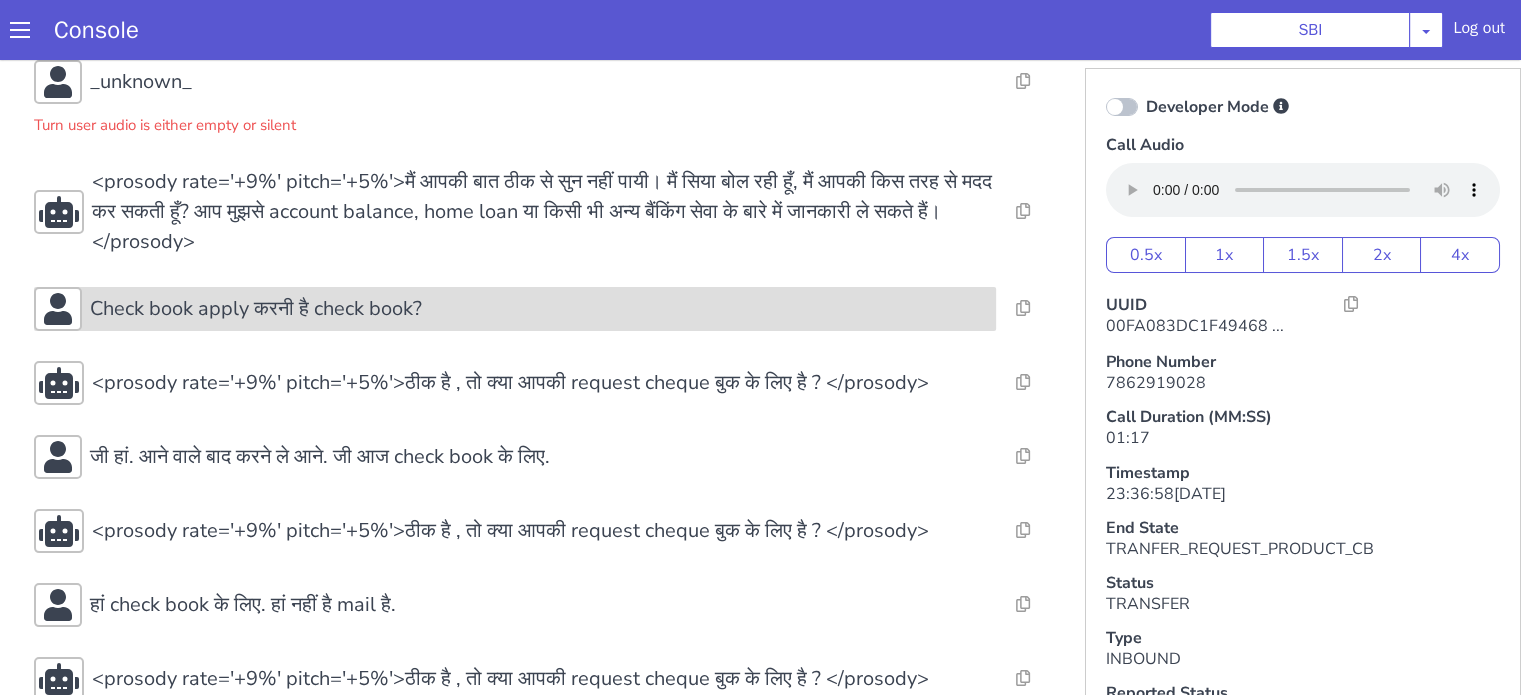 click on "Check book apply करनी है check book?" at bounding box center [515, 309] 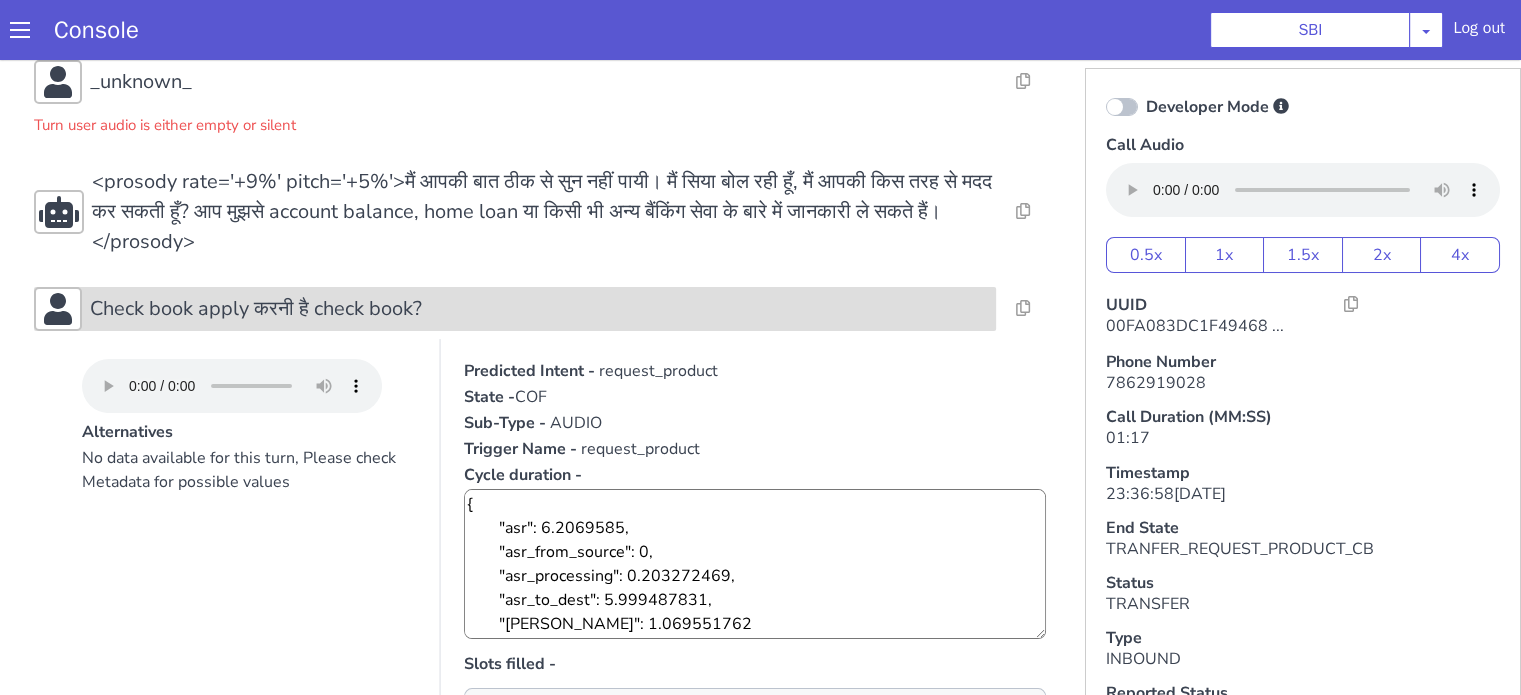 click on "Check book apply करनी है check book?" at bounding box center [515, 309] 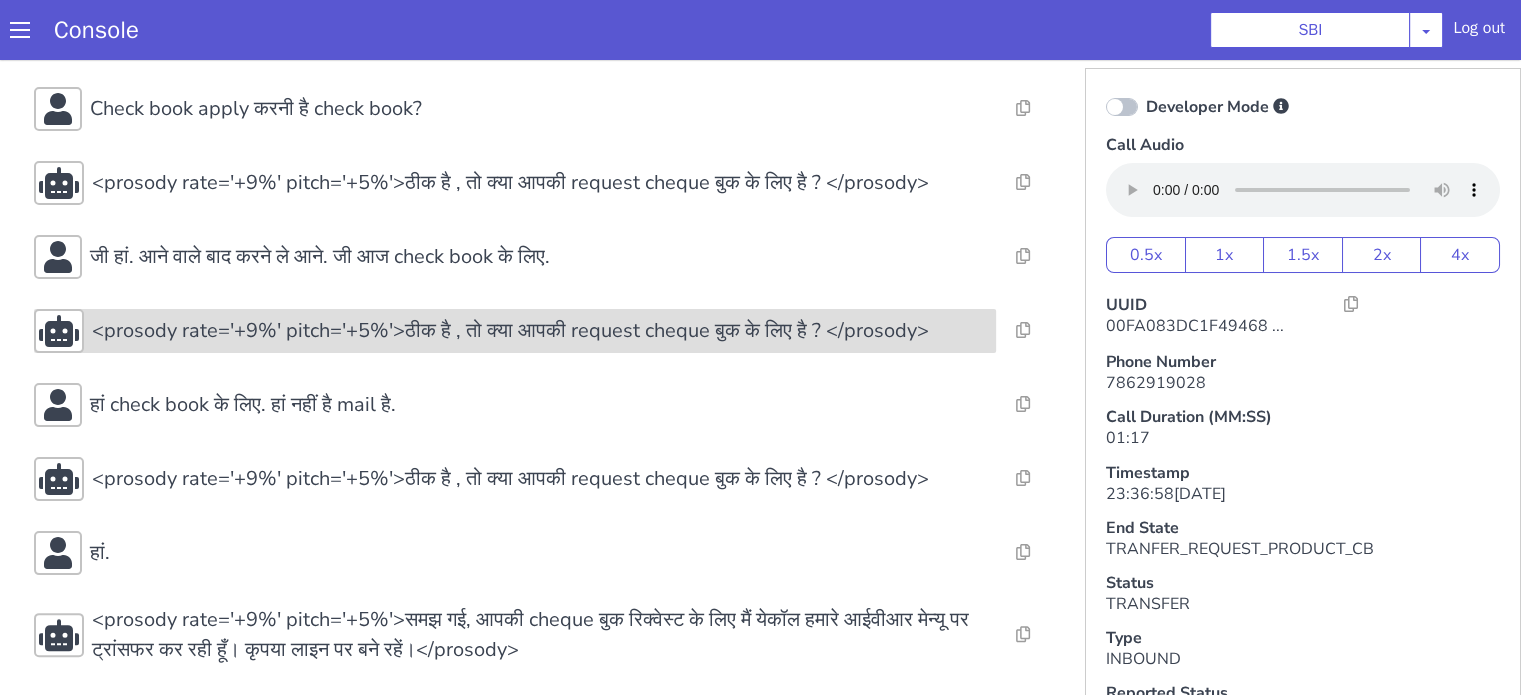 scroll, scrollTop: 318, scrollLeft: 0, axis: vertical 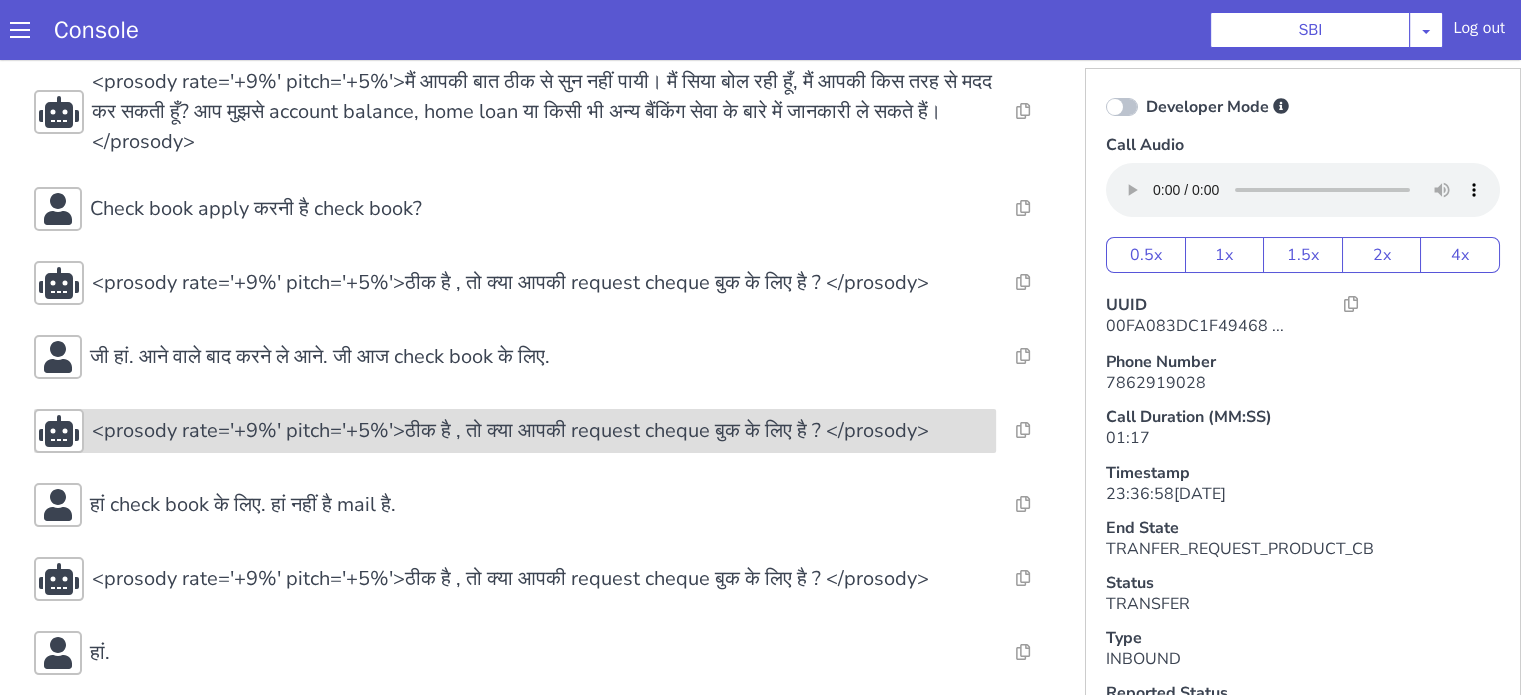 click on "Resolve  Intent Error  Entity Error  Transcription Error  Miscellaneous Submit <prosody rate='+9%' pitch='+5%'><break time="500ms"/>नमस्ते</prosody> Resolve  Intent Error  Entity Error  Transcription Error  Miscellaneous Submit <prosody rate='+9%' pitch='+5%'> मैं सिया बोल रही हूँ, मैं आपकी किस तरह से मदद कर सकती हूँ? आप मुझसे account balance, home loan या किसी भी अन्य बैंकिंग सेवा के बारे में जानकारी ले सकते हैं।</prosody> Resolve  Intent Error  Entity Error  Transcription Error  Miscellaneous Submit _unknown_ Turn user audio is either empty or silent Resolve  Intent Error  Entity Error  Transcription Error  Miscellaneous Submit Resolve  Intent Error  Entity Error  Transcription Error  Miscellaneous Submit Check book apply करनी है check book? Resolve  Intent Error  Entity Error Submit" at bounding box center [544, 280] 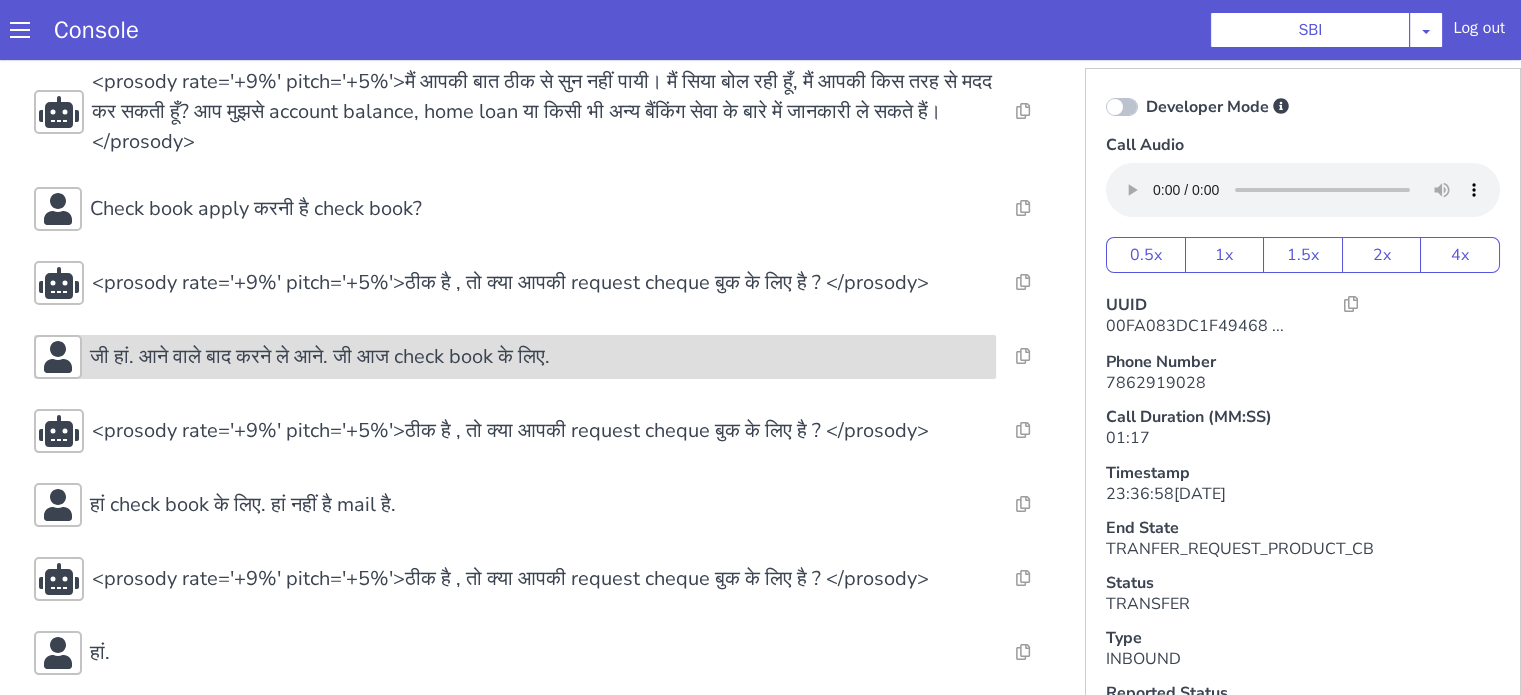 click on "जी हां. आने वाले बाद करने ले आने. जी आज check book के लिए." at bounding box center [539, 357] 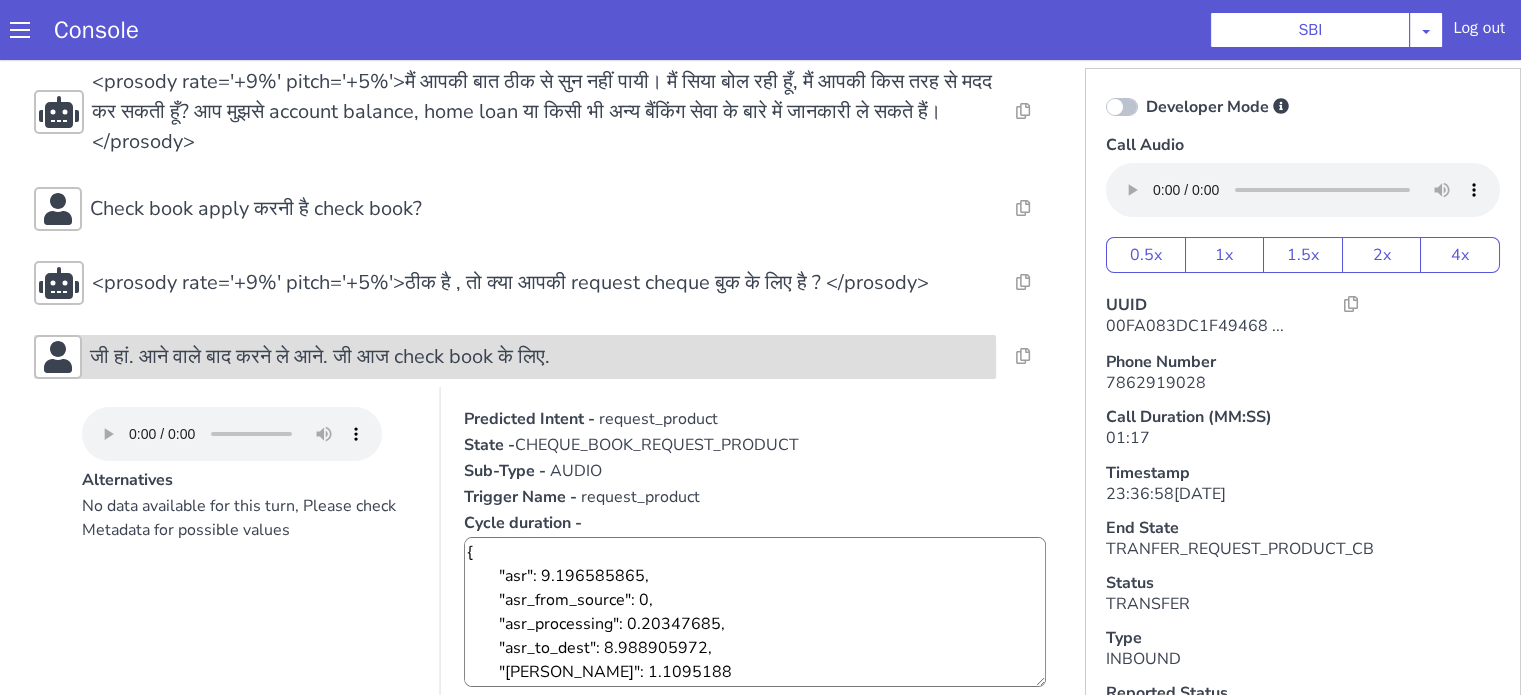 click on "जी हां. आने वाले बाद करने ले आने. जी आज check book के लिए." at bounding box center [539, 357] 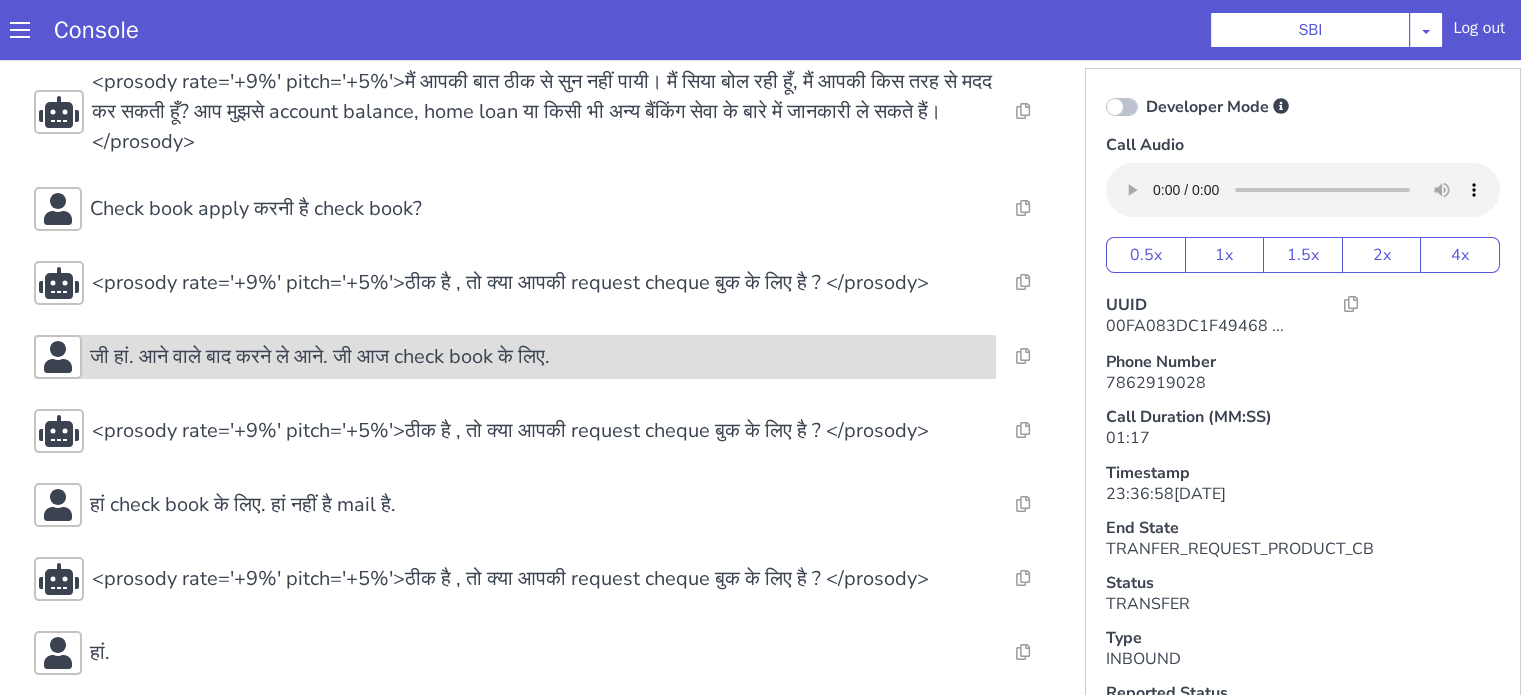 click on "जी हां. आने वाले बाद करने ले आने. जी आज check book के लिए." at bounding box center (515, 357) 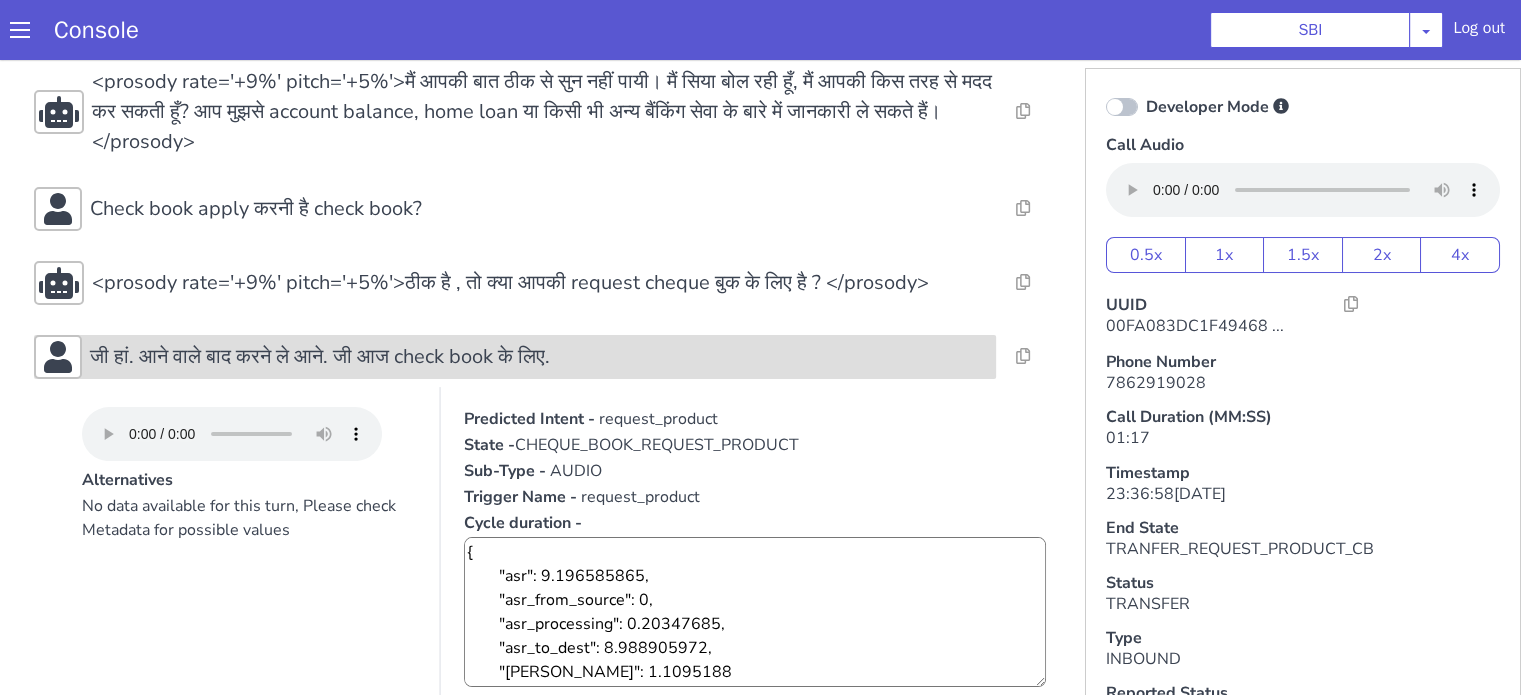 click on "जी हां. आने वाले बाद करने ले आने. जी आज check book के लिए." at bounding box center (515, 357) 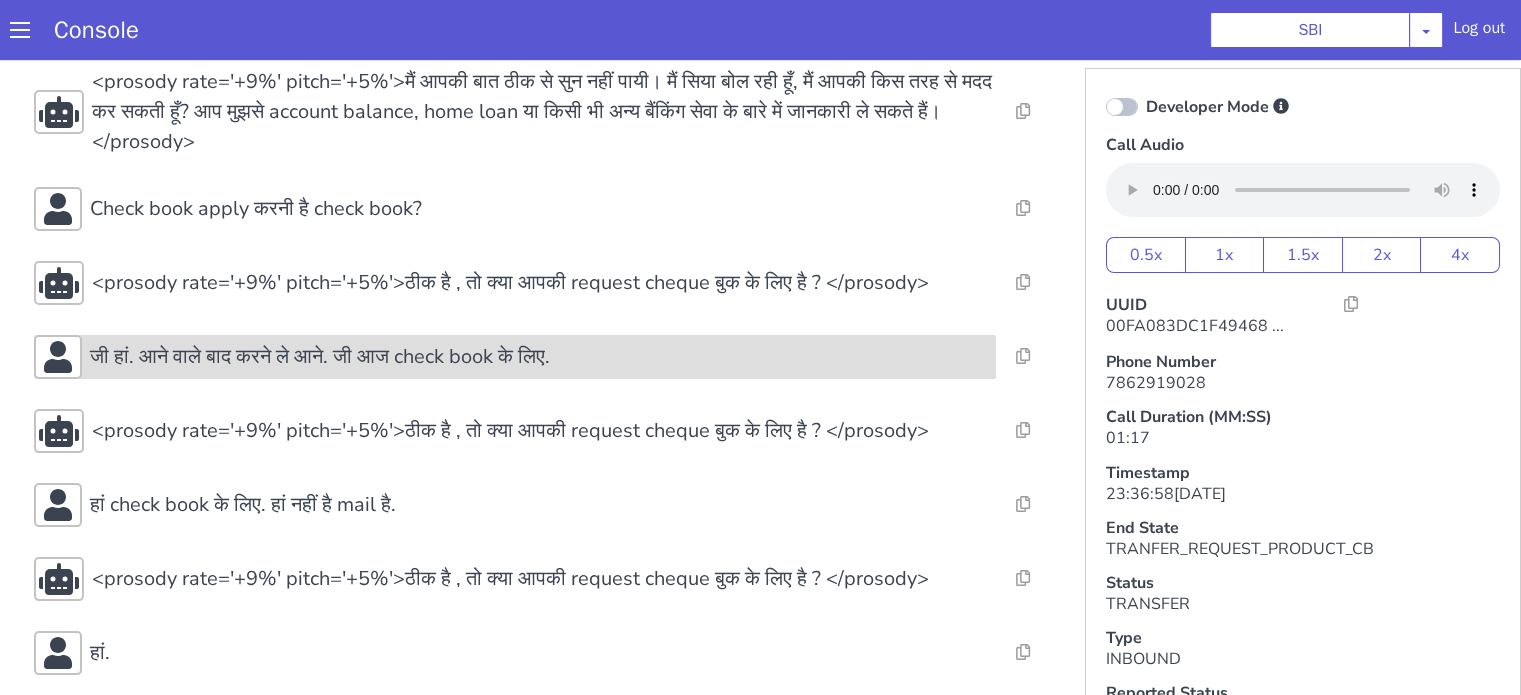 scroll, scrollTop: 418, scrollLeft: 0, axis: vertical 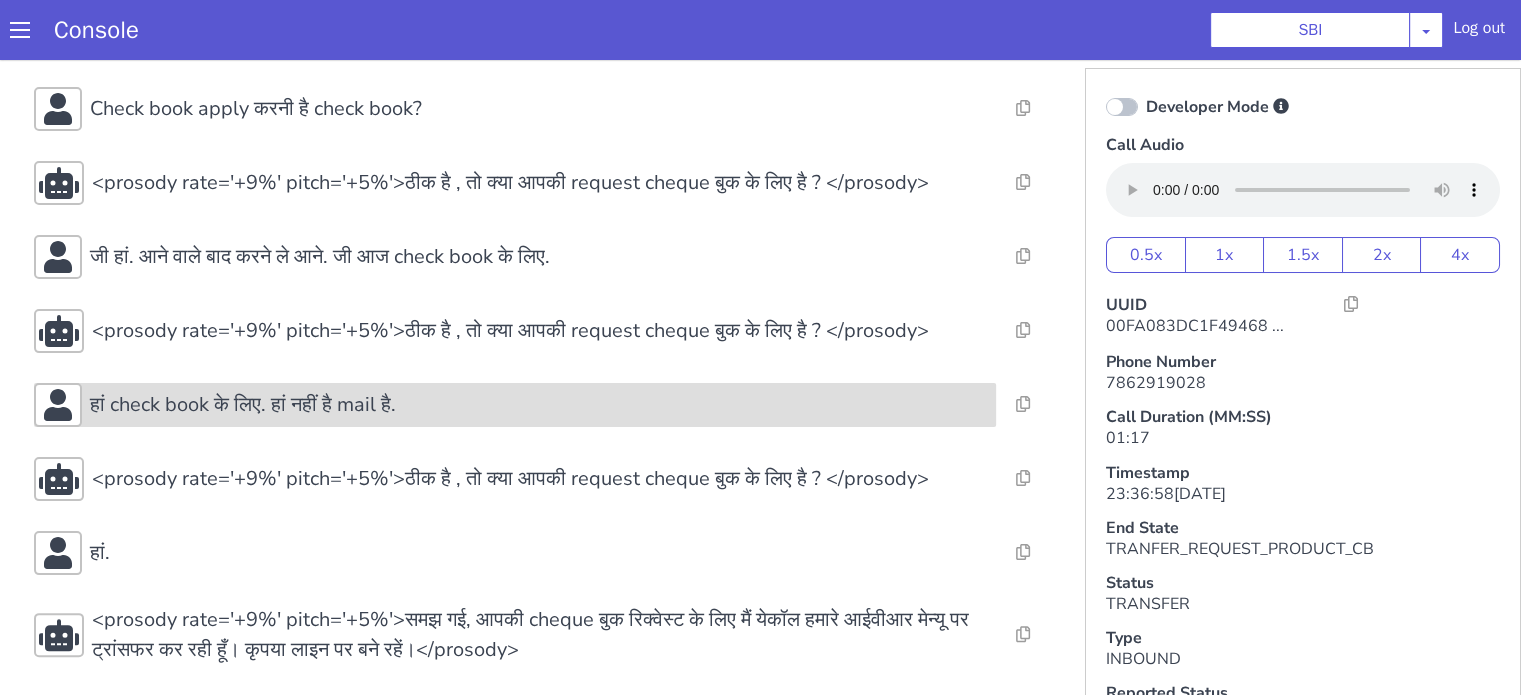 click on "हां check book के लिए. हां नहीं है mail है." at bounding box center [539, 405] 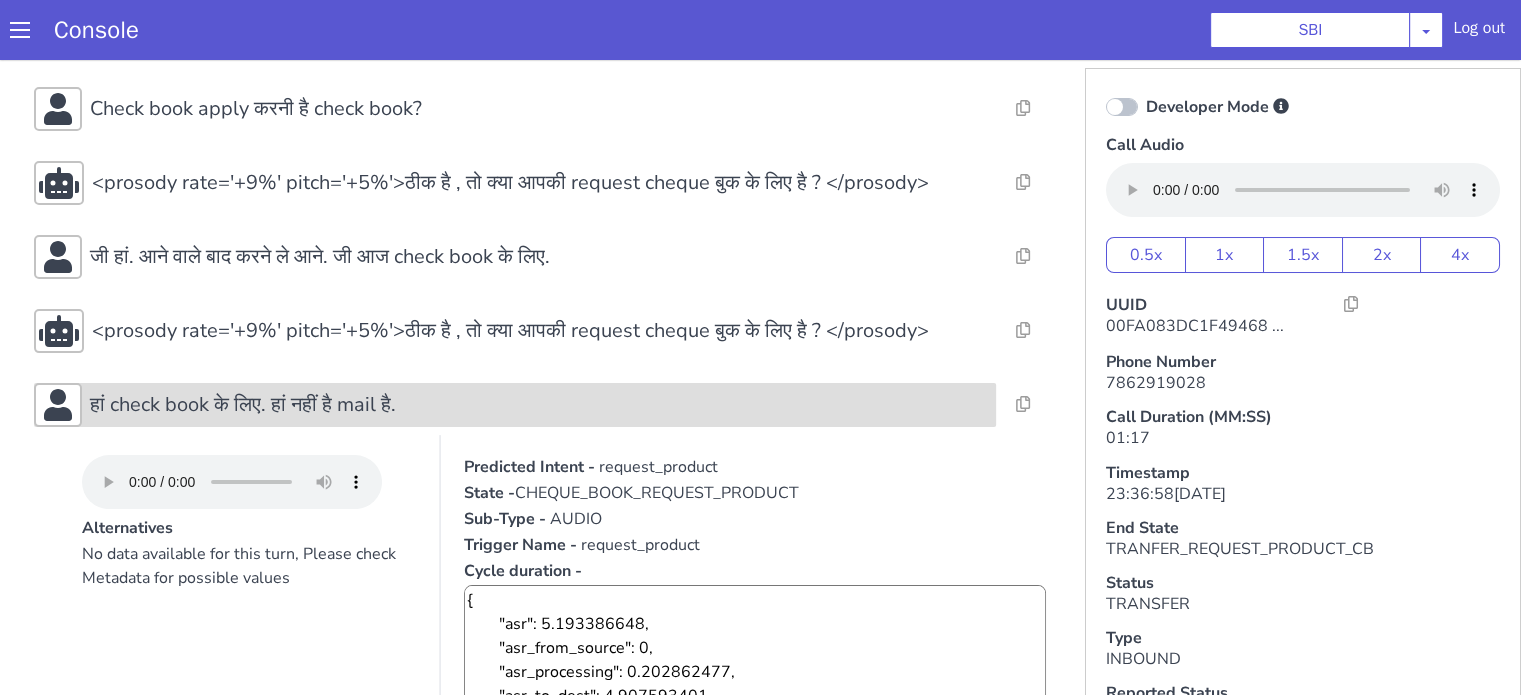 click on "हां check book के लिए. हां नहीं है mail है." at bounding box center [539, 405] 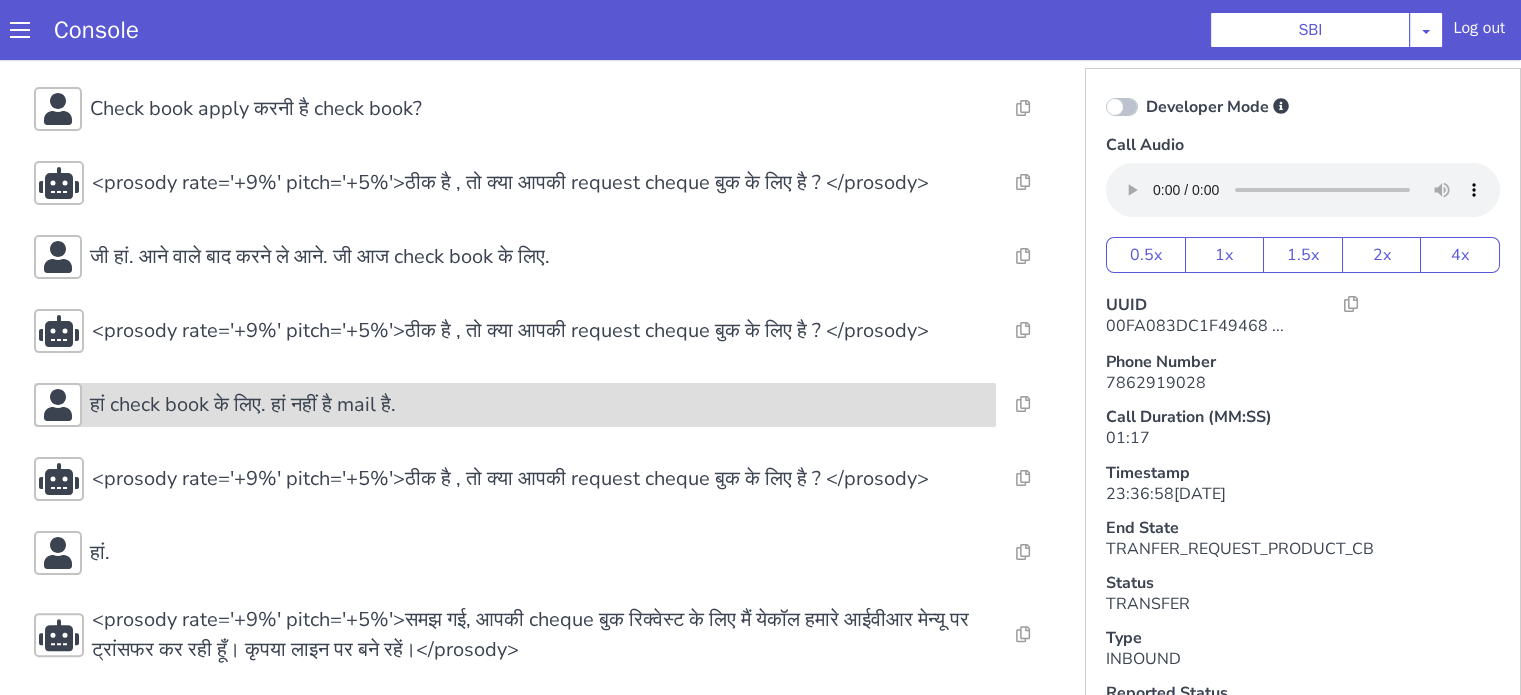 scroll, scrollTop: 5, scrollLeft: 0, axis: vertical 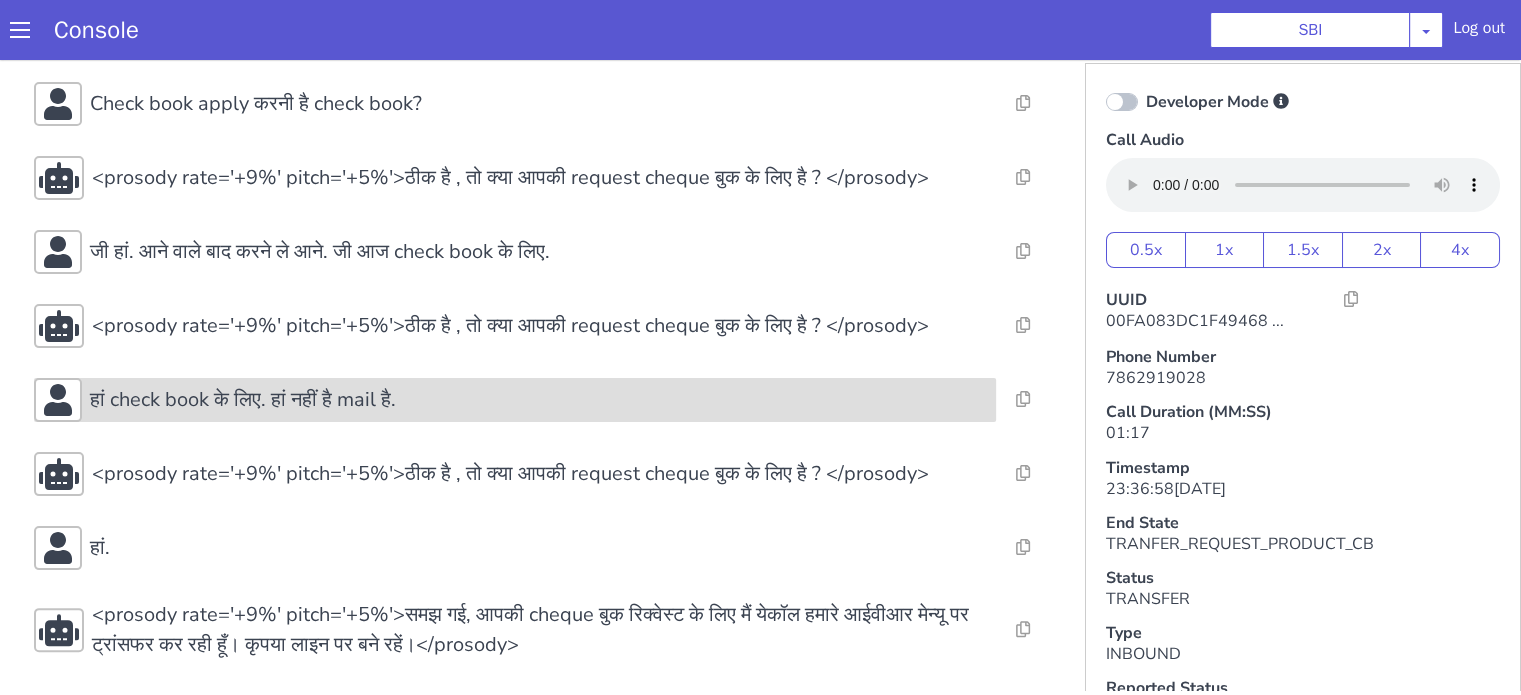 click on "हां check book के लिए. हां नहीं है mail है." at bounding box center (539, 400) 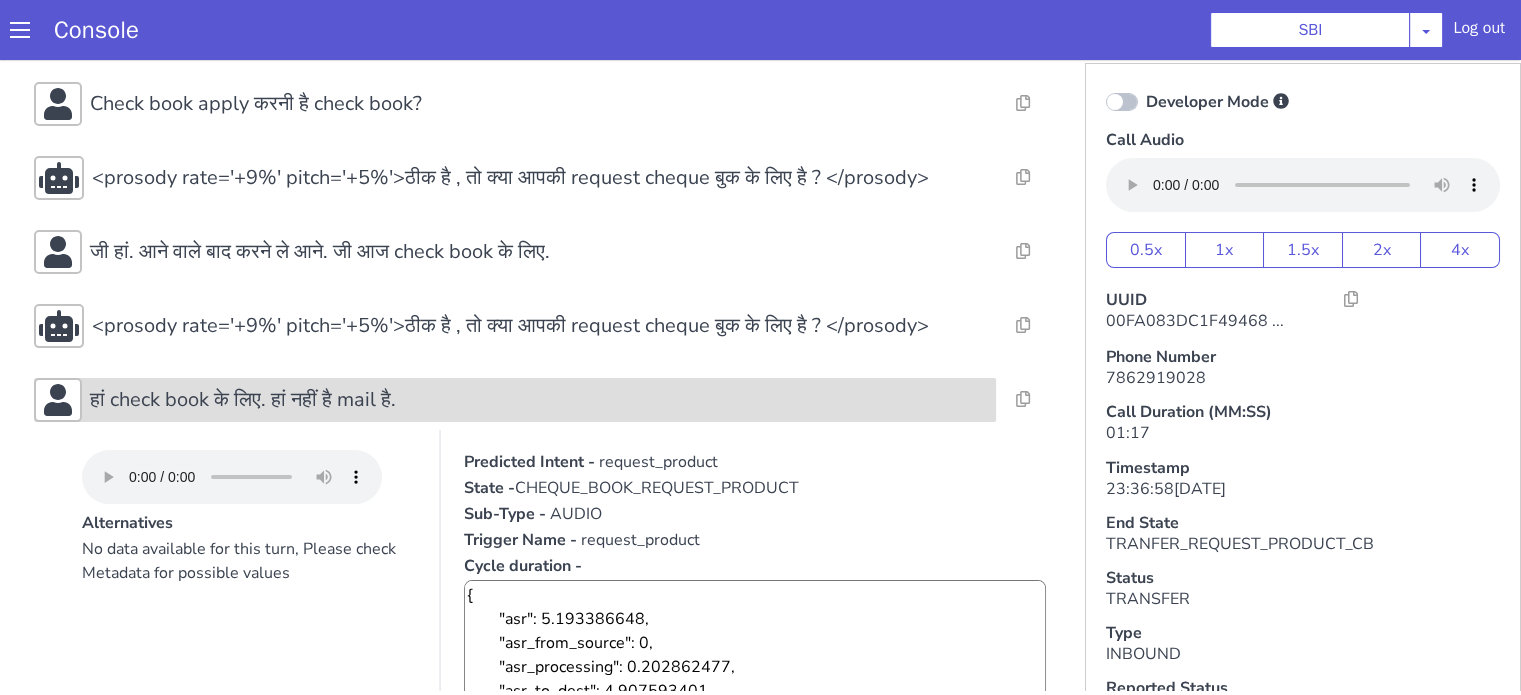 click on "हां check book के लिए. हां नहीं है mail है." at bounding box center [539, 400] 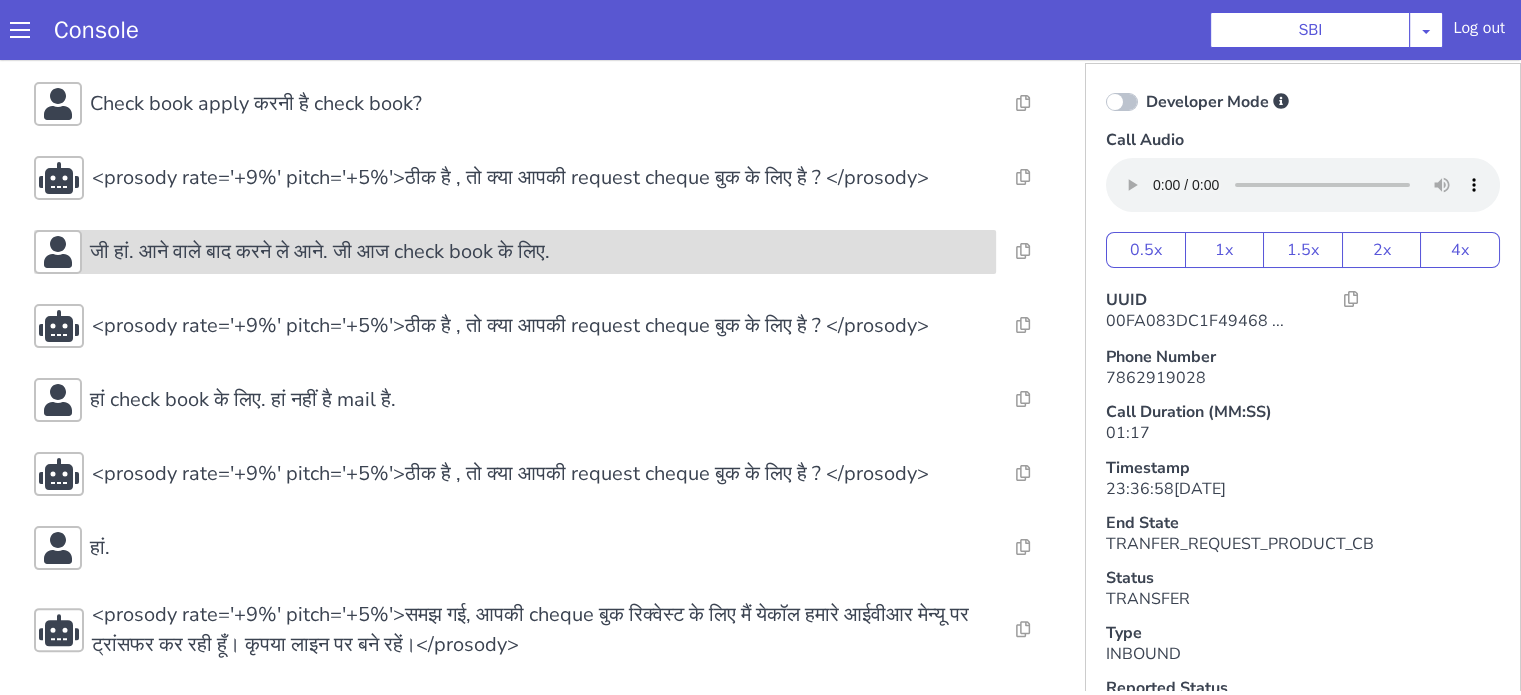 click on "जी हां. आने वाले बाद करने ले आने. जी आज check book के लिए." at bounding box center [320, 252] 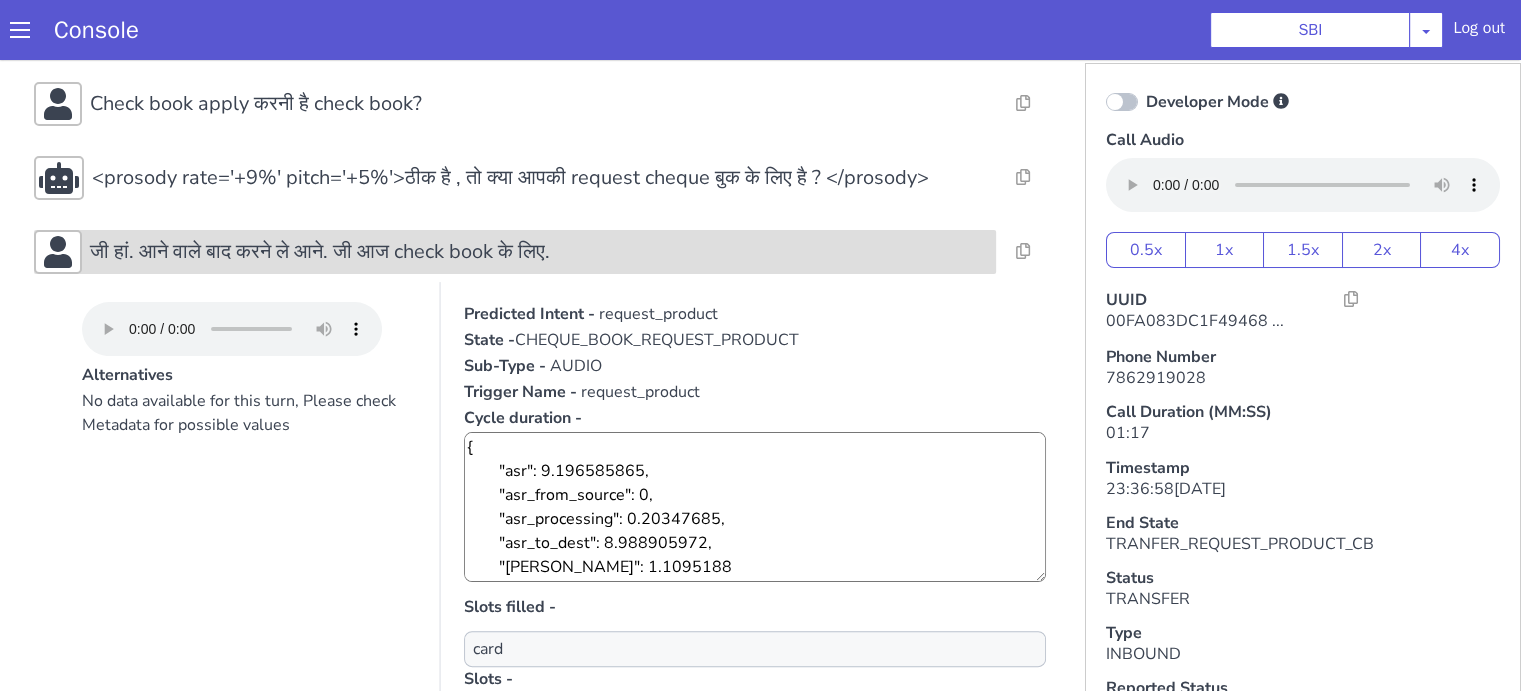 click on "जी हां. आने वाले बाद करने ले आने. जी आज check book के लिए." at bounding box center (320, 252) 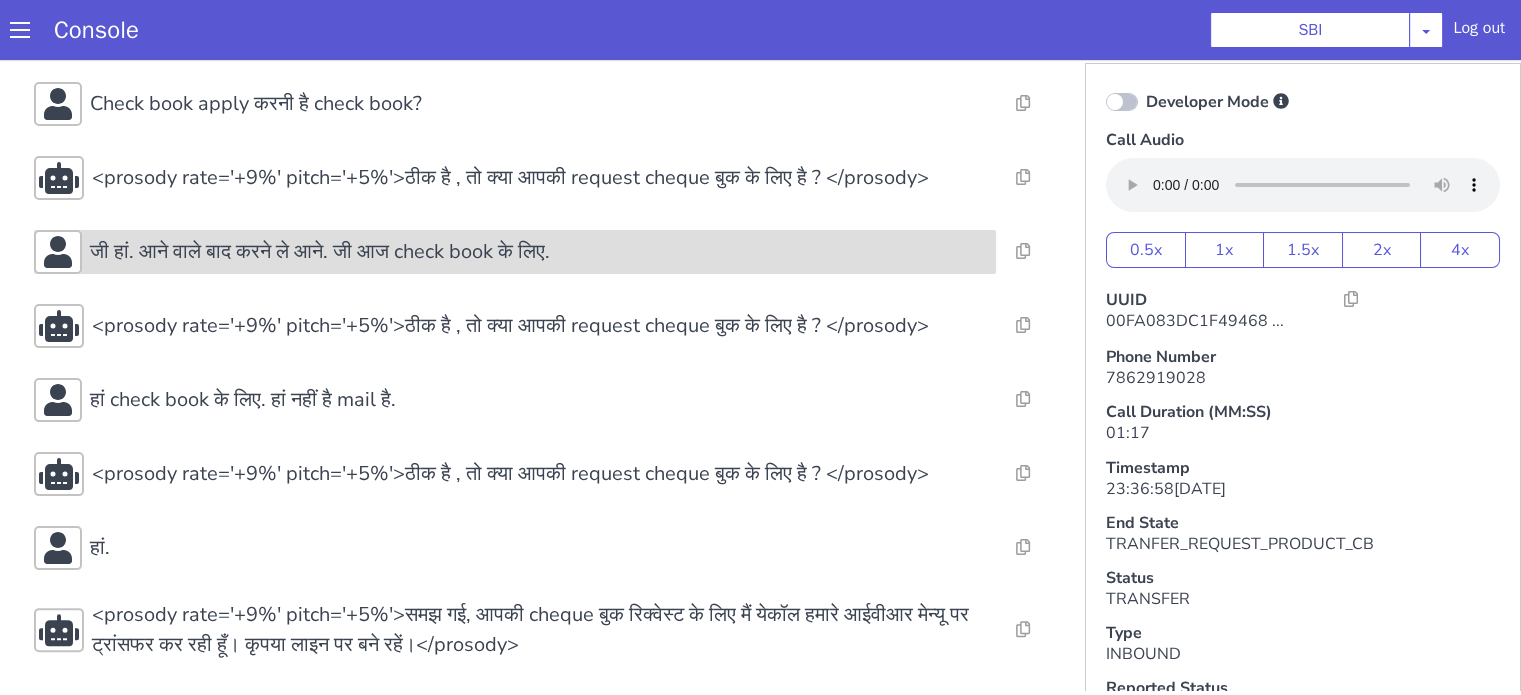 click on "जी हां. आने वाले बाद करने ले आने. जी आज check book के लिए." at bounding box center (320, 252) 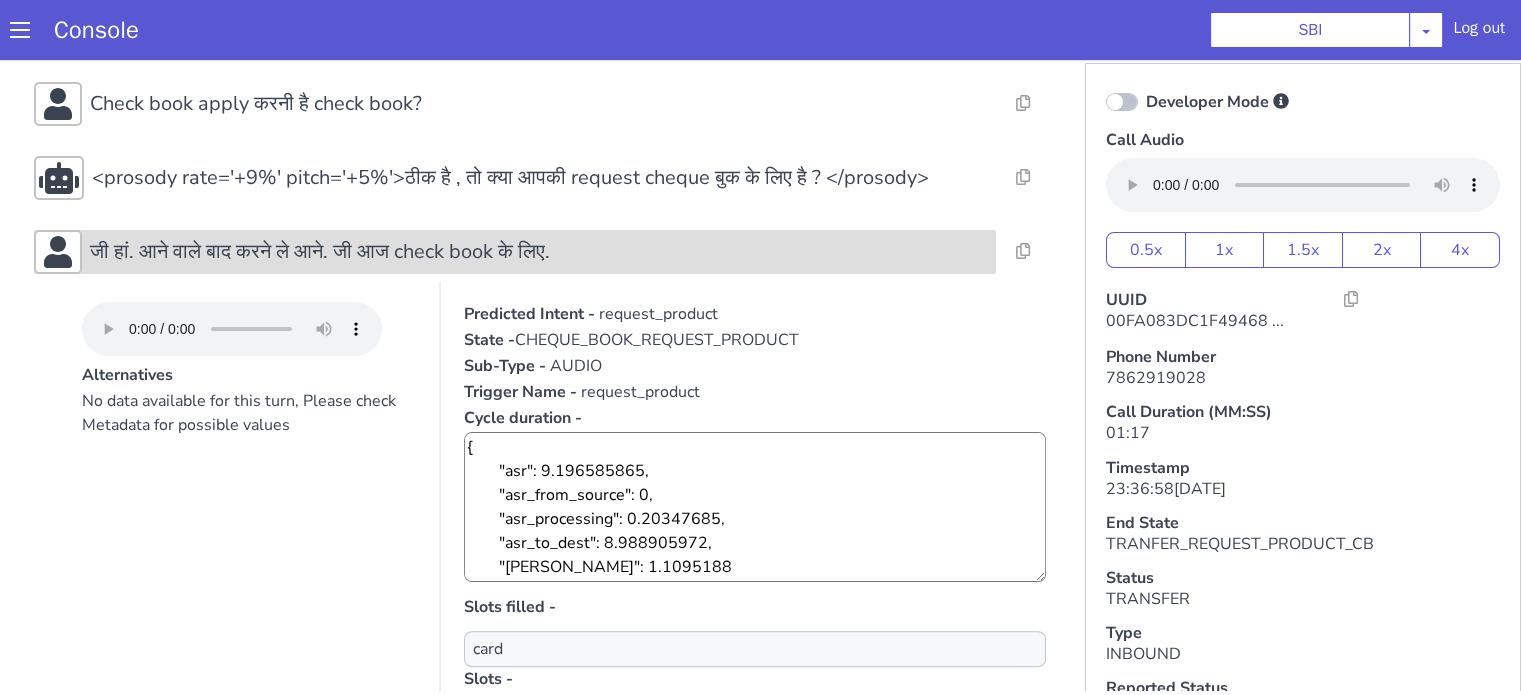 click on "जी हां. आने वाले बाद करने ले आने. जी आज check book के लिए." at bounding box center [320, 252] 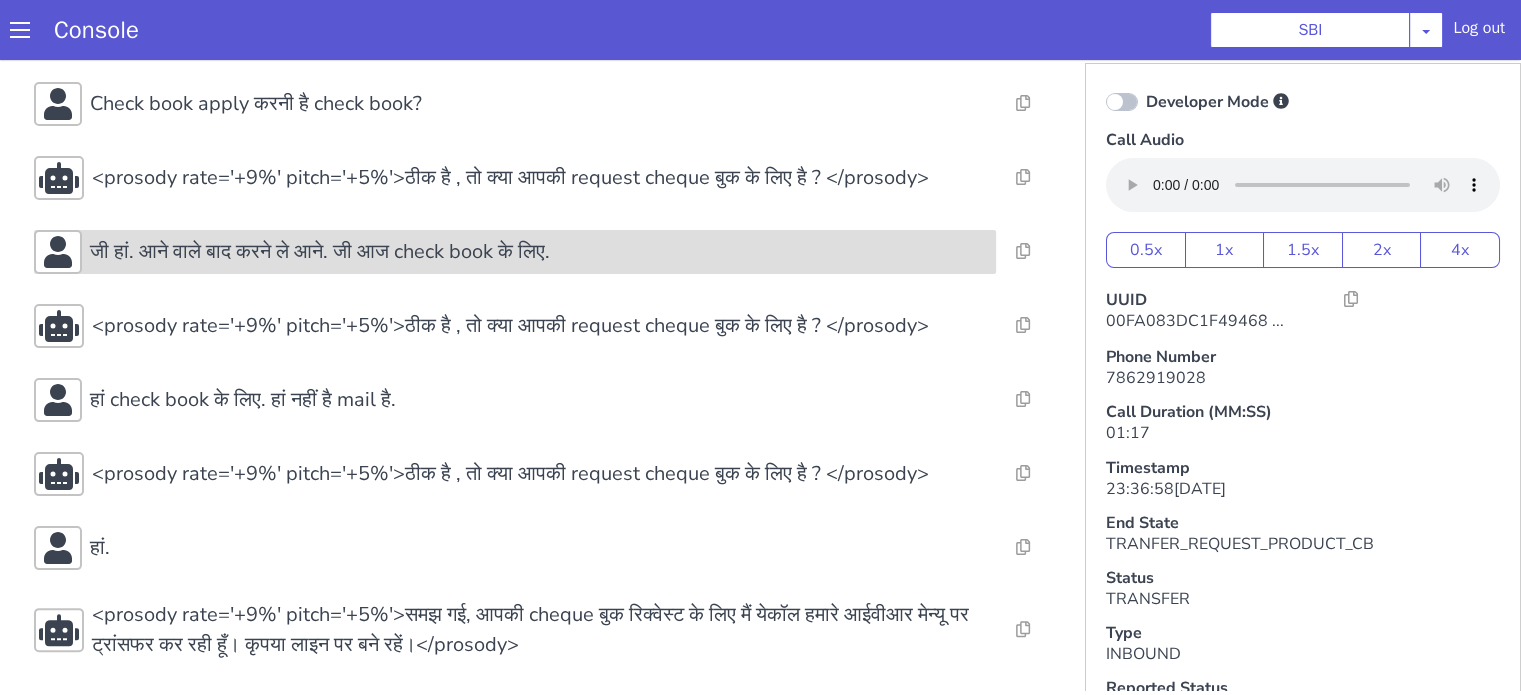 click on "जी हां. आने वाले बाद करने ले आने. जी आज check book के लिए." at bounding box center (320, 252) 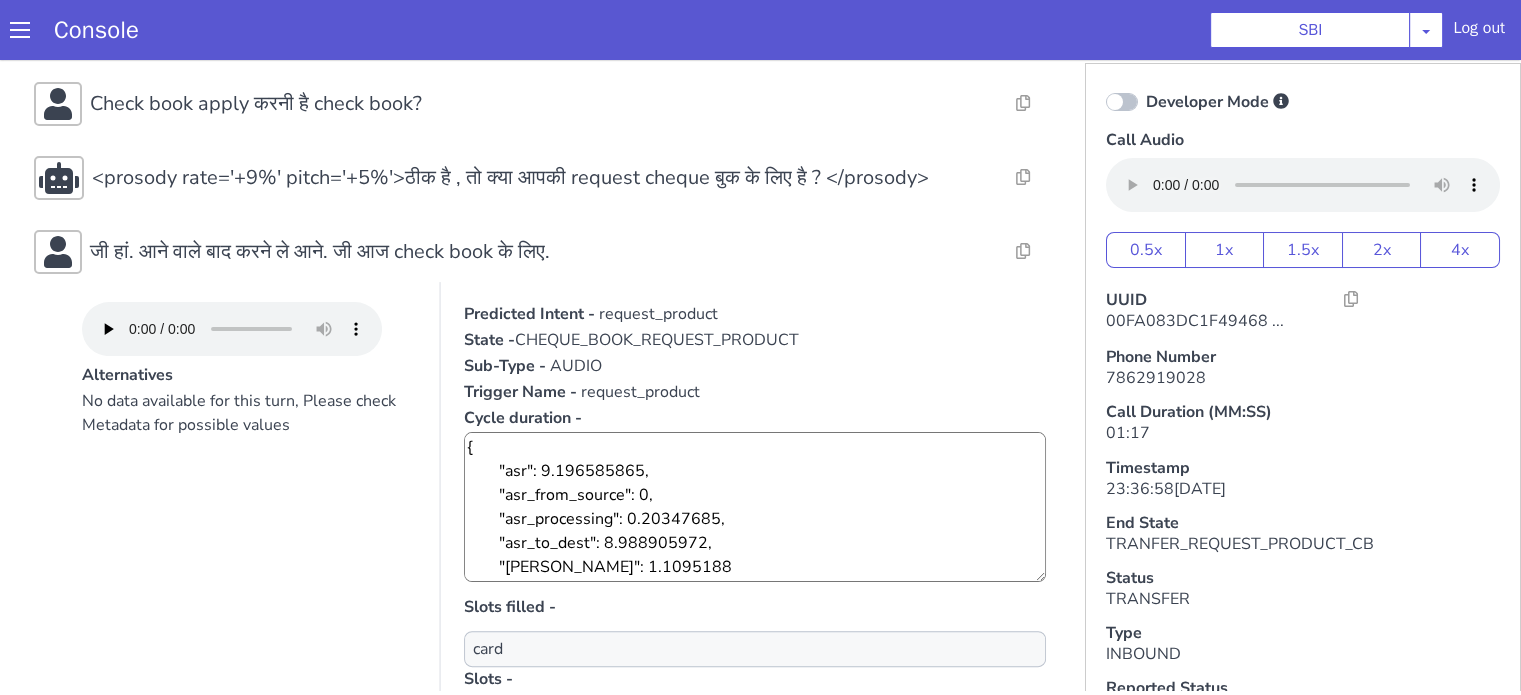 click on "CHEQUE_BOOK_REQUEST_PRODUCT" at bounding box center (657, 340) 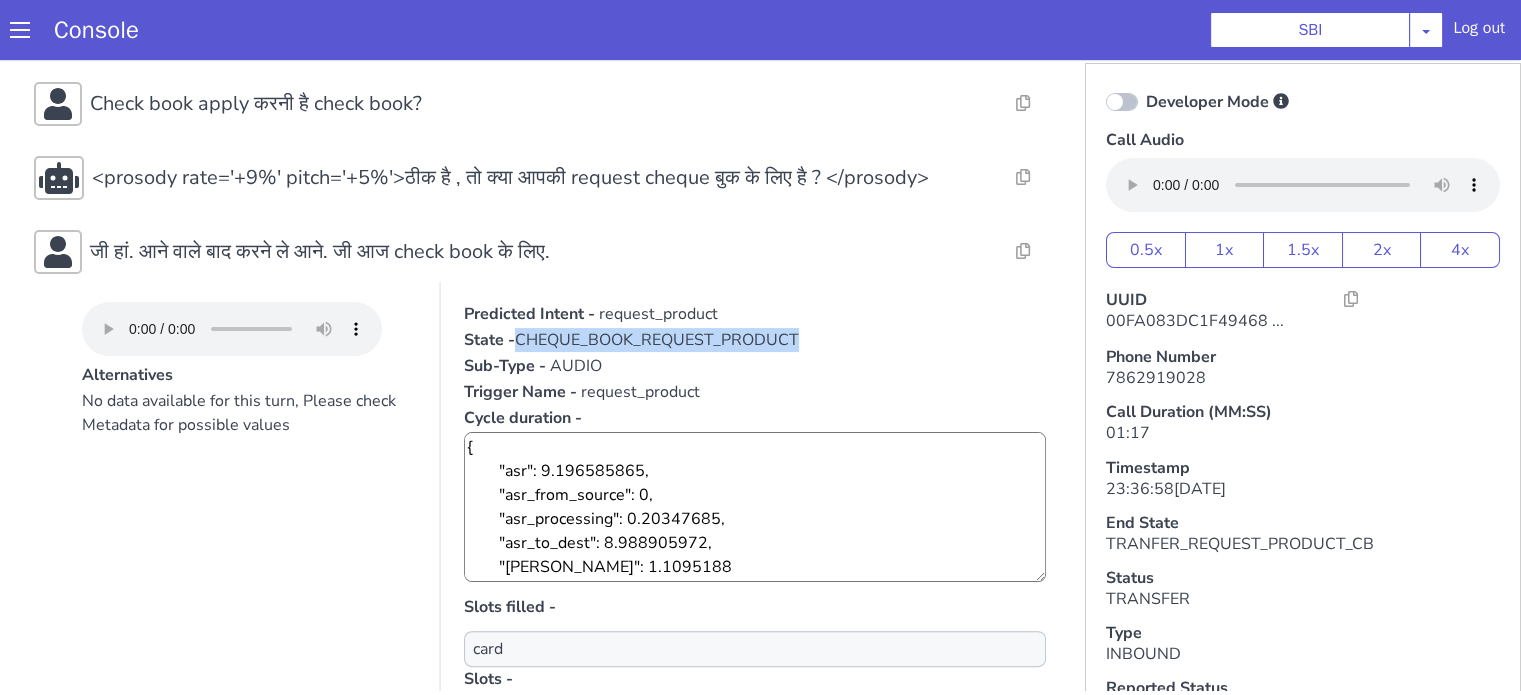 click on "CHEQUE_BOOK_REQUEST_PRODUCT" at bounding box center (657, 340) 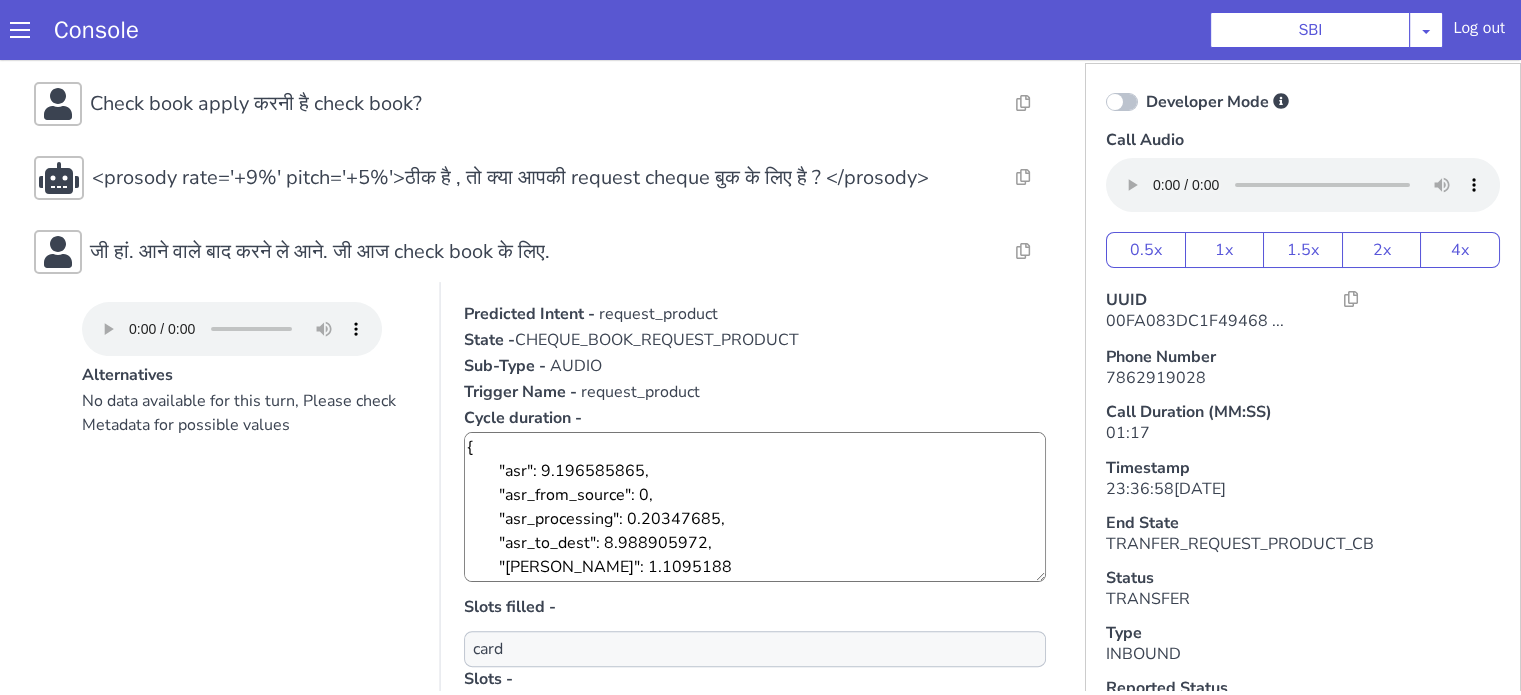 click on "request_product" at bounding box center (658, 314) 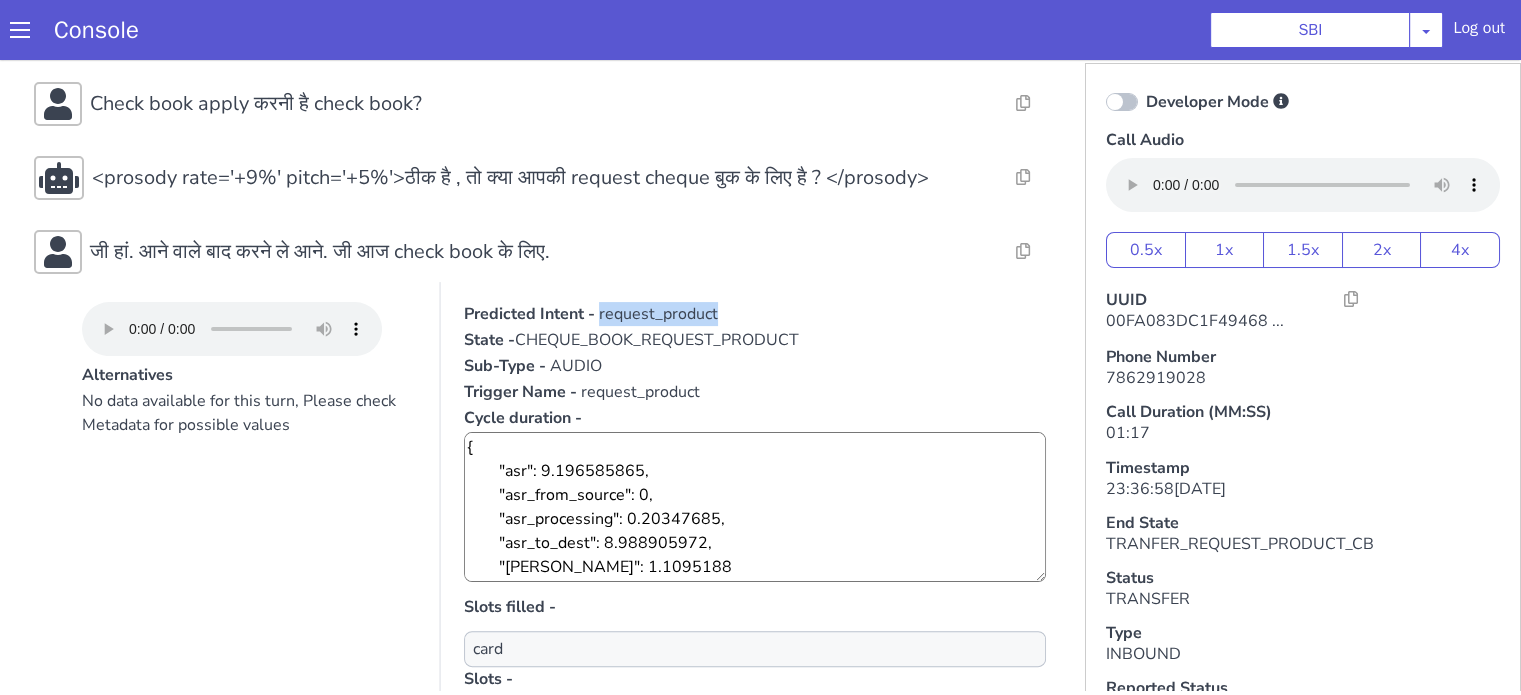 click on "request_product" at bounding box center (658, 314) 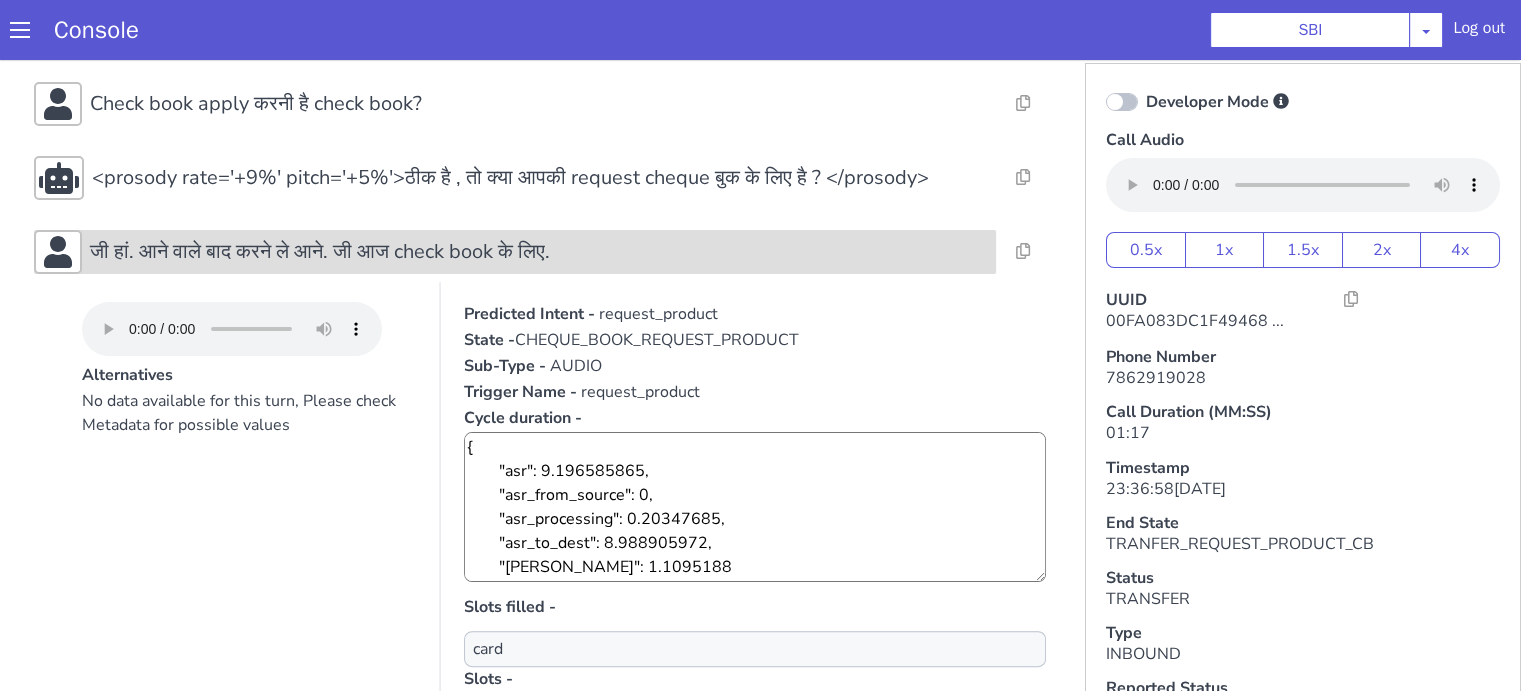 click on "जी हां. आने वाले बाद करने ले आने. जी आज check book के लिए." at bounding box center (539, 252) 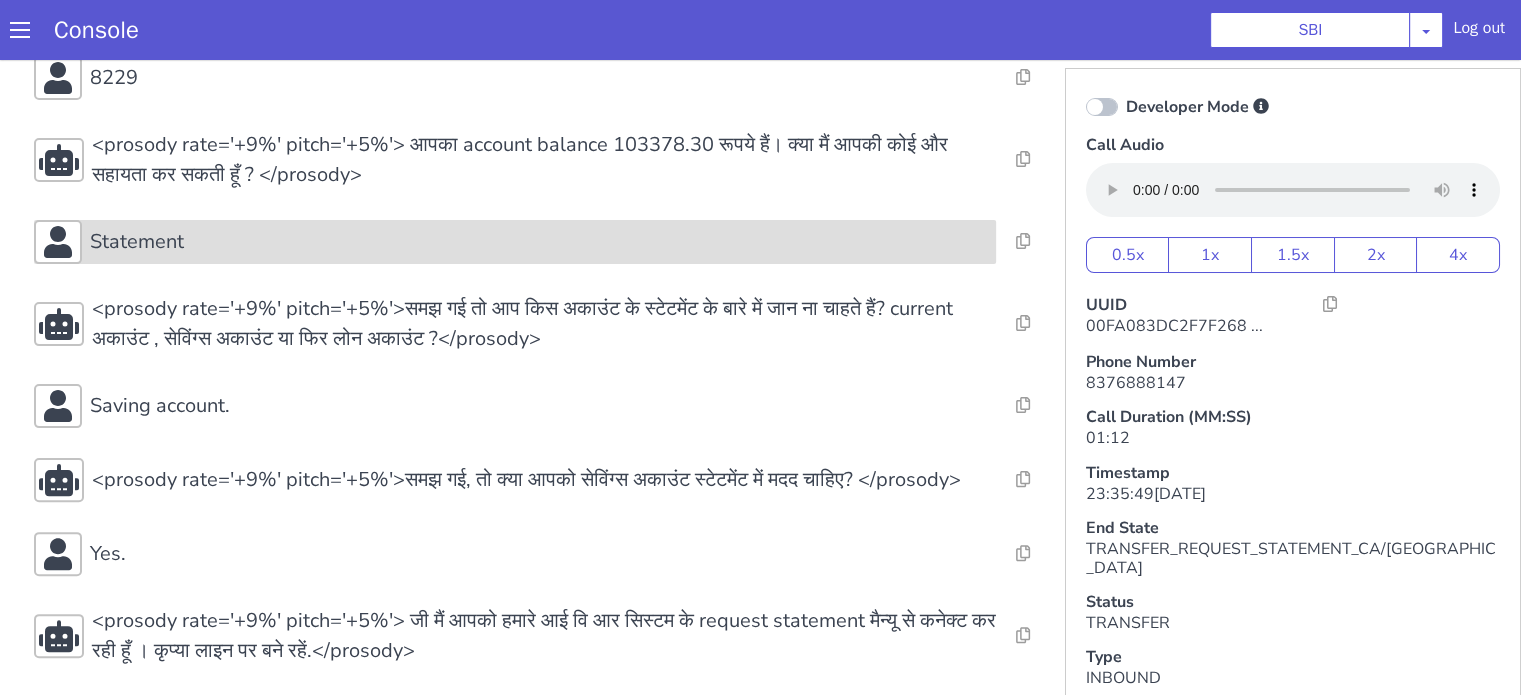 scroll, scrollTop: 552, scrollLeft: 0, axis: vertical 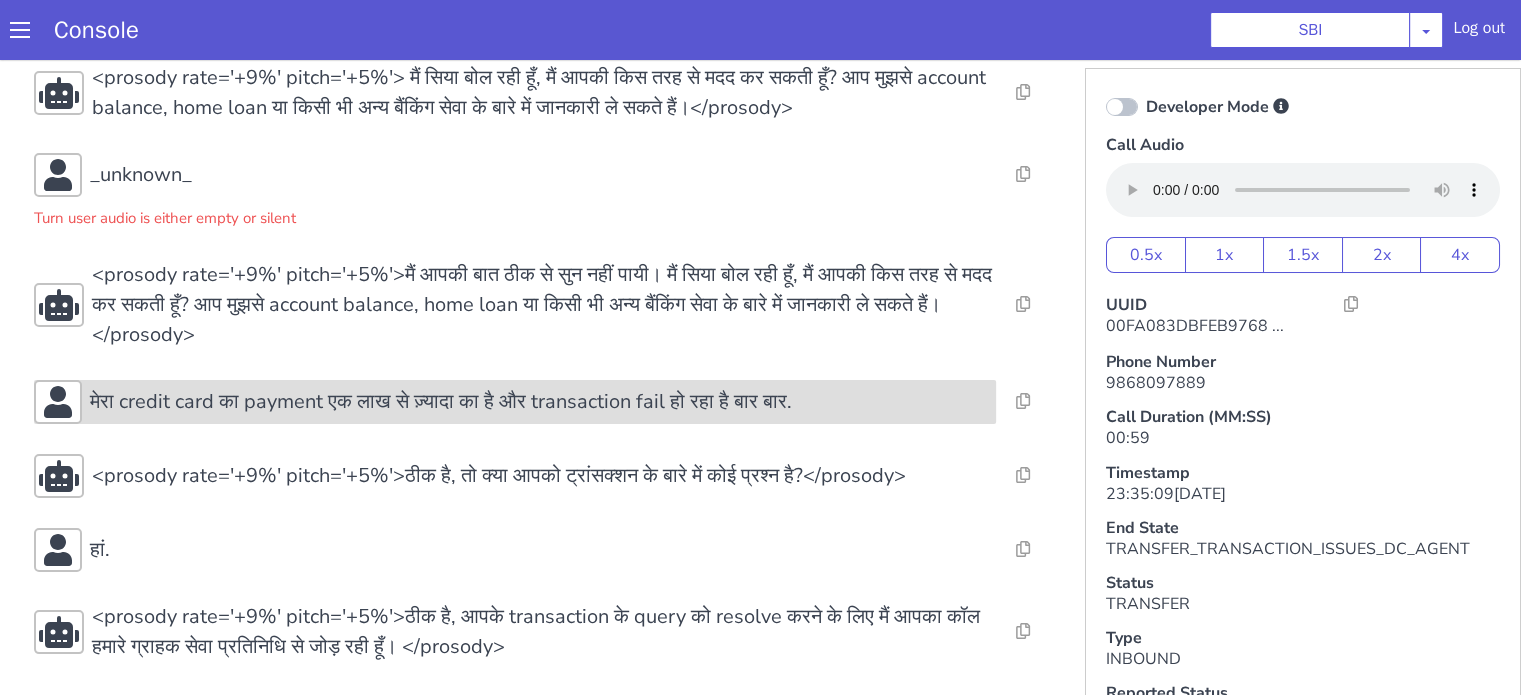 click on "मेरा credit card का payment एक लाख से ज़्यादा का है और transaction fail हो रहा है बार बार." at bounding box center (1555, -42) 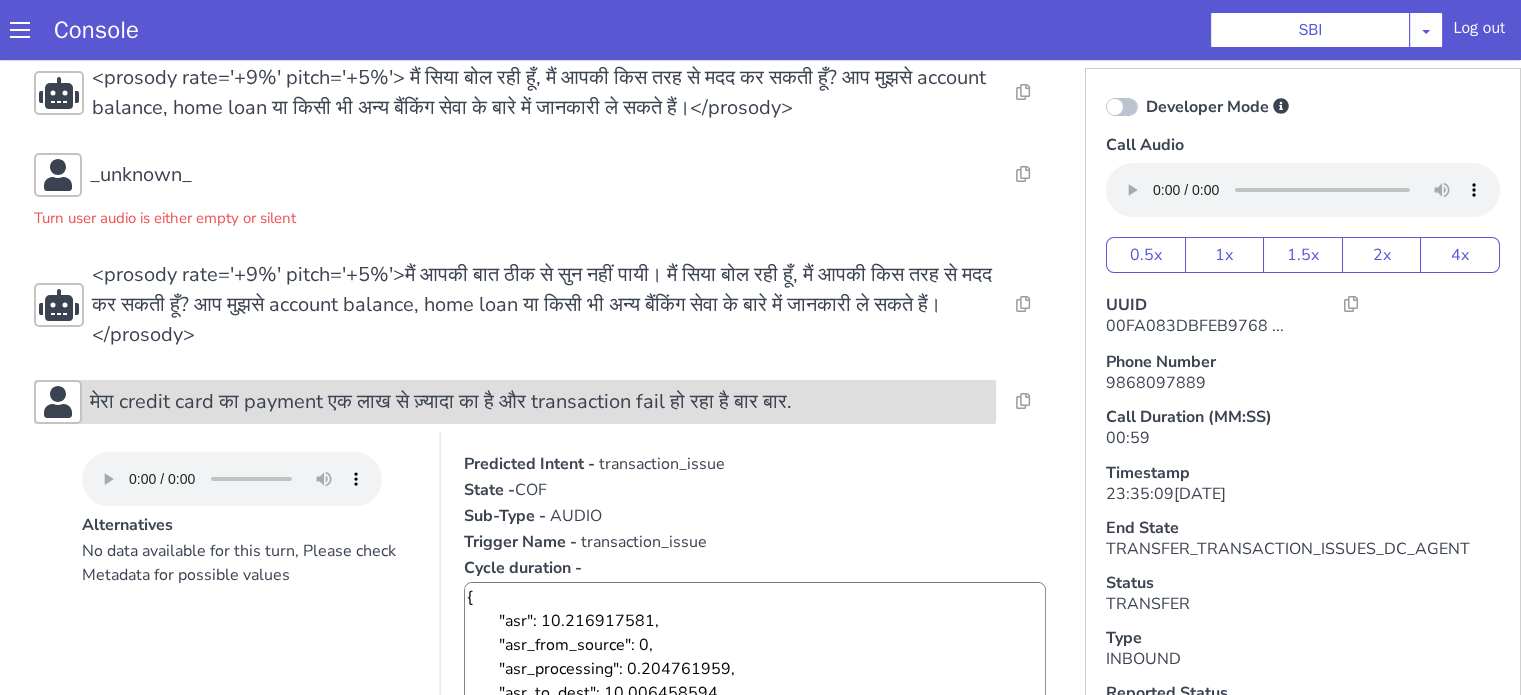 click on "मेरा credit card का payment एक लाख से ज़्यादा का है और transaction fail हो रहा है बार बार." at bounding box center (1745, 1293) 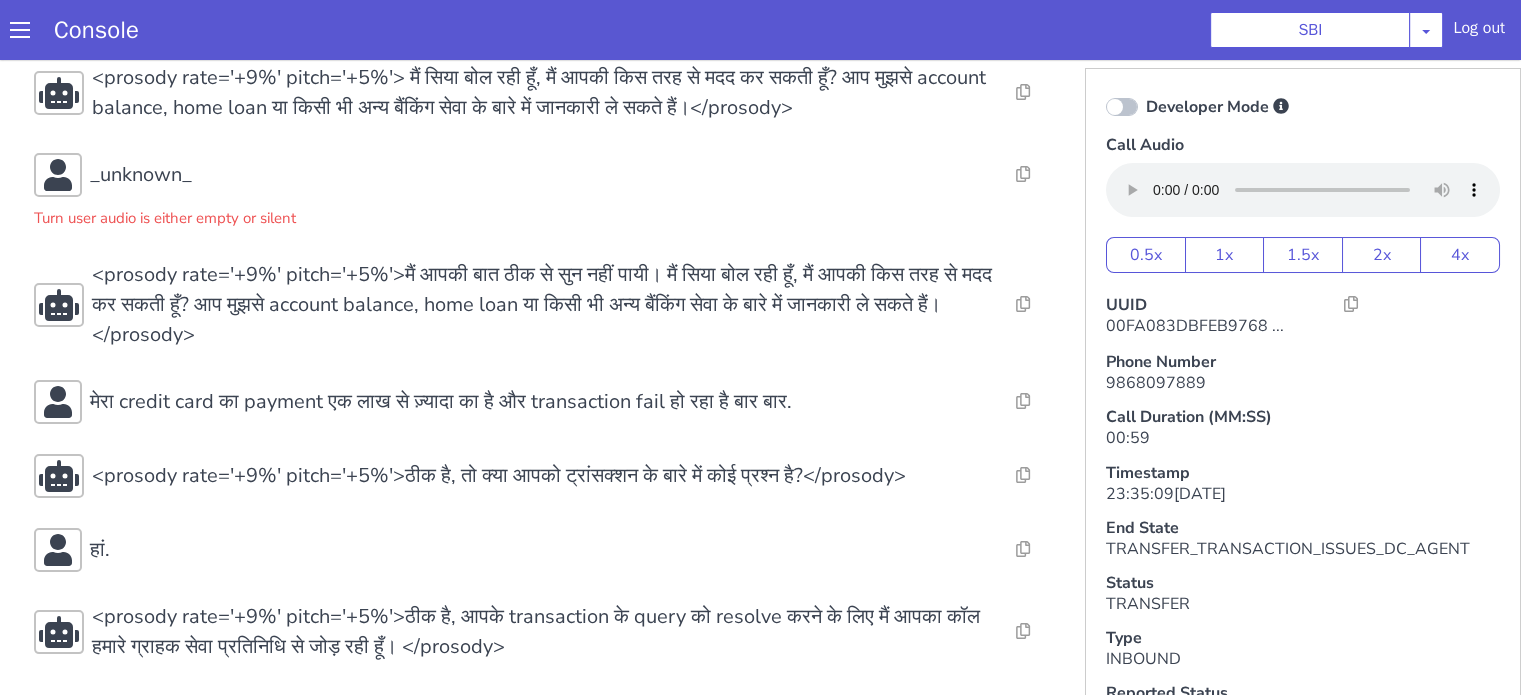scroll, scrollTop: 5, scrollLeft: 0, axis: vertical 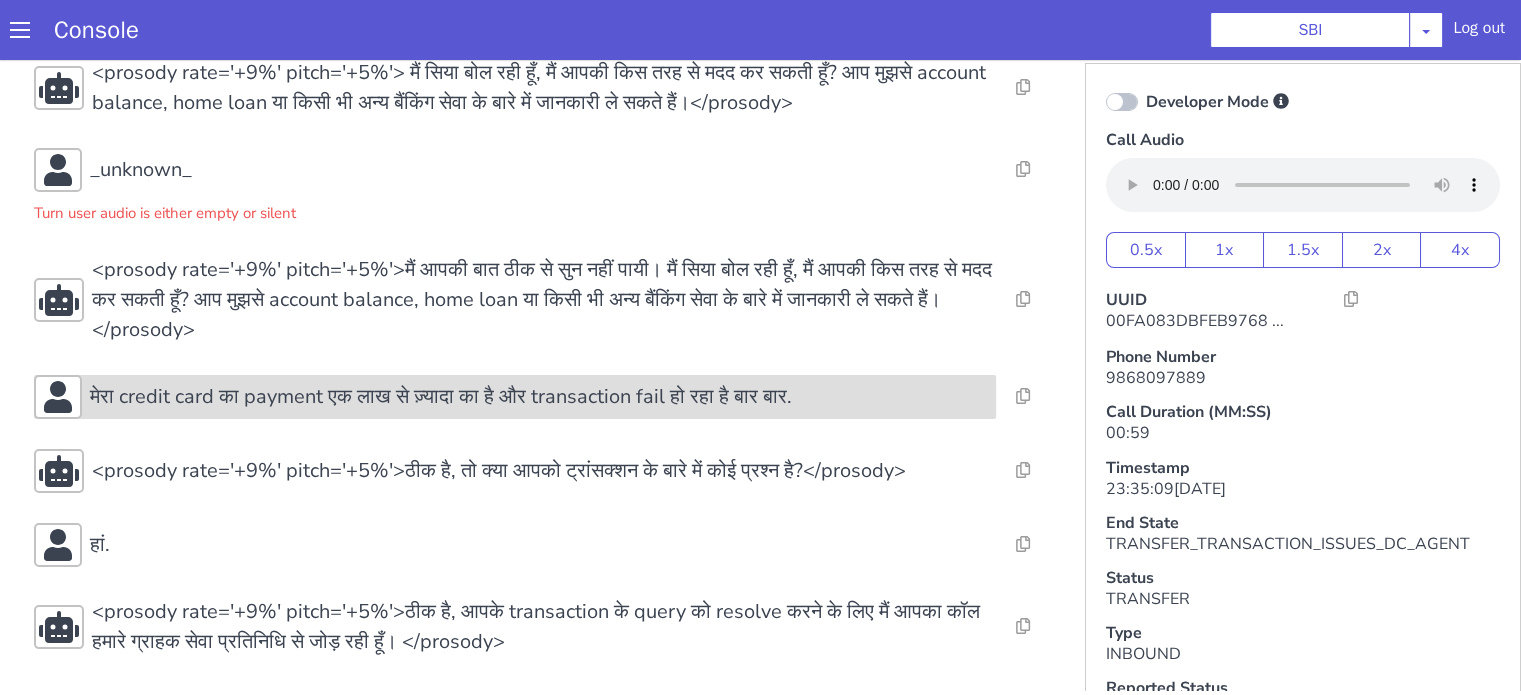click on "मेरा credit card का payment एक लाख से ज़्यादा का है और transaction fail हो रहा है बार बार." at bounding box center [2006, 566] 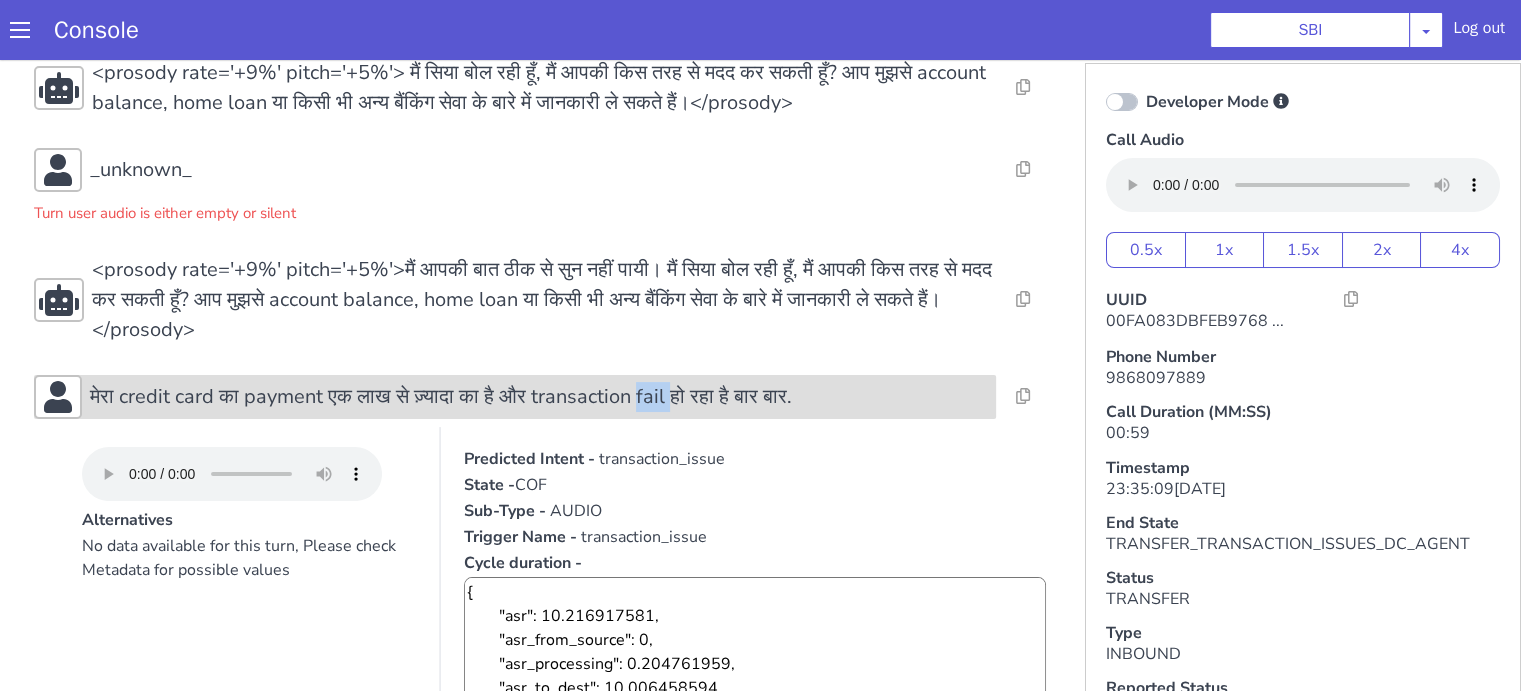 click on "मेरा credit card का payment एक लाख से ज़्यादा का है और transaction fail हो रहा है बार बार." at bounding box center (615, 121) 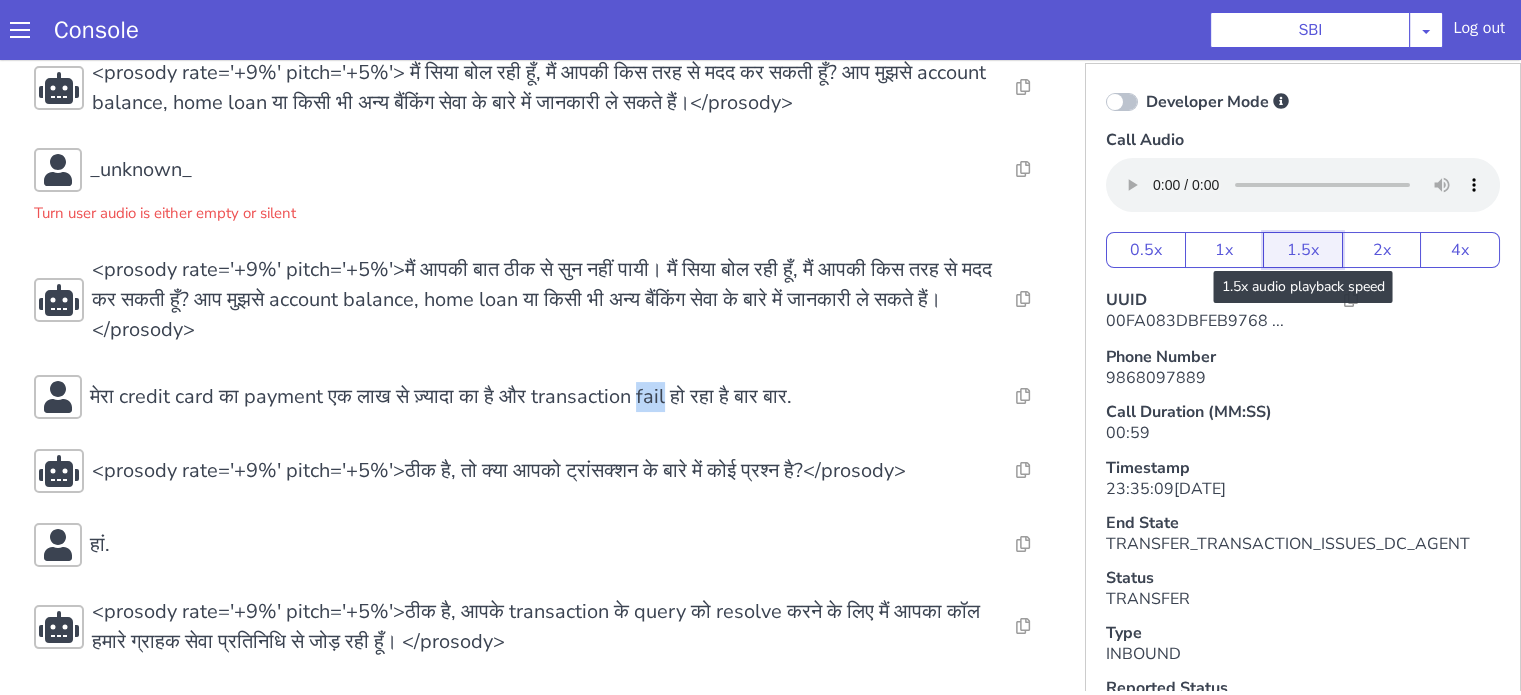 click on "1.5x" at bounding box center [2245, 1330] 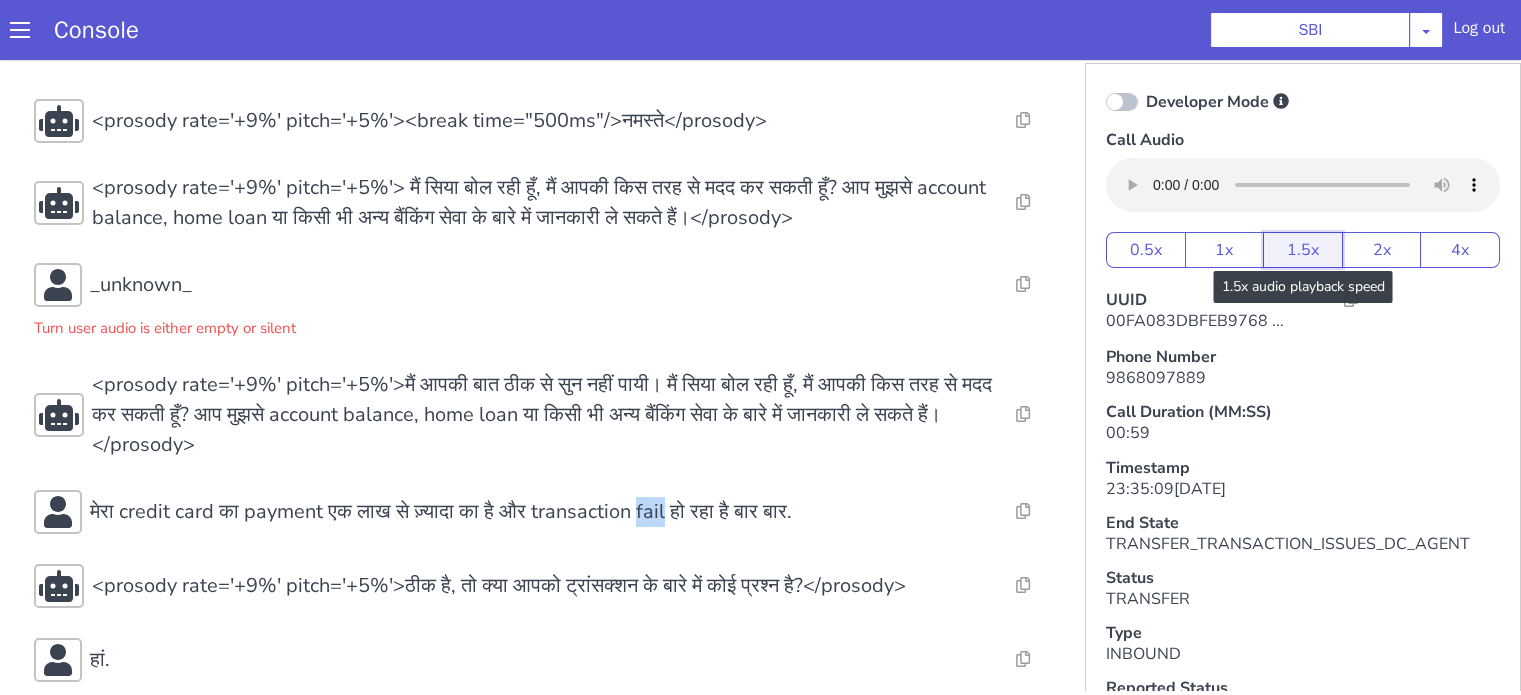 scroll, scrollTop: 0, scrollLeft: 0, axis: both 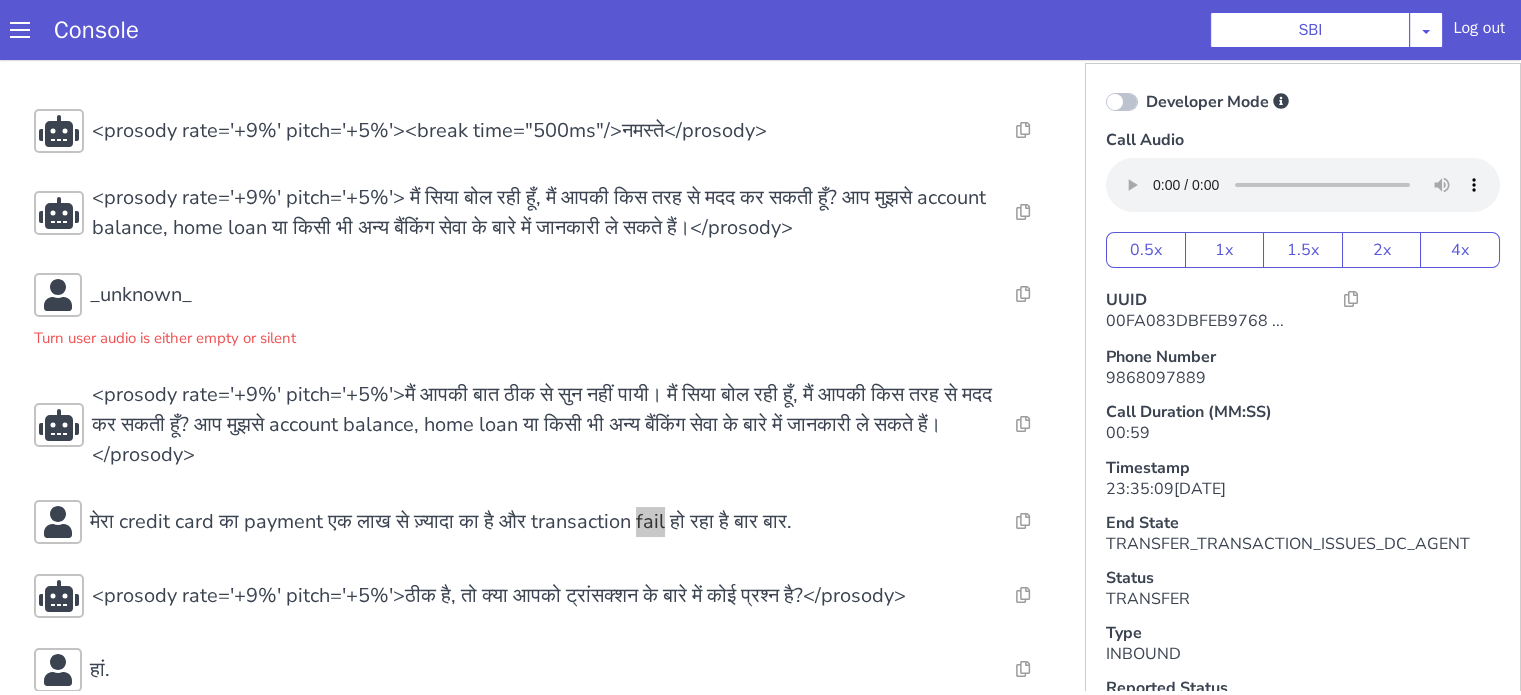click on "Console SBI AO Smith Airtel DTH Pilot Airtel POC Alice Blue NT Aliceblue American Finance - US Apollo Apollo 24*7 Application - Collections Auto NPS feedback Avaya Devconnect Axis Axis AMC Axis Outbound BAGIC BALIC BALIC Old 2 Bajaj Autofinance Bajaj Fin Banking Demo Barbeque Nation Buy Now Pay Later Cars24 Cashe Central Bank of India Charles Tyrwhitt Cholamandalam Finance Consumer Durables Coverfox Covid19 Helpline Credgenics CreditMate DPDzero DUMMY Data collection Demo - Collections Dish TV ERCM Emeritus Eureka Forbes - LQ FFAM360 - US Familiarity Farming_Axis Finaccel Flipkart Flow Templates Fusion Microfinance Giorgos_TestBot Great Learning Grievance Bot HDB Finance HDFC HDFC Ergo HDFC Freedom CC HDFC Life Demo HDFC Securities Hathway Internet Hathway V2 Home Credit IBM IBM Banking Demo ICICI ICICI Bank Outbound ICICI Lombard Persistency ICICI Prudential ICICI securities ICICI_lombard IDFC First Bank IFFCO Tokio Insurance Iffco Tokio Indiamart Indigo IndusInd - Settlement IndusInd CC Insurance Jarvis" at bounding box center (934, 76) 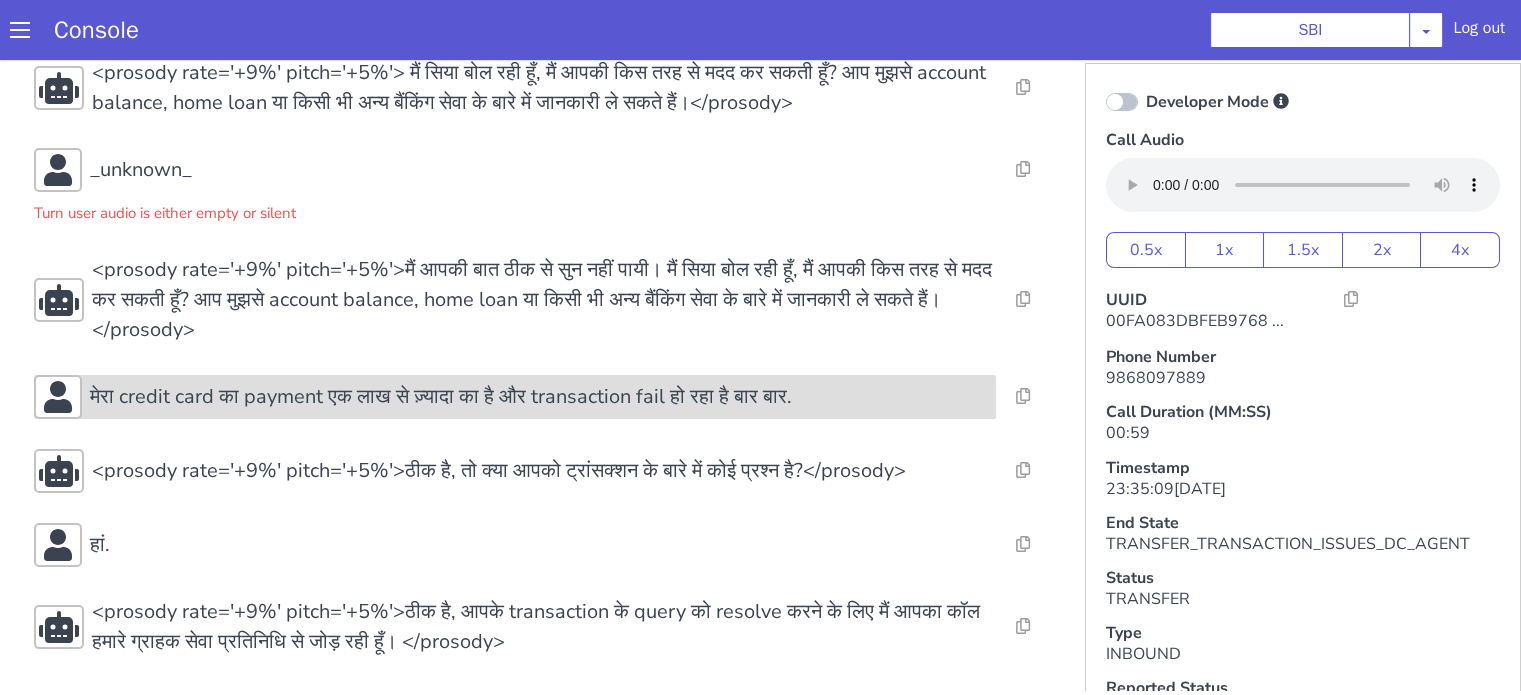click on "मेरा credit card का payment एक लाख से ज़्यादा का है और transaction fail हो रहा है बार बार." at bounding box center (1745, 1288) 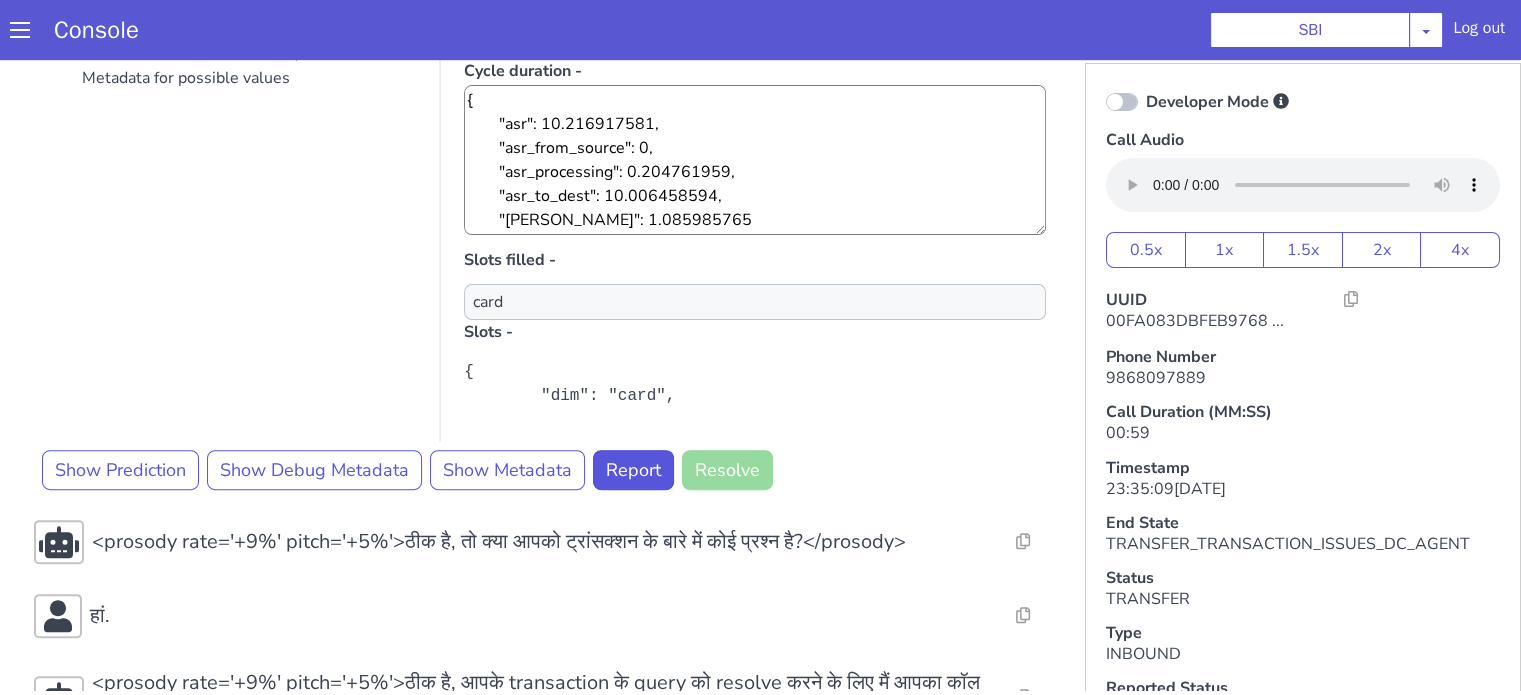 scroll, scrollTop: 688, scrollLeft: 0, axis: vertical 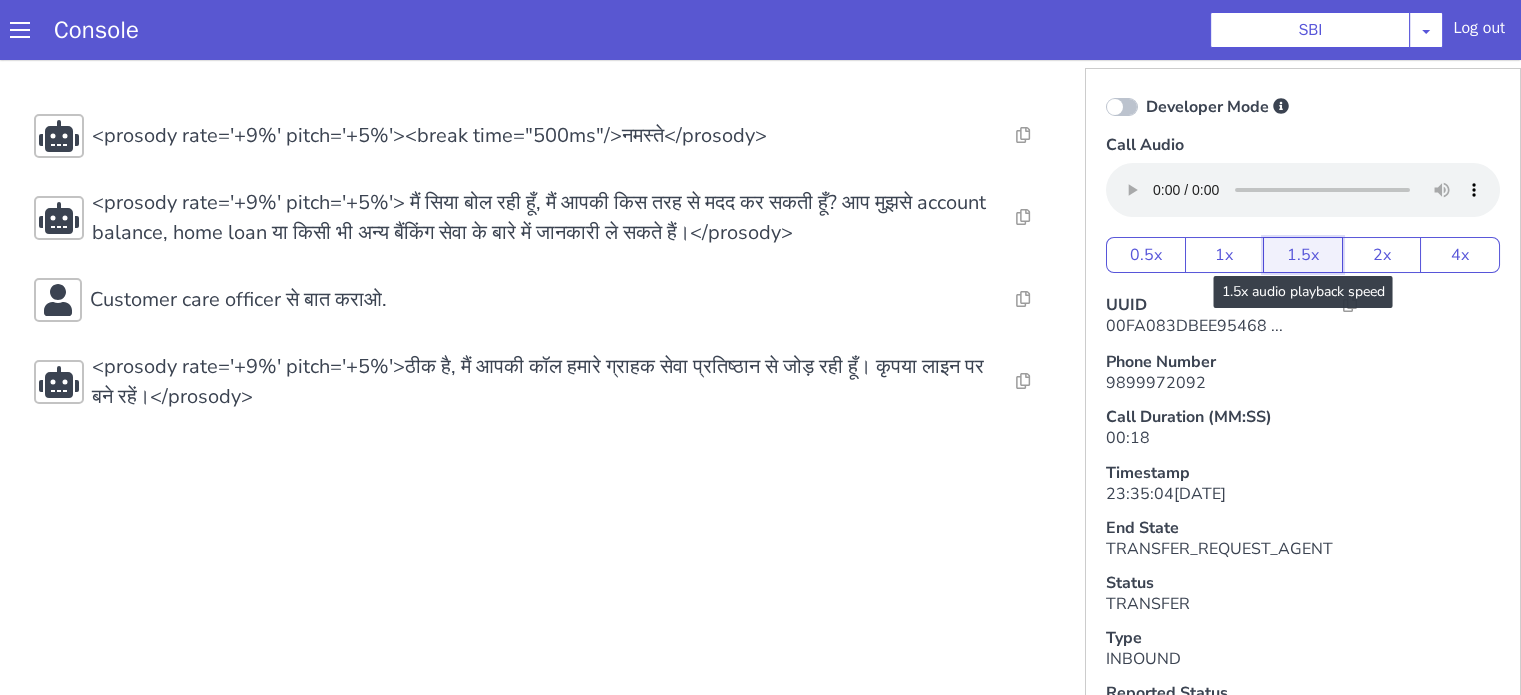 click on "1.5x" at bounding box center (2752, 112) 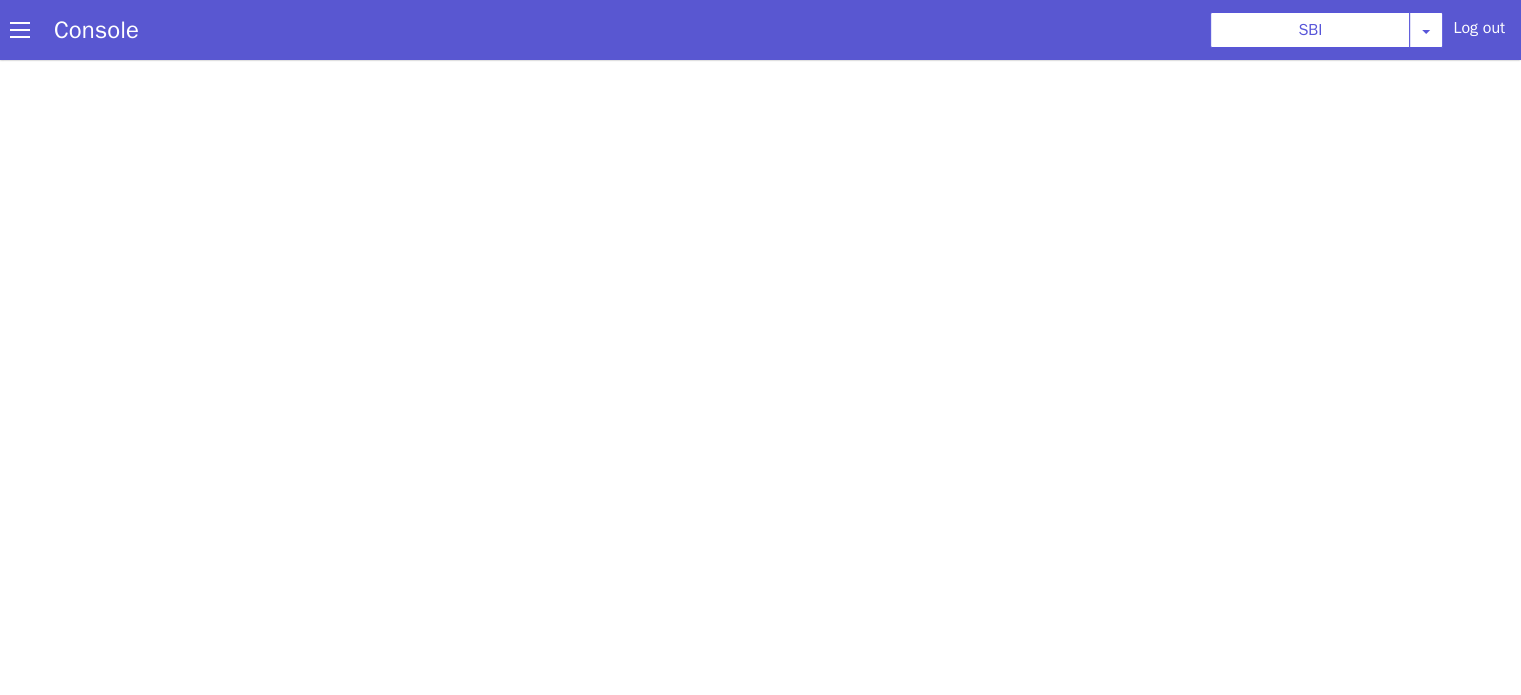 scroll, scrollTop: 0, scrollLeft: 0, axis: both 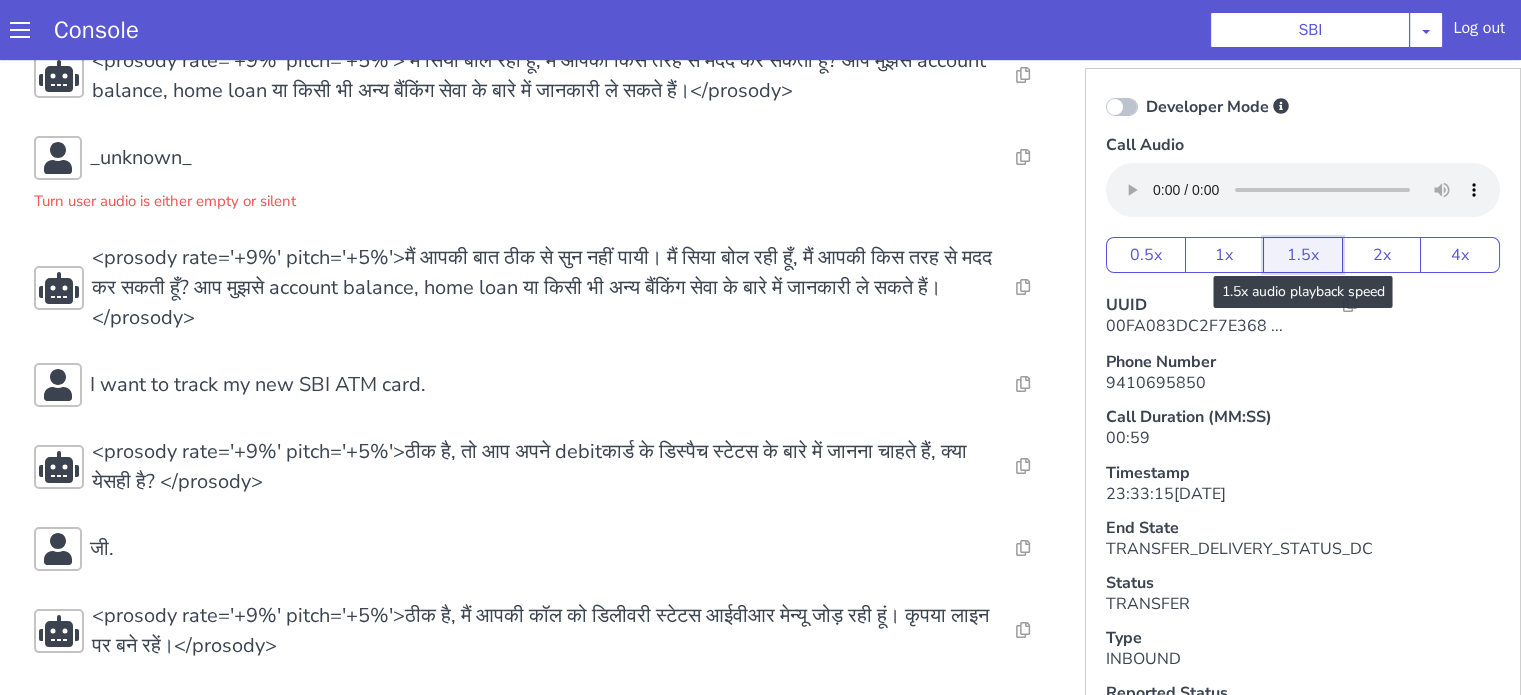 click on "1.5x" at bounding box center [1303, 255] 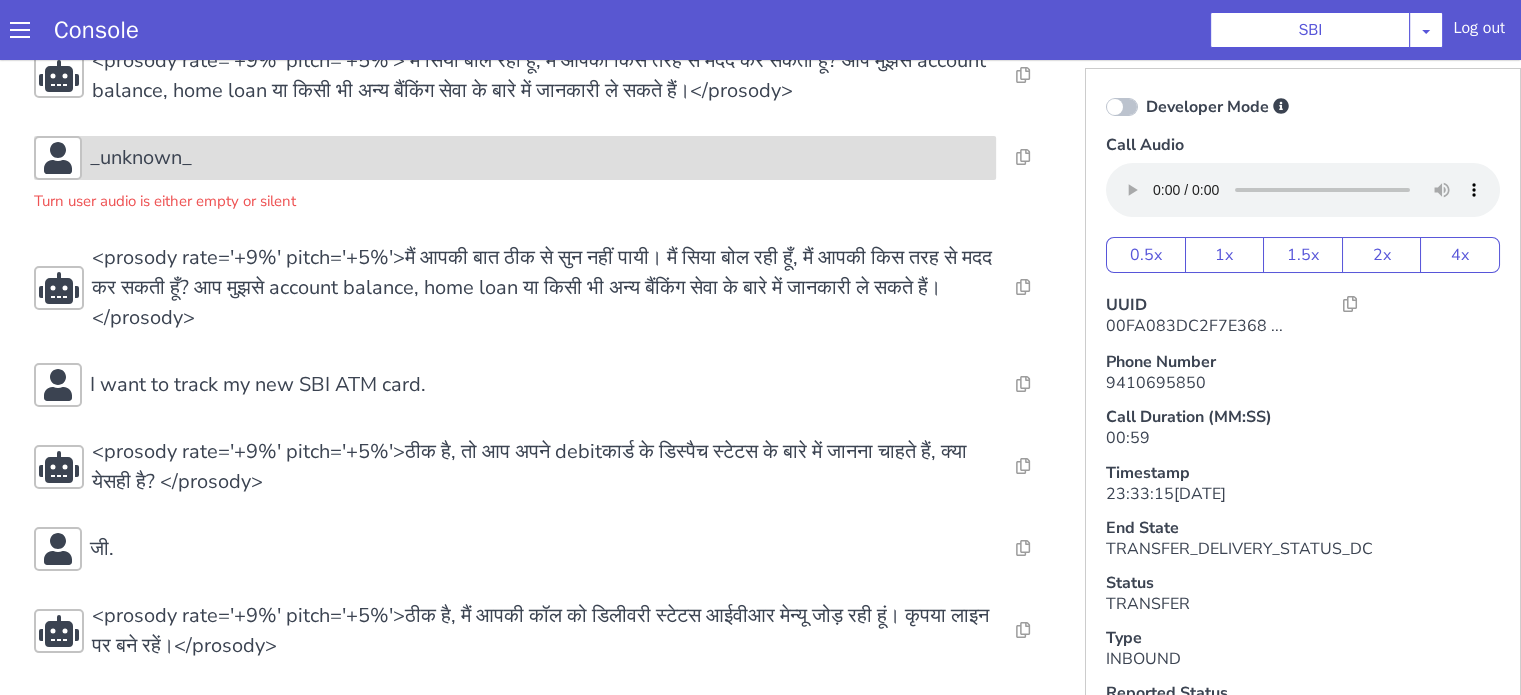 scroll, scrollTop: 0, scrollLeft: 0, axis: both 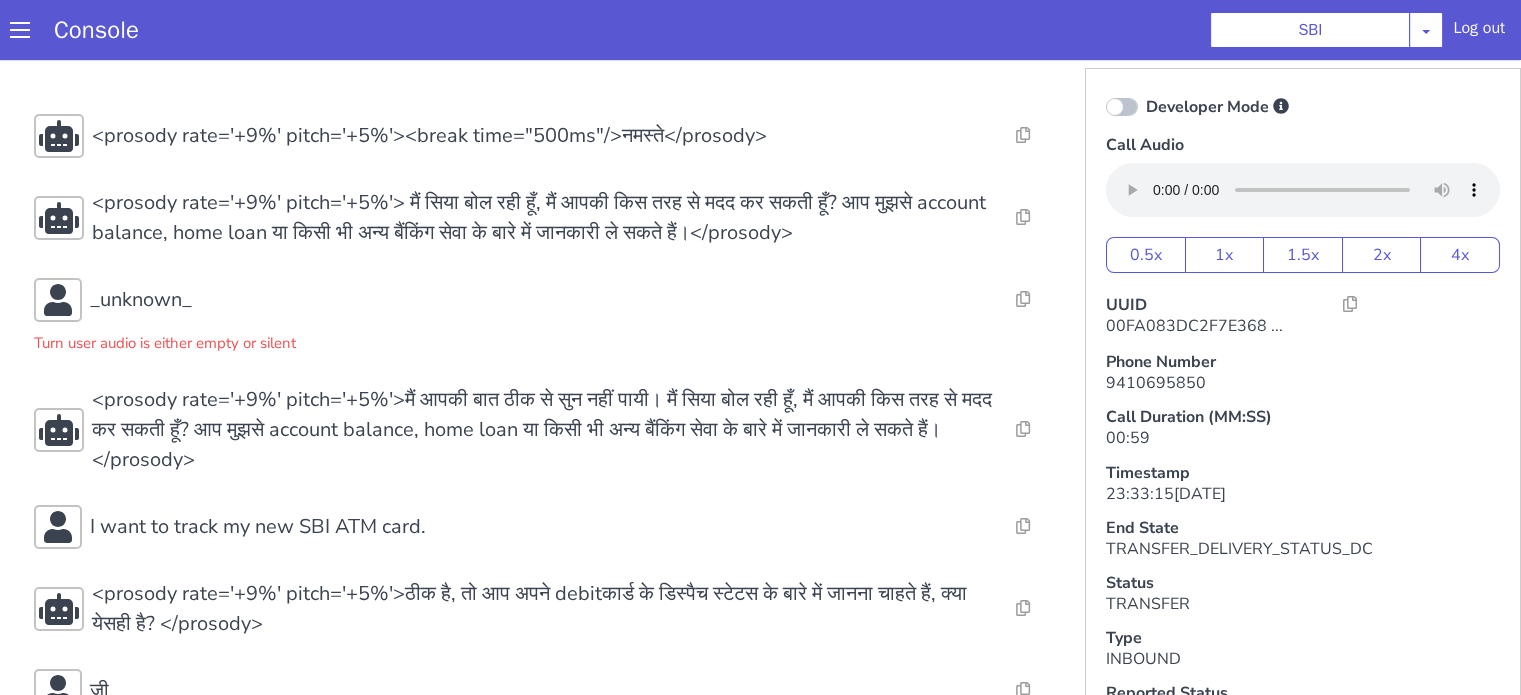 click on "Console SBI AO Smith Airtel DTH Pilot Airtel POC Alice Blue NT Aliceblue American Finance - US Apollo Apollo 24*7 Application - Collections Auto NPS feedback Avaya Devconnect Axis Axis AMC Axis Outbound BAGIC BALIC BALIC Old 2 Bajaj Autofinance Bajaj Fin Banking Demo Barbeque Nation Buy Now Pay Later Cars24 Cashe Central Bank of India Charles Tyrwhitt Cholamandalam Finance Consumer Durables Coverfox Covid19 Helpline Credgenics CreditMate DPDzero DUMMY Data collection Demo - Collections Dish TV ERCM Emeritus Eureka Forbes - LQ FFAM360 - US Familiarity Farming_Axis Finaccel Flipkart Flow Templates Fusion Microfinance Giorgos_TestBot Great Learning Grievance Bot HDB Finance HDFC HDFC Ergo HDFC Freedom CC HDFC Life Demo HDFC Securities Hathway Internet Hathway V2 Home Credit IBM IBM Banking Demo ICICI ICICI Bank Outbound ICICI Lombard Persistency ICICI Prudential ICICI securities ICICI_lombard IDFC First Bank IFFCO Tokio Insurance Iffco Tokio Indiamart Indigo IndusInd - Settlement IndusInd CC Insurance Jarvis" at bounding box center [760, 30] 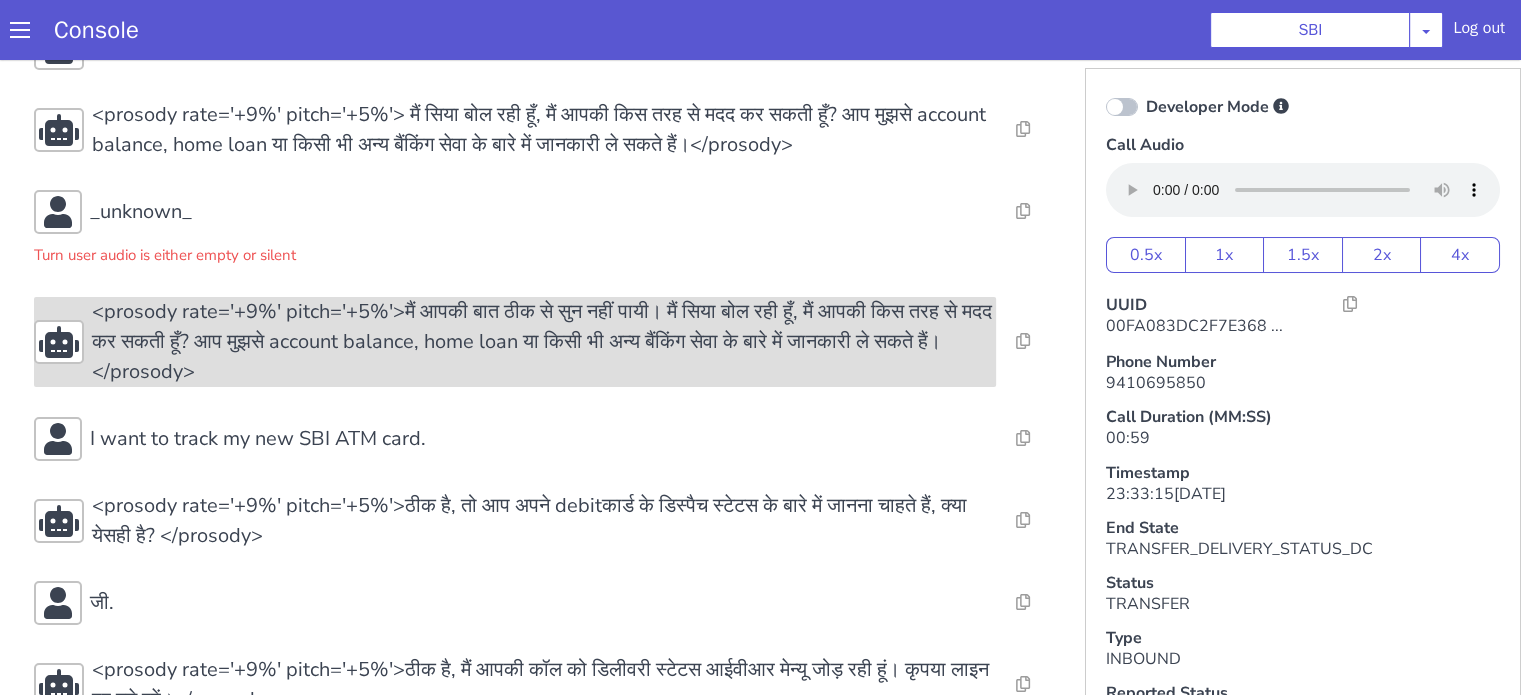 scroll, scrollTop: 142, scrollLeft: 0, axis: vertical 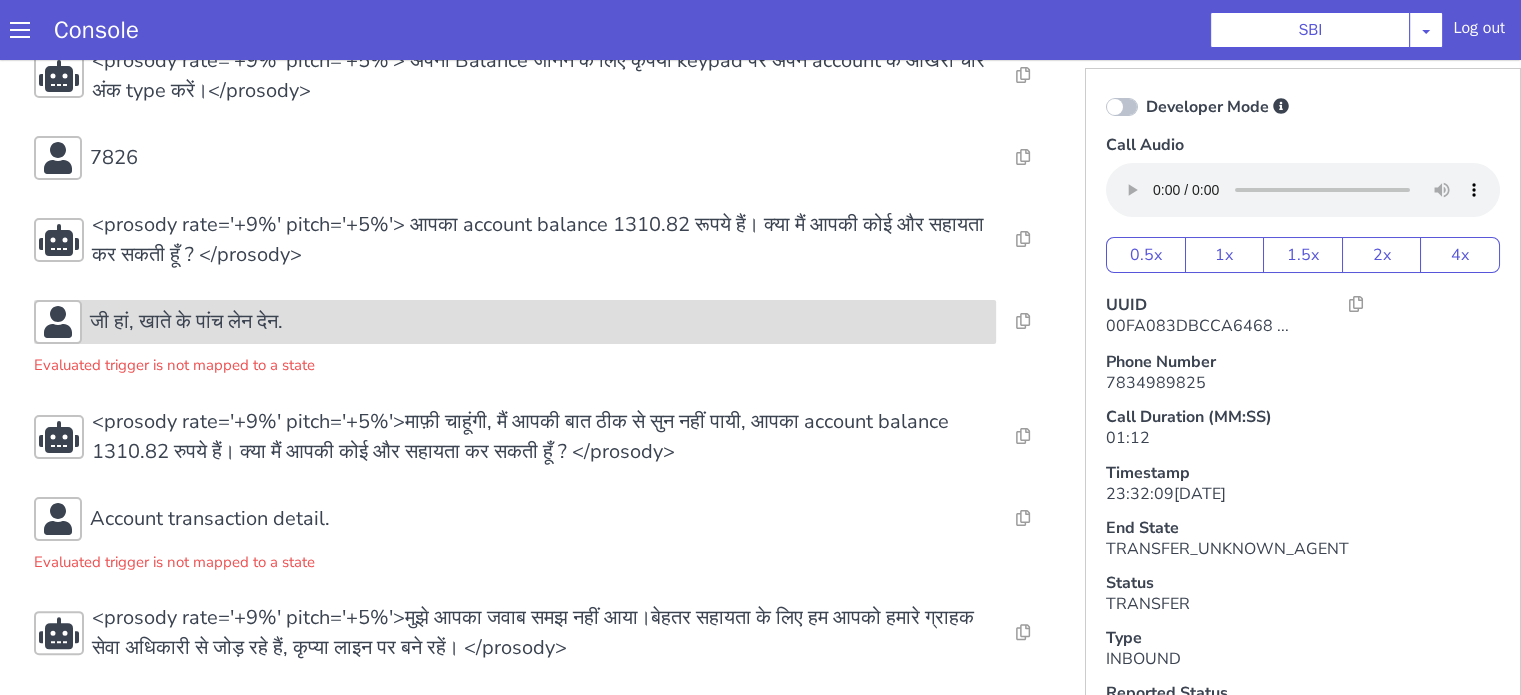 click on "जी हां, खाते के पांच लेन देन." at bounding box center (818, -46) 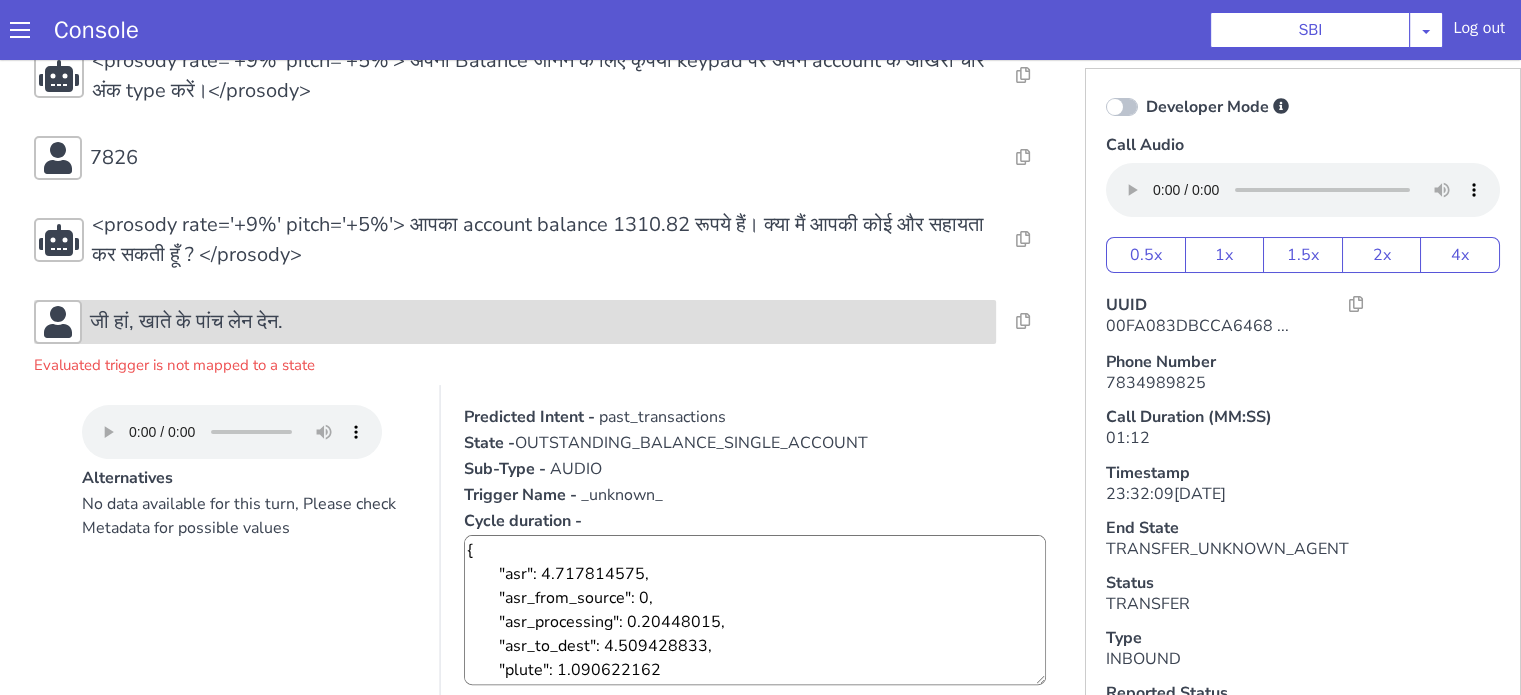 click on "जी हां, खाते के पांच लेन देन." at bounding box center [818, -46] 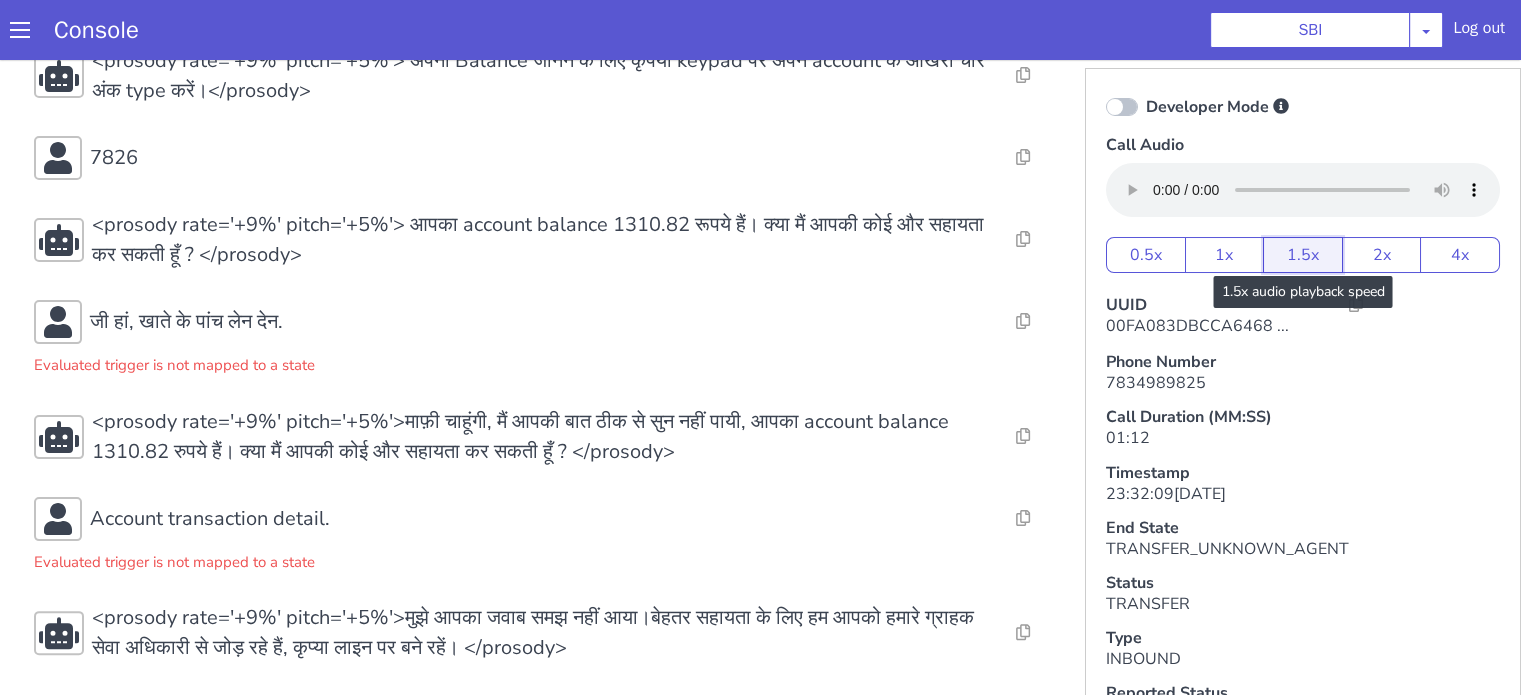 click on "1.5x" at bounding box center (1254, 607) 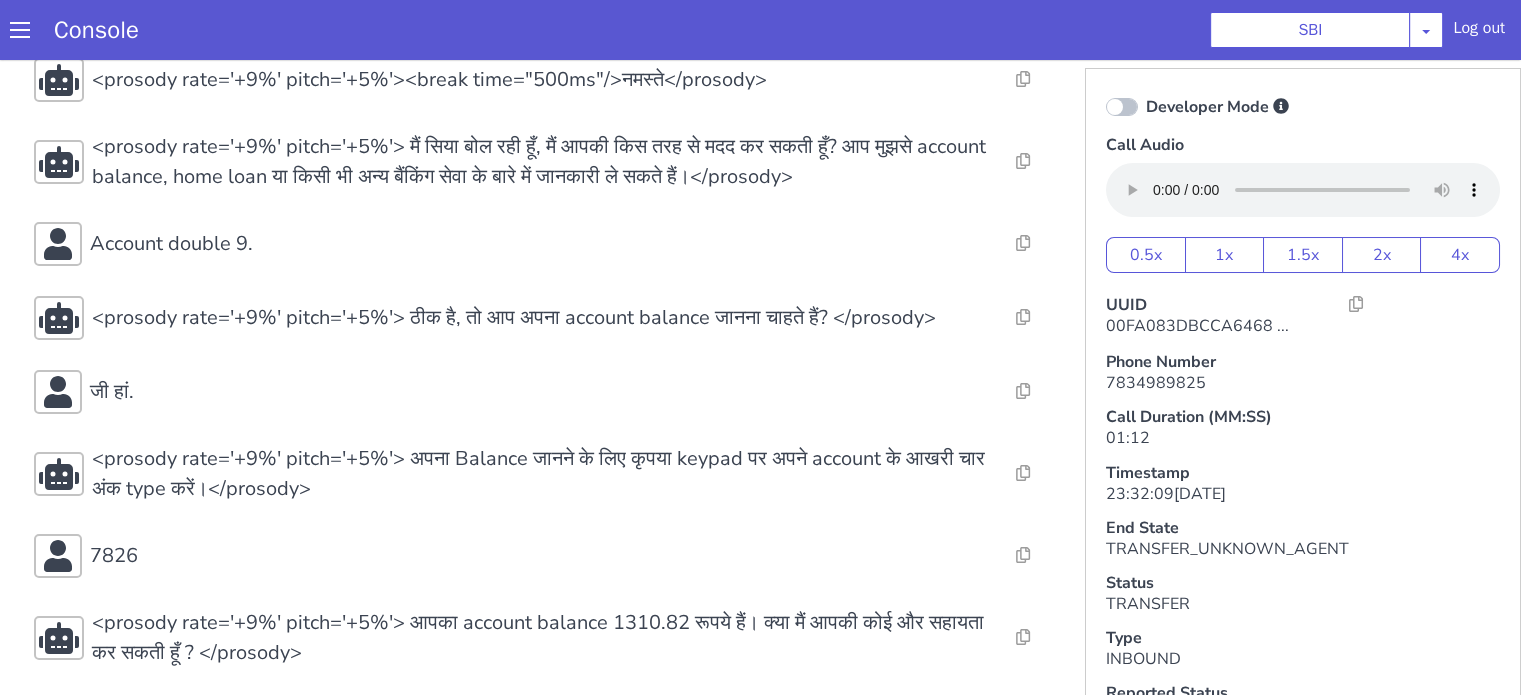 scroll, scrollTop: 0, scrollLeft: 0, axis: both 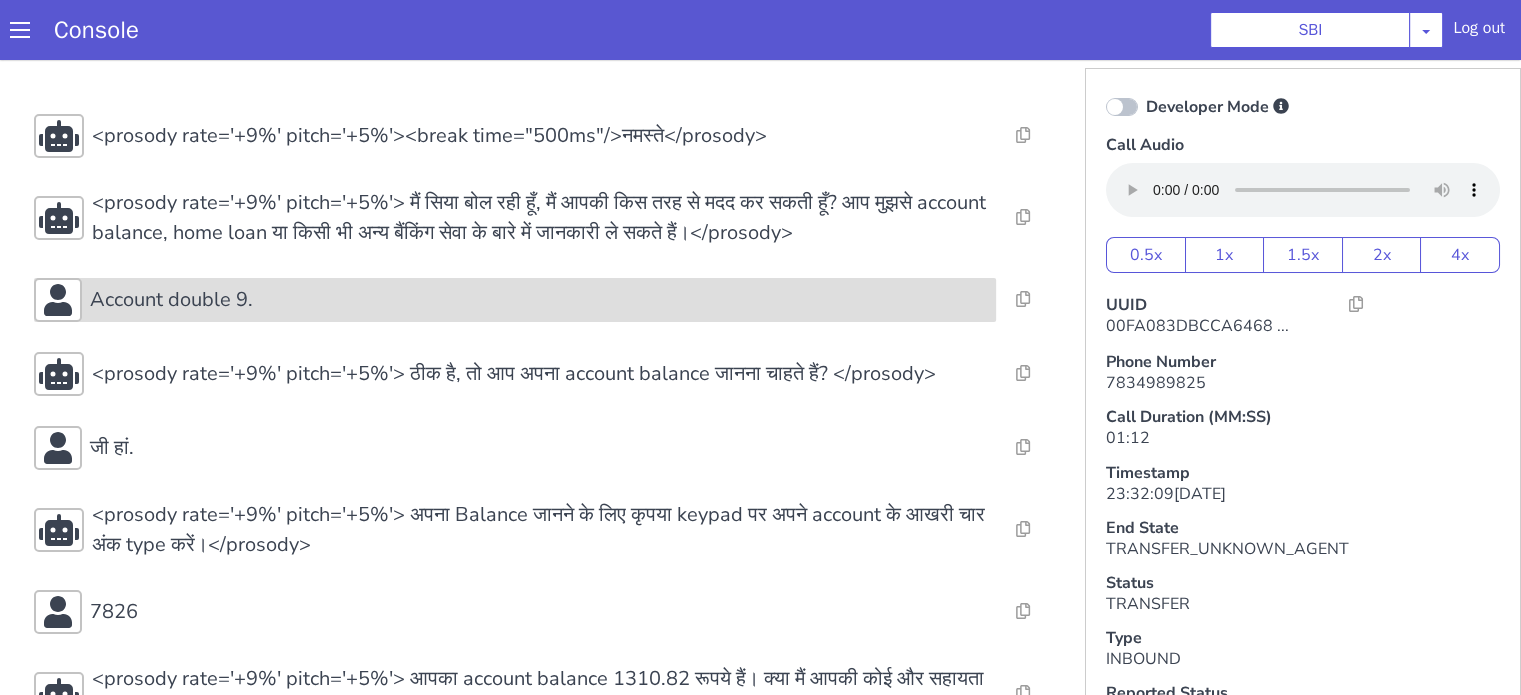click on "Account double 9." at bounding box center (959, -151) 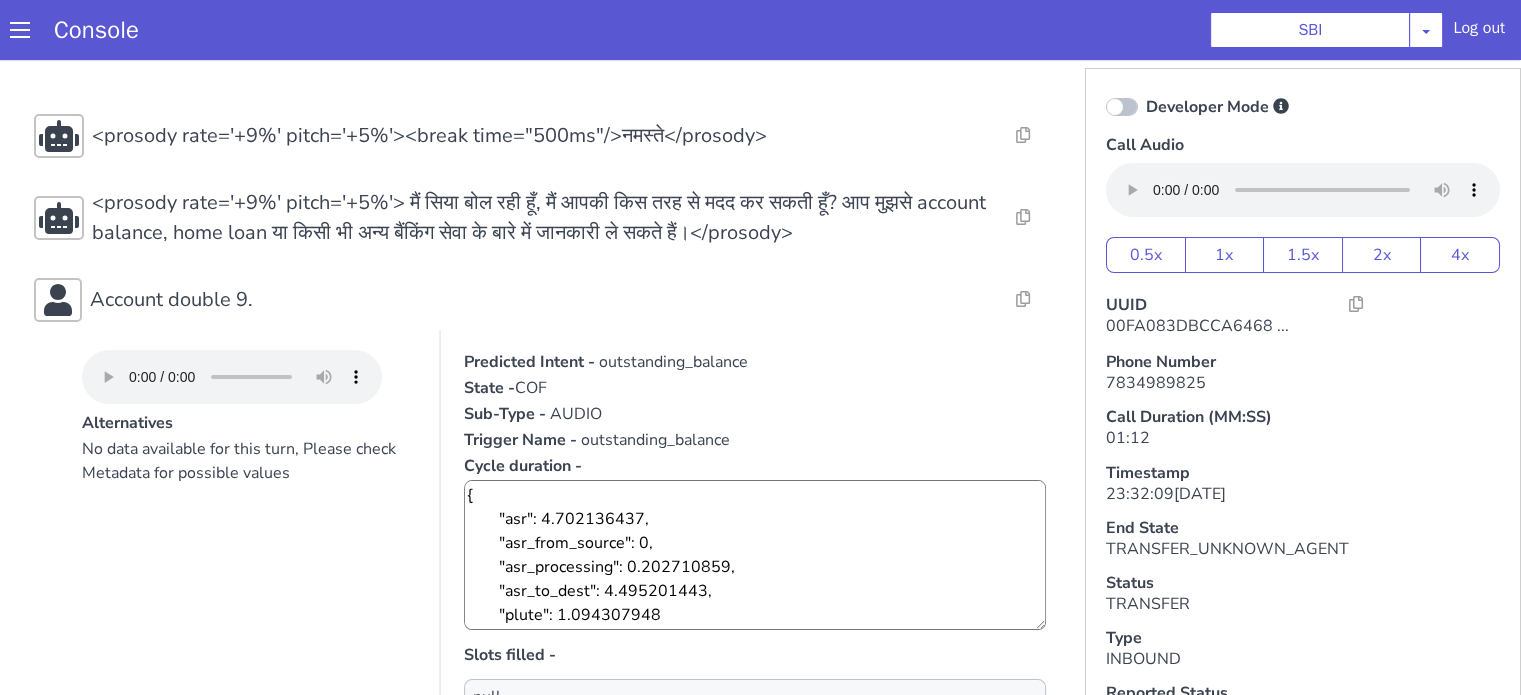 drag, startPoint x: 636, startPoint y: 310, endPoint x: 632, endPoint y: 271, distance: 39.20459 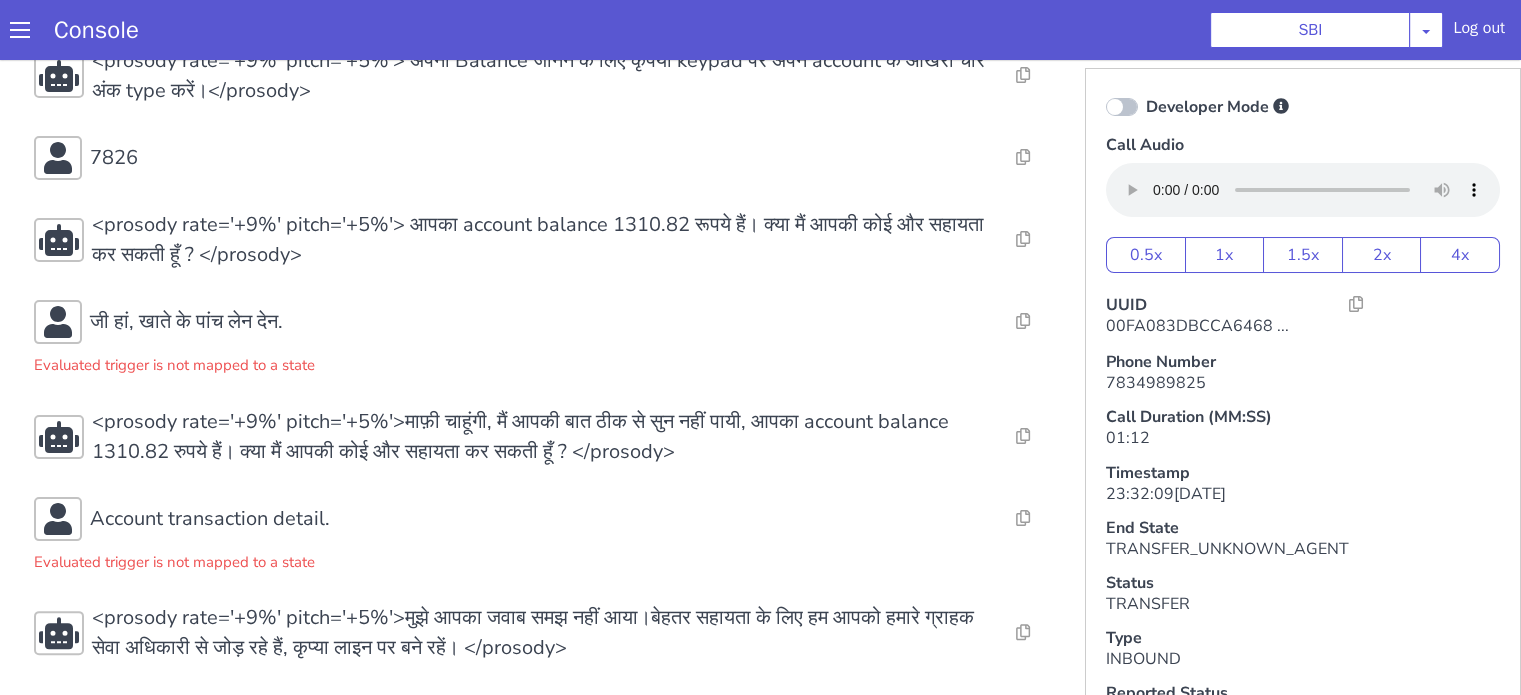 scroll, scrollTop: 5, scrollLeft: 0, axis: vertical 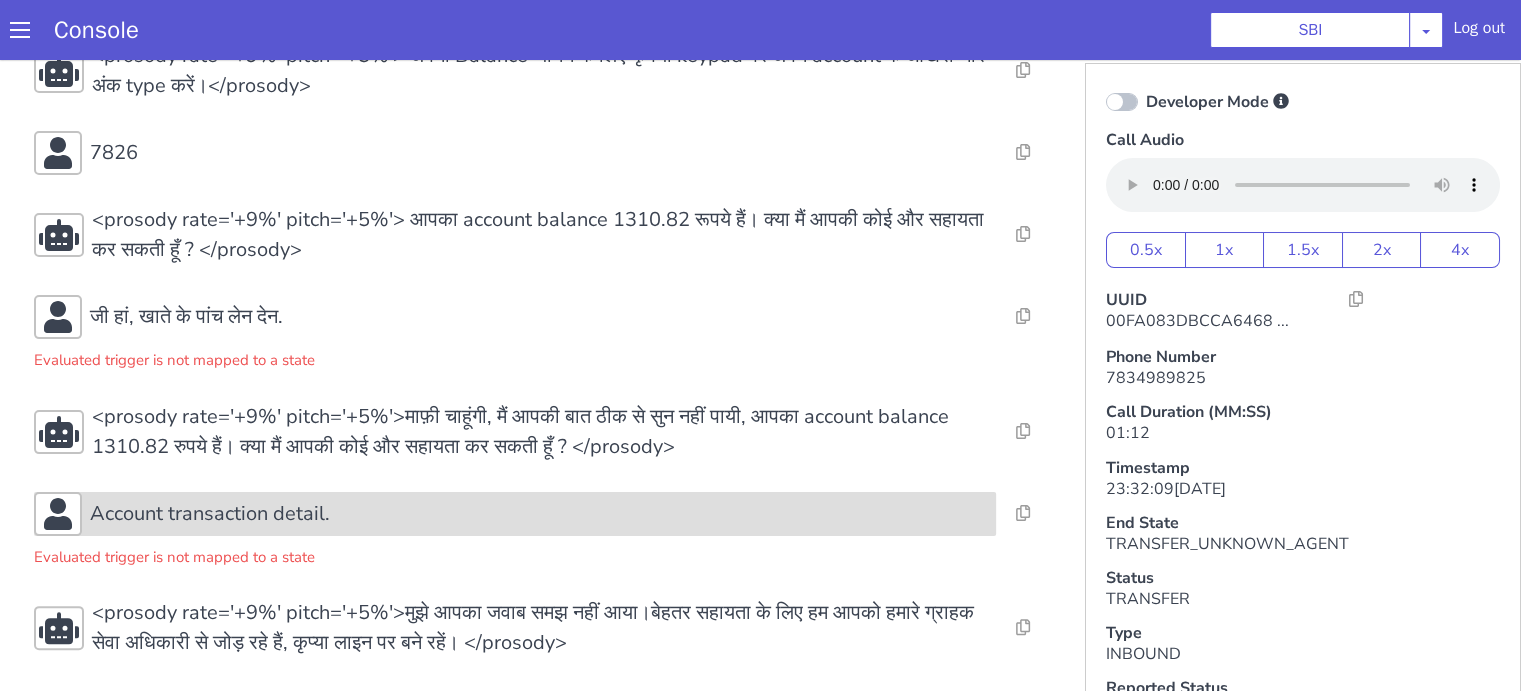 click on "Account transaction detail." at bounding box center [1043, 30] 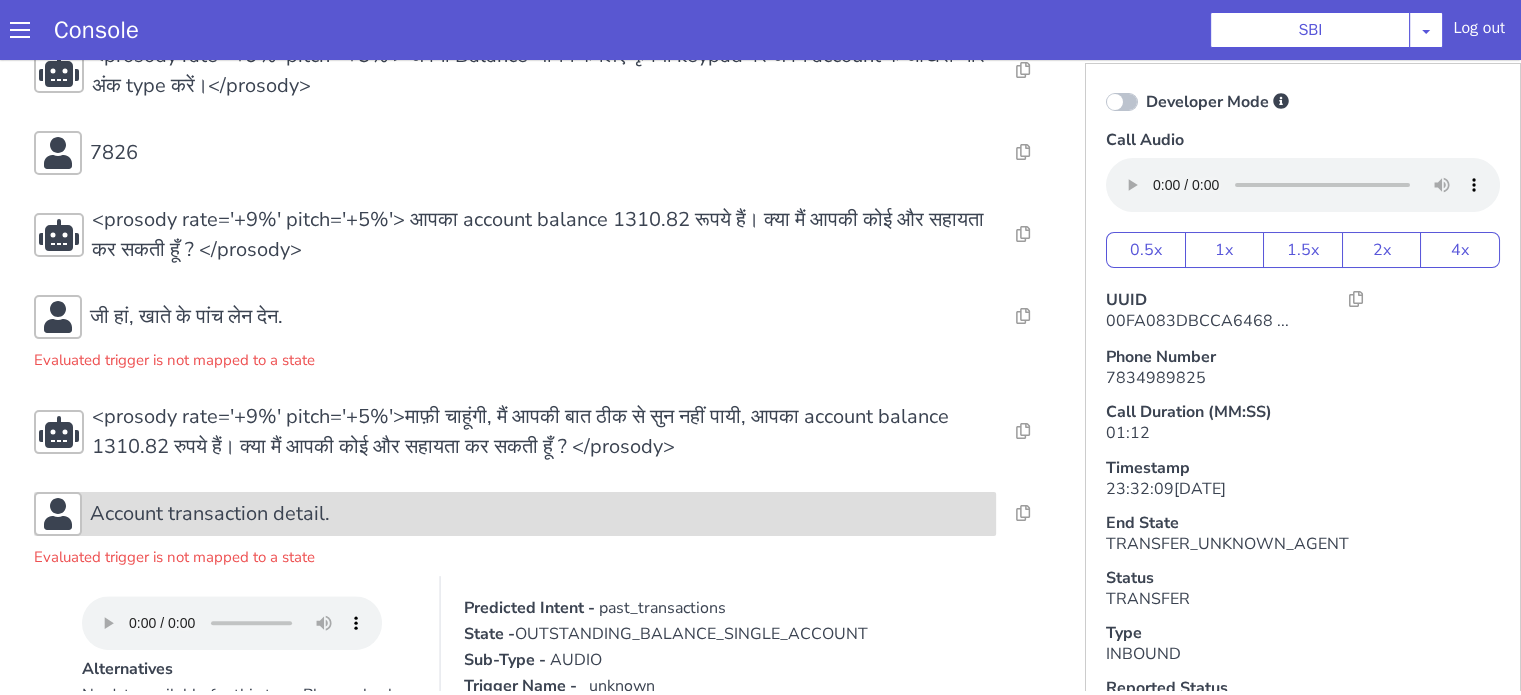 click on "Account transaction detail." at bounding box center [672, 284] 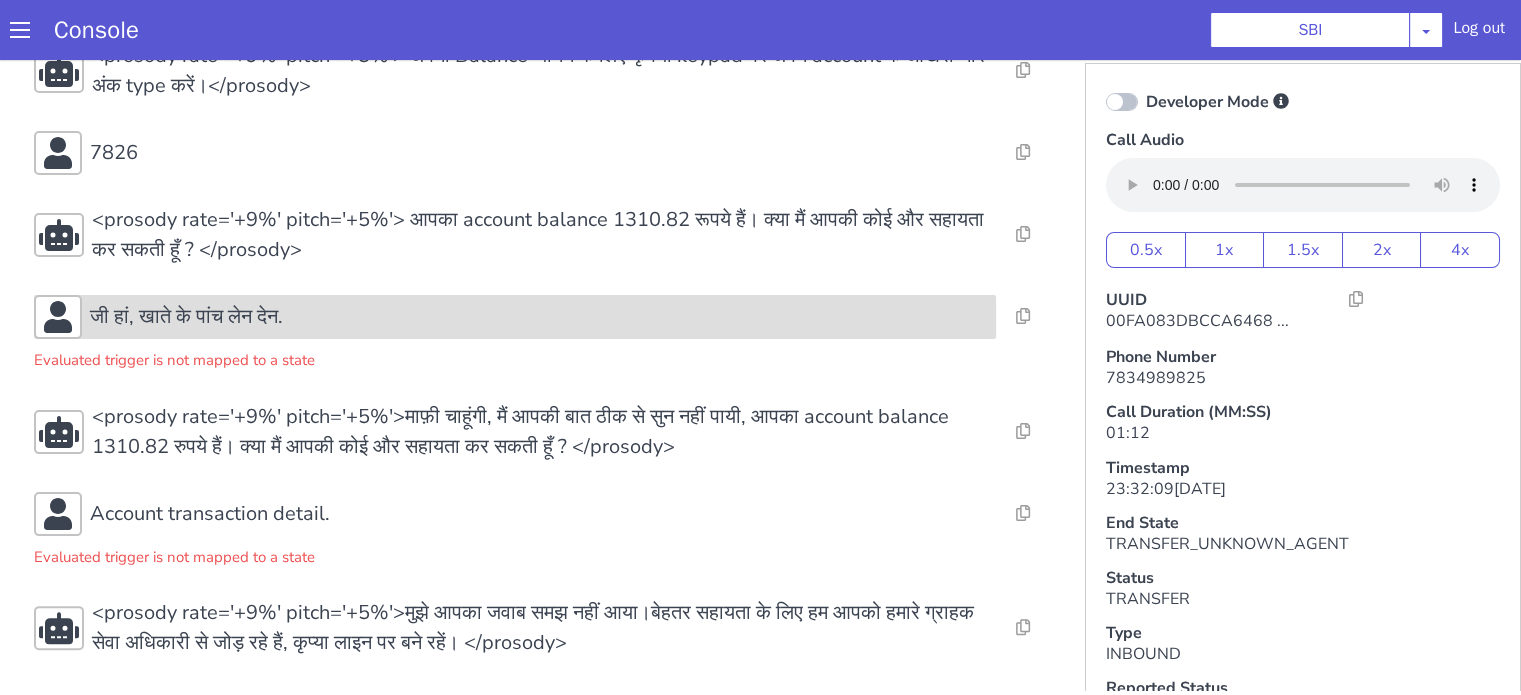 click on "जी हां, खाते के पांच लेन देन." at bounding box center [713, 42] 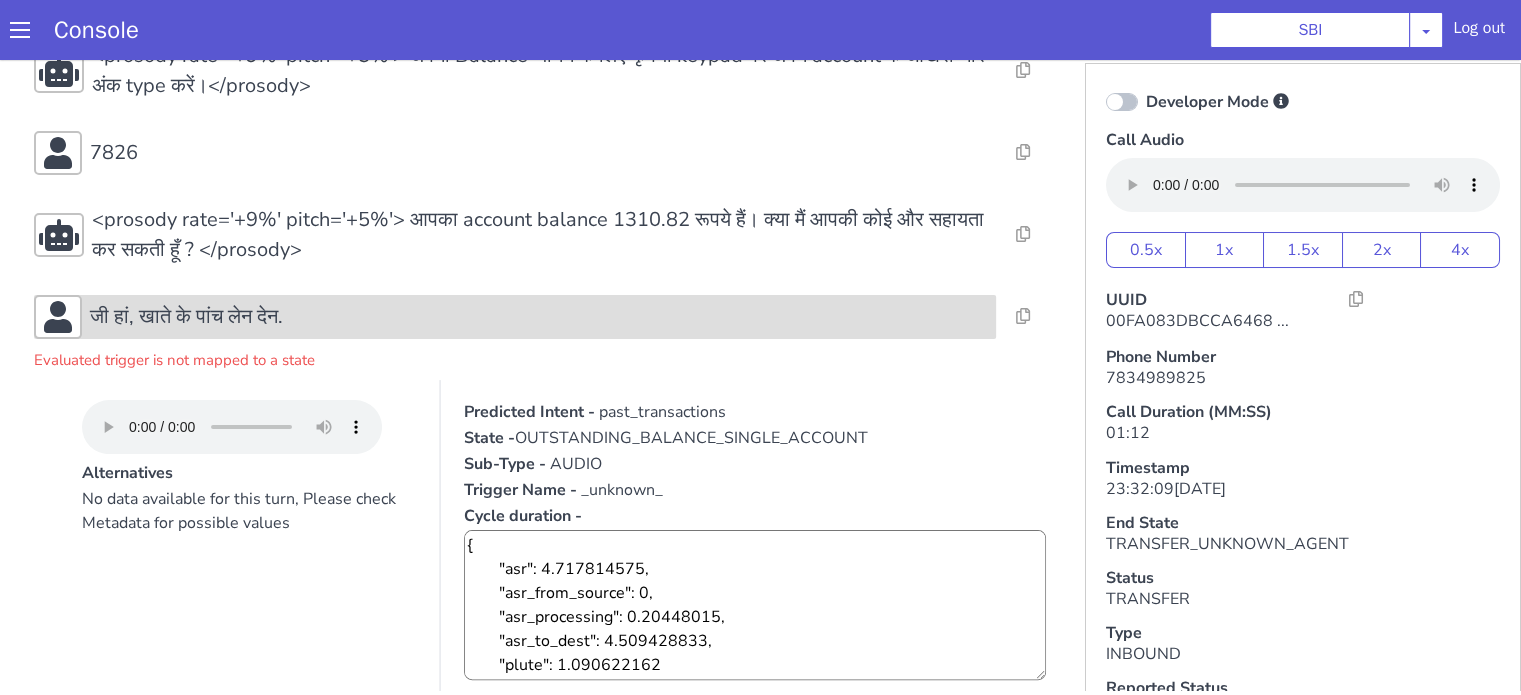 click on "जी हां, खाते के पांच लेन देन." at bounding box center [1233, -205] 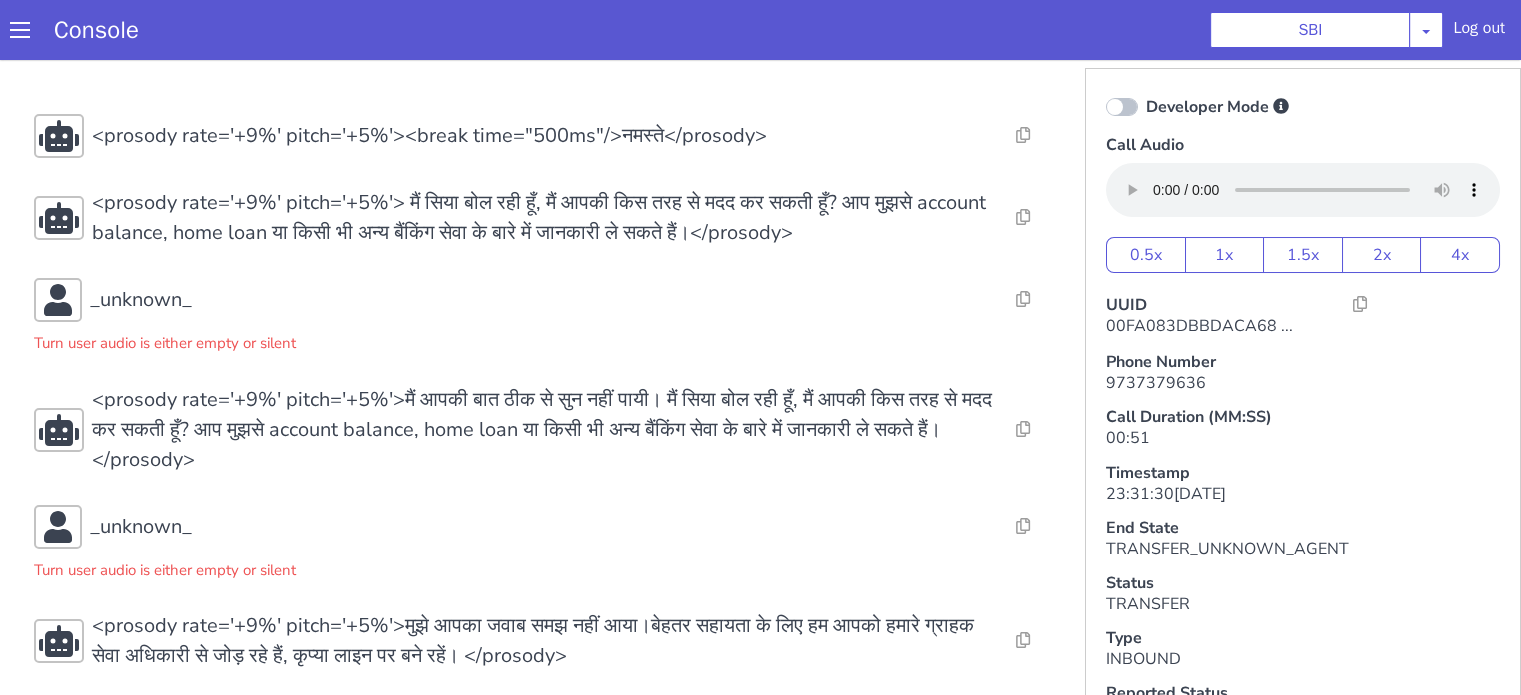 scroll, scrollTop: 11, scrollLeft: 0, axis: vertical 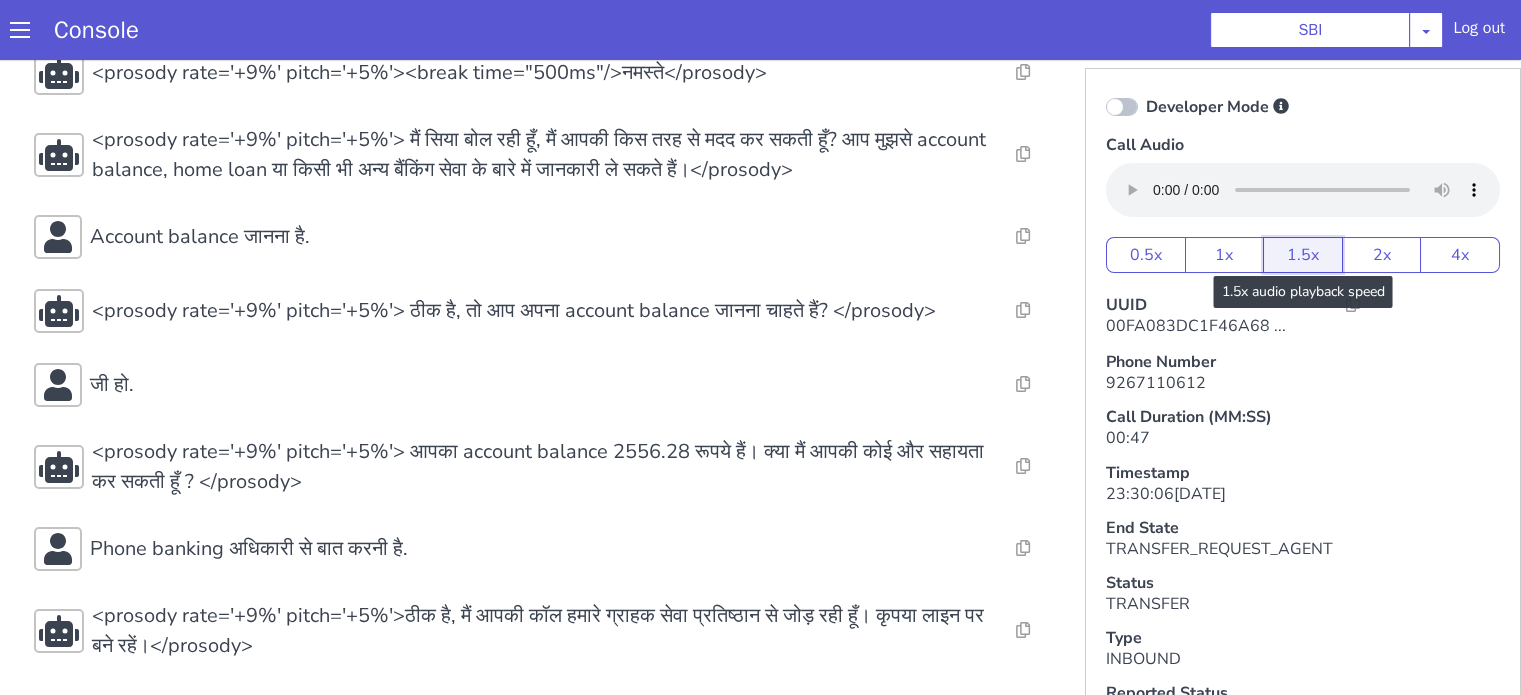 click on "1.5x" at bounding box center [1303, 255] 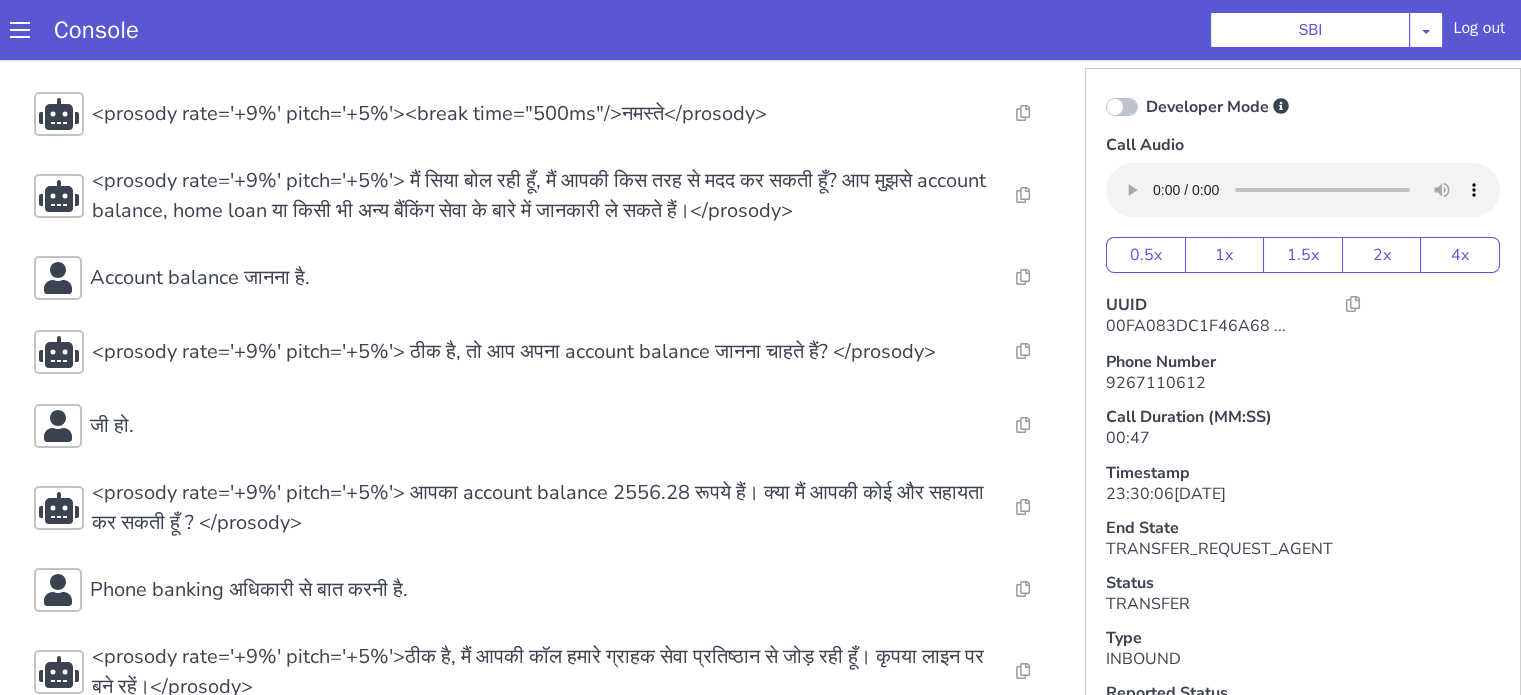 scroll, scrollTop: 0, scrollLeft: 0, axis: both 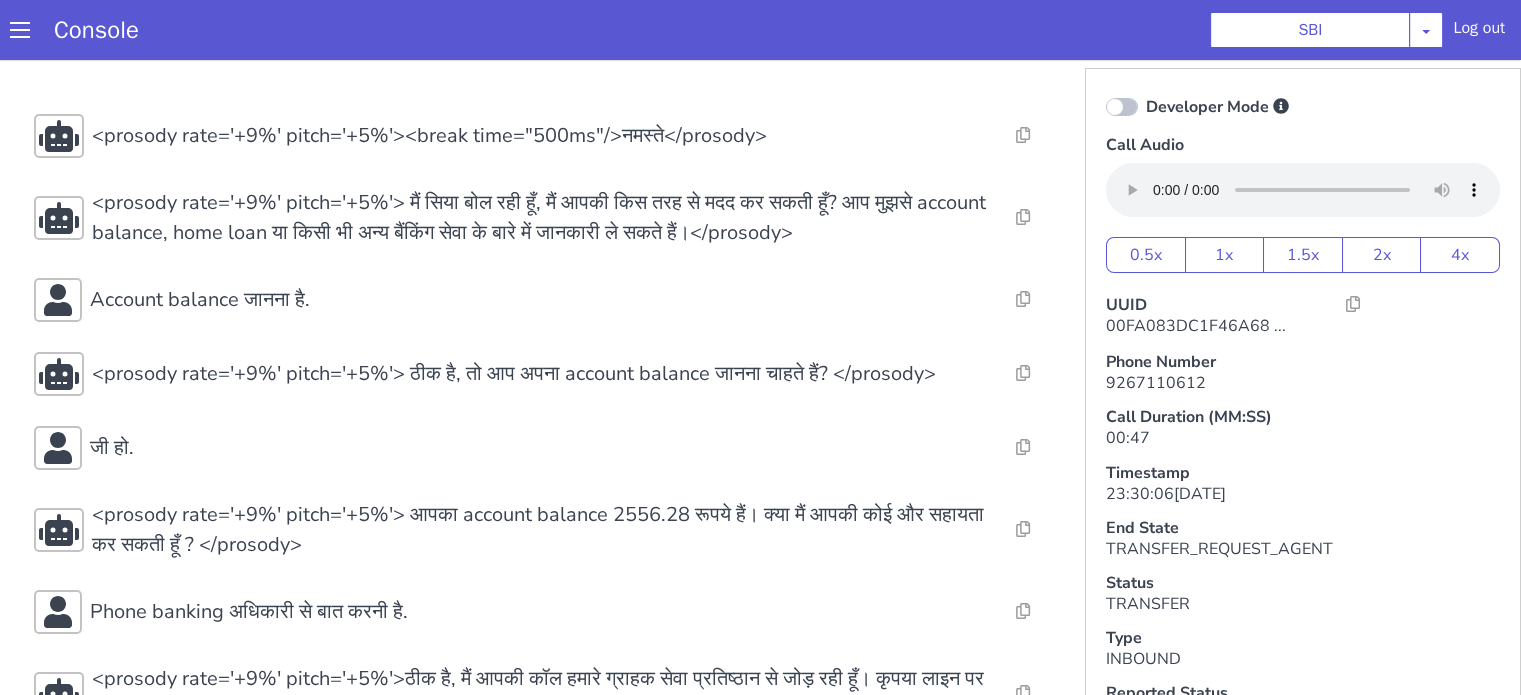 click on "Console SBI AO Smith Airtel DTH Pilot Airtel POC Alice Blue NT Aliceblue American Finance - US Apollo Apollo 24*7 Application - Collections Auto NPS feedback Avaya Devconnect Axis Axis AMC Axis Outbound BAGIC BALIC BALIC Old 2 Bajaj Autofinance Bajaj Fin Banking Demo Barbeque Nation Buy Now Pay Later Cars24 Cashe Central Bank of India Charles Tyrwhitt Cholamandalam Finance Consumer Durables Coverfox Covid19 Helpline Credgenics CreditMate DPDzero DUMMY Data collection Demo - Collections Dish TV ERCM Emeritus Eureka Forbes - LQ FFAM360 - US Familiarity Farming_Axis Finaccel Flipkart Flow Templates Fusion Microfinance Giorgos_TestBot Great Learning Grievance Bot HDB Finance HDFC HDFC Ergo HDFC Freedom CC HDFC Life Demo HDFC Securities Hathway Internet Hathway V2 Home Credit IBM IBM Banking Demo ICICI ICICI Bank Outbound ICICI Lombard Persistency ICICI Prudential ICICI securities ICICI_lombard IDFC First Bank IFFCO Tokio Insurance Iffco Tokio Indiamart Indigo IndusInd - Settlement IndusInd CC Insurance Jarvis" at bounding box center [760, 30] 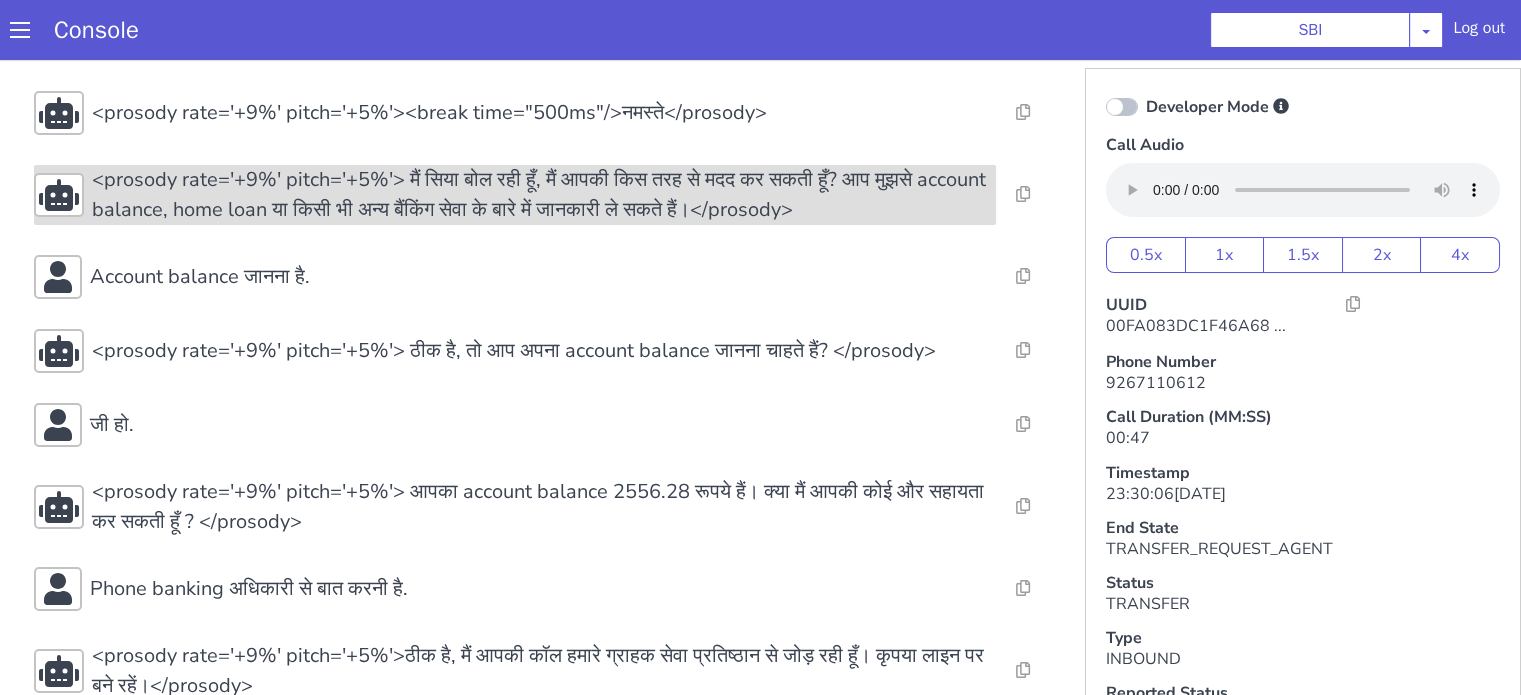 scroll, scrollTop: 63, scrollLeft: 0, axis: vertical 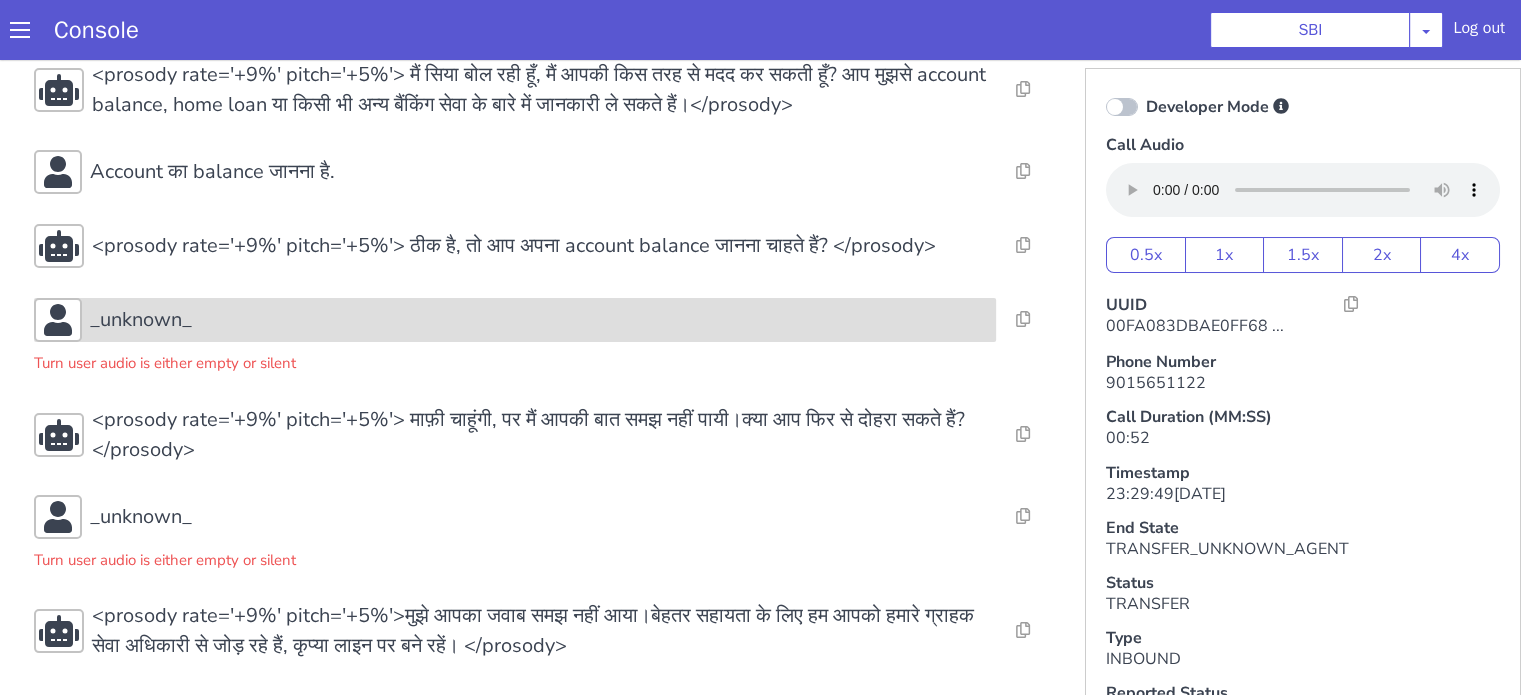 click on "_unknown_" at bounding box center (619, 1370) 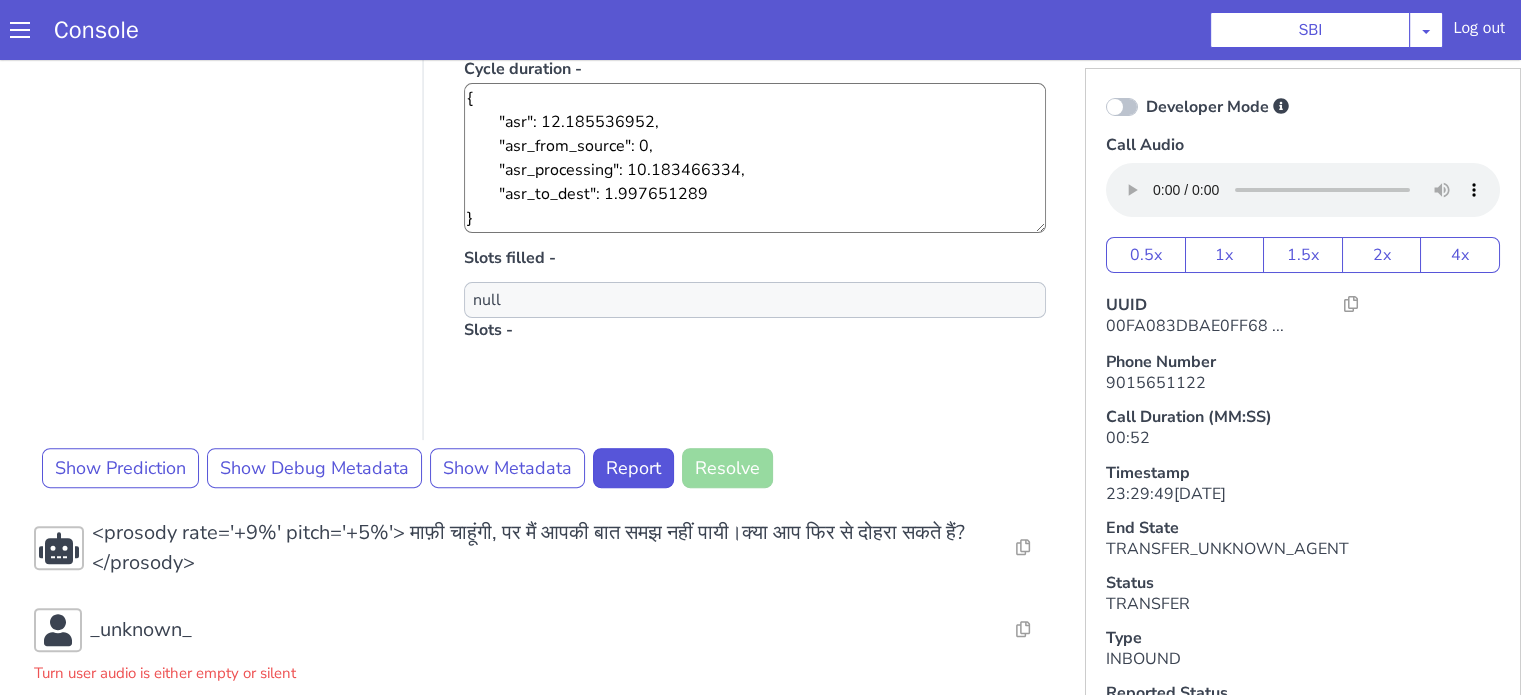 scroll, scrollTop: 691, scrollLeft: 0, axis: vertical 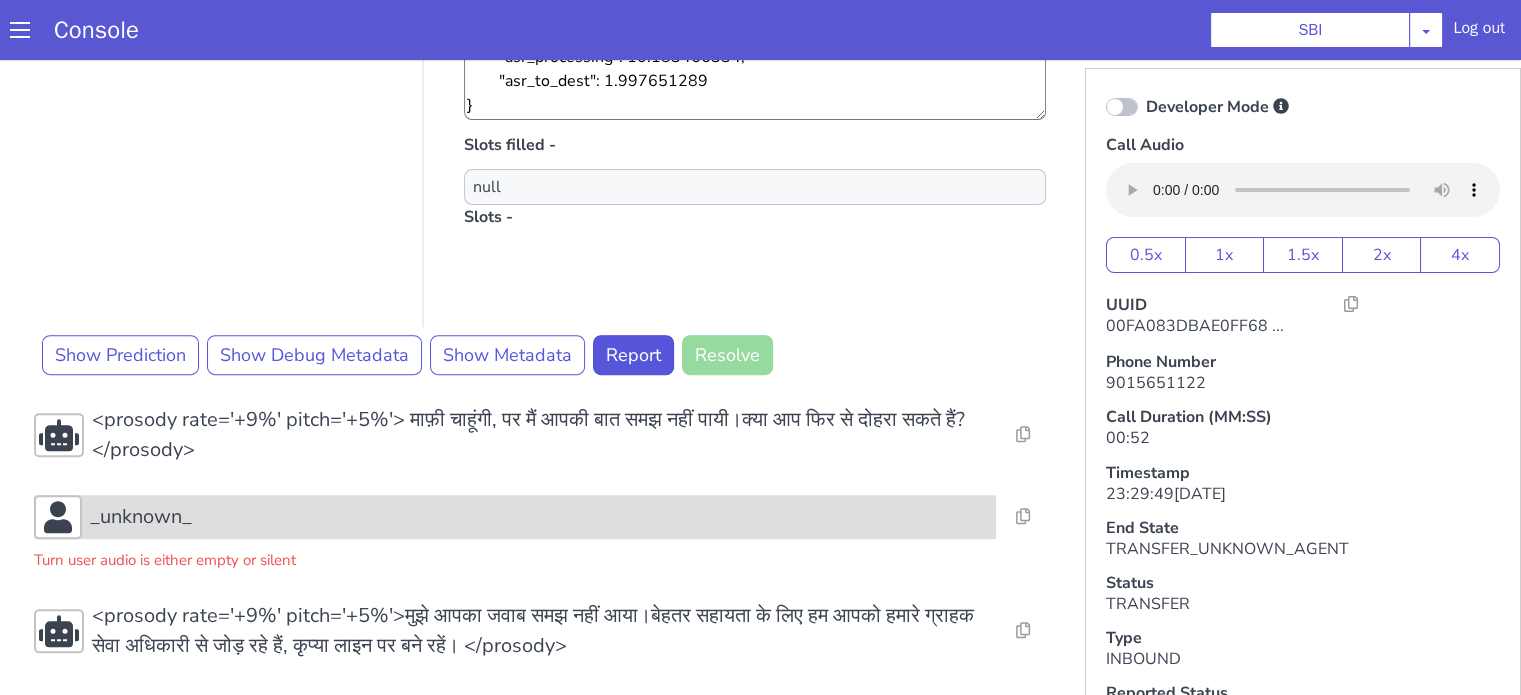 click on "_unknown_" at bounding box center [736, 9] 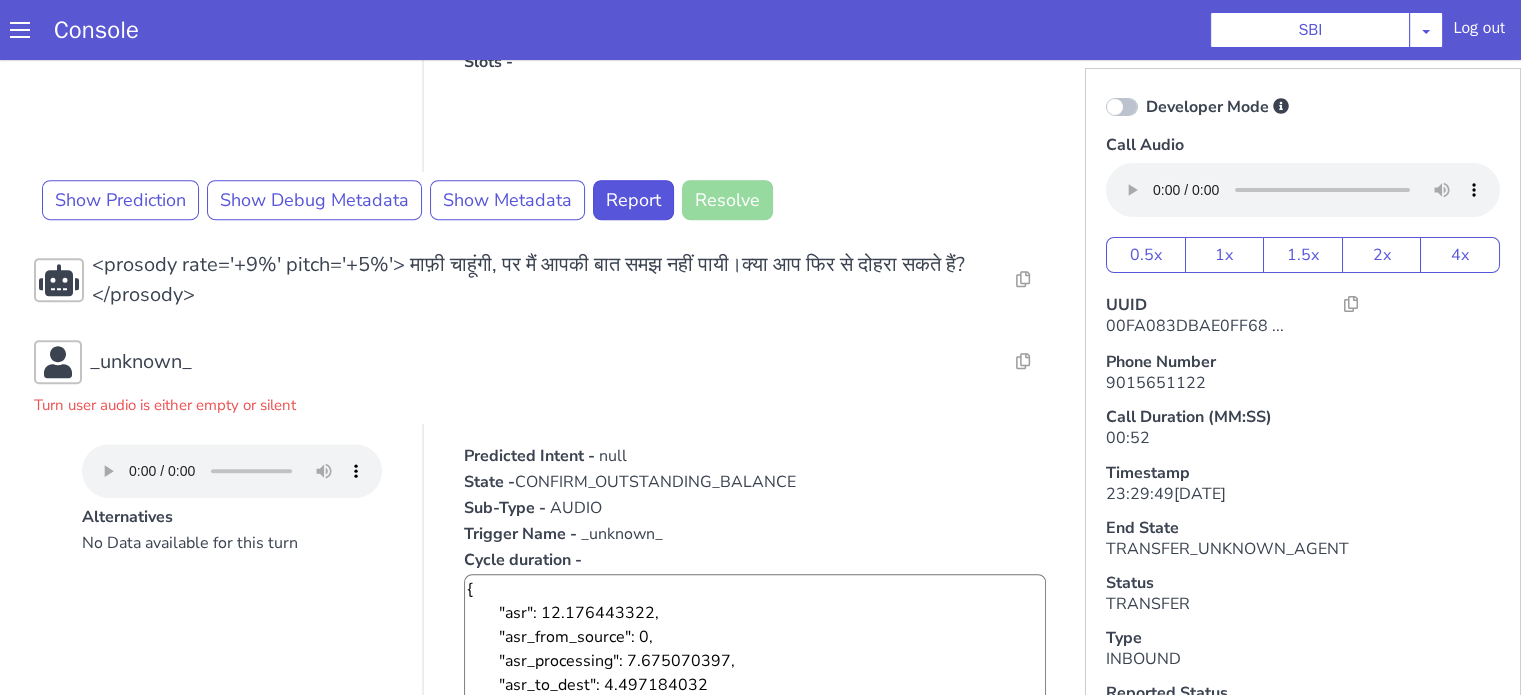 scroll, scrollTop: 991, scrollLeft: 0, axis: vertical 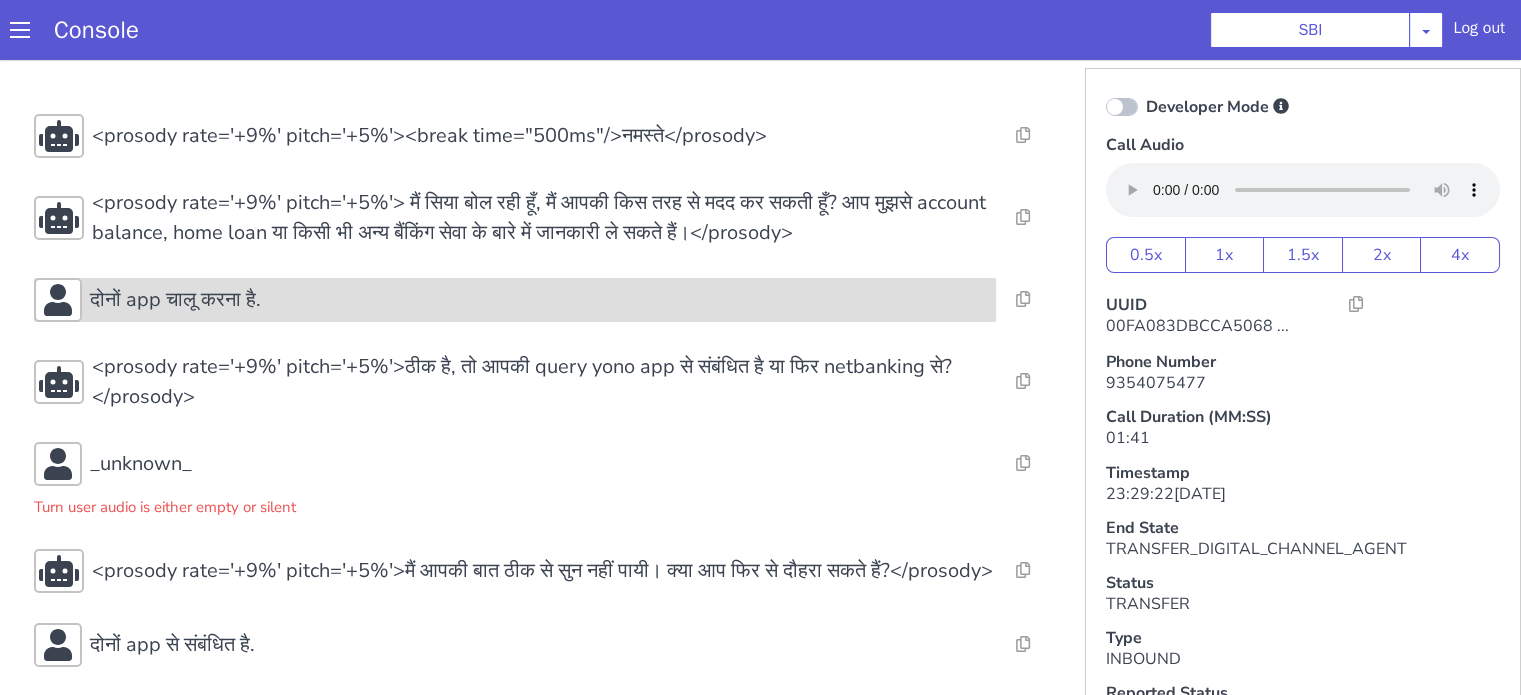 click on "दोनों app चालू करना है." at bounding box center (175, 300) 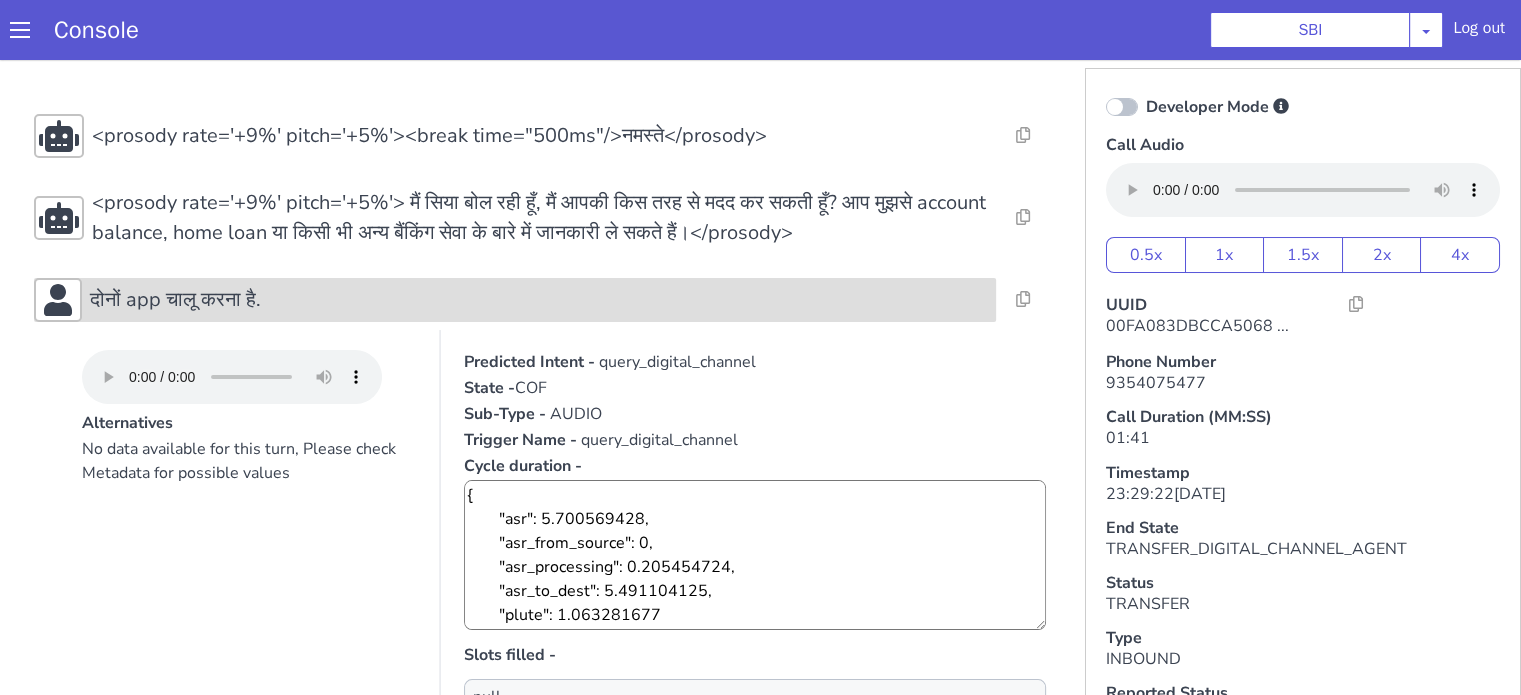 click on "दोनों app चालू करना है." at bounding box center (175, 300) 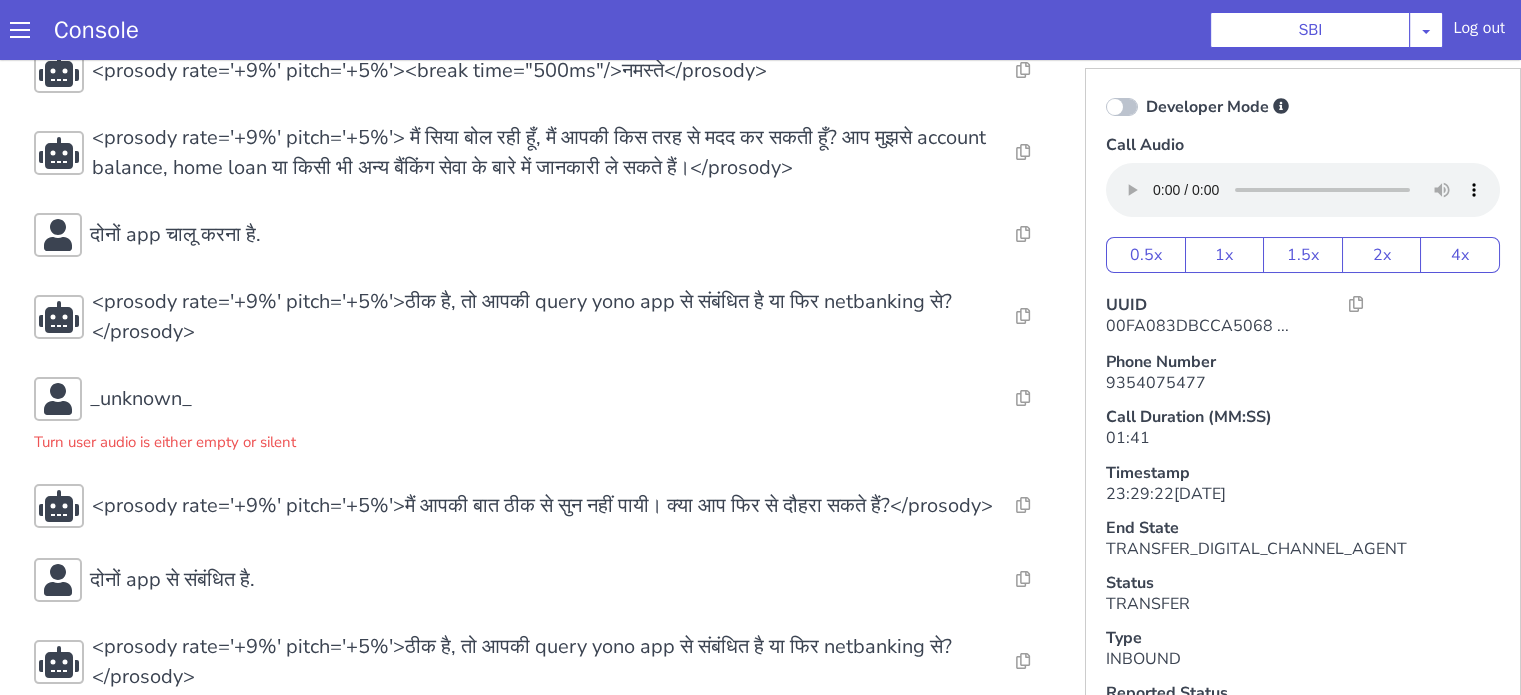 scroll, scrollTop: 0, scrollLeft: 0, axis: both 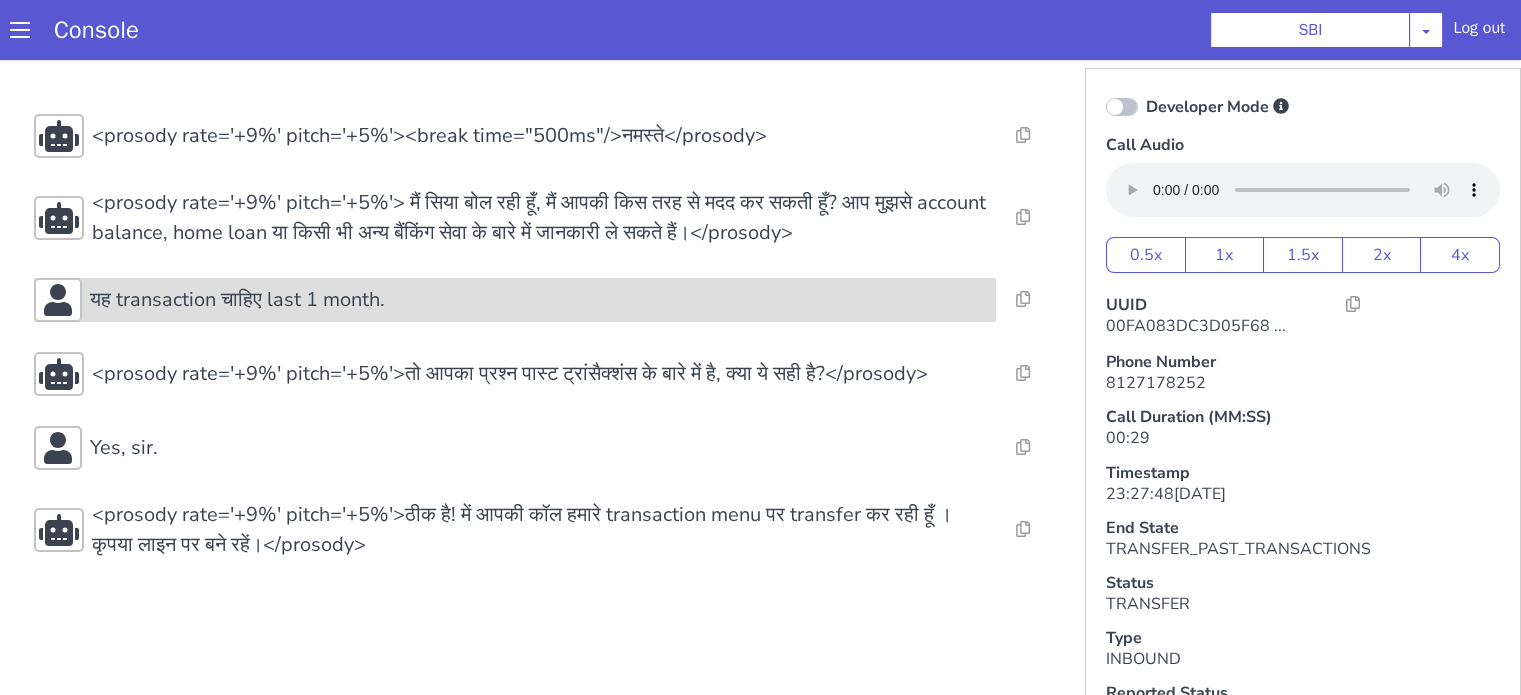 click on "यह transaction चाहिए last 1 month." at bounding box center [237, 300] 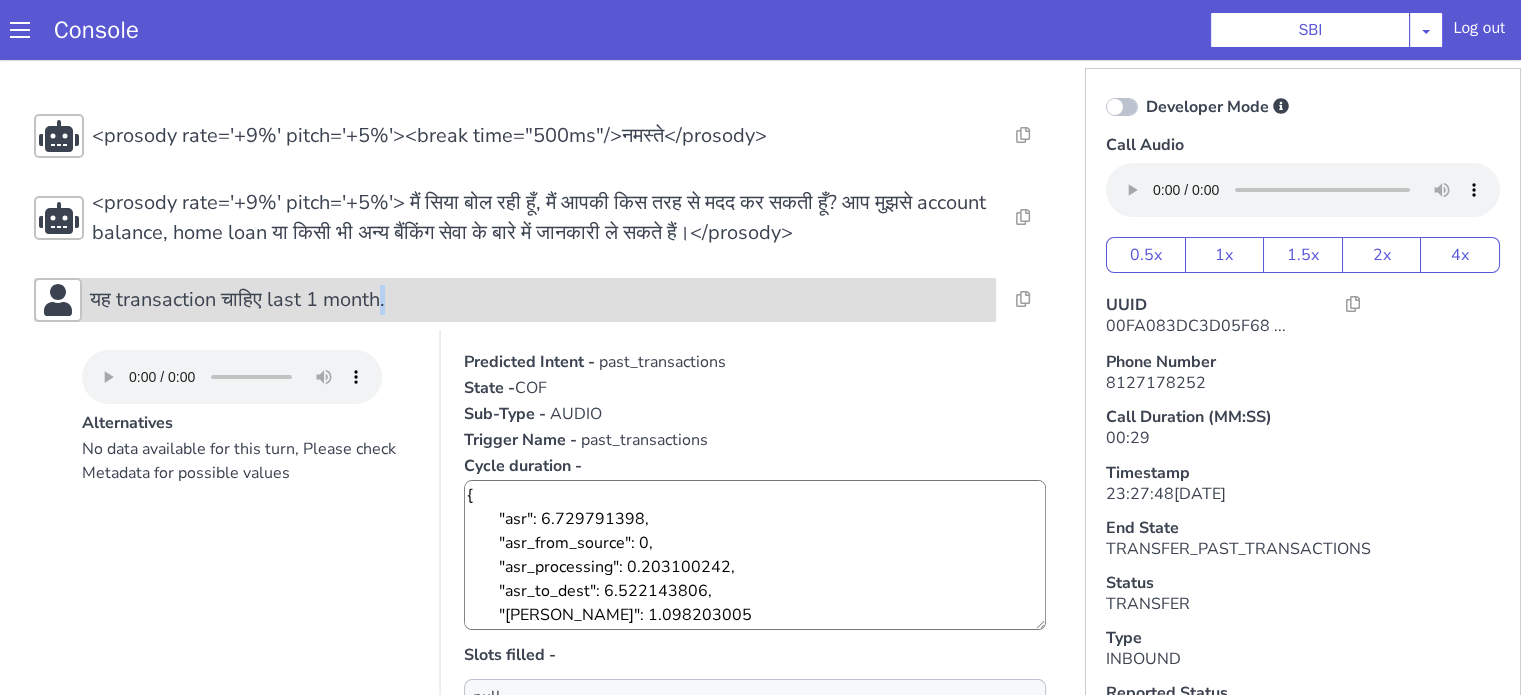 click on "यह transaction चाहिए last 1 month." at bounding box center (237, 300) 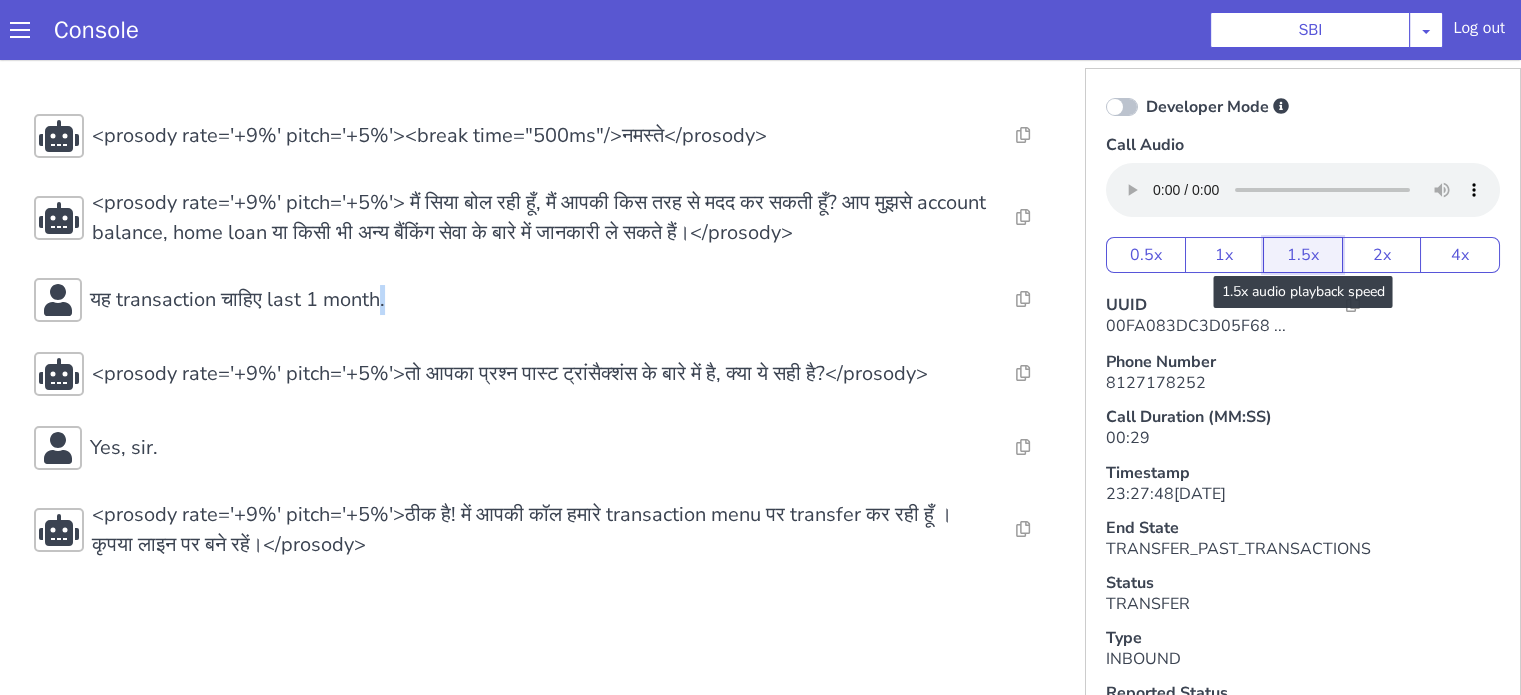 click on "1.5x" at bounding box center (1303, 255) 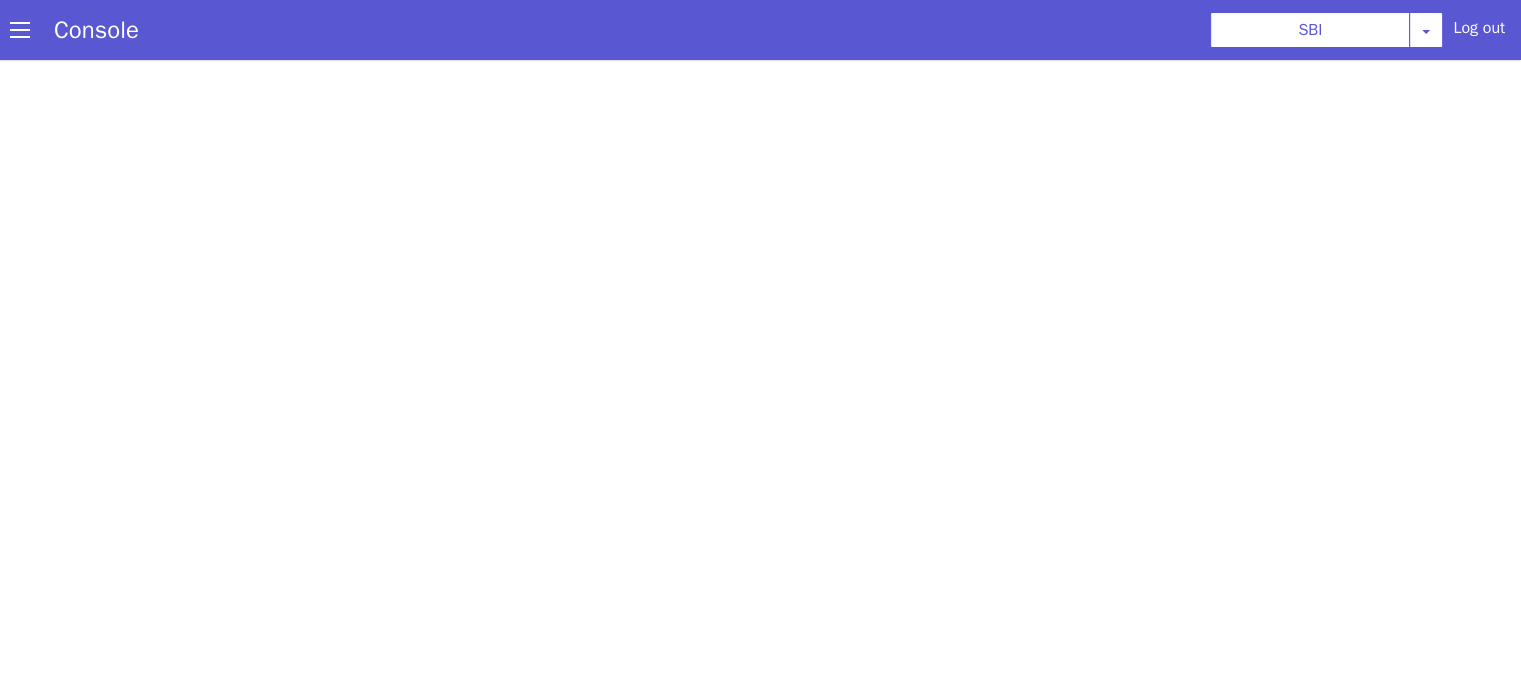 scroll, scrollTop: 0, scrollLeft: 0, axis: both 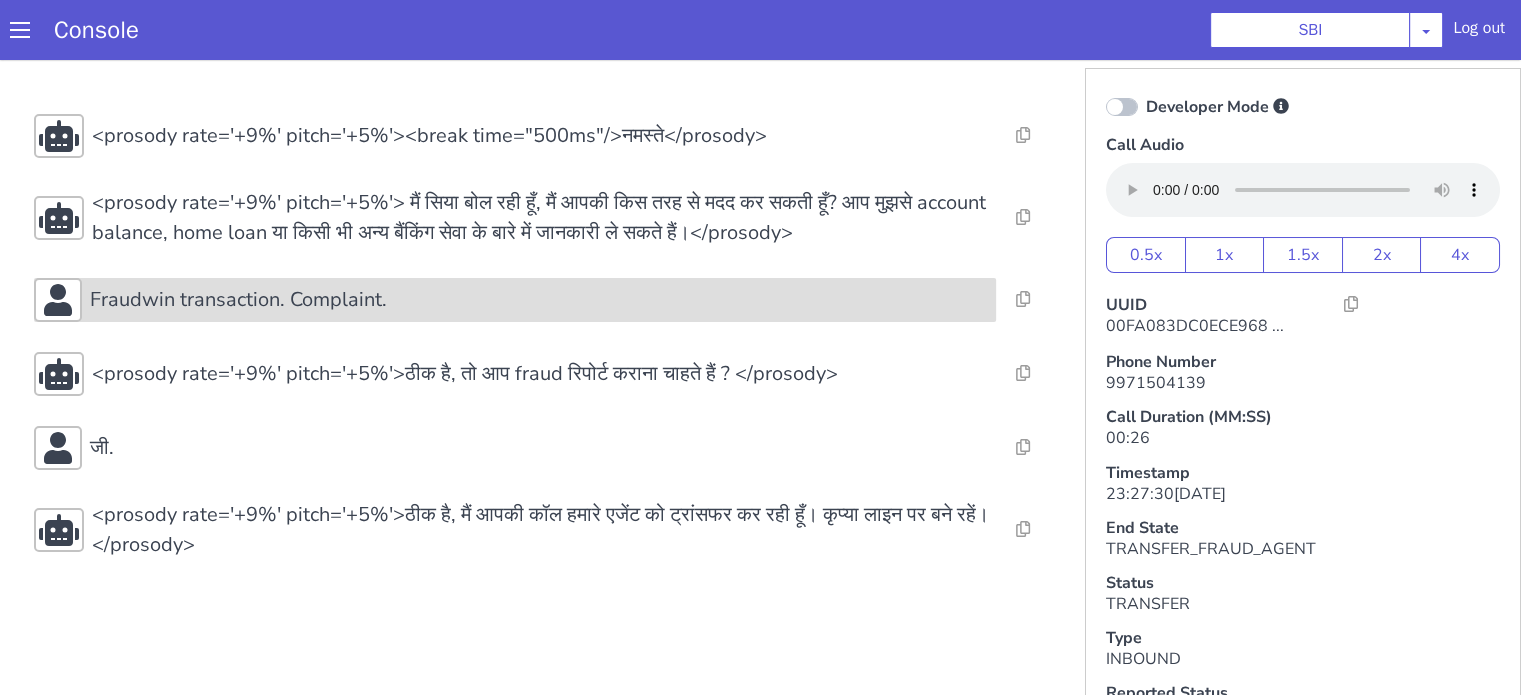click on "Fraudwin transaction. Complaint." at bounding box center (539, 300) 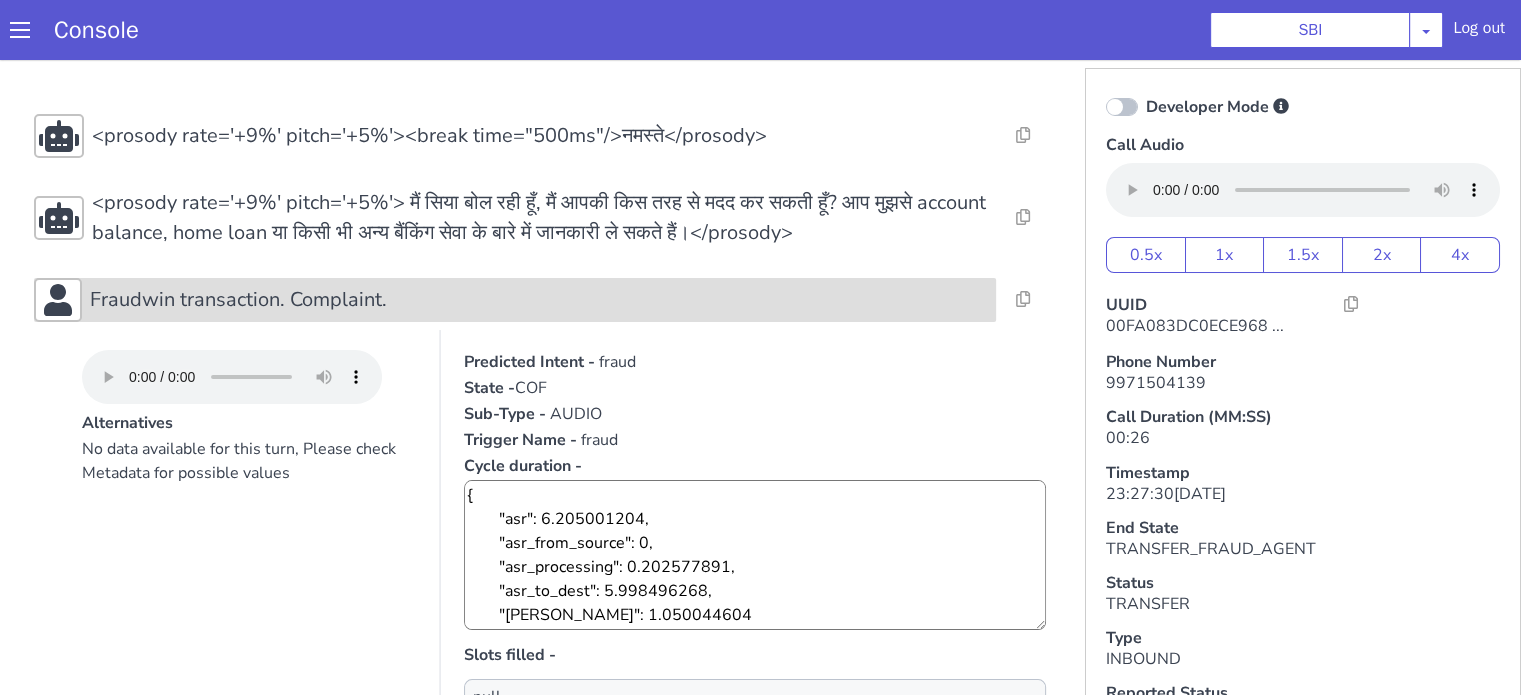 click on "Fraudwin transaction. Complaint." at bounding box center (539, 300) 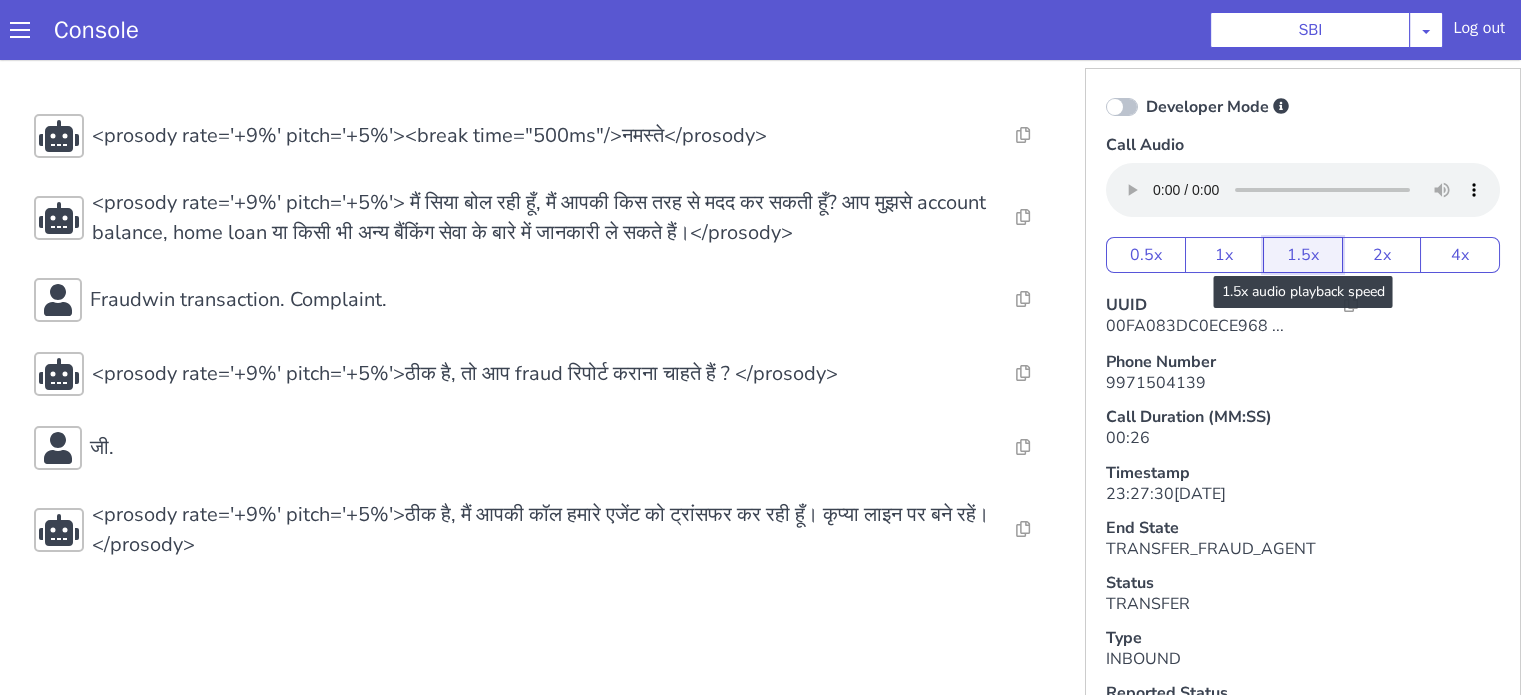 click on "1.5x" at bounding box center (1303, 255) 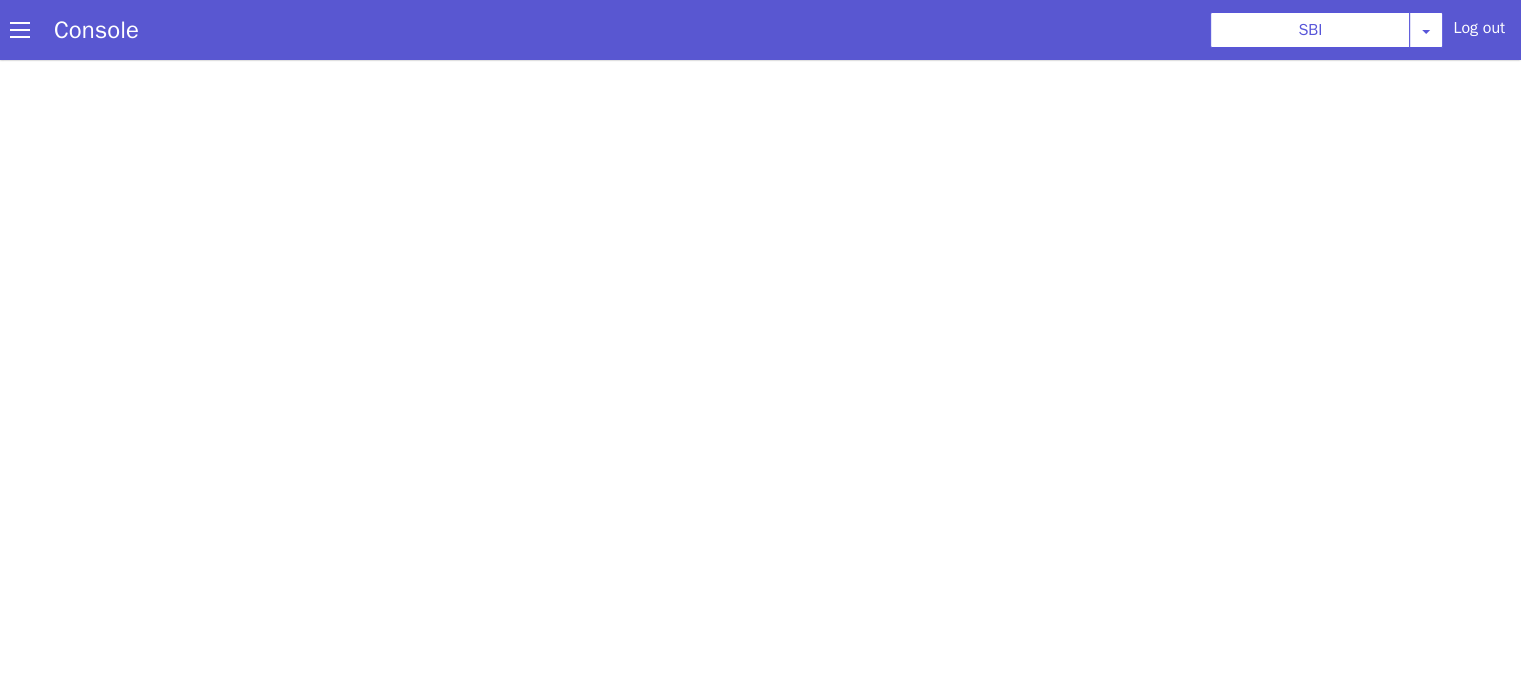 scroll, scrollTop: 0, scrollLeft: 0, axis: both 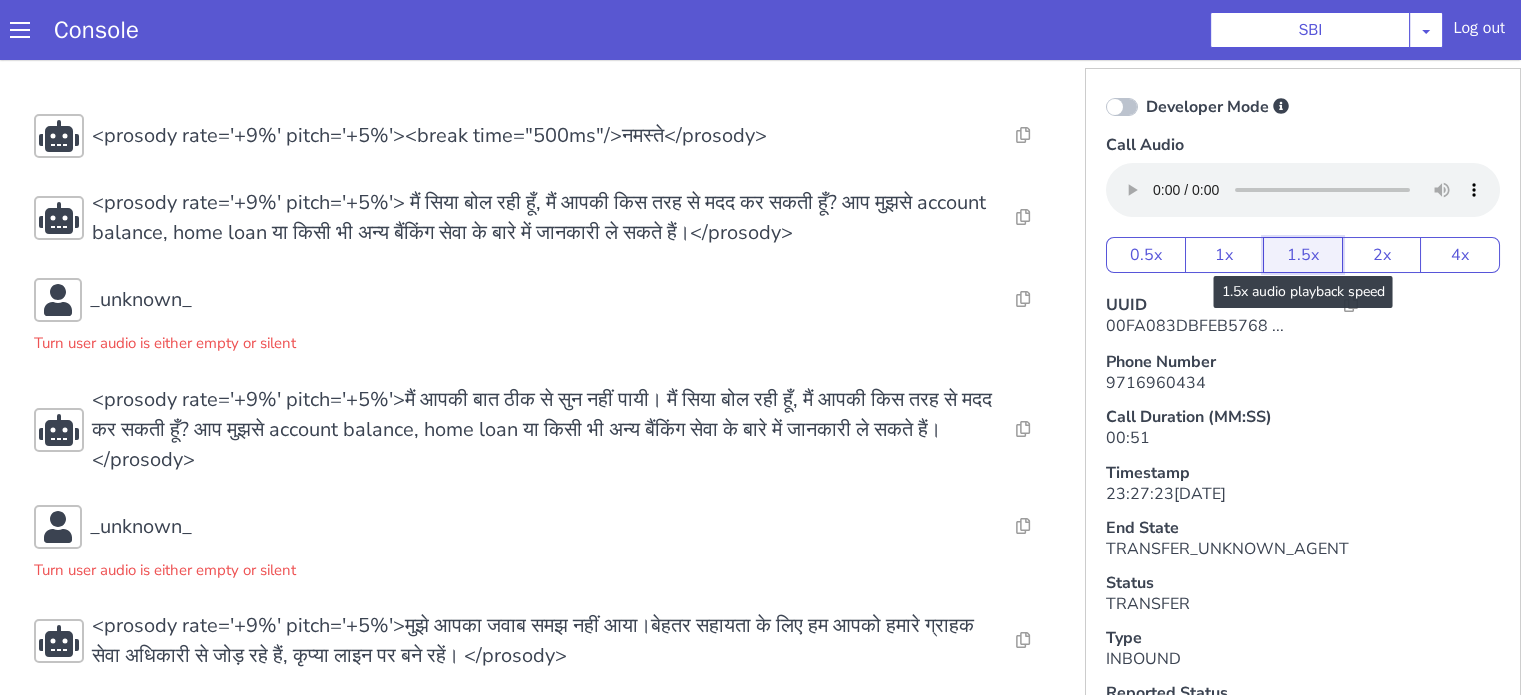 click on "1.5x" at bounding box center (1303, 255) 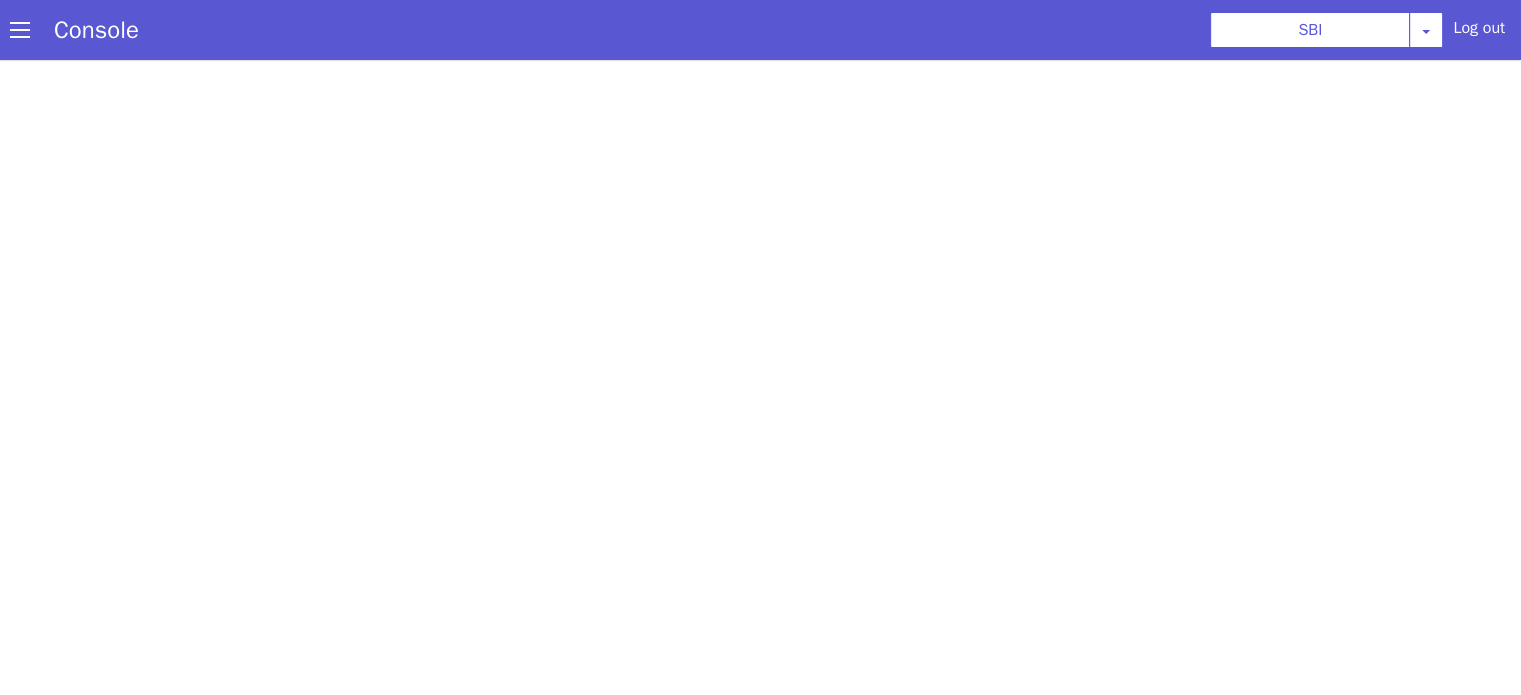scroll, scrollTop: 0, scrollLeft: 0, axis: both 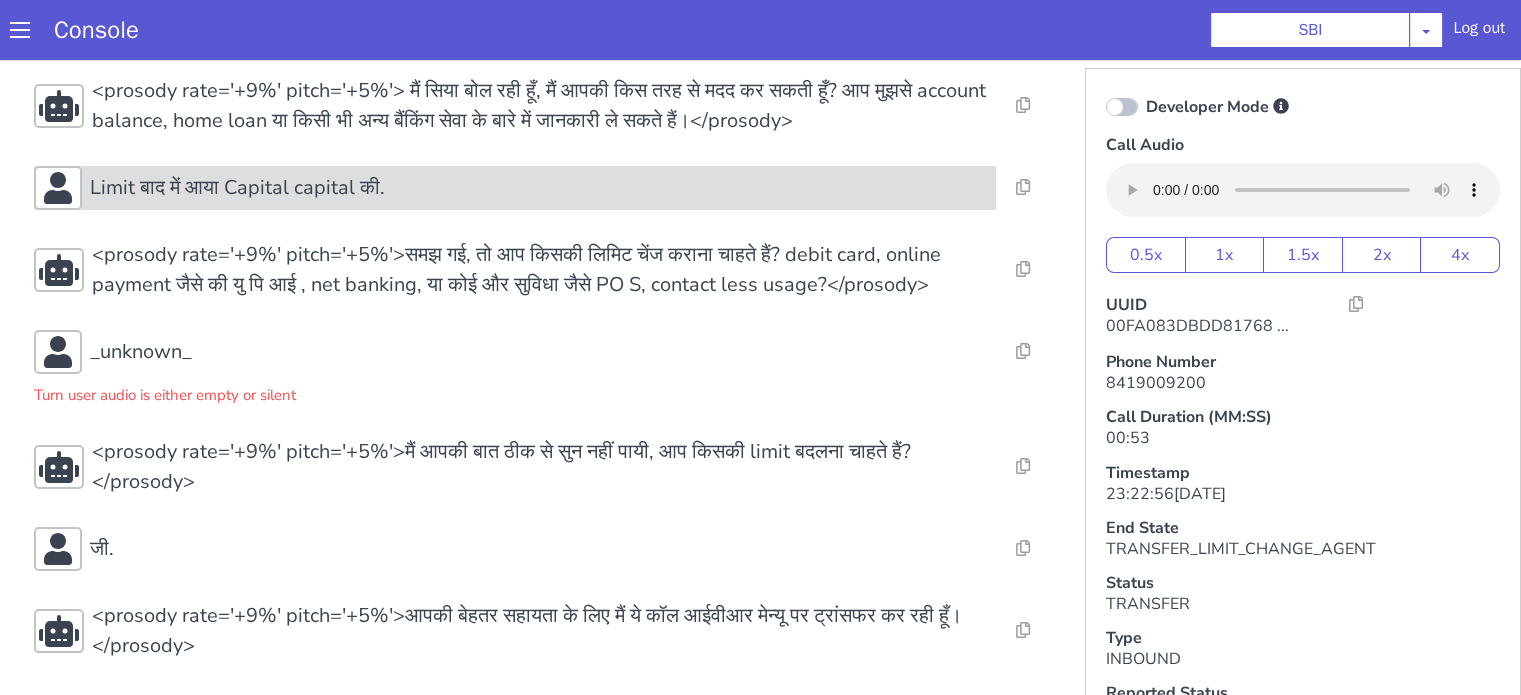 click on "Limit बाद में आया Capital capital की." at bounding box center (237, 188) 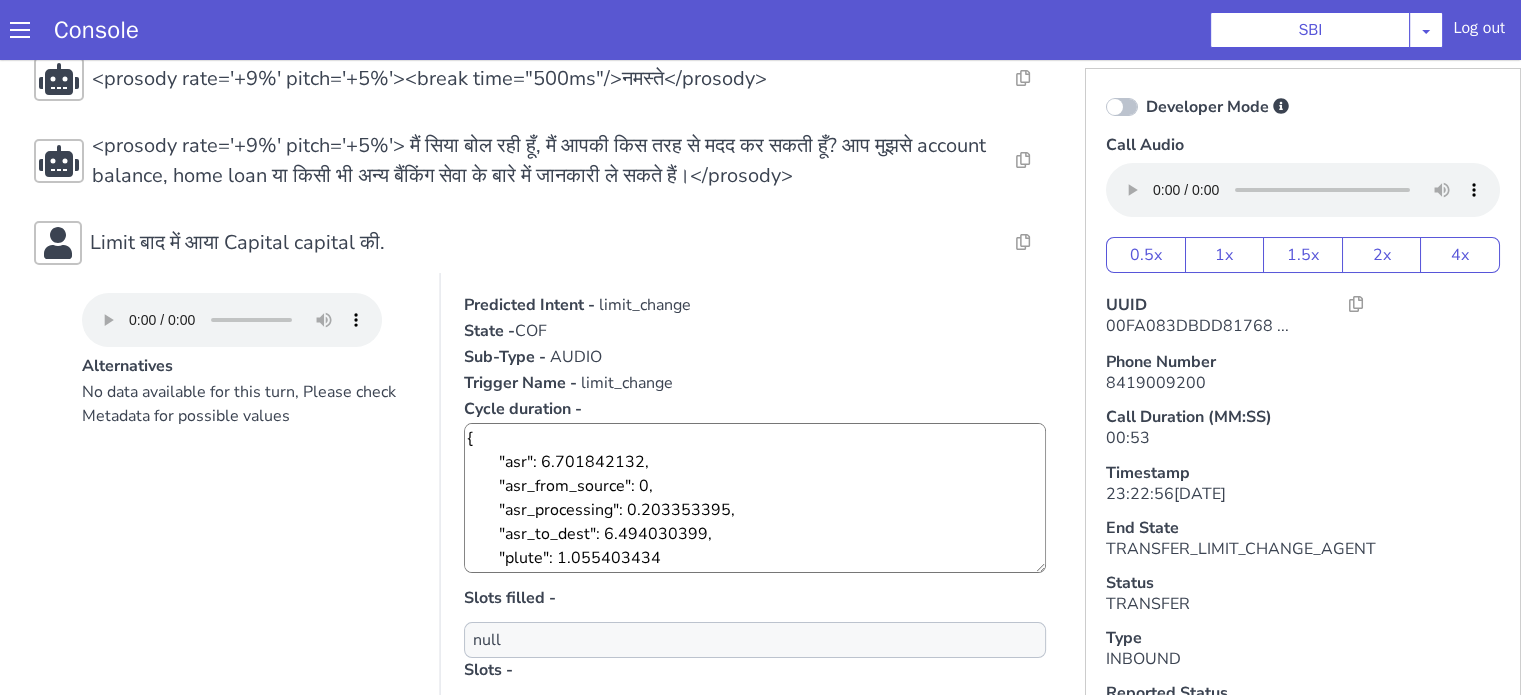 scroll, scrollTop: 0, scrollLeft: 0, axis: both 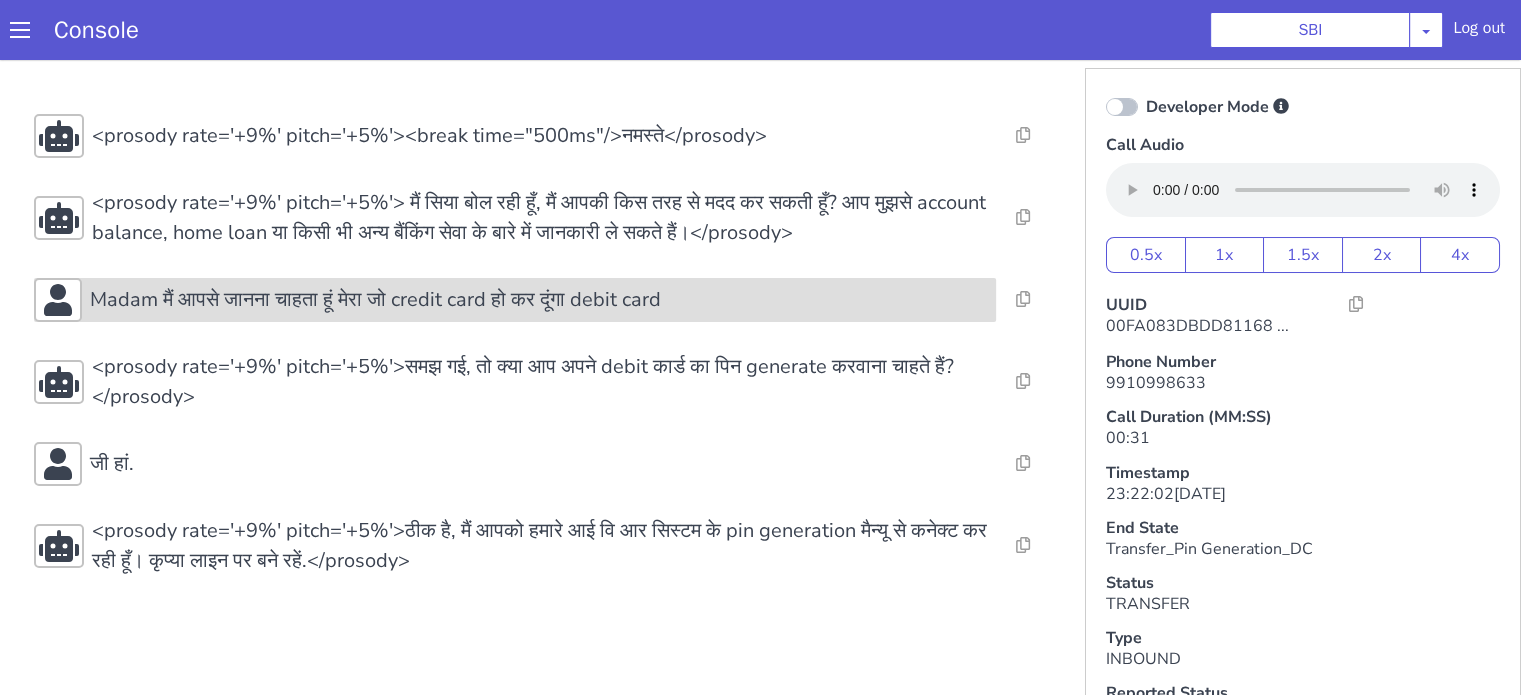 click on "Madam मैं आपसे जानना चाहता हूं मेरा जो credit card हो कर दूंगा debit card" at bounding box center (375, 300) 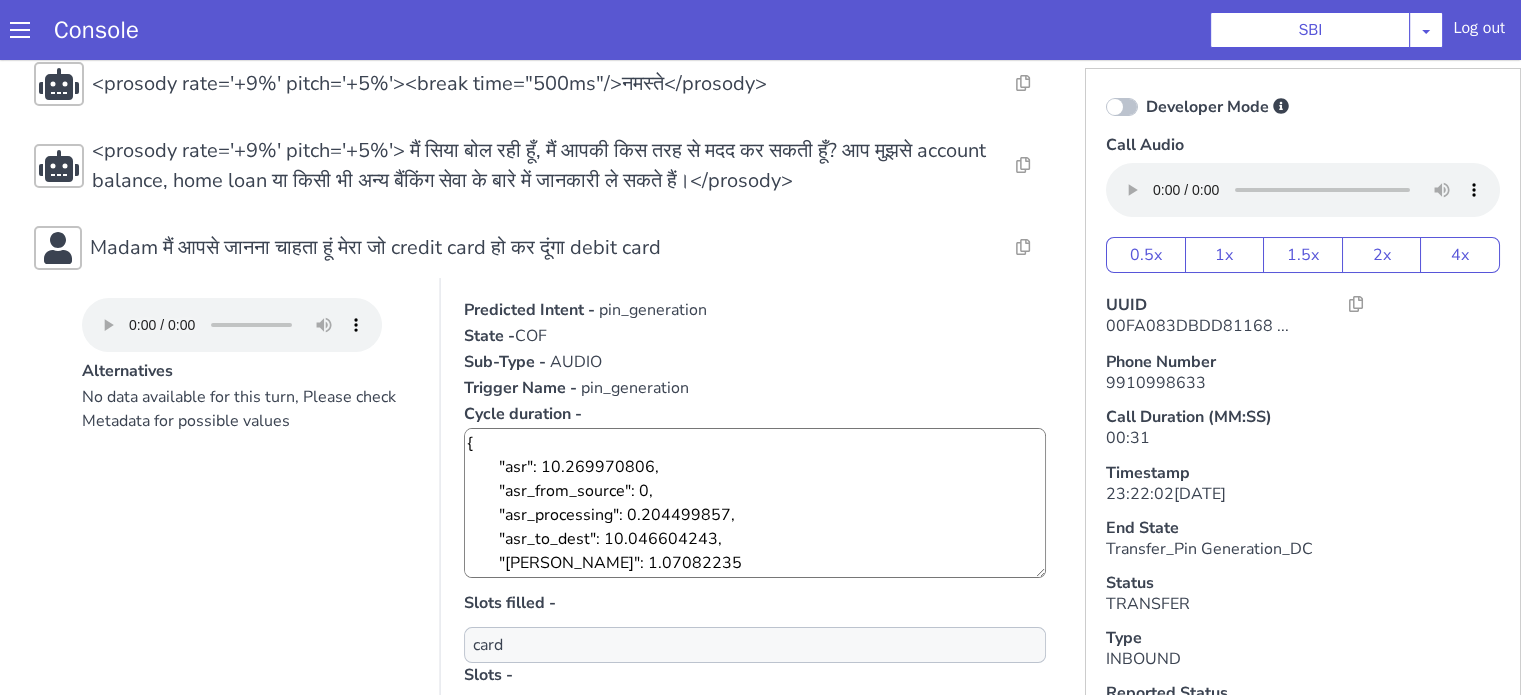 scroll, scrollTop: 100, scrollLeft: 0, axis: vertical 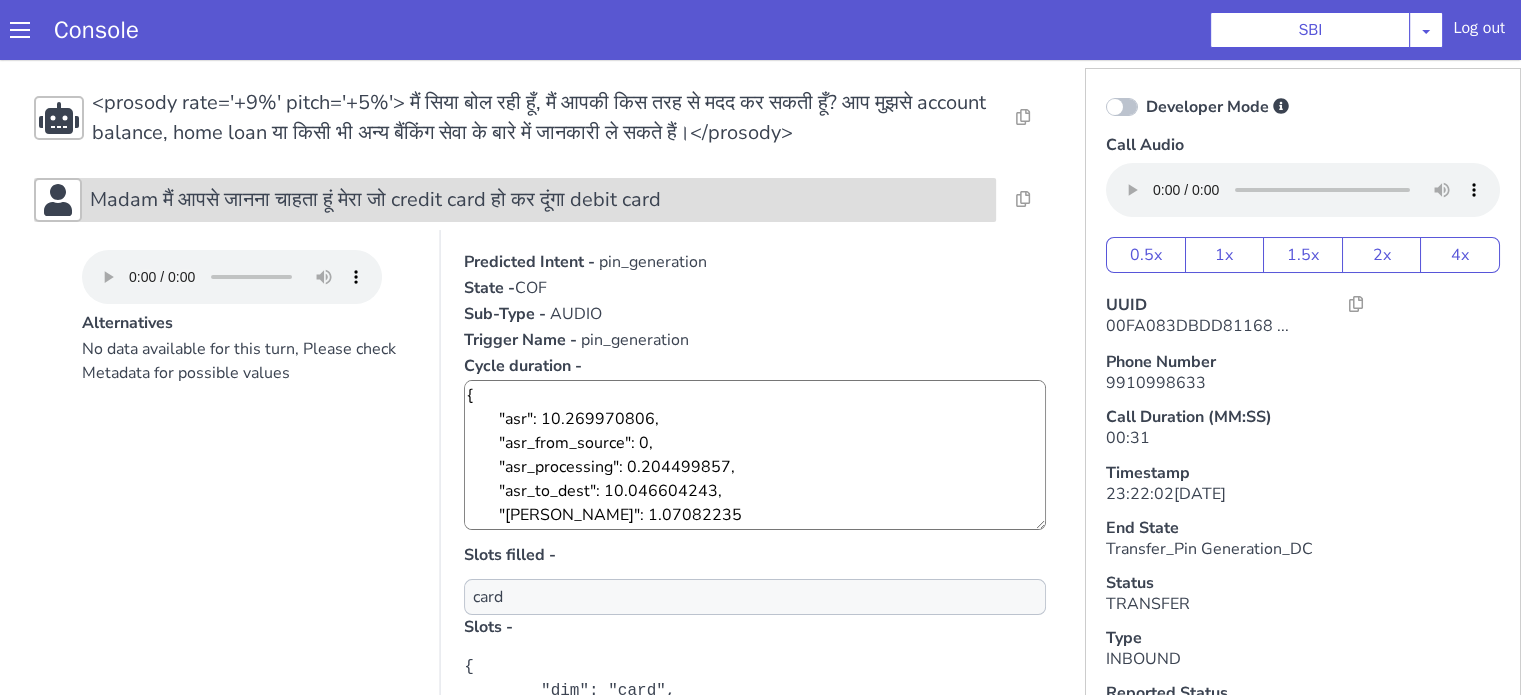 click on "Madam मैं आपसे जानना चाहता हूं मेरा जो credit card हो कर दूंगा debit card" at bounding box center [375, 200] 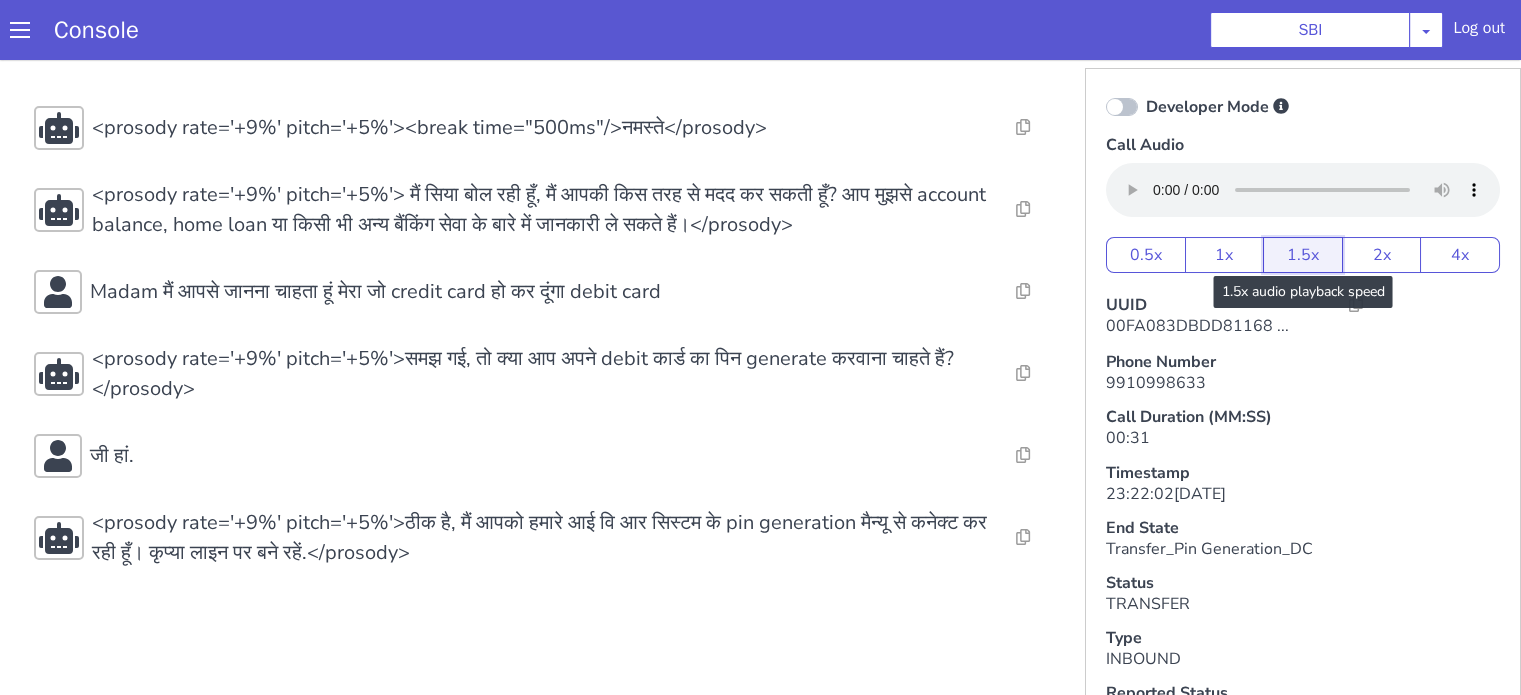 click on "1.5x" at bounding box center (1303, 255) 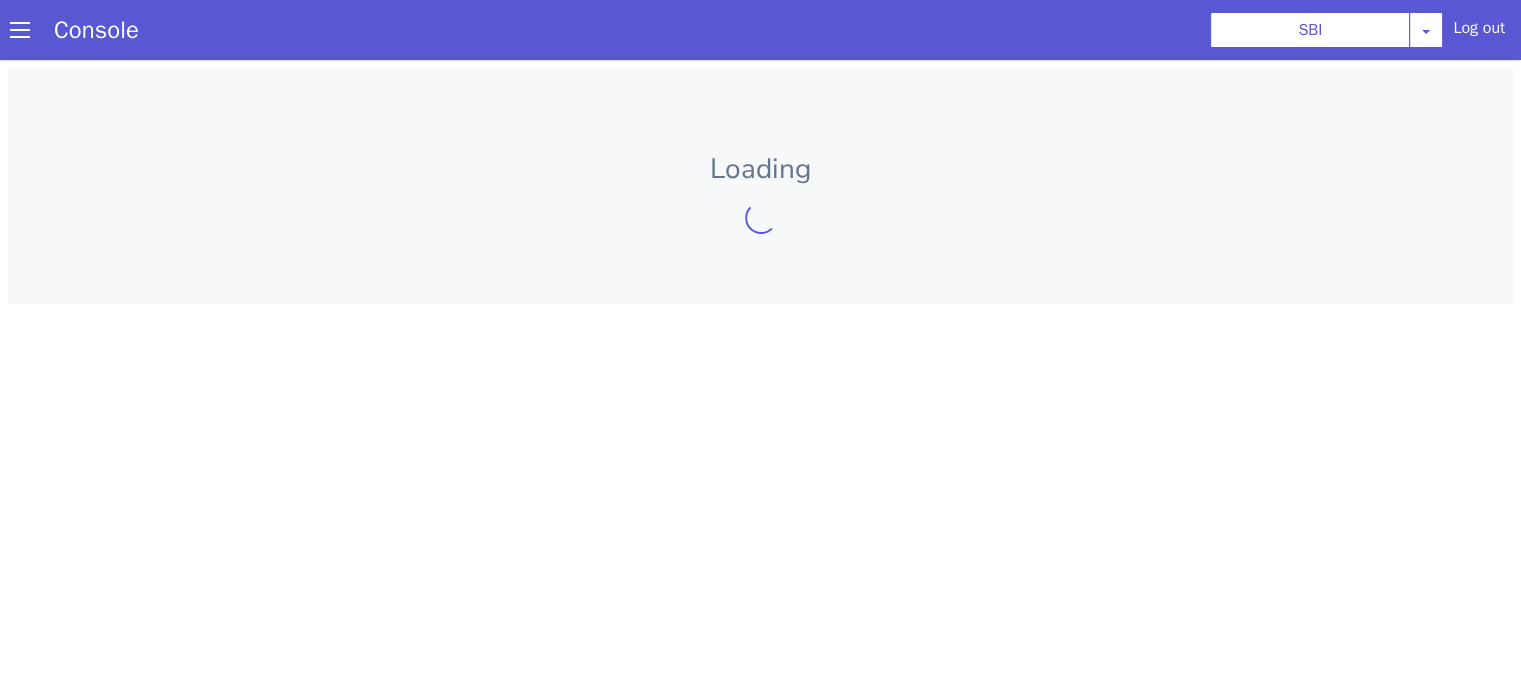 scroll, scrollTop: 0, scrollLeft: 0, axis: both 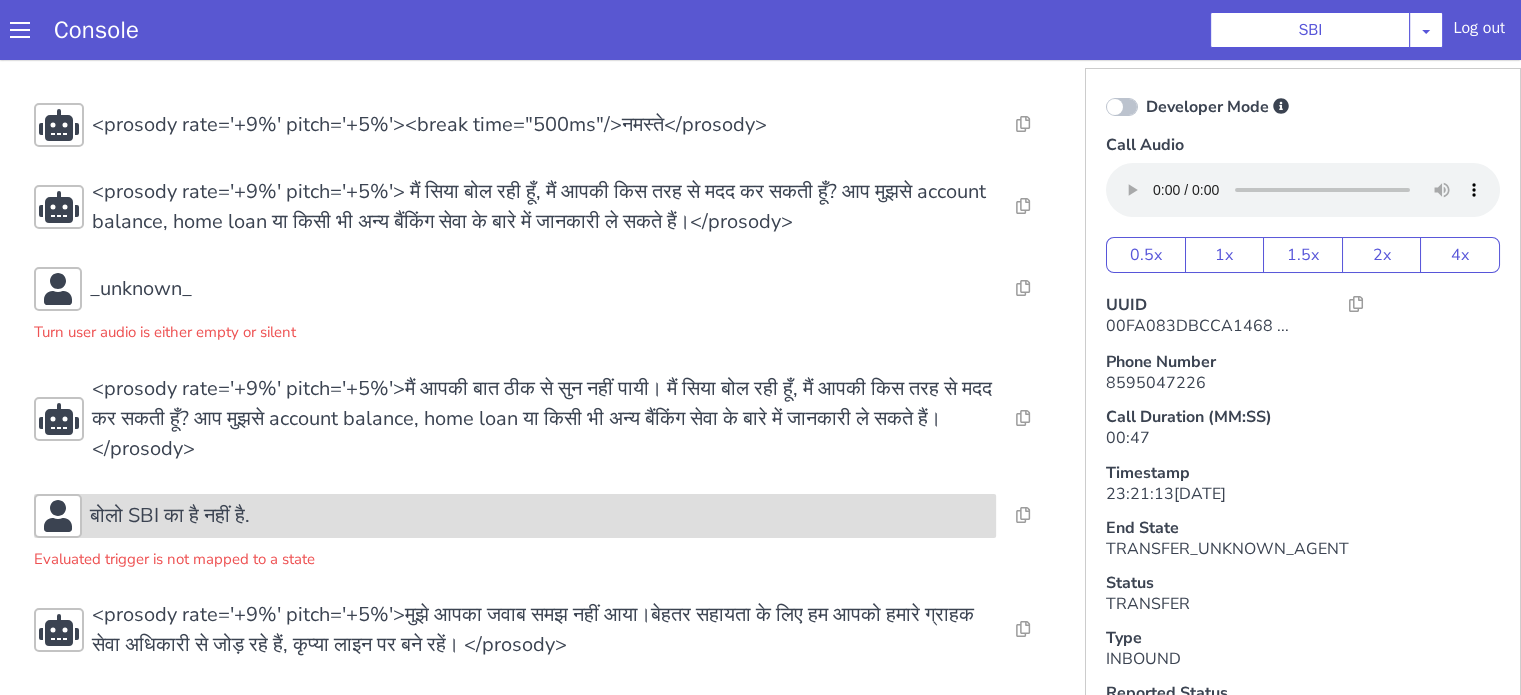 click on "बोलो SBI का है नहीं है." at bounding box center [170, 516] 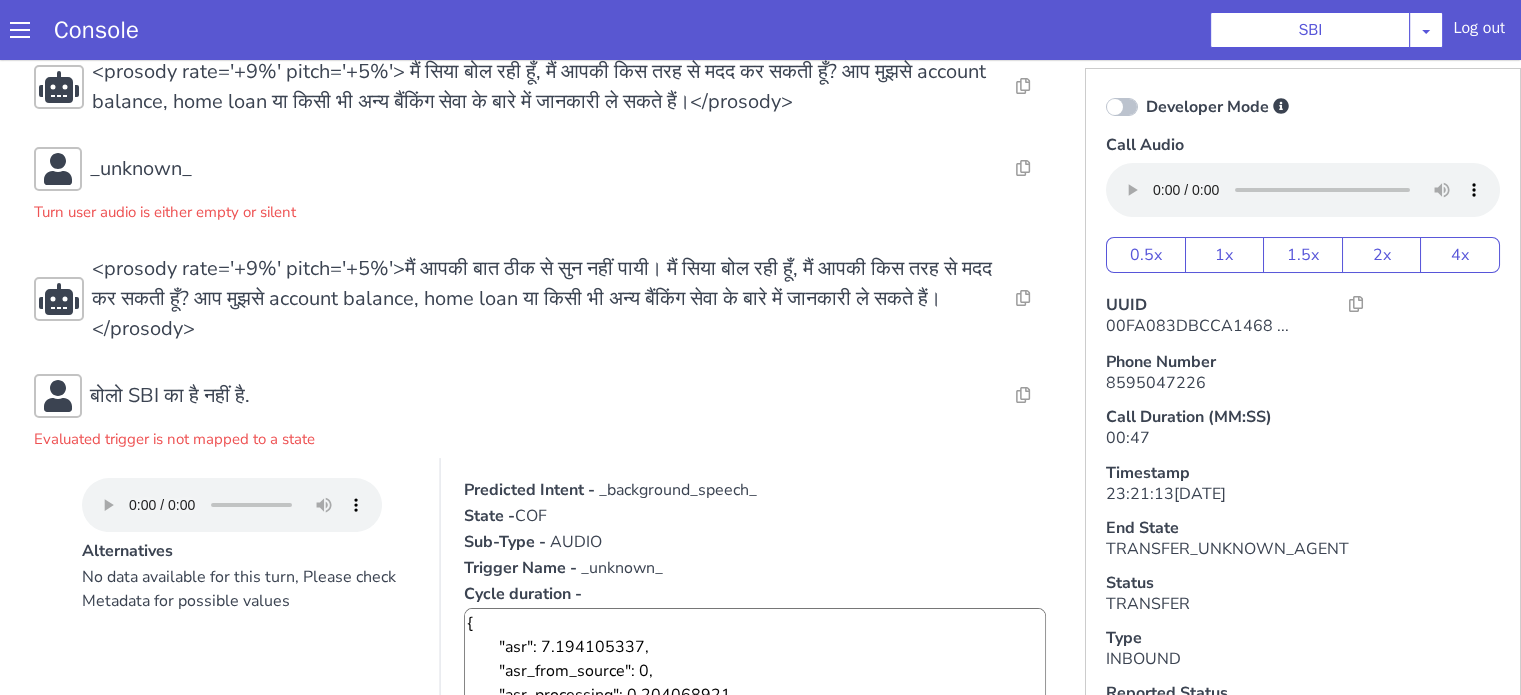 scroll, scrollTop: 211, scrollLeft: 0, axis: vertical 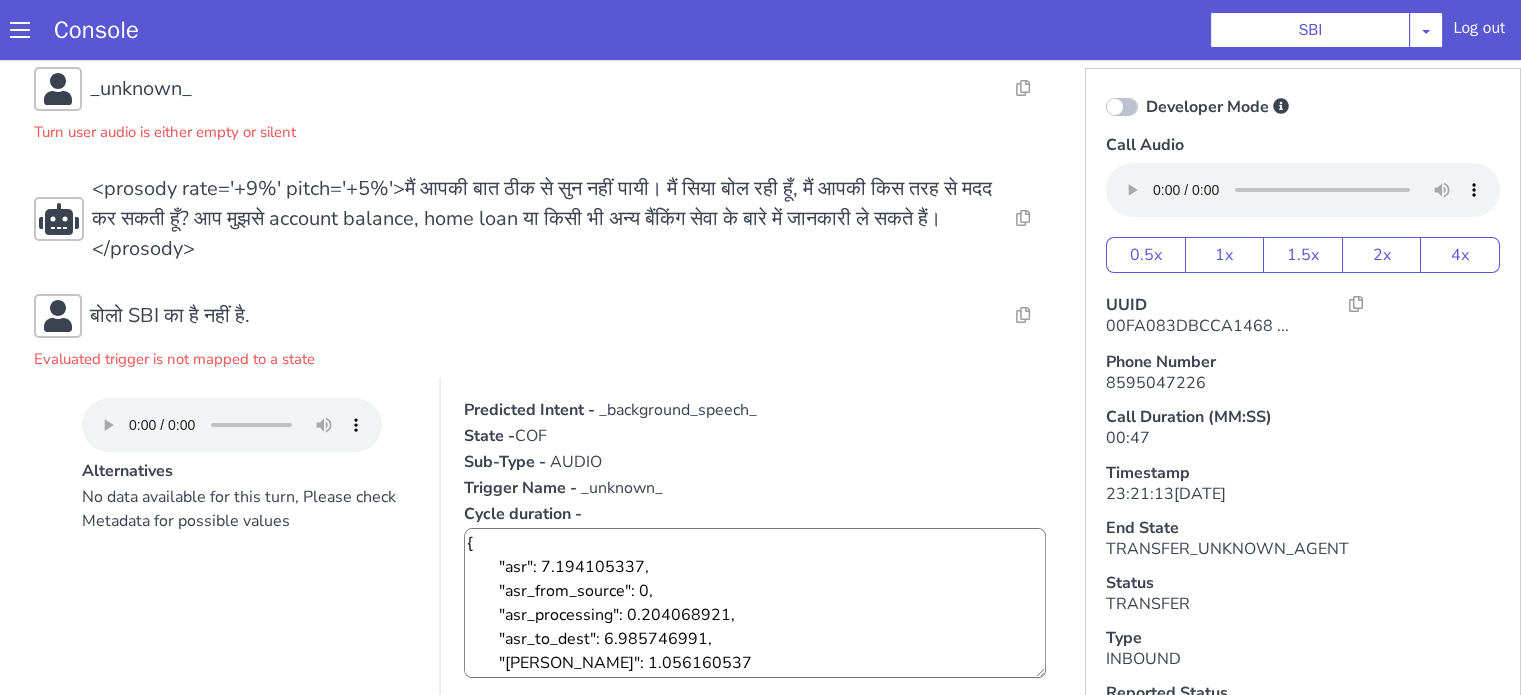 type 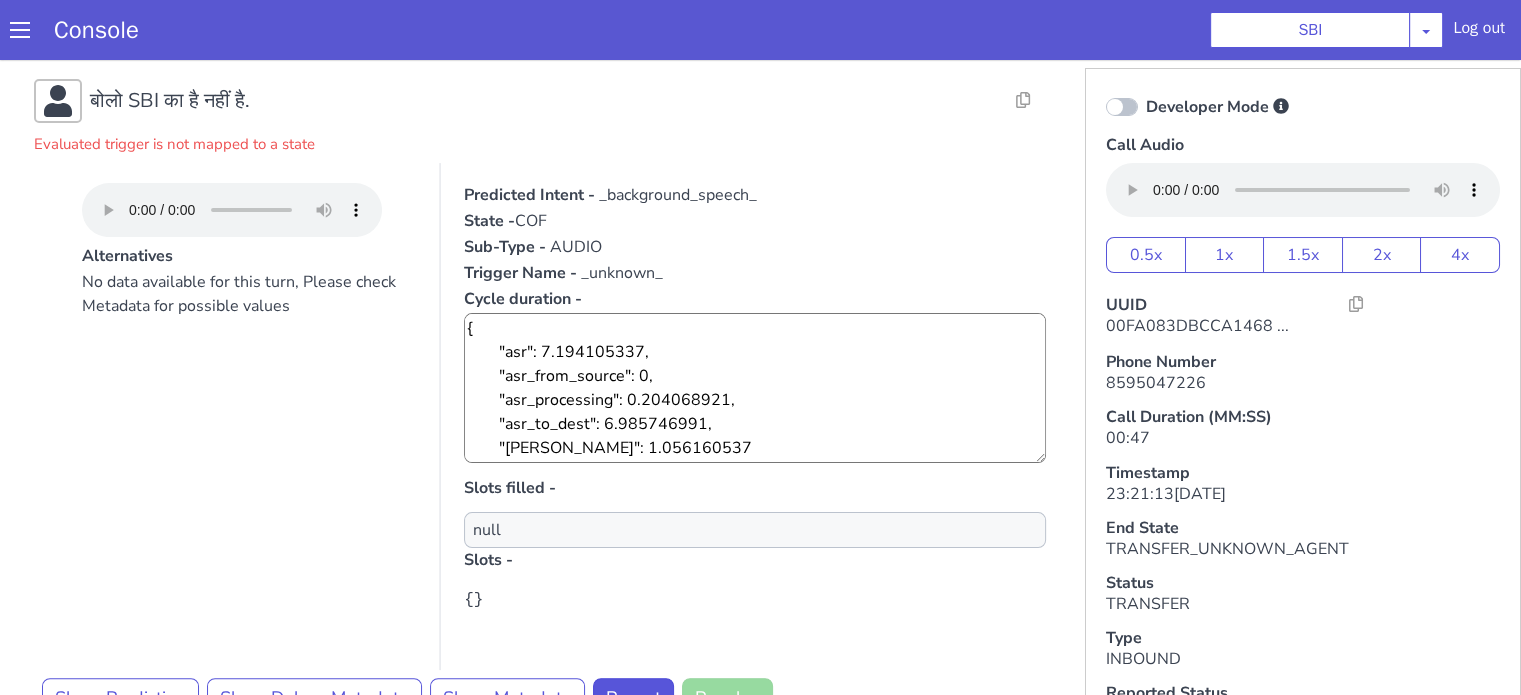 scroll, scrollTop: 511, scrollLeft: 0, axis: vertical 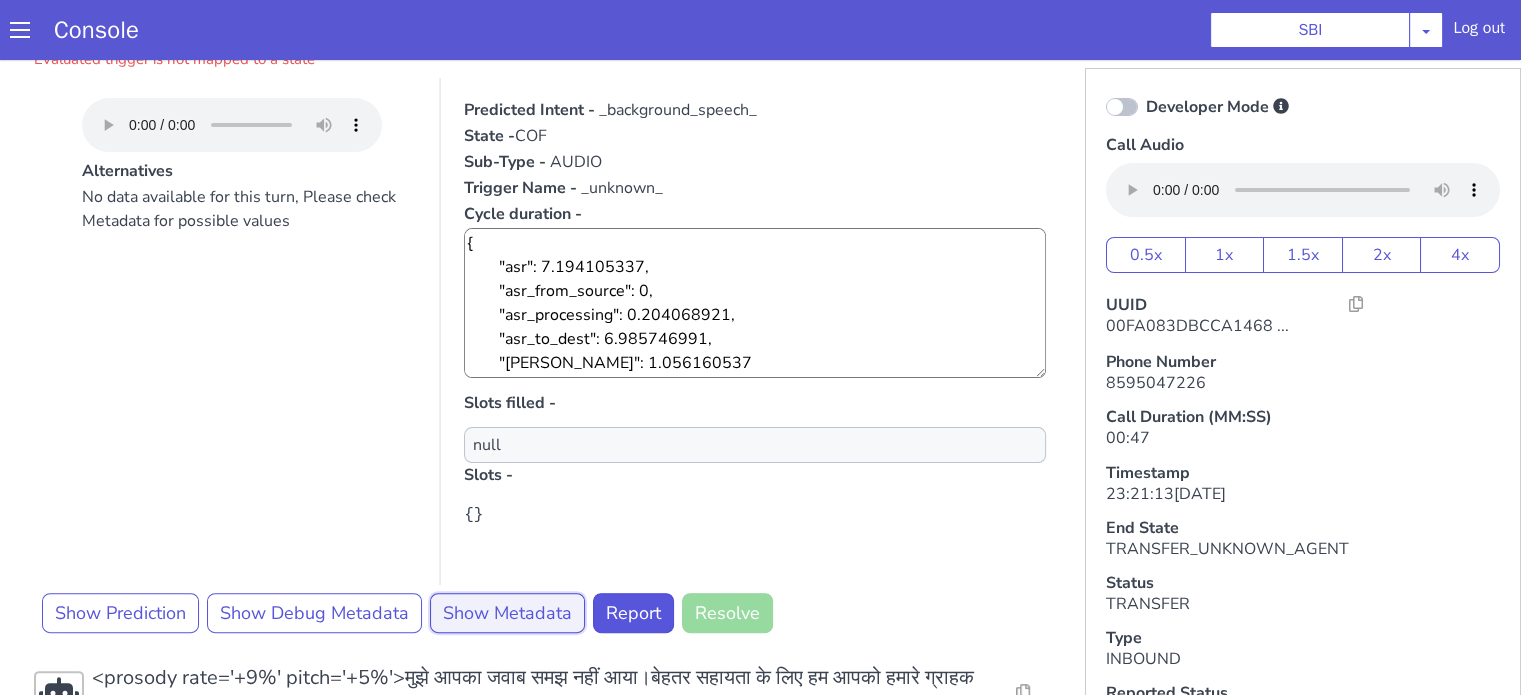 click on "Show Metadata" at bounding box center [507, 613] 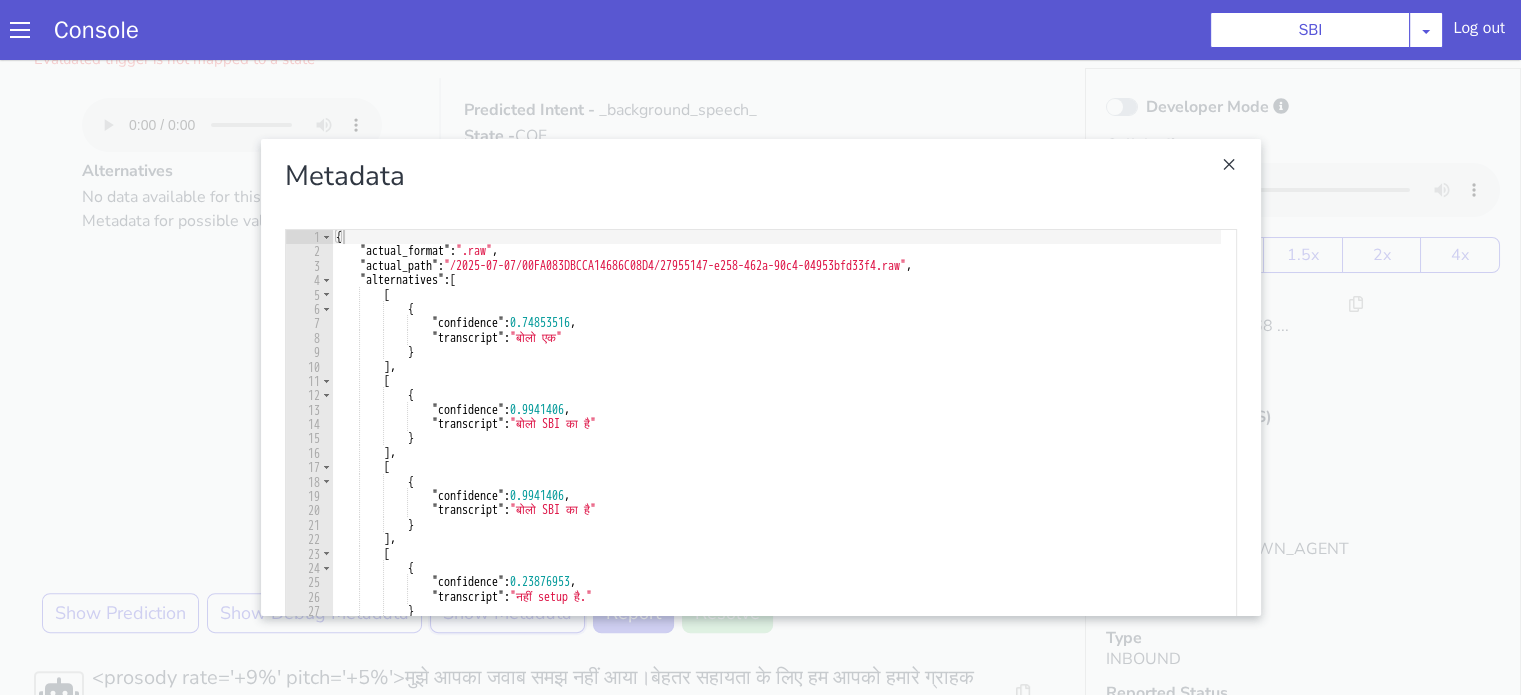 scroll, scrollTop: 0, scrollLeft: 0, axis: both 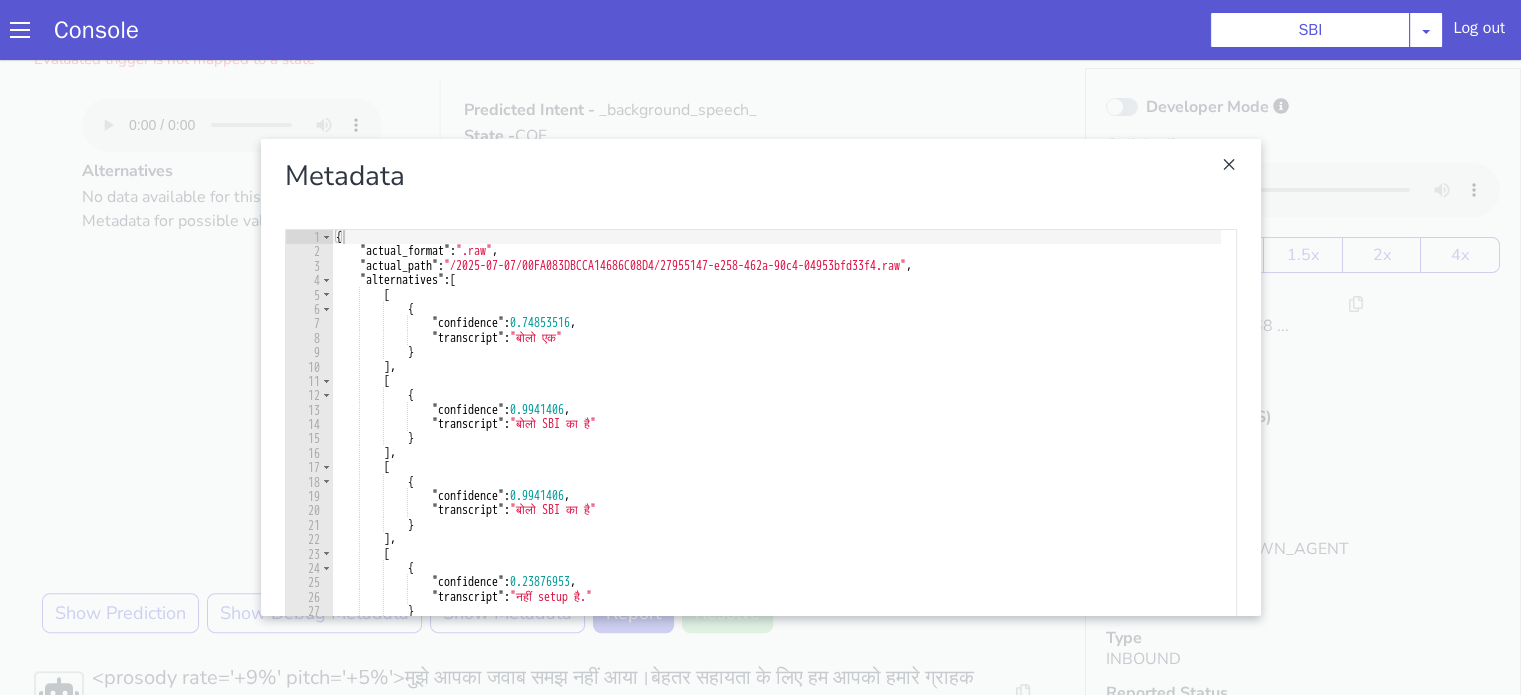 click at bounding box center (760, 377) 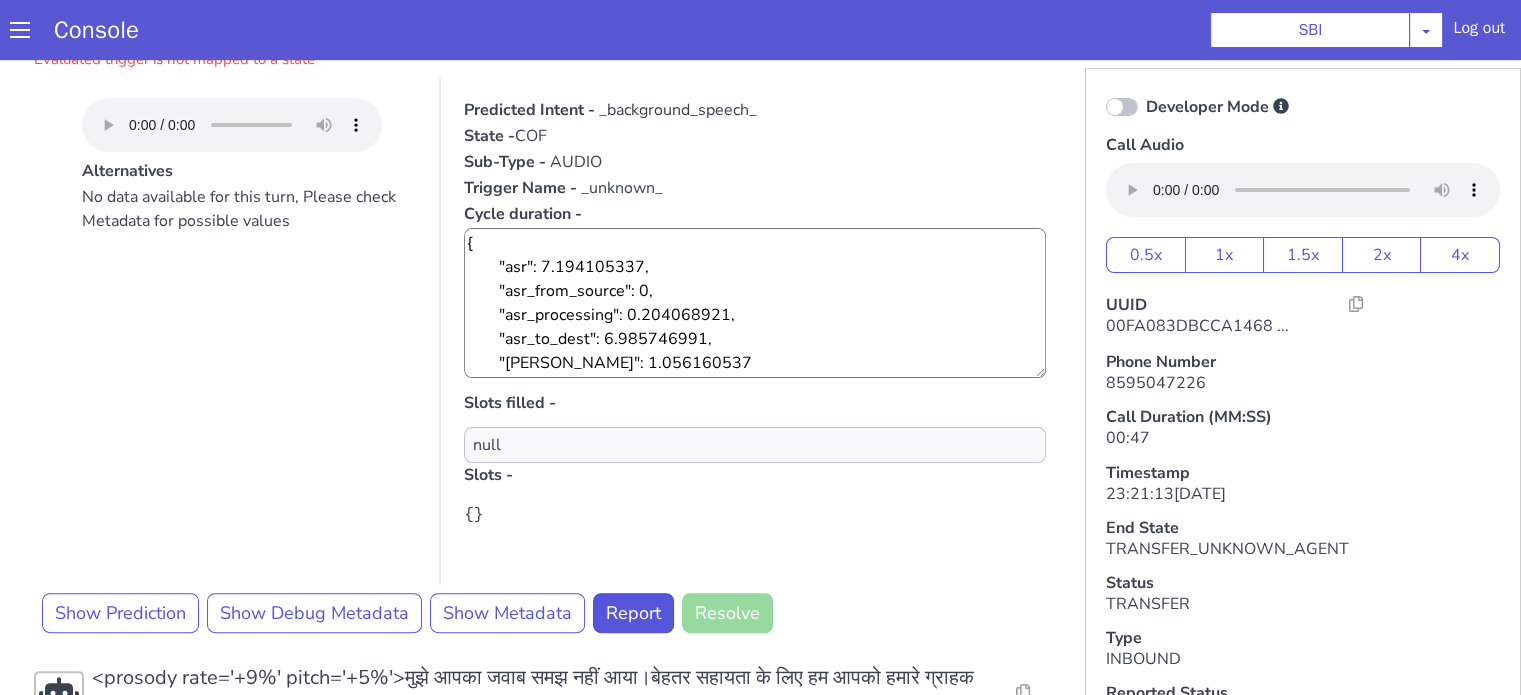 scroll, scrollTop: 111, scrollLeft: 0, axis: vertical 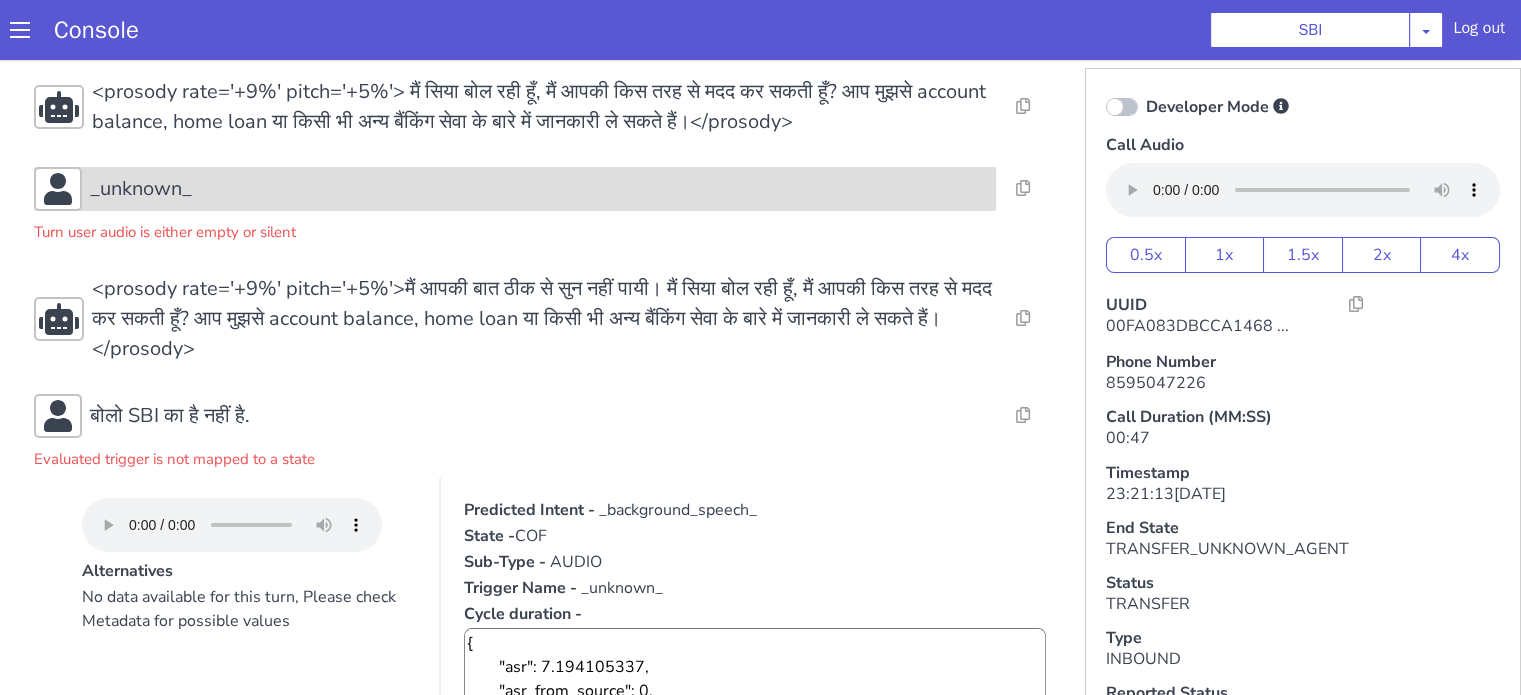 click on "_unknown_" at bounding box center (515, 189) 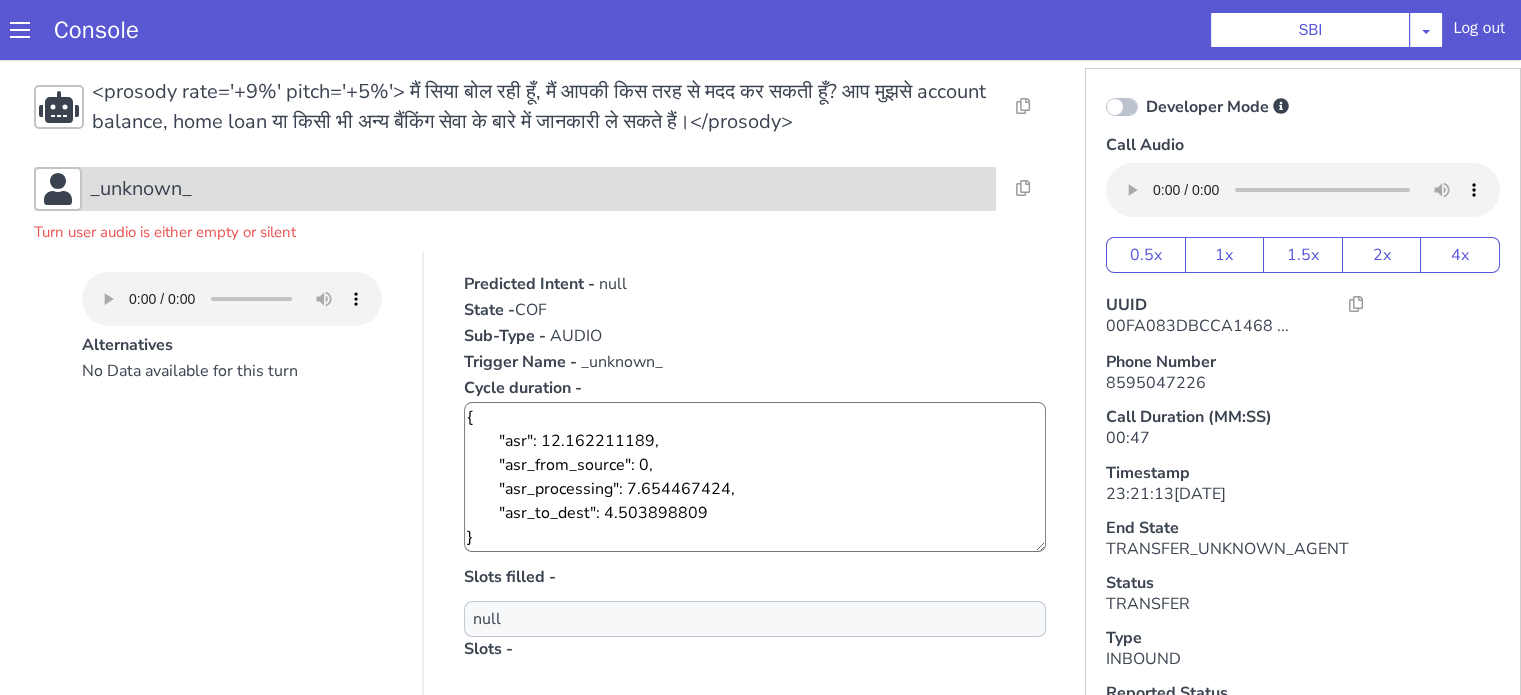 click on "_unknown_" at bounding box center [539, 189] 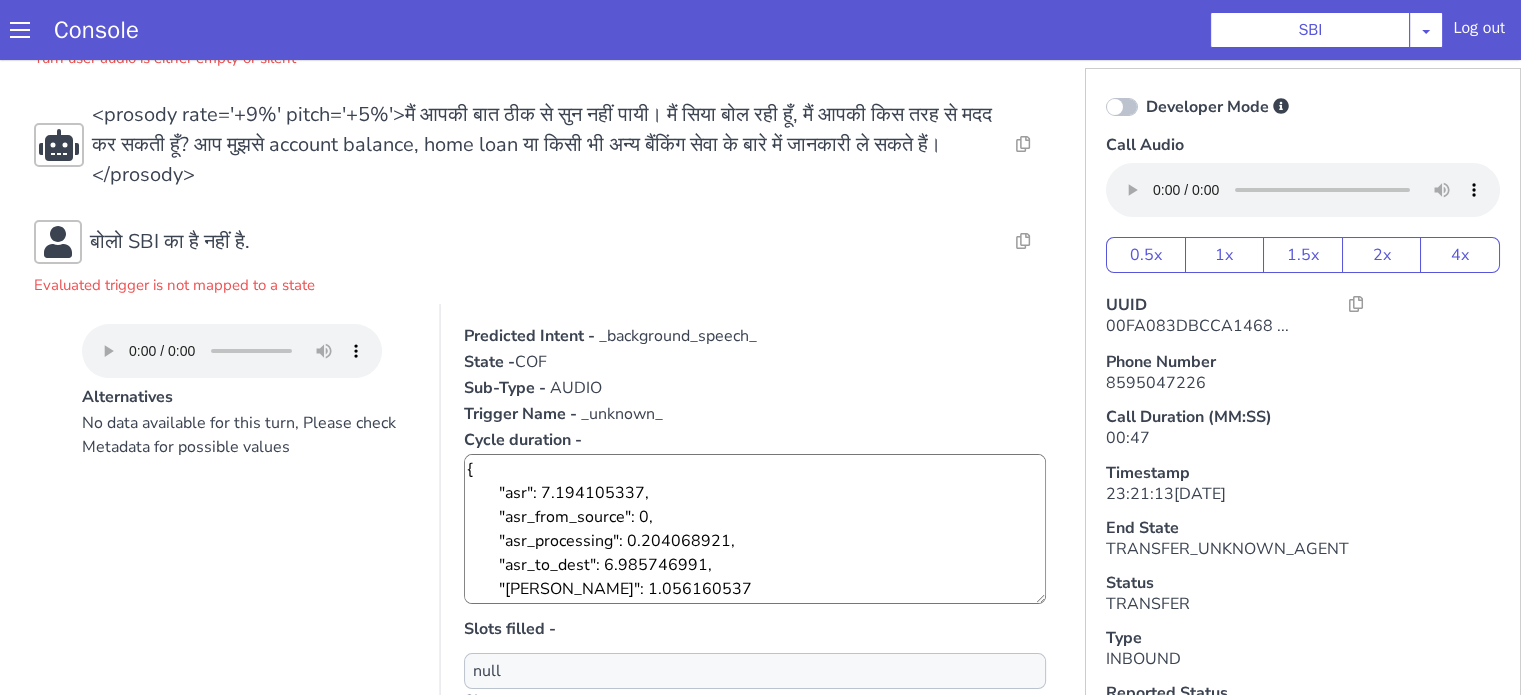 scroll, scrollTop: 411, scrollLeft: 0, axis: vertical 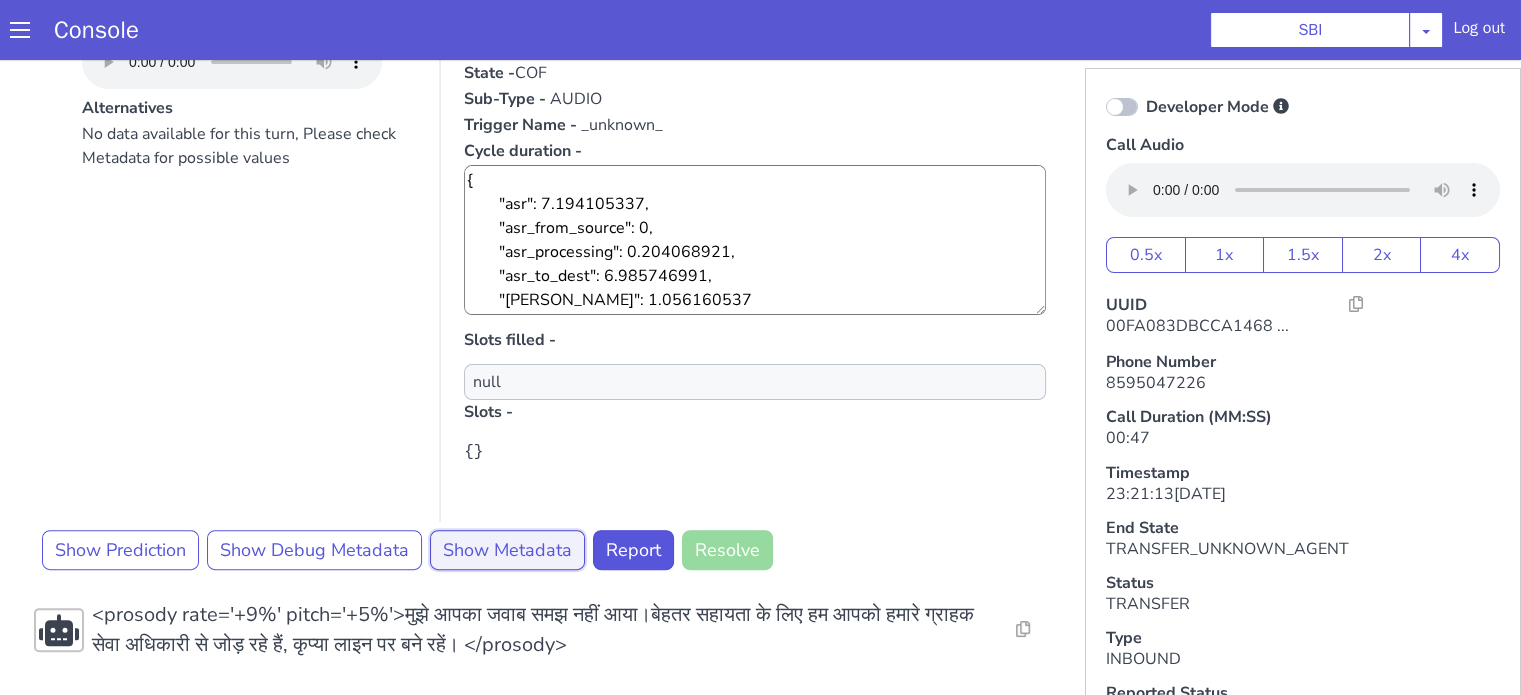 click on "Show Metadata" at bounding box center [507, 550] 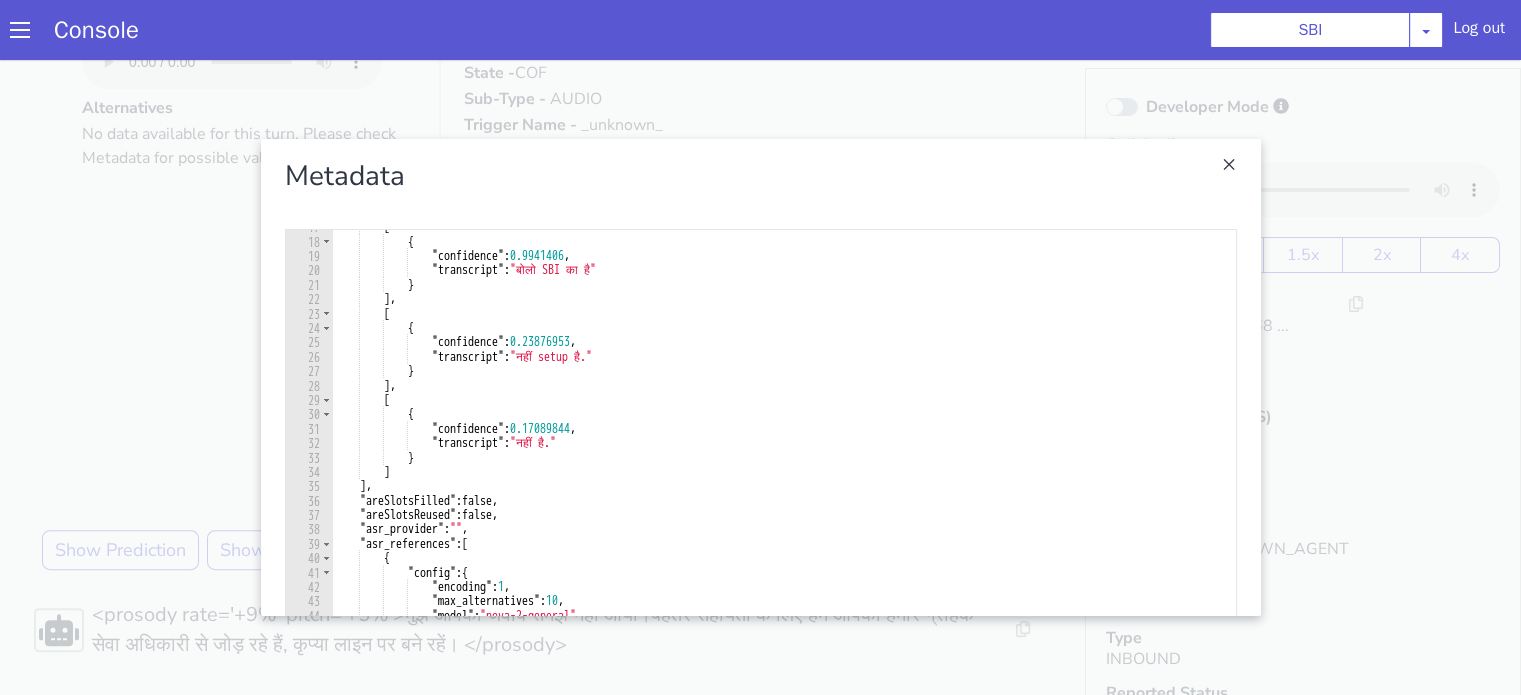 scroll, scrollTop: 240, scrollLeft: 0, axis: vertical 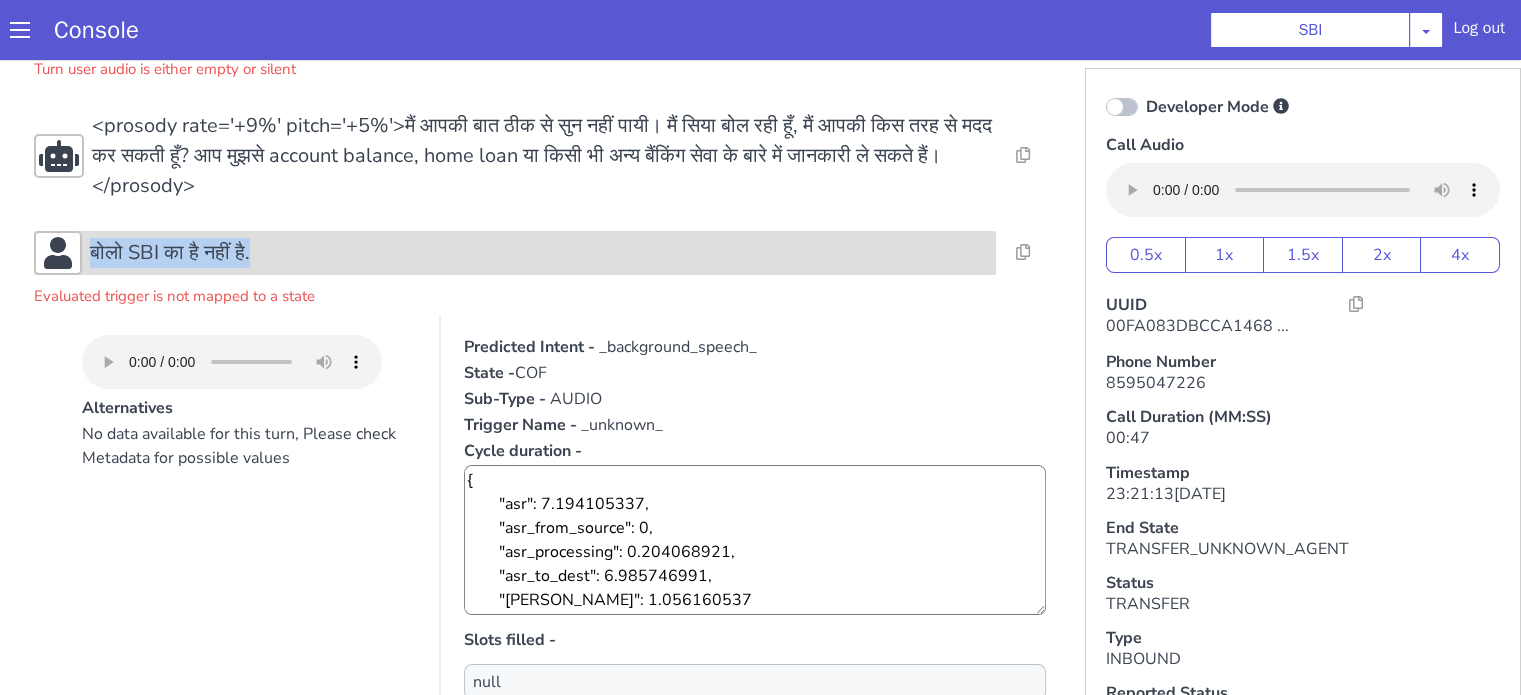 drag, startPoint x: 272, startPoint y: 247, endPoint x: 56, endPoint y: 255, distance: 216.1481 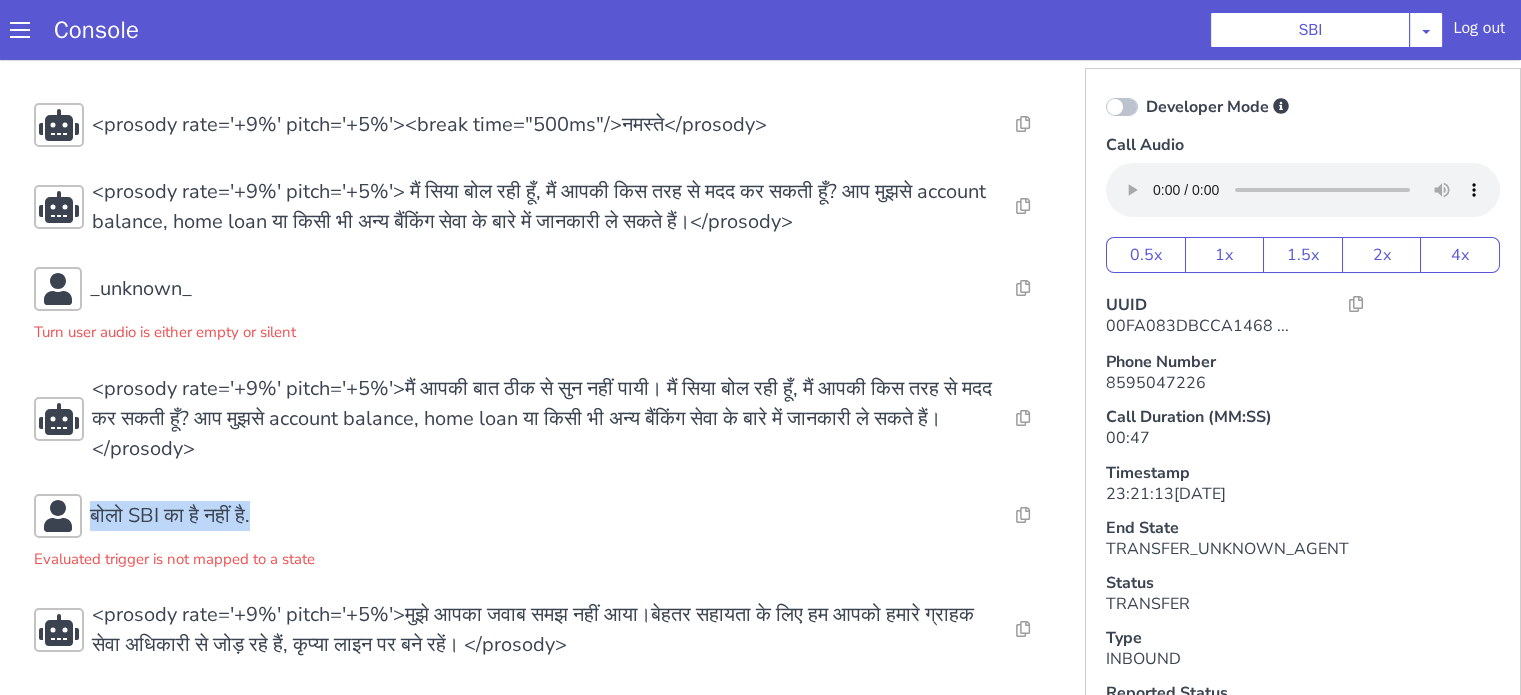 copy on "बोलो SBI का है नहीं है." 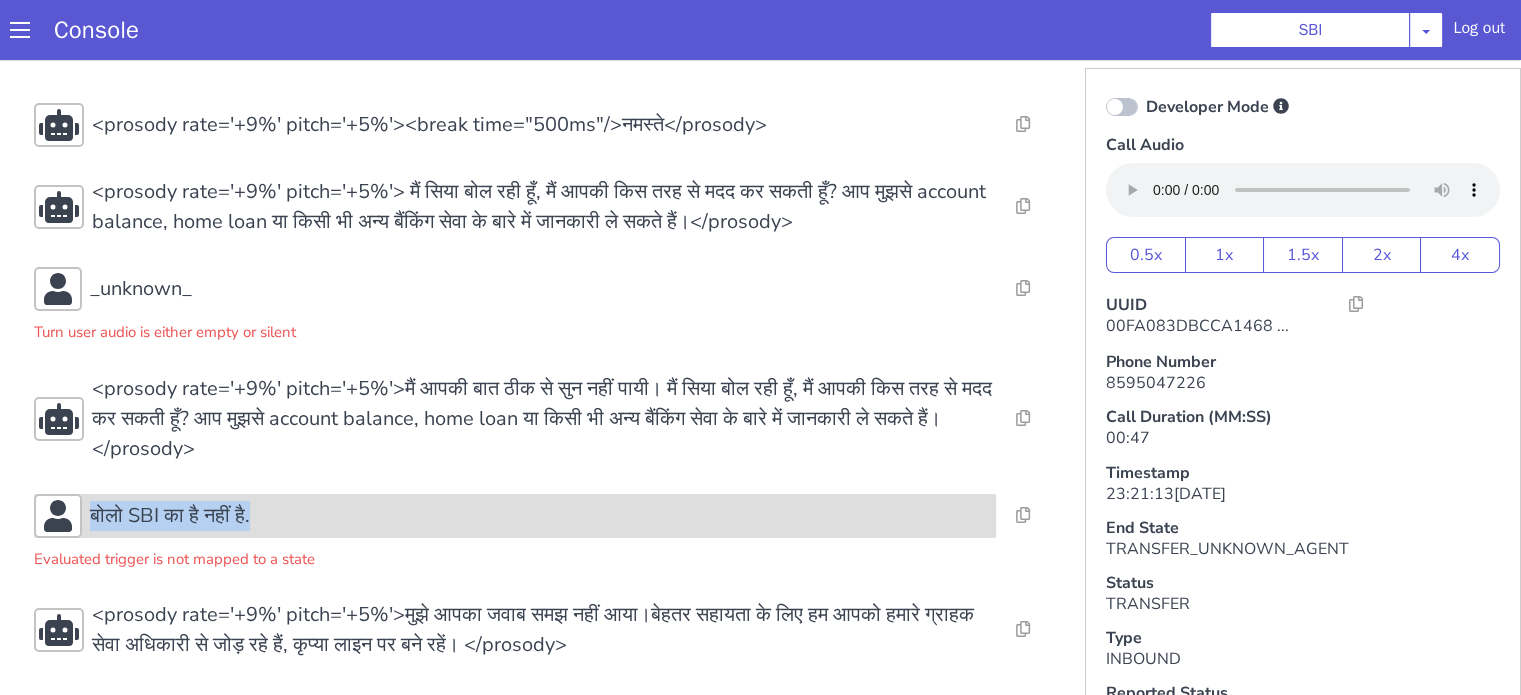 click on "बोलो SBI का है नहीं है." at bounding box center [539, 516] 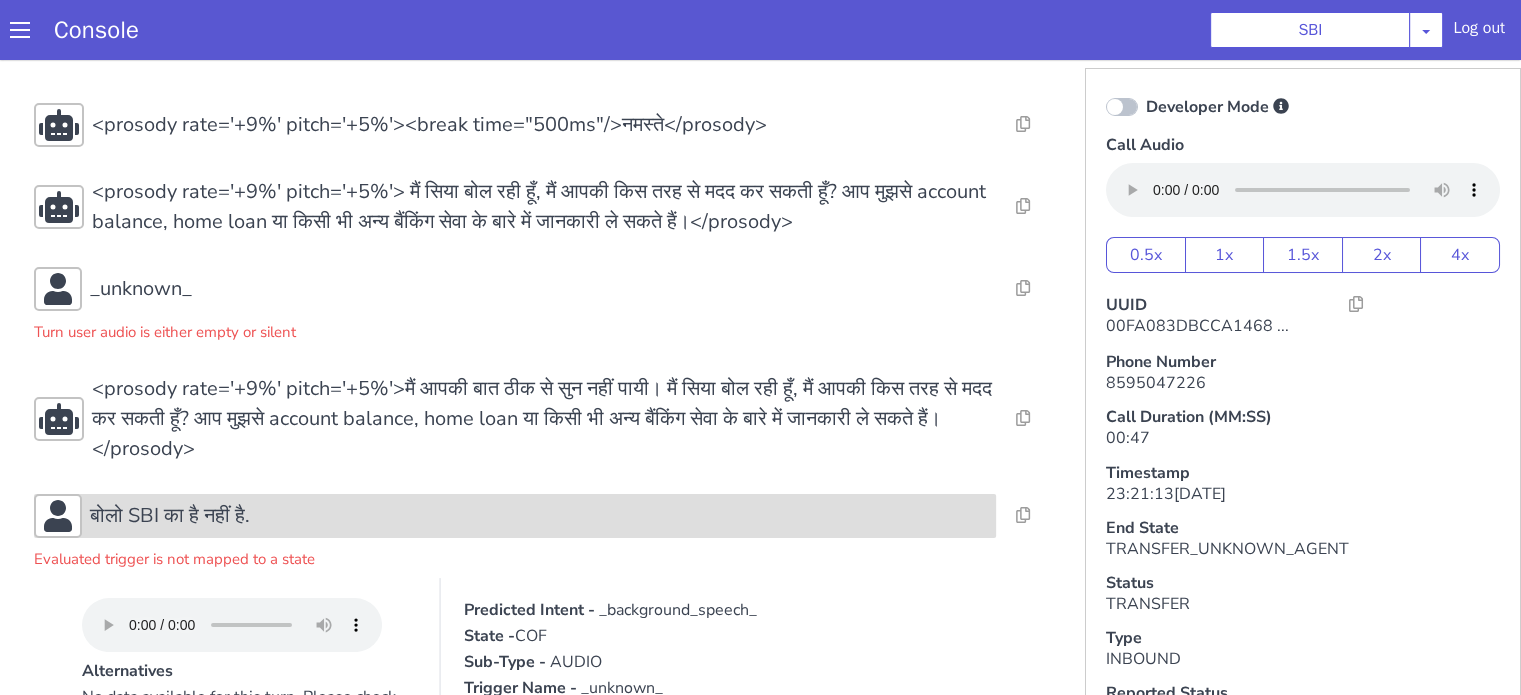 scroll, scrollTop: 274, scrollLeft: 0, axis: vertical 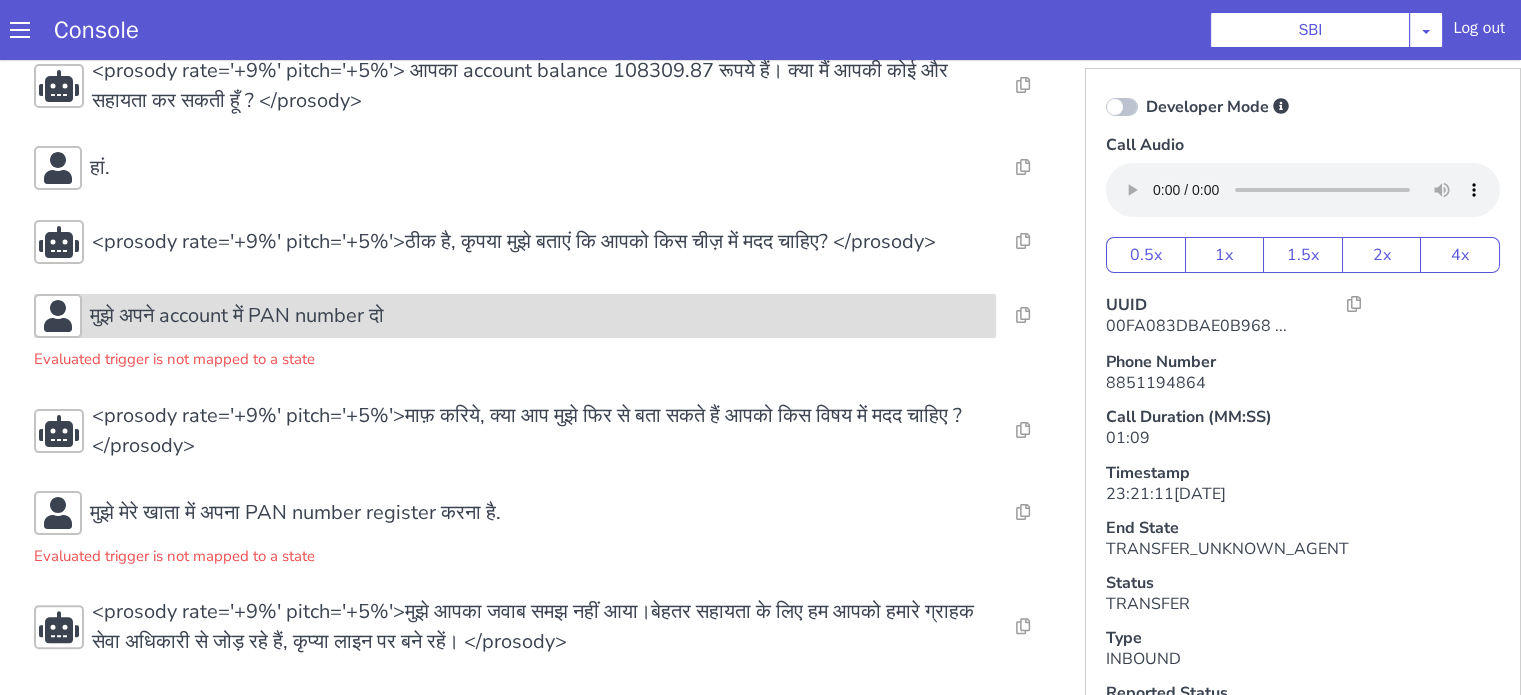 click on "मुझे अपने account में PAN number दो" at bounding box center (237, 316) 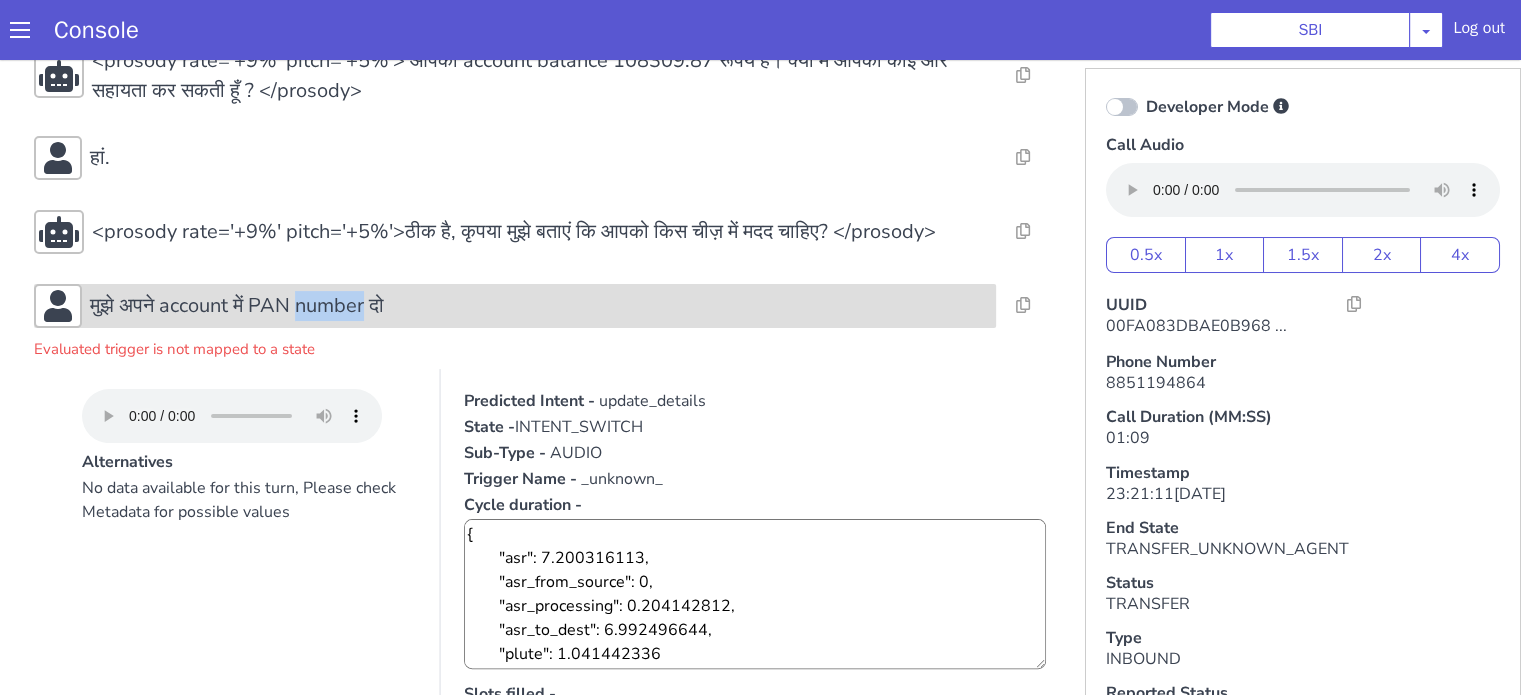 click on "मुझे अपने account में PAN number दो" at bounding box center (237, 306) 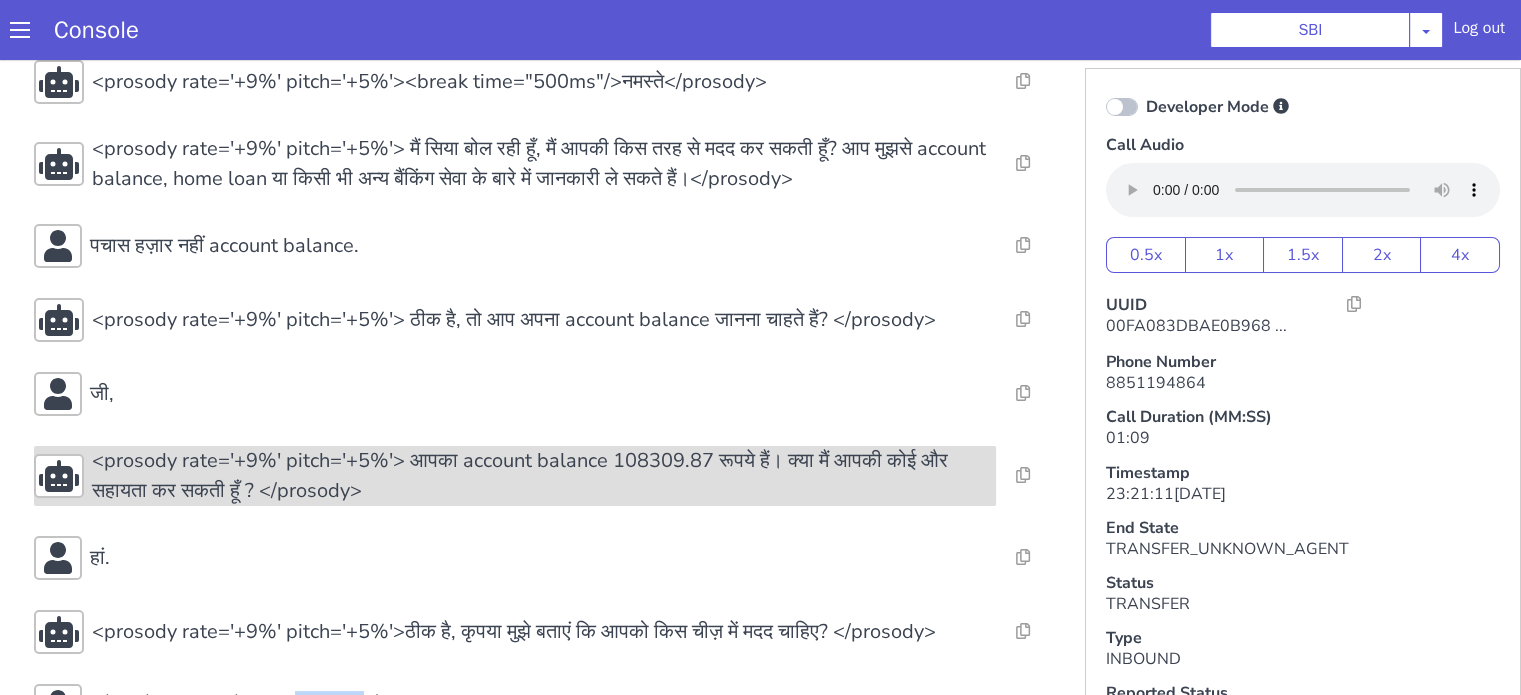 scroll, scrollTop: 0, scrollLeft: 0, axis: both 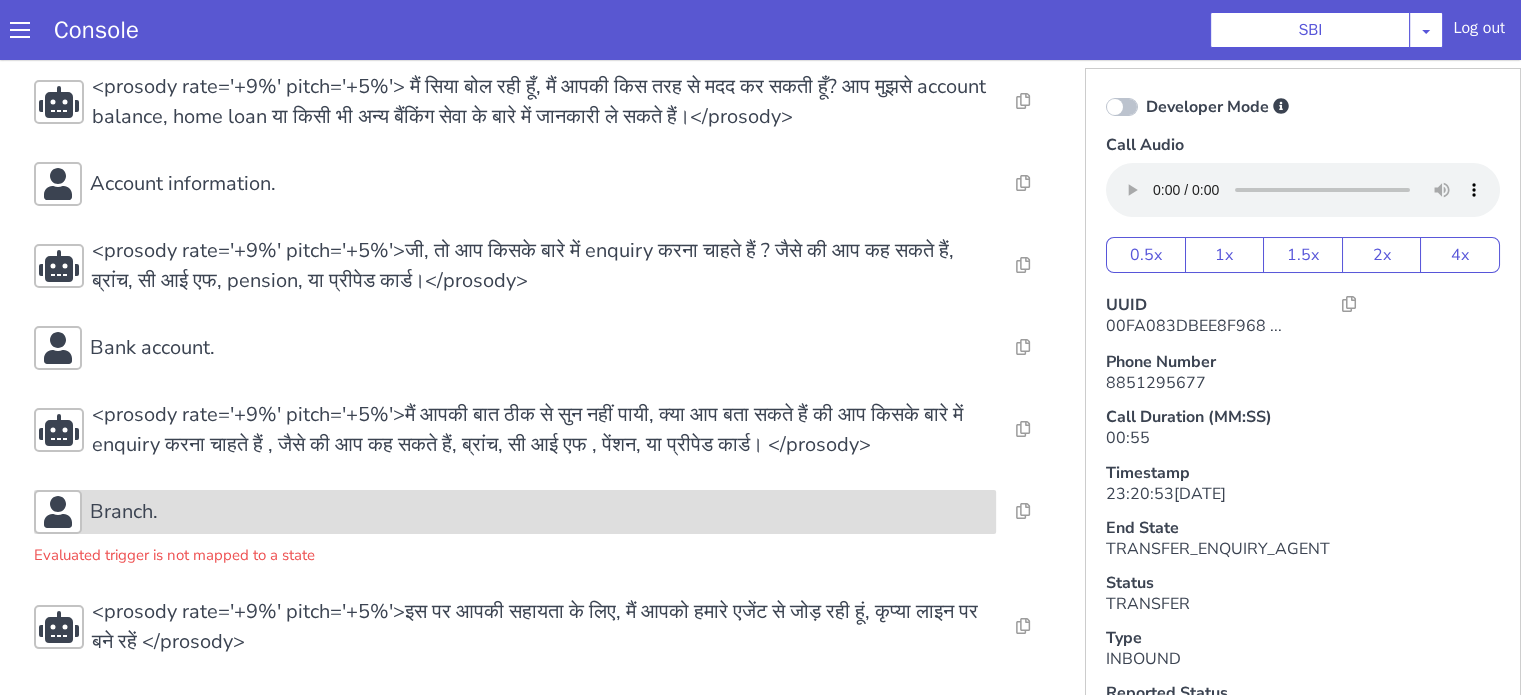 click on "Branch." at bounding box center (539, 512) 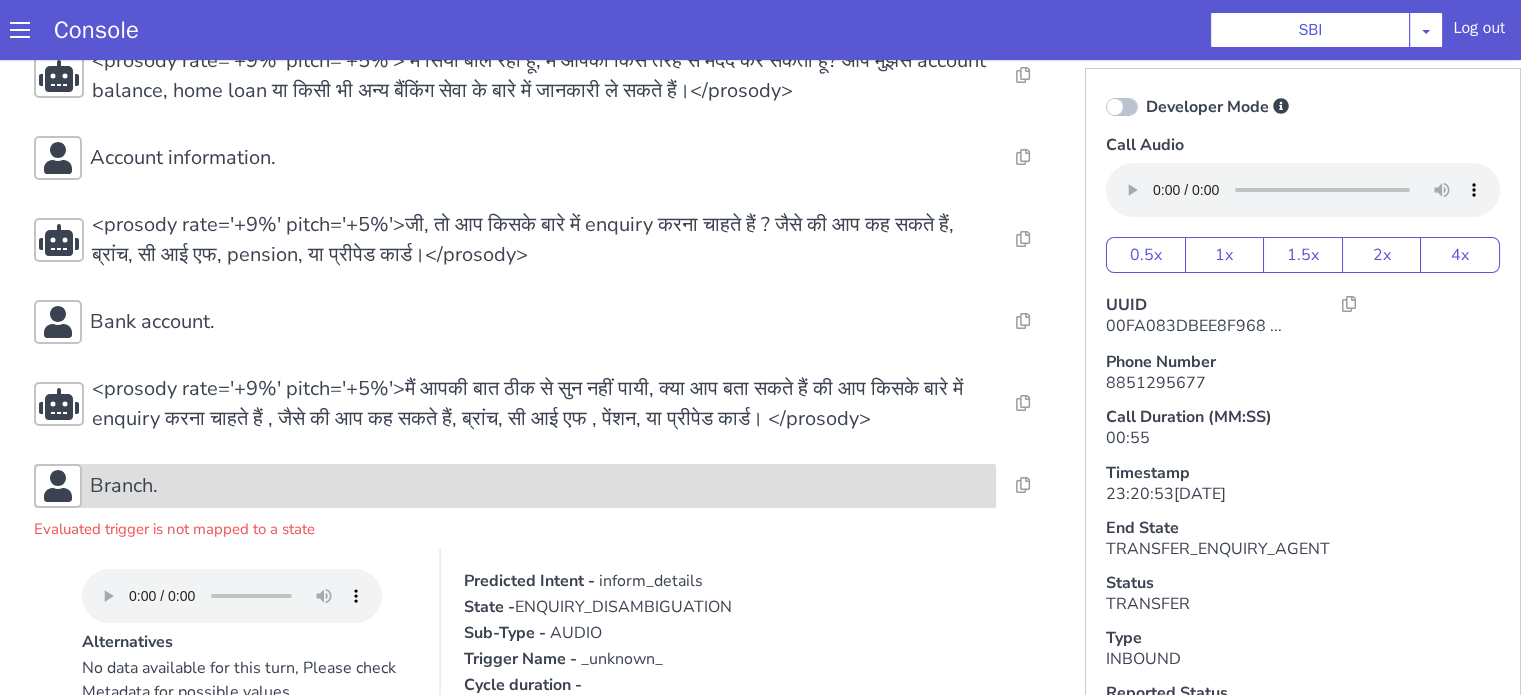 click on "Branch." at bounding box center (539, 486) 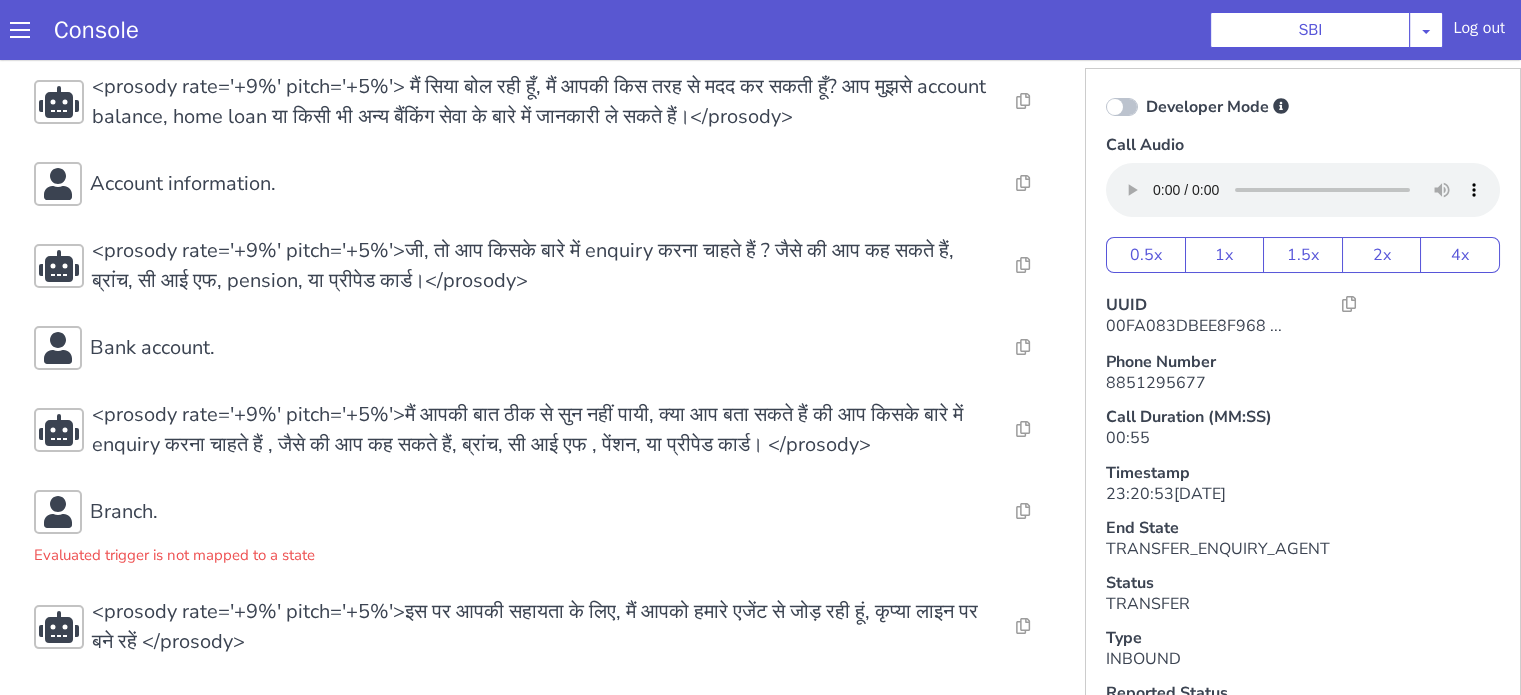 click on "Resolve  Intent Error  Entity Error  Transcription Error  Miscellaneous Submit <prosody rate='+9%' pitch='+5%'><break time="500ms"/>नमस्ते</prosody> Resolve  Intent Error  Entity Error  Transcription Error  Miscellaneous Submit <prosody rate='+9%' pitch='+5%'> मैं सिया बोल रही हूँ, मैं आपकी किस तरह से मदद कर सकती हूँ? आप मुझसे account balance, home loan या किसी भी अन्य बैंकिंग सेवा के बारे में जानकारी ले सकते हैं।</prosody> Resolve  Intent Error  Entity Error  Transcription Error  Miscellaneous Submit Account information. Resolve  Intent Error  Entity Error  Transcription Error  Miscellaneous Submit Resolve  Intent Error  Entity Error  Transcription Error  Miscellaneous Submit Bank account. Resolve  Intent Error  Entity Error  Transcription Error  Miscellaneous Submit Resolve  Intent Error  Entity Error" at bounding box center [544, 327] 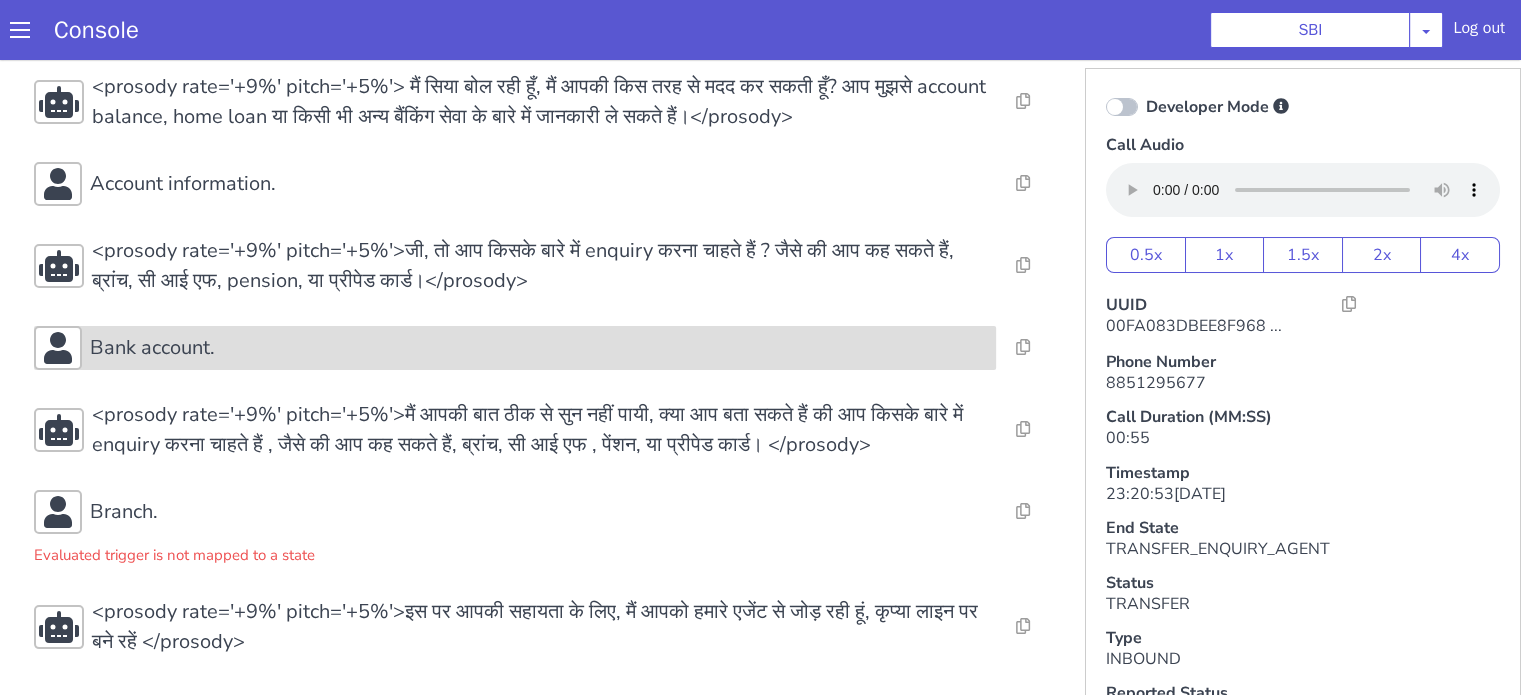 click on "Bank account." at bounding box center [539, 348] 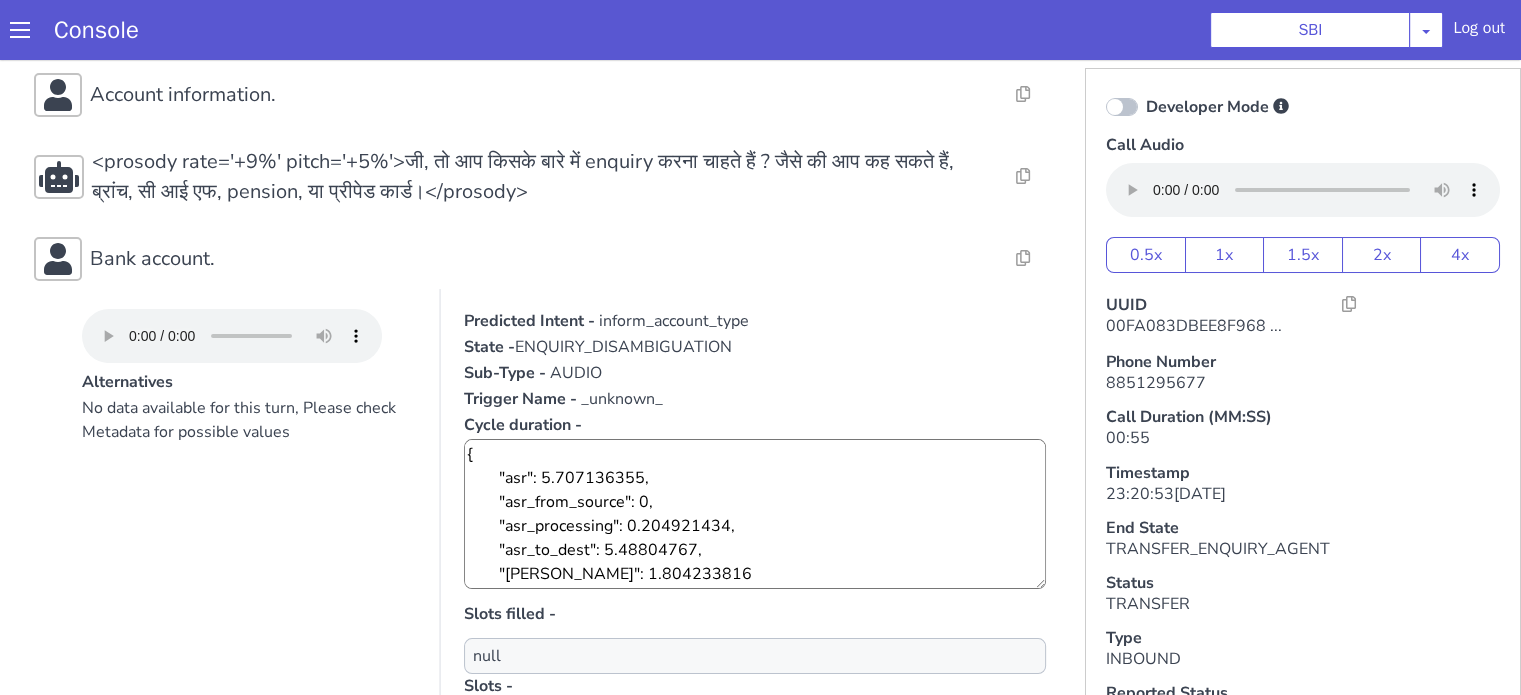 scroll, scrollTop: 0, scrollLeft: 0, axis: both 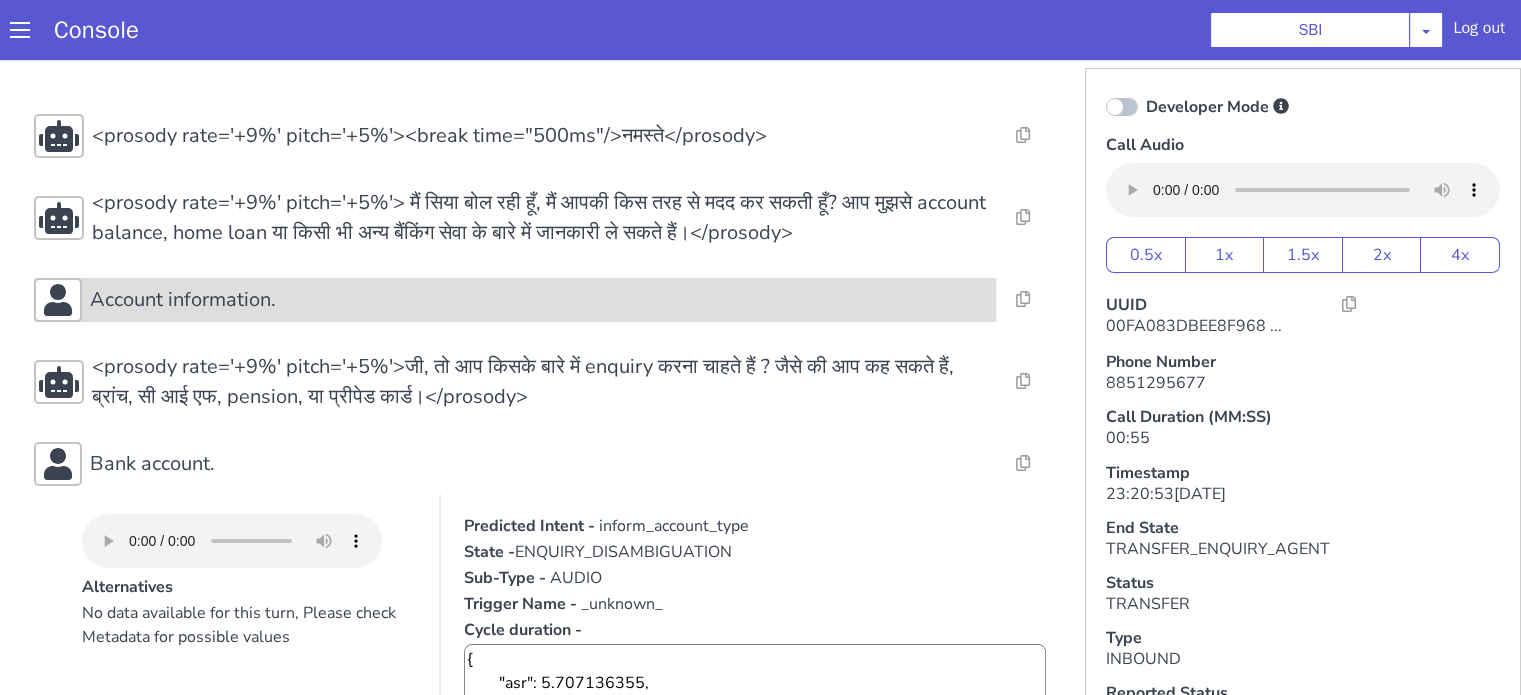 click on "Account information." at bounding box center [539, 300] 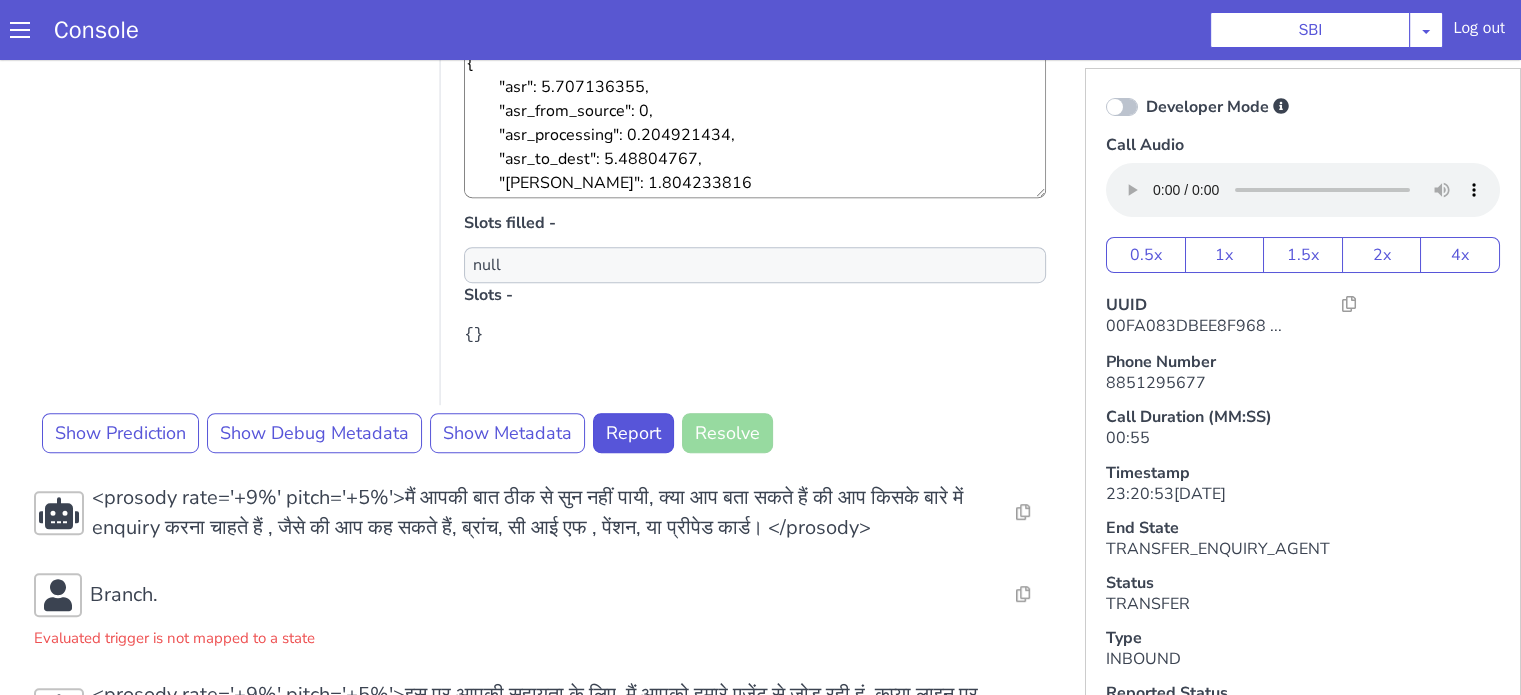 scroll, scrollTop: 1200, scrollLeft: 0, axis: vertical 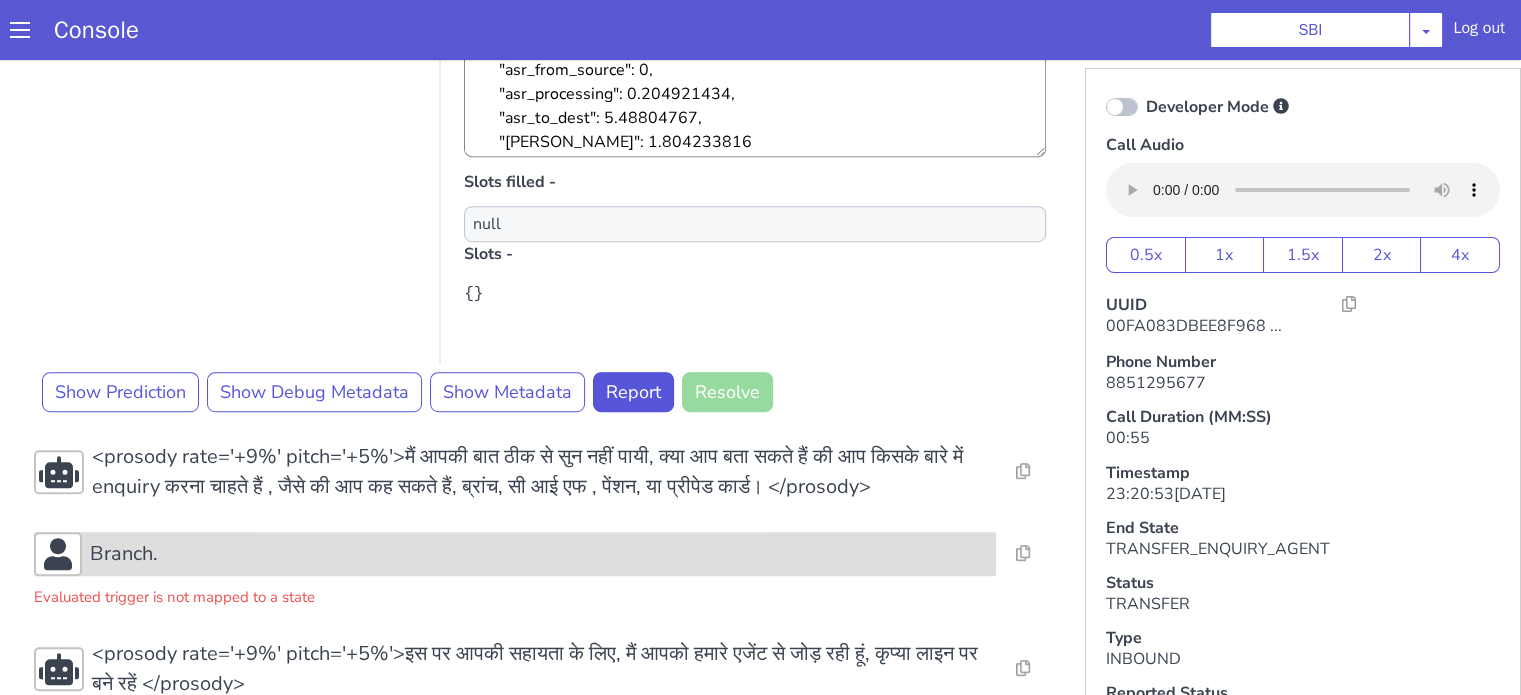 click on "Branch." at bounding box center [539, 554] 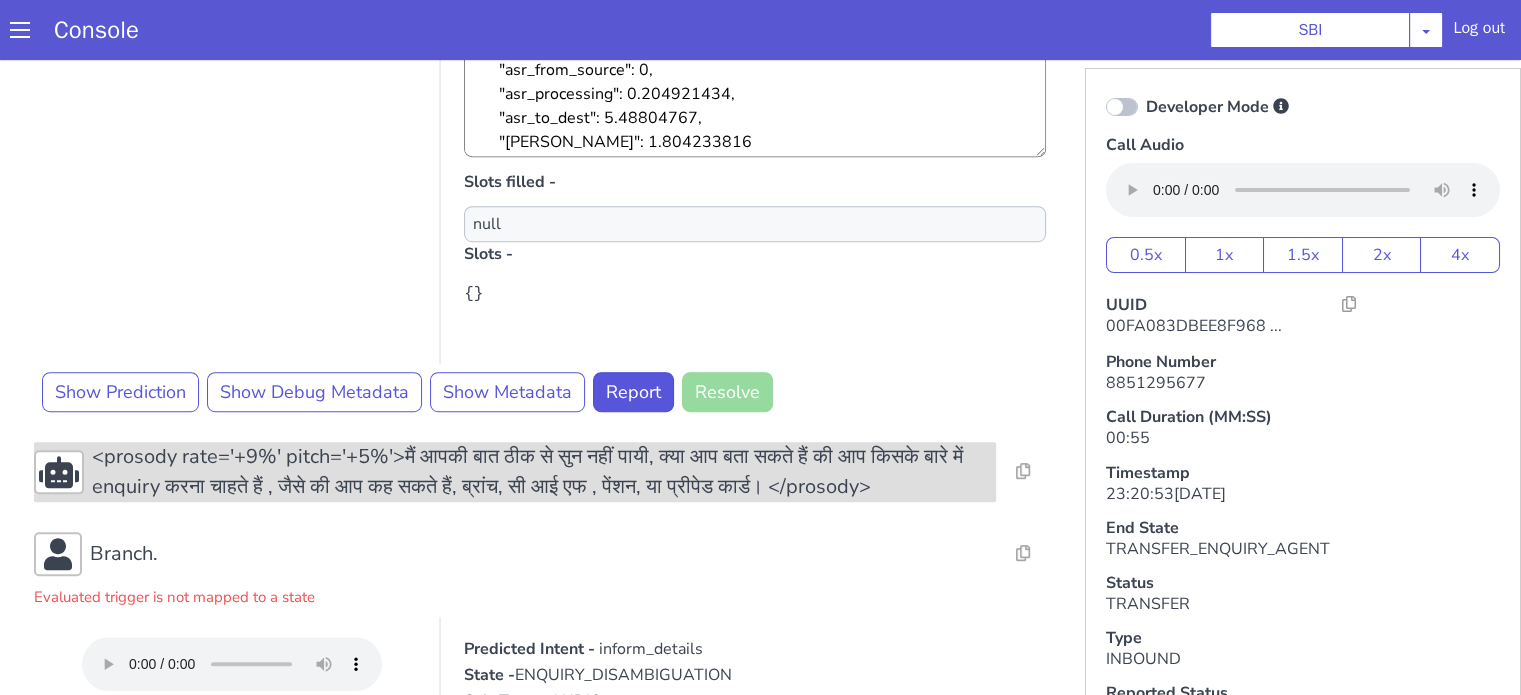 scroll, scrollTop: 800, scrollLeft: 0, axis: vertical 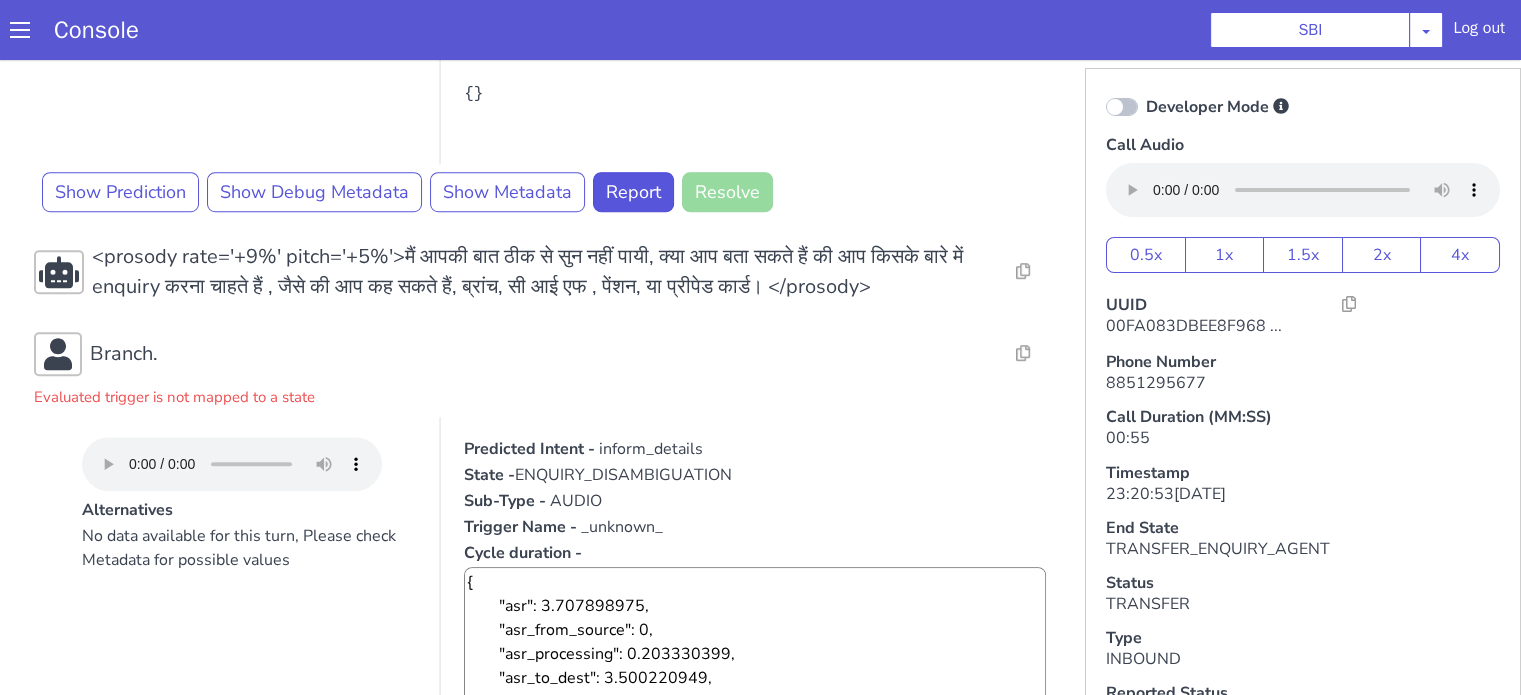 click on "inform_details" at bounding box center [651, 449] 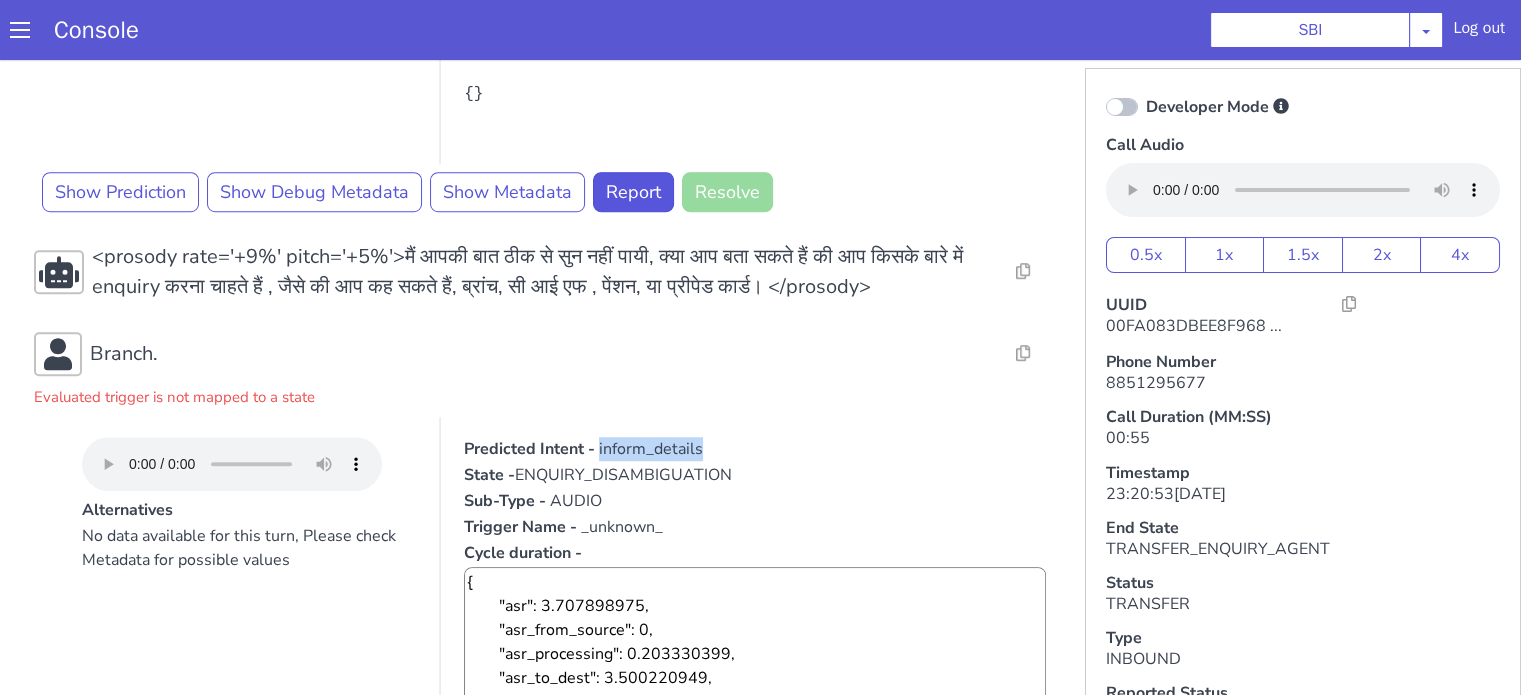 click on "inform_details" at bounding box center (651, 449) 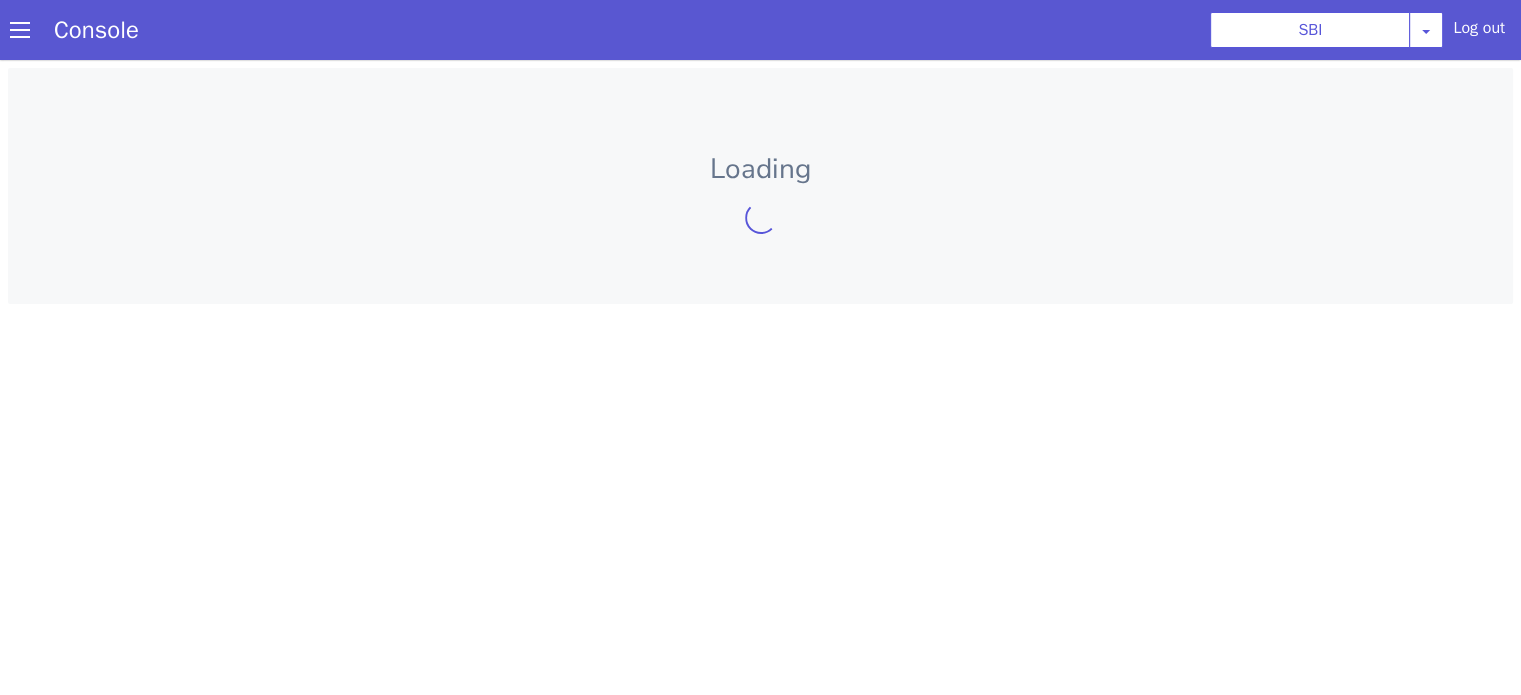 scroll, scrollTop: 0, scrollLeft: 0, axis: both 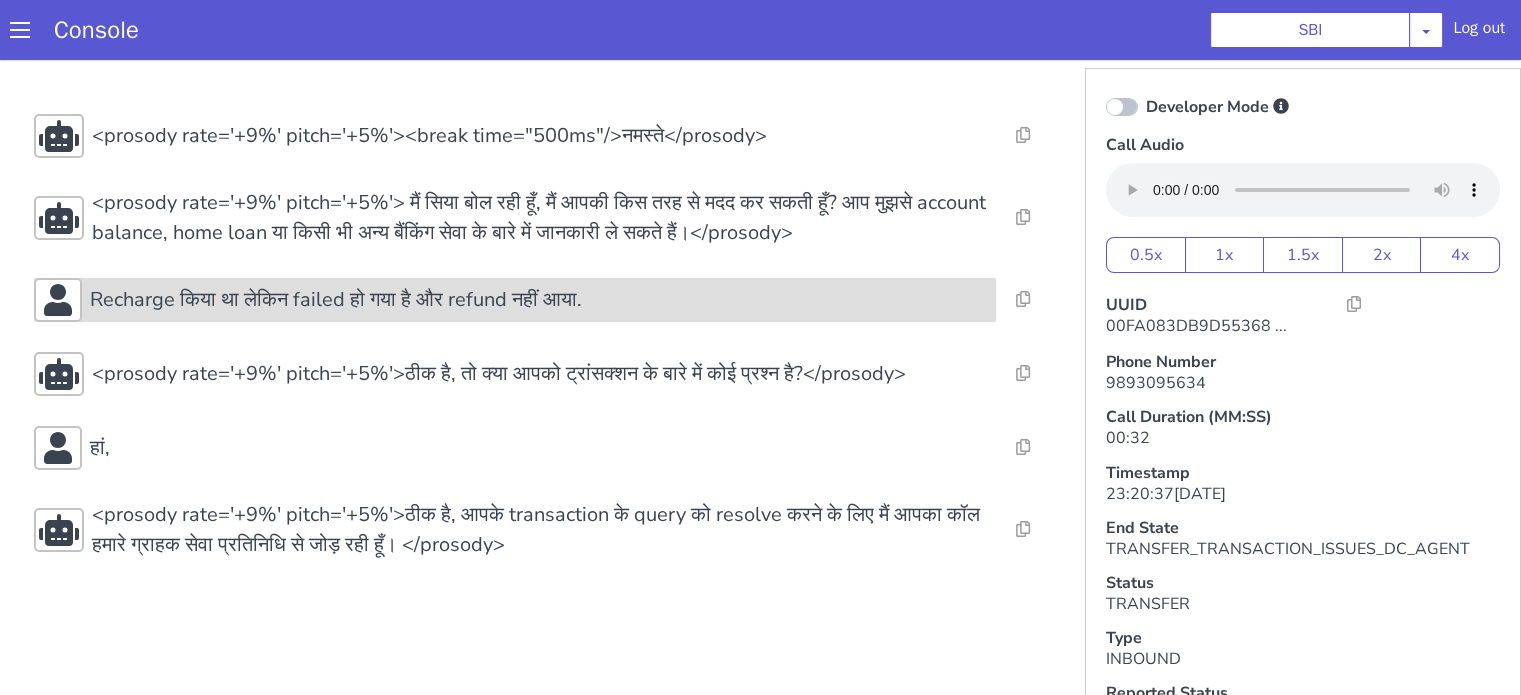 click on "Recharge किया था लेकिन failed हो गया है और refund नहीं आया." at bounding box center [336, 300] 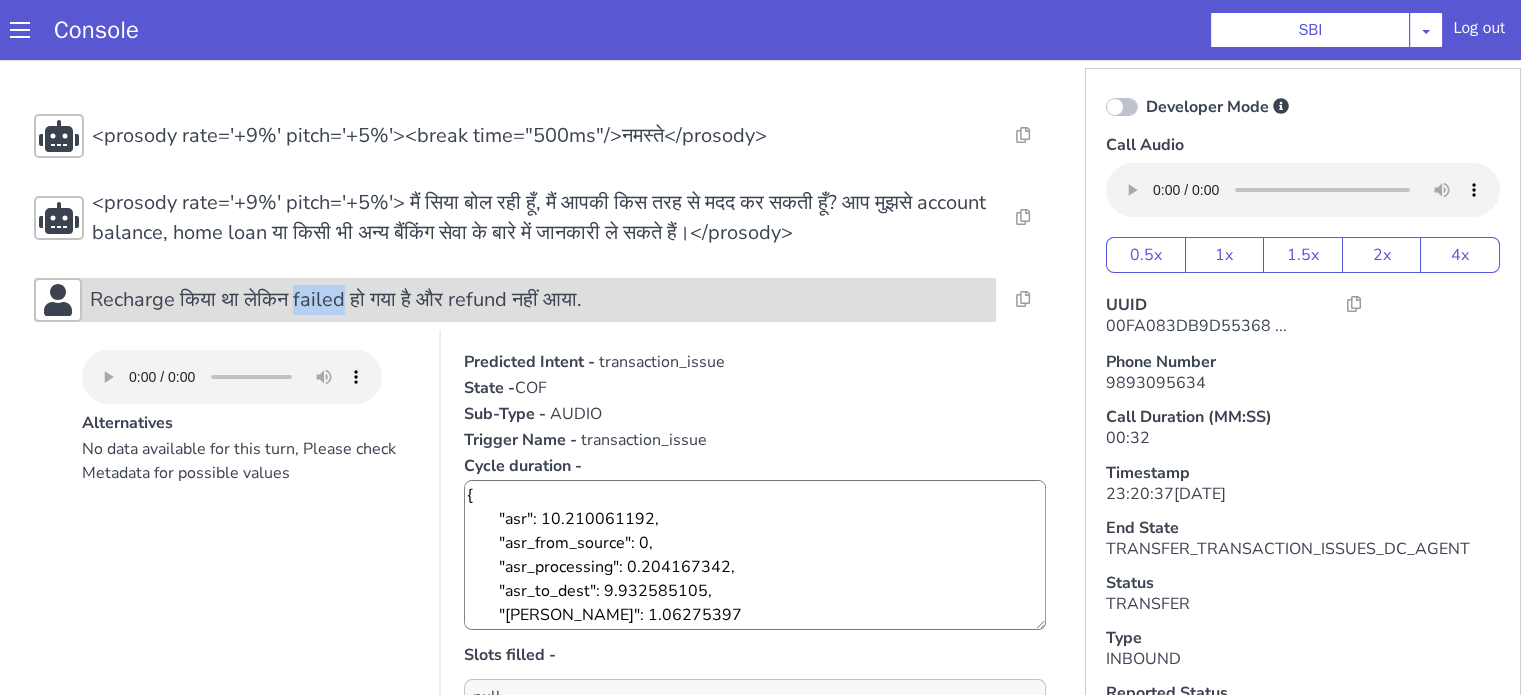 click on "Recharge किया था लेकिन failed हो गया है और refund नहीं आया." at bounding box center [336, 300] 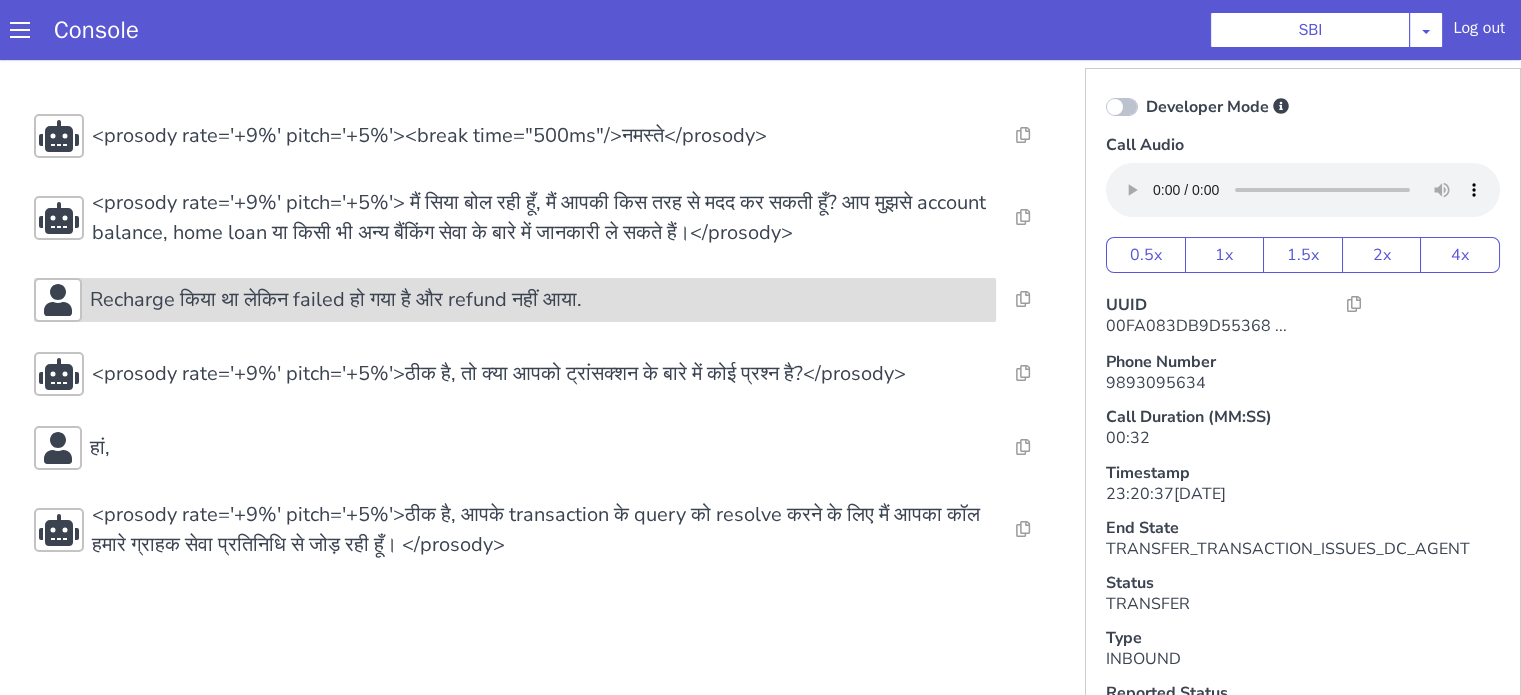 click on "Recharge किया था लेकिन failed हो गया है और refund नहीं आया." at bounding box center [515, 300] 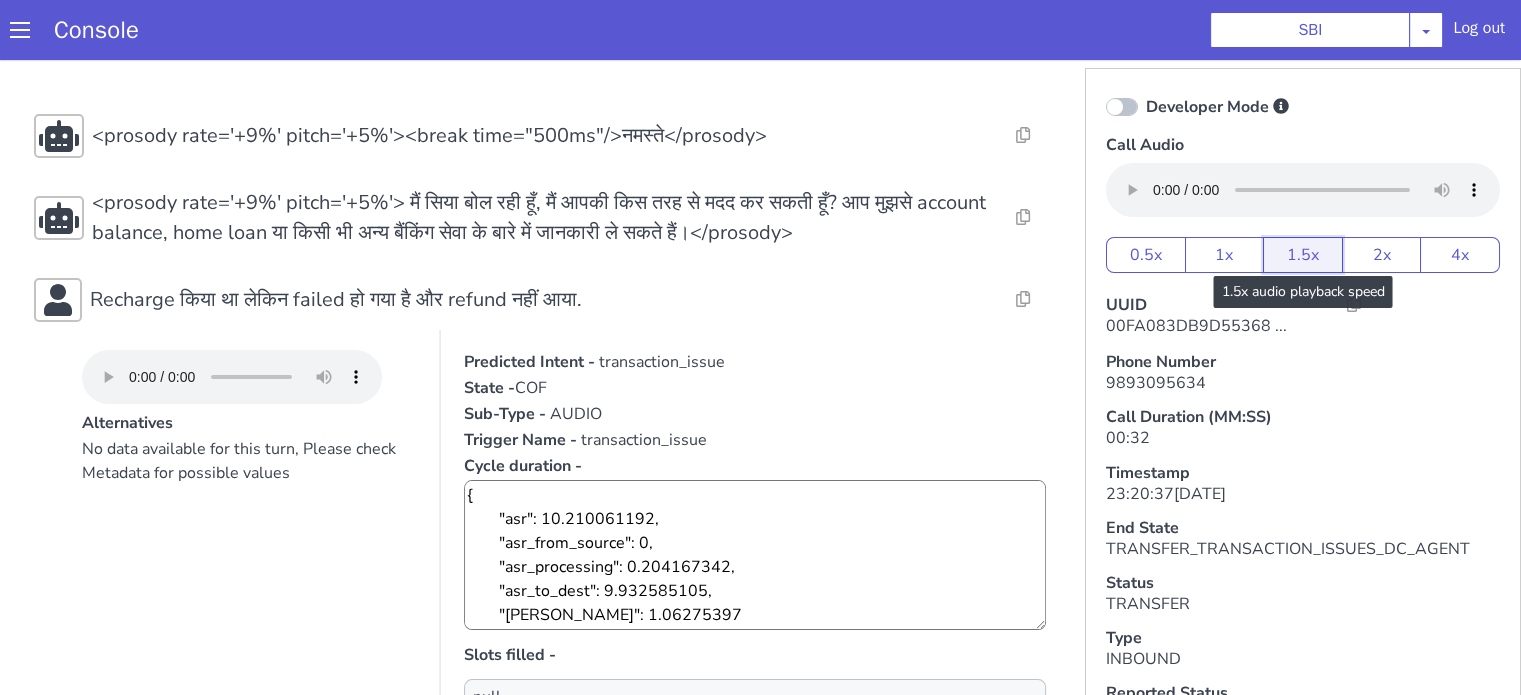 click on "1.5x" at bounding box center (1303, 255) 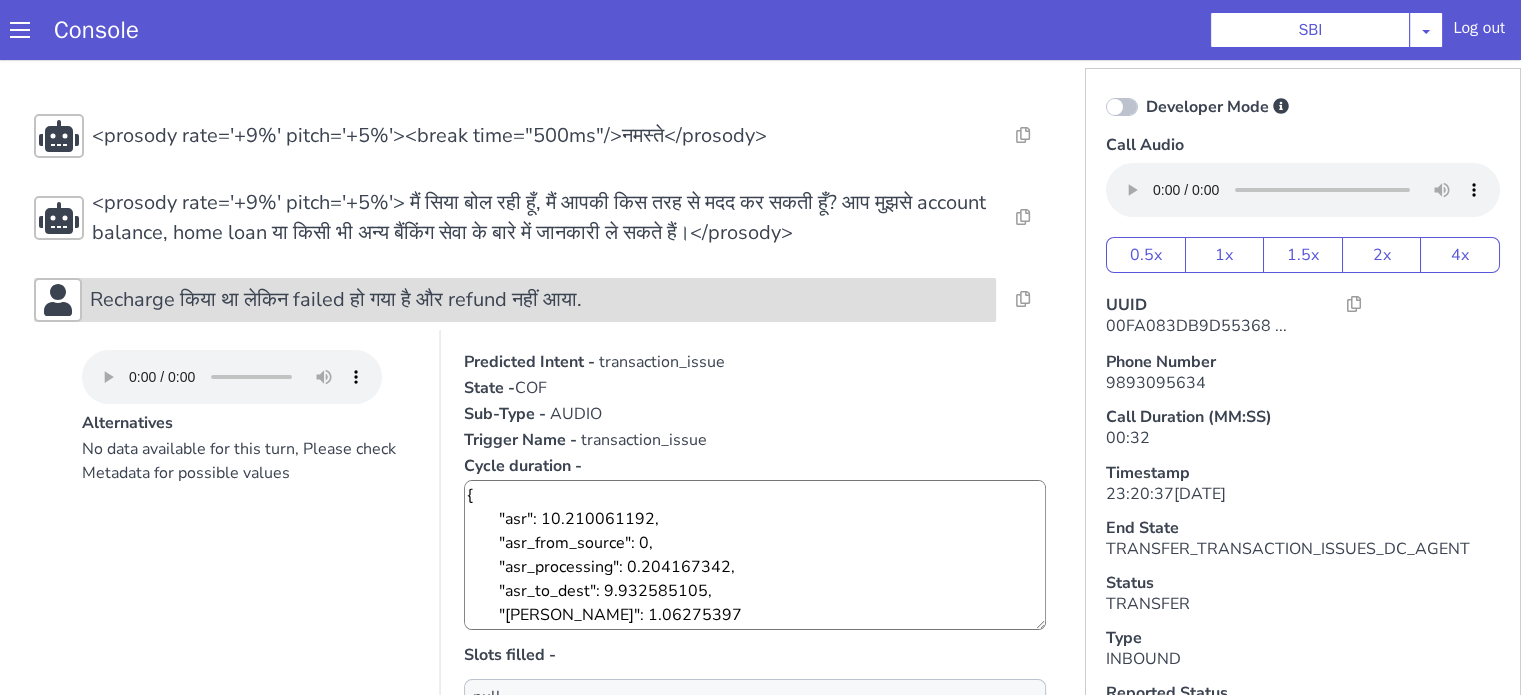 click on "Recharge किया था लेकिन failed हो गया है और refund नहीं आया." at bounding box center [336, 300] 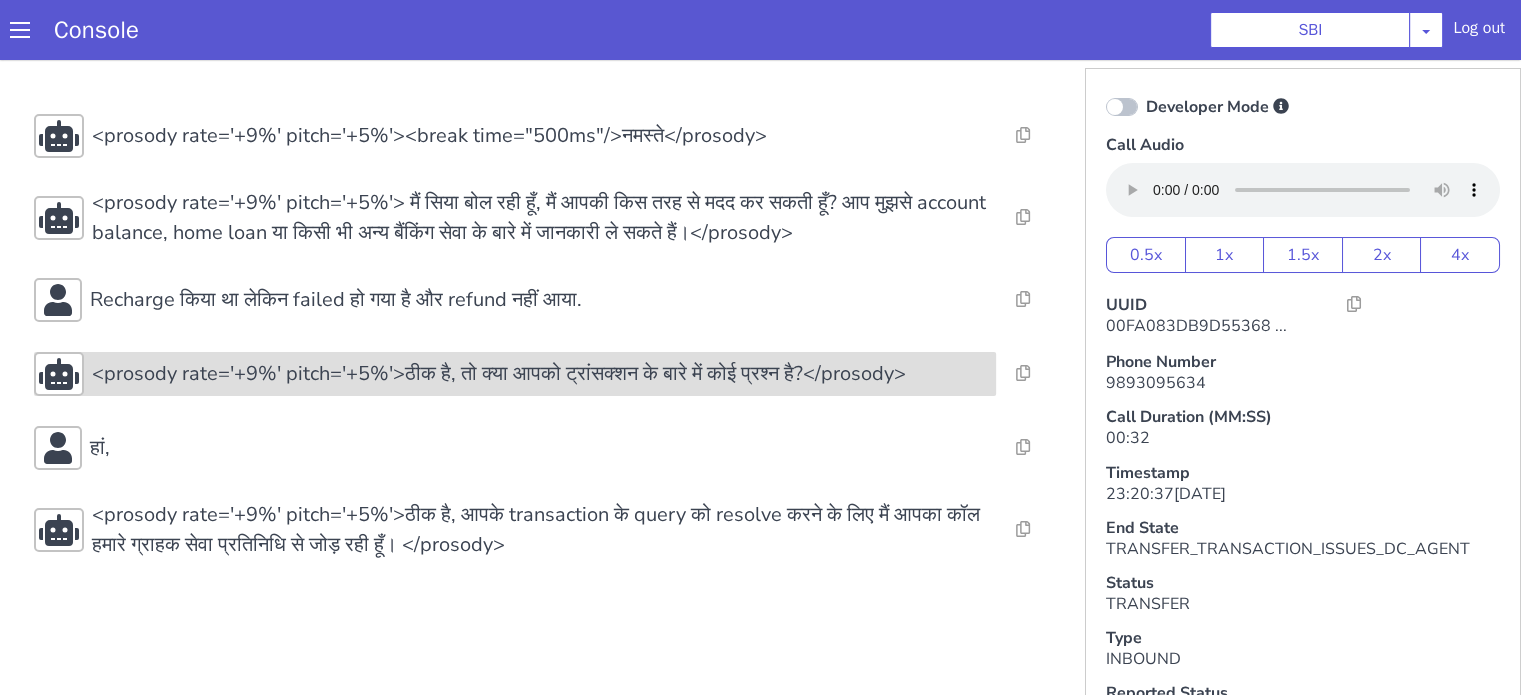 scroll, scrollTop: 8, scrollLeft: 0, axis: vertical 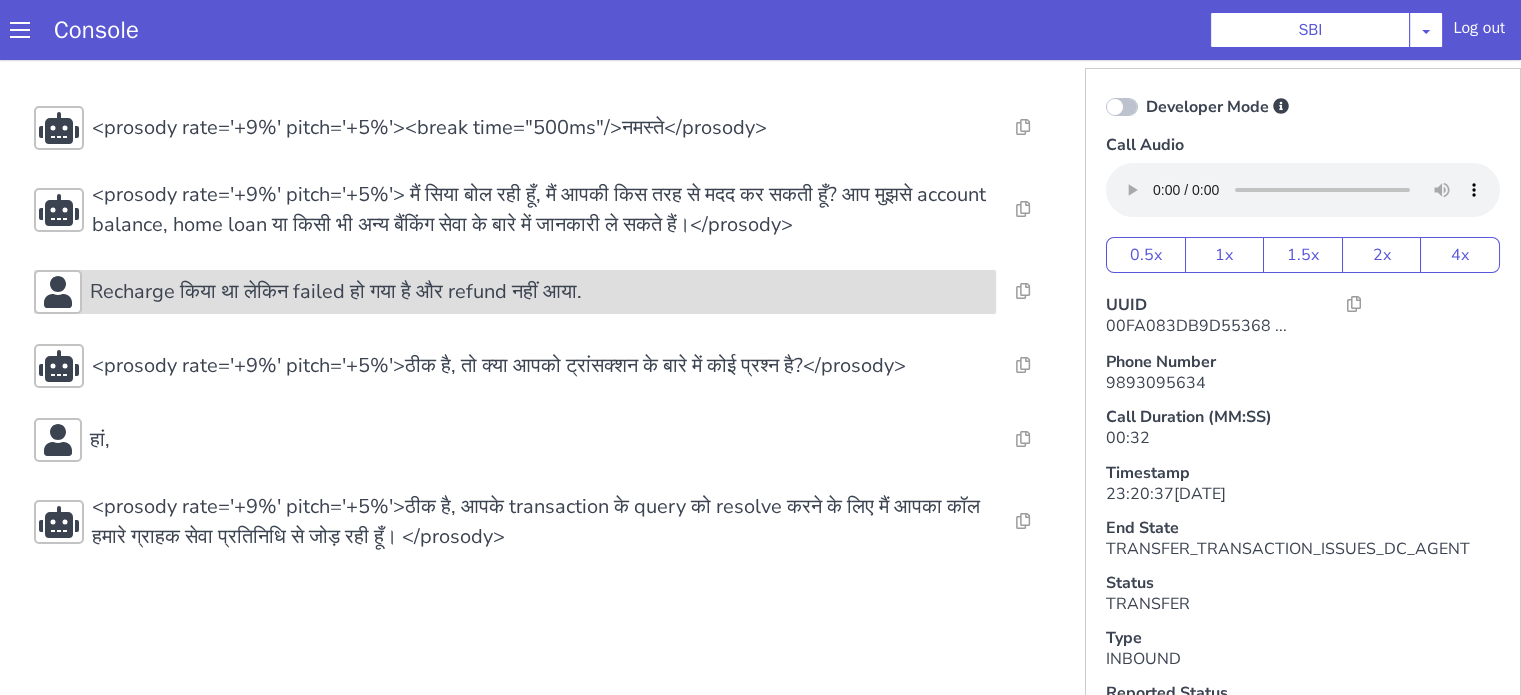 click on "Recharge किया था लेकिन failed हो गया है और refund नहीं आया." at bounding box center (336, 292) 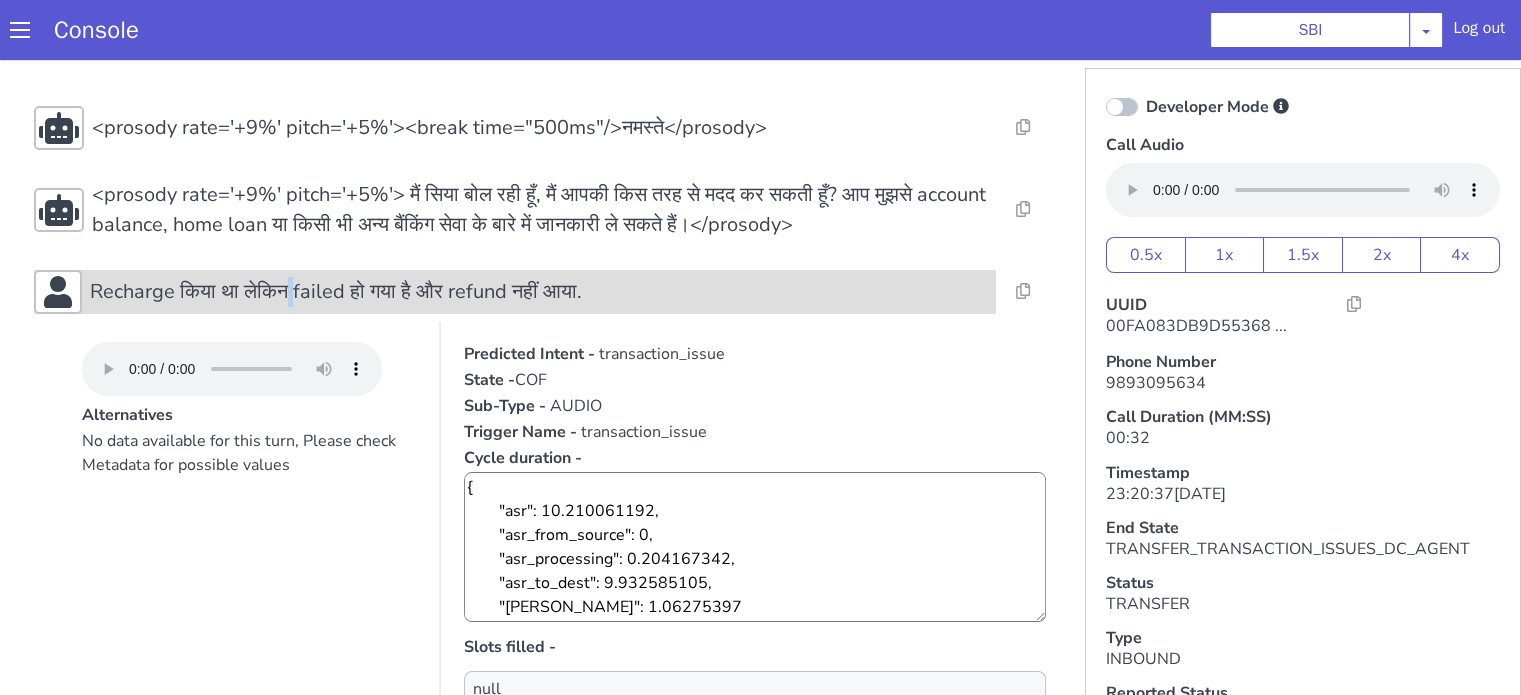 click on "Recharge किया था लेकिन failed हो गया है और refund नहीं आया." at bounding box center [336, 292] 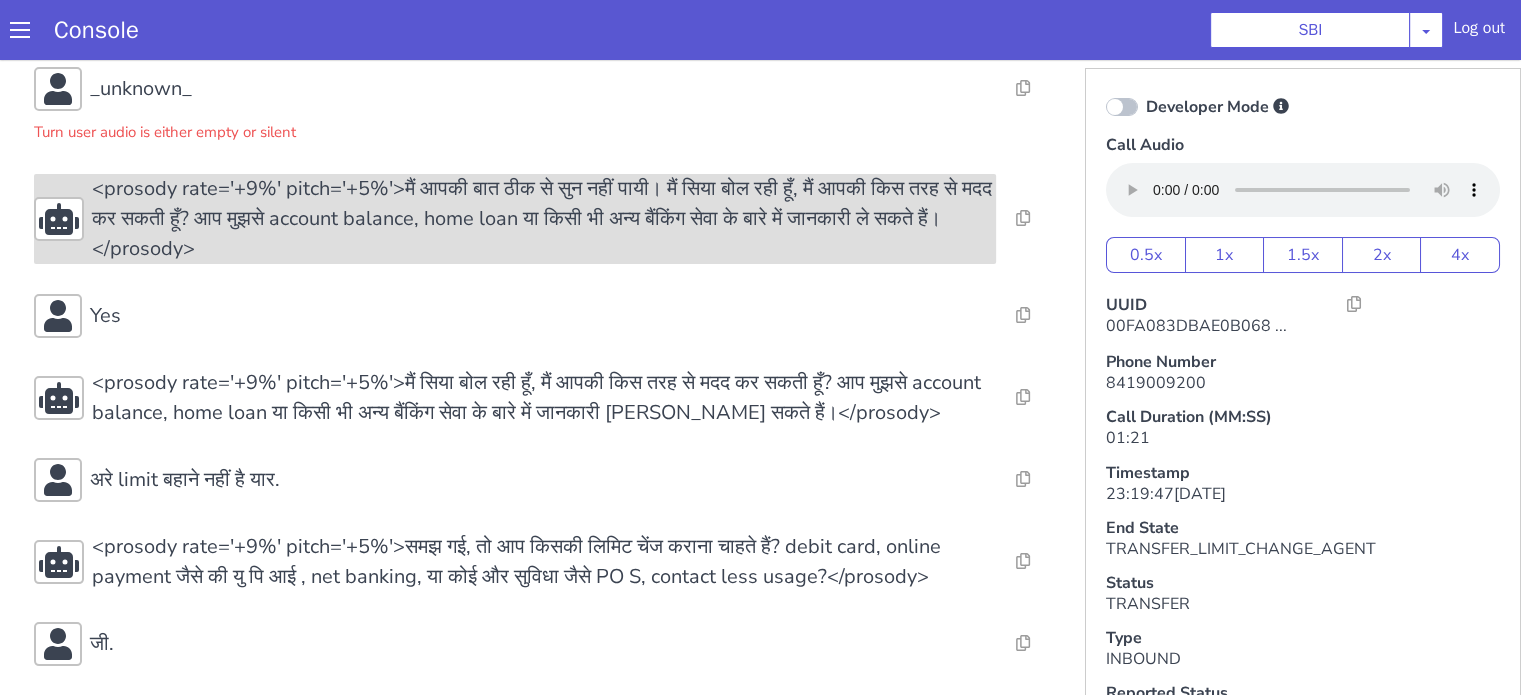scroll, scrollTop: 305, scrollLeft: 0, axis: vertical 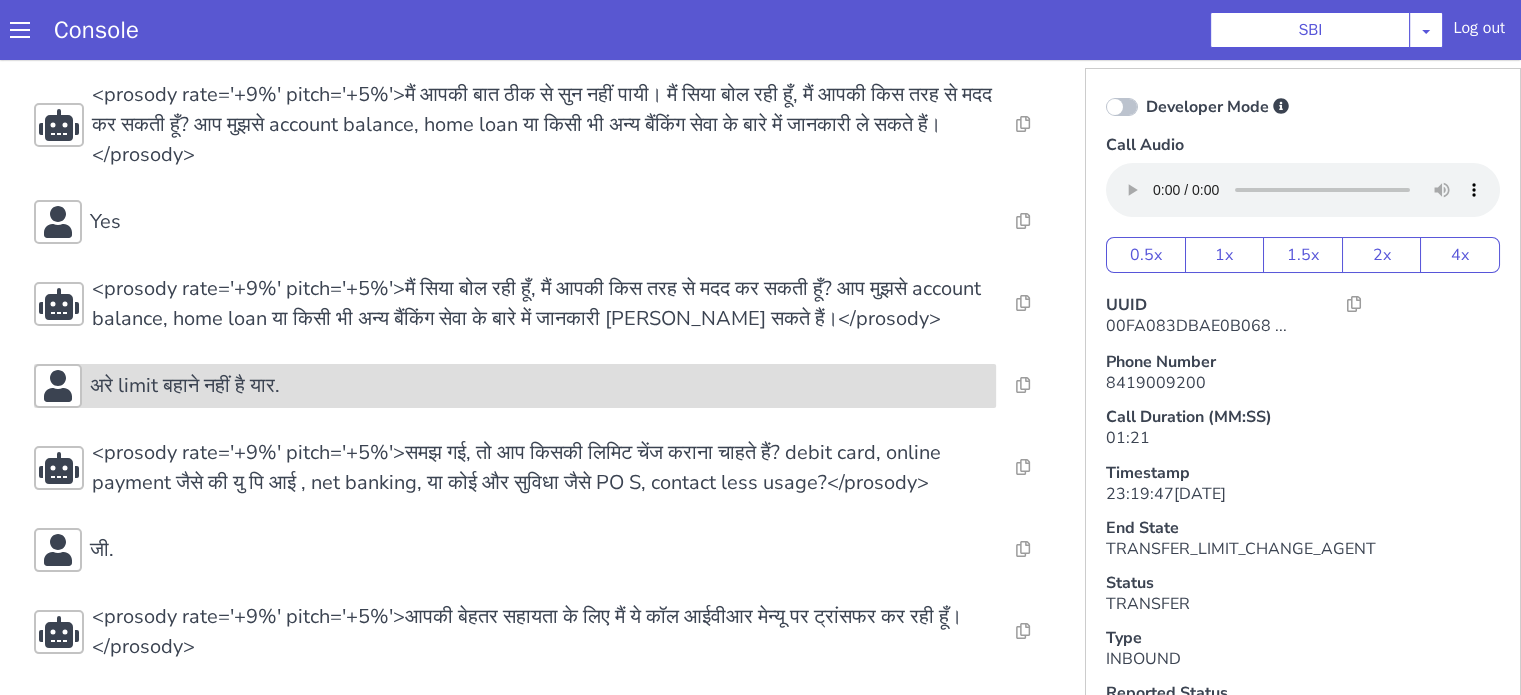 click on "अरे limit बहाने नहीं है यार." at bounding box center (539, 386) 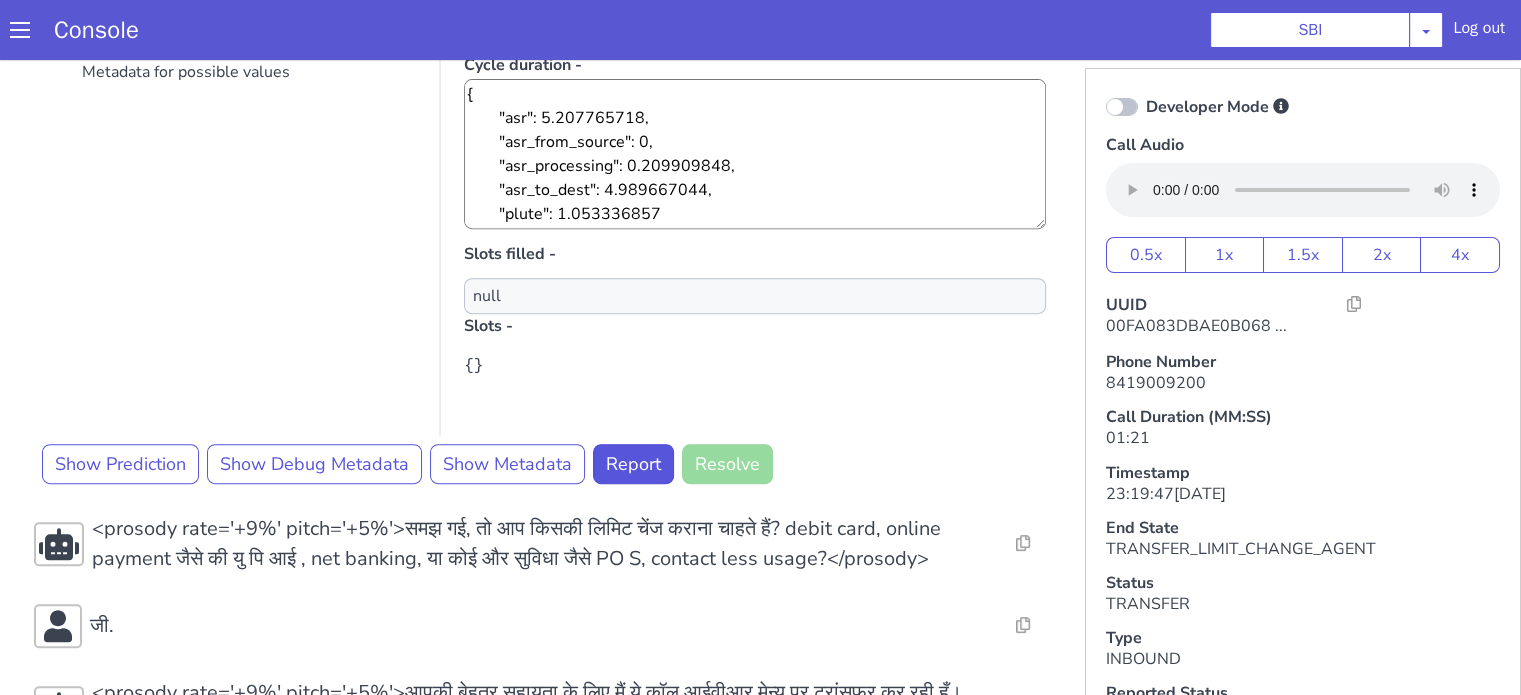 scroll, scrollTop: 868, scrollLeft: 0, axis: vertical 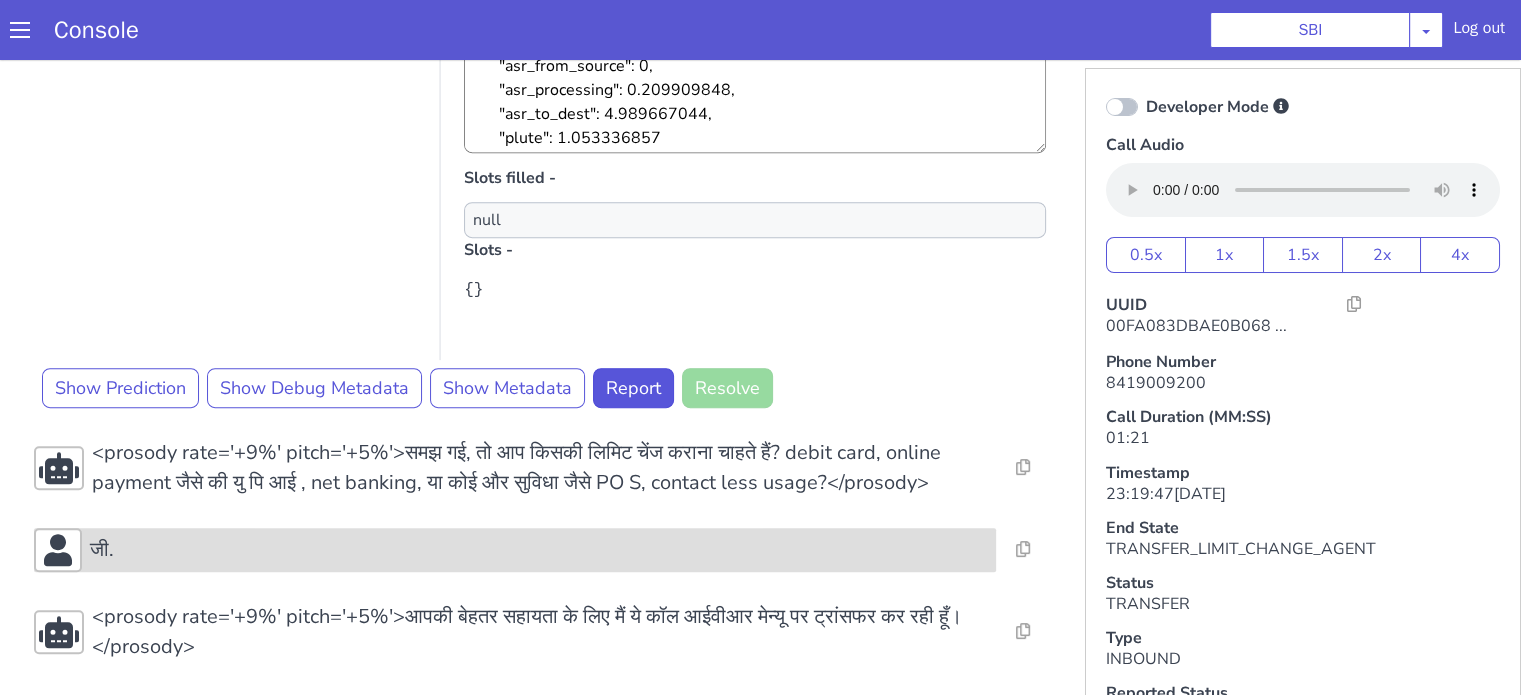 click on "जी." at bounding box center [539, 550] 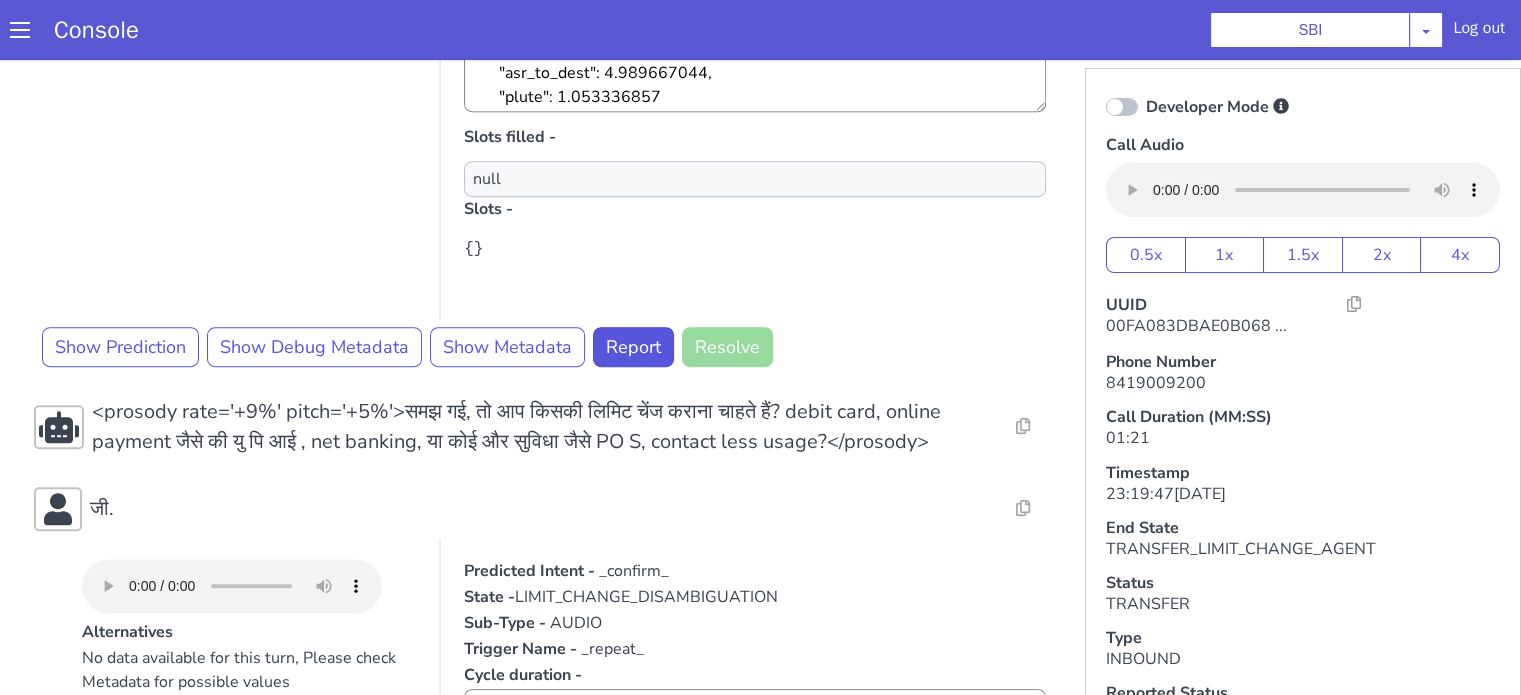 scroll, scrollTop: 1168, scrollLeft: 0, axis: vertical 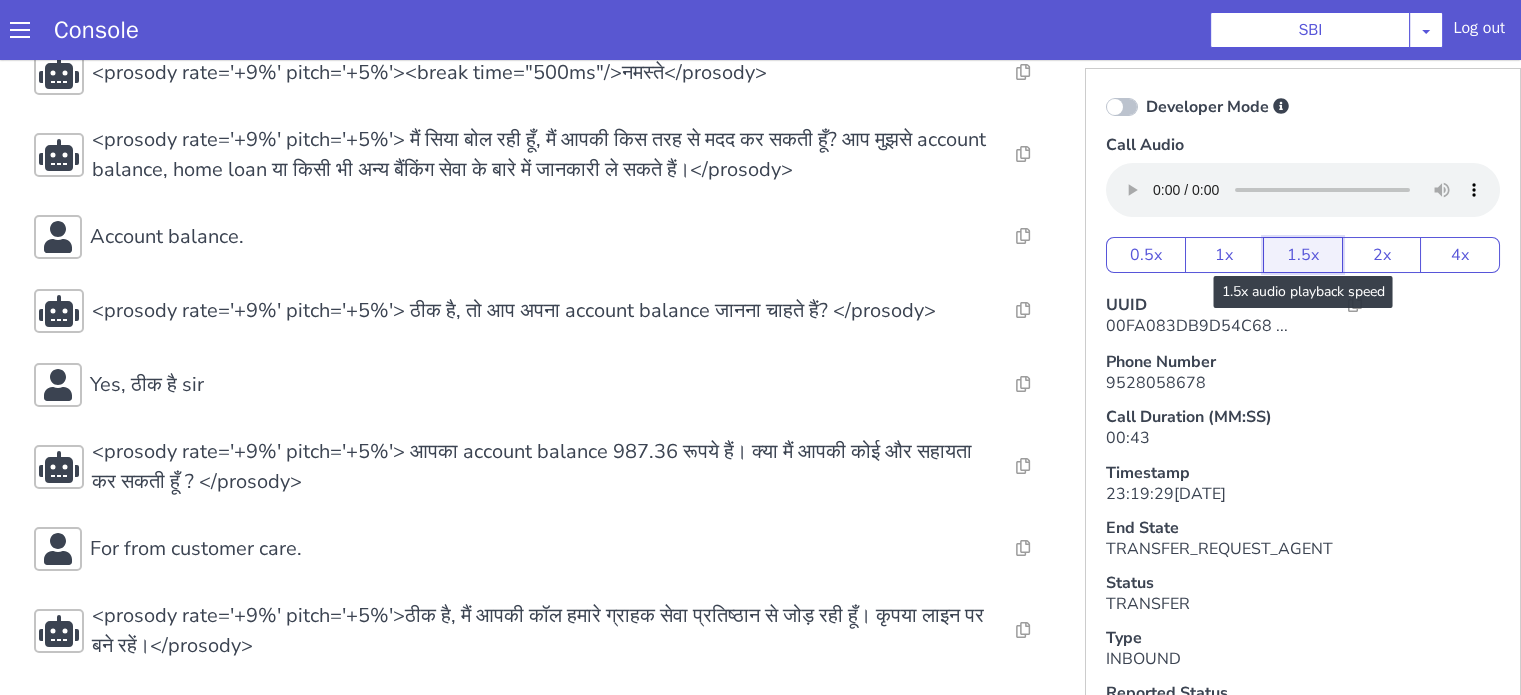 click on "1.5x" at bounding box center [2207, -257] 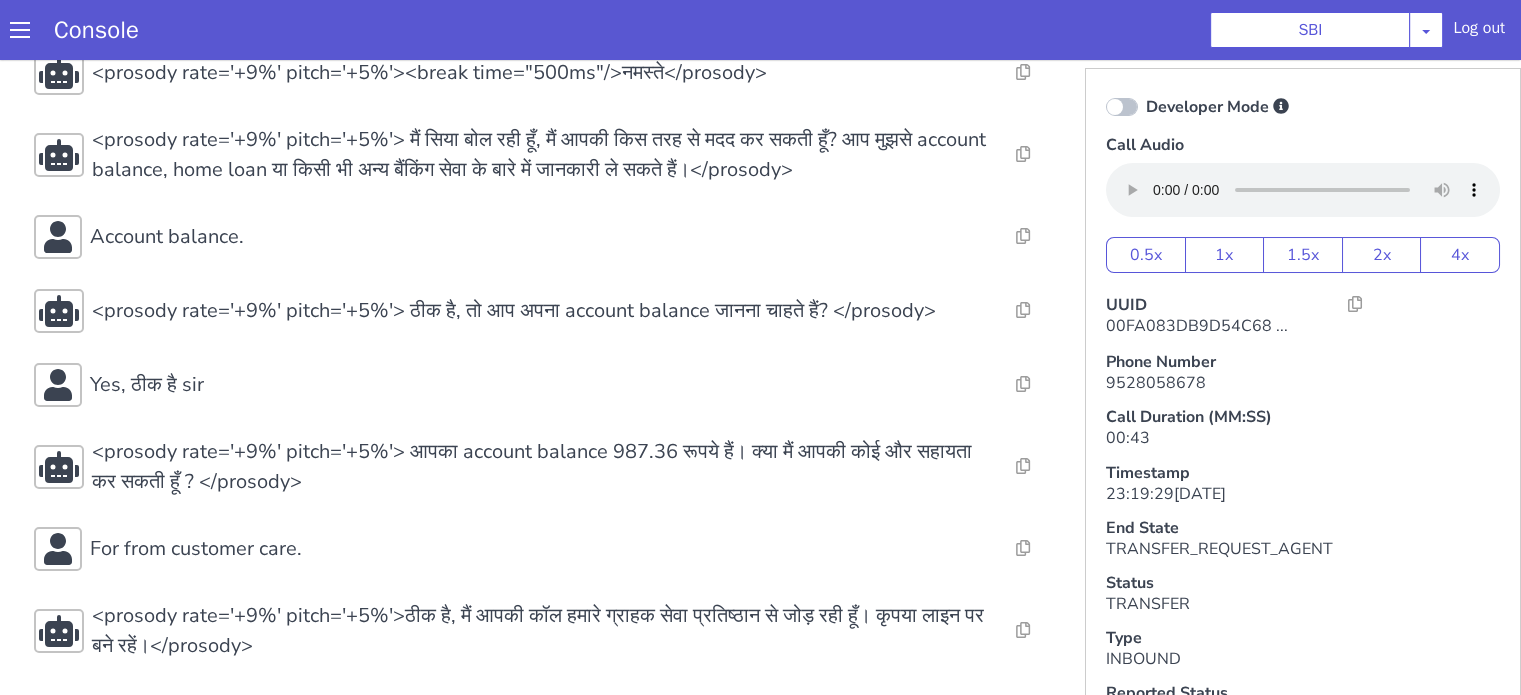 click on "Console SBI [PERSON_NAME] Airtel DTH Pilot Airtel POC [PERSON_NAME] Blue NT Aliceblue American Finance - US Apollo Apollo 24*7 Application - Collections Auto NPS feedback Avaya Devconnect Axis Axis AMC Axis Outbound BAGIC BALIC BALIC Old 2 Bajaj Autofinance Bajaj Fin Banking Demo Barbeque Nation Buy Now Pay Later Cars24 Cashe Central Bank of [GEOGRAPHIC_DATA] [PERSON_NAME] Cholamandalam Finance Consumer Durables Coverfox Covid19 Helpline Credgenics CreditMate DPDzero DUMMY Data collection Demo - Collections Dish TV ERCM Emeritus Eureka Forbes - LQ FFAM360 - US Familiarity Farming_Axis Finaccel Flipkart Flow Templates Fusion Microfinance Giorgos_TestBot Great Learning Grievance Bot HDB Finance HDFC HDFC Ergo HDFC Freedom CC HDFC Life Demo HDFC Securities Hathway Internet Hathway V2 Home Credit IBM IBM Banking Demo ICICI ICICI Bank Outbound ICICI [DEMOGRAPHIC_DATA] Persistency ICICI Prudential ICICI securities ICICI_lombard IDFC First Bank IFFCO Tokio Insurance Iffco [GEOGRAPHIC_DATA] [GEOGRAPHIC_DATA] Indigo IndusInd - Settlement IndusInd CC Insurance [PERSON_NAME]" at bounding box center (807, 34) 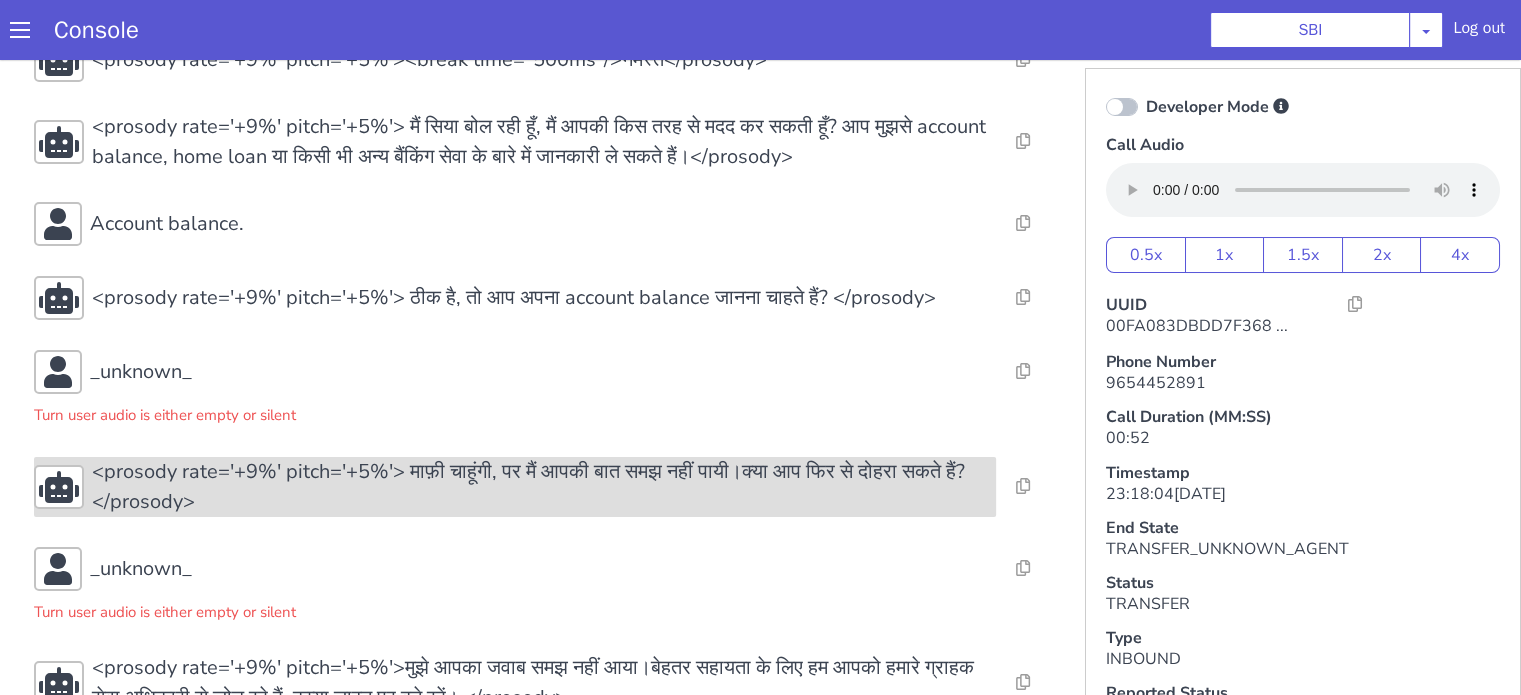 scroll, scrollTop: 128, scrollLeft: 0, axis: vertical 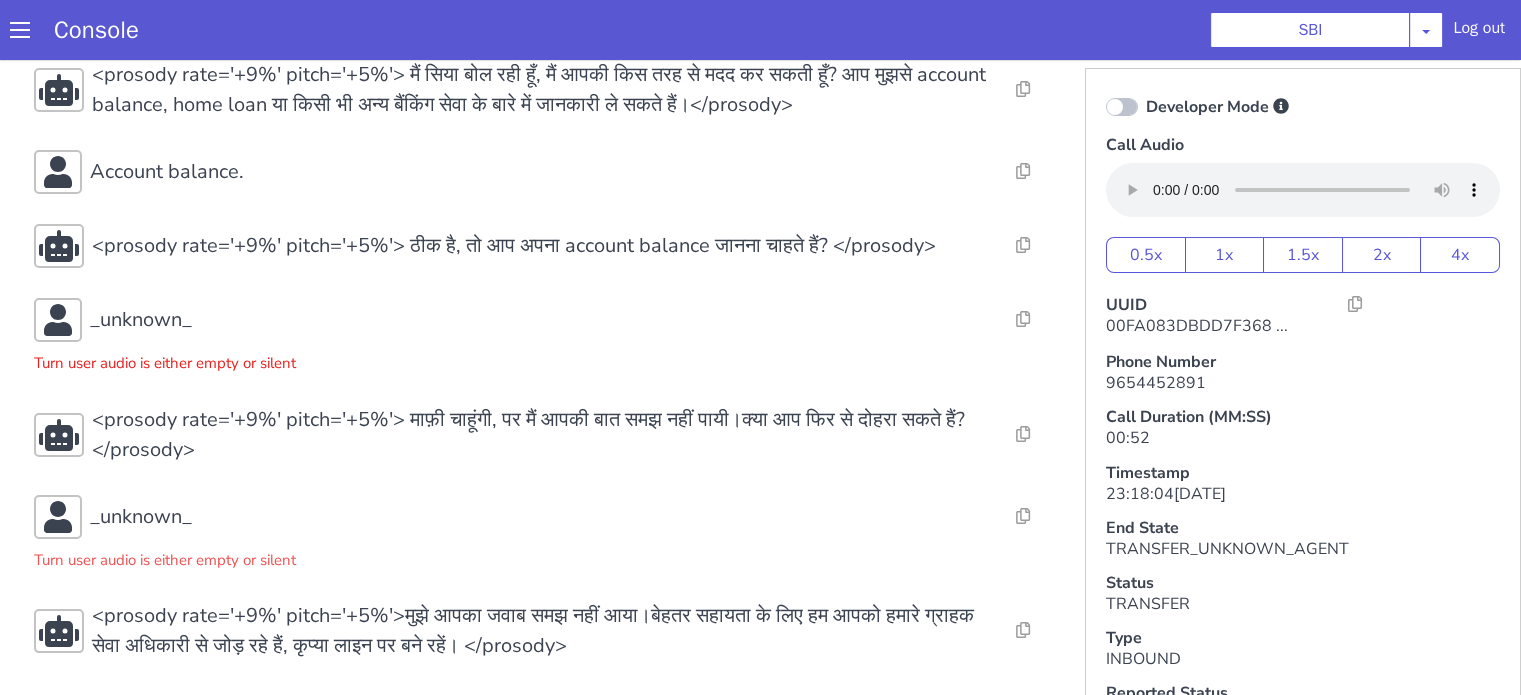 click on "Turn user audio is either empty or silent" at bounding box center [165, 358] 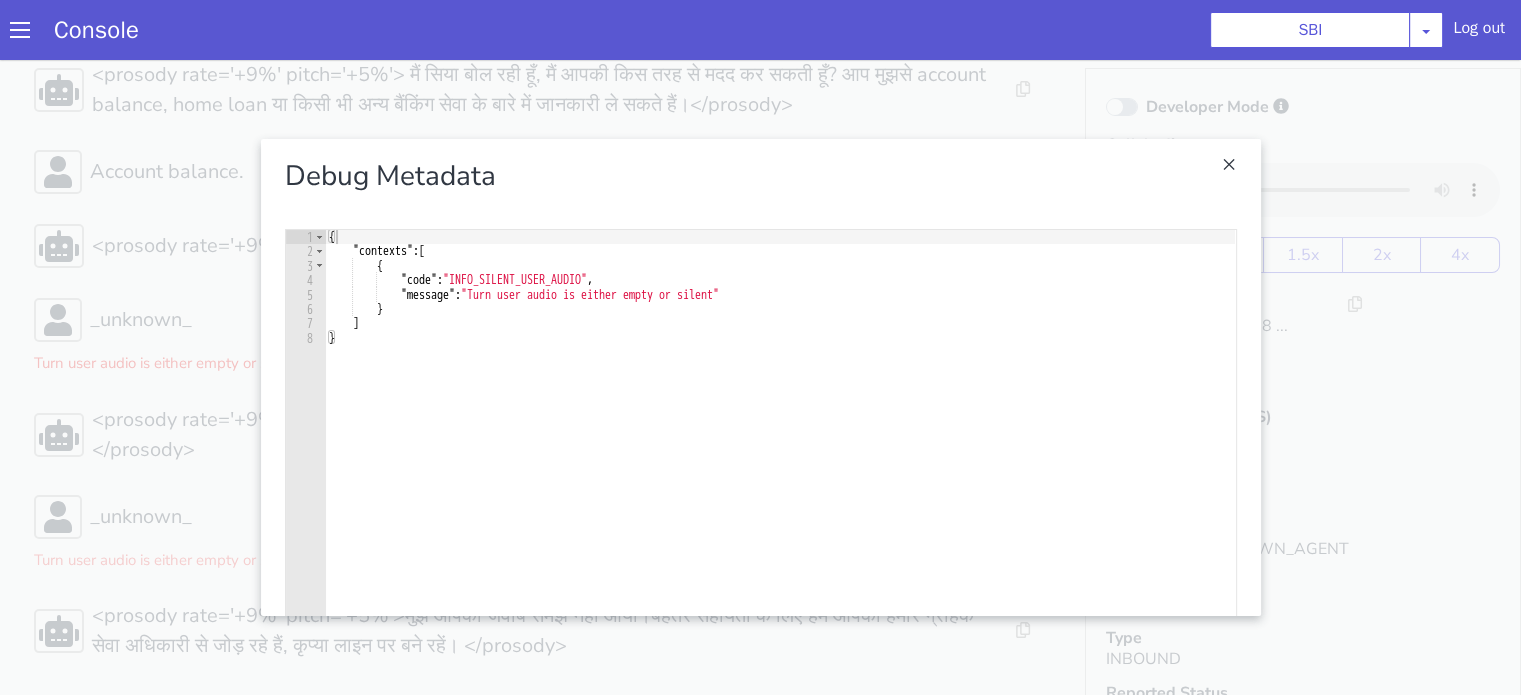 click at bounding box center (760, 377) 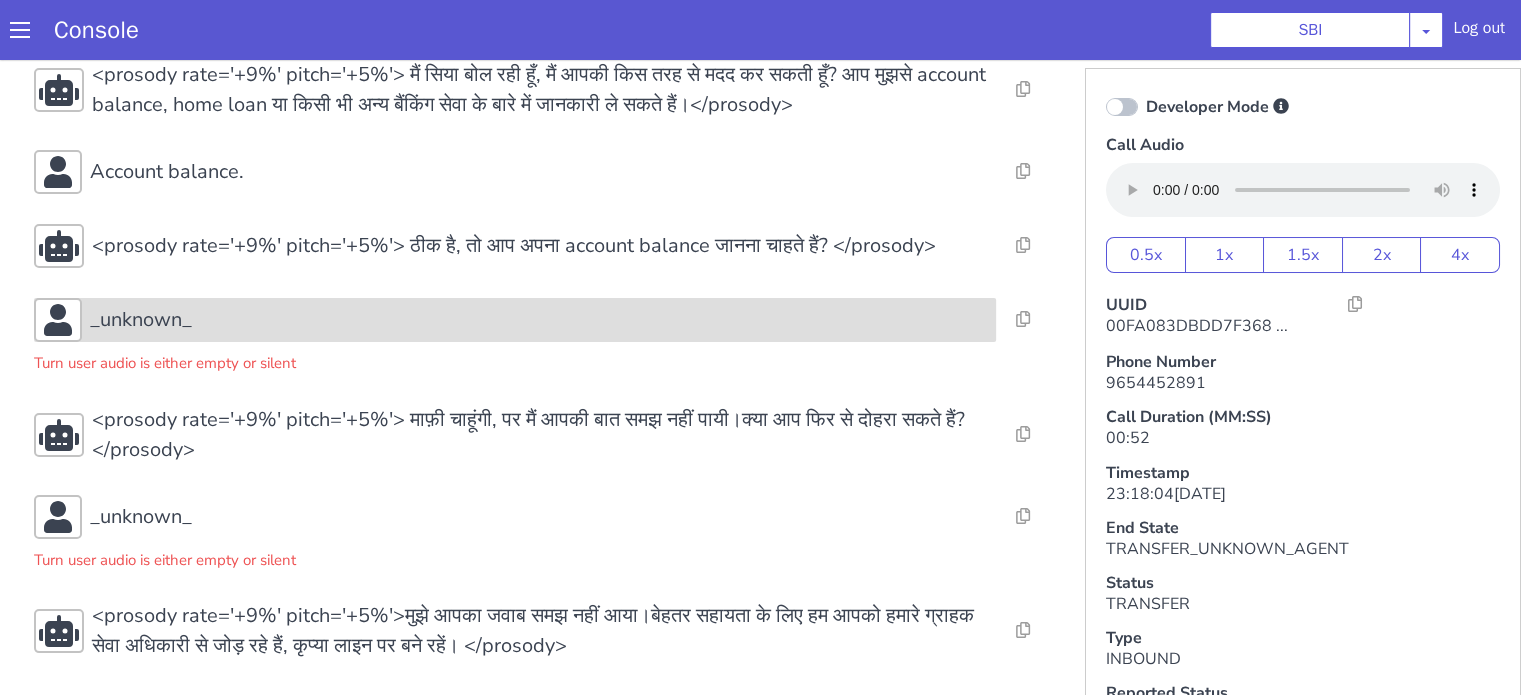 click on "_unknown_" at bounding box center [141, 320] 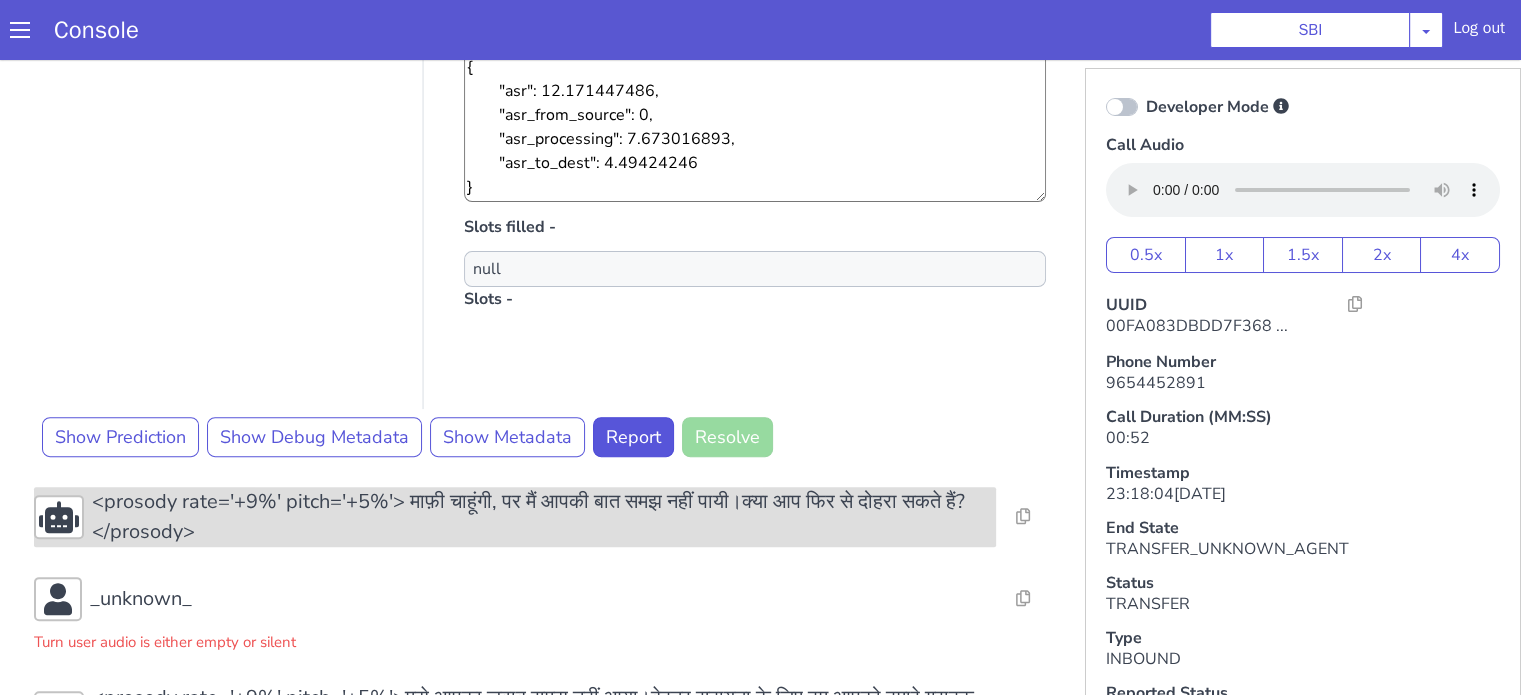scroll, scrollTop: 691, scrollLeft: 0, axis: vertical 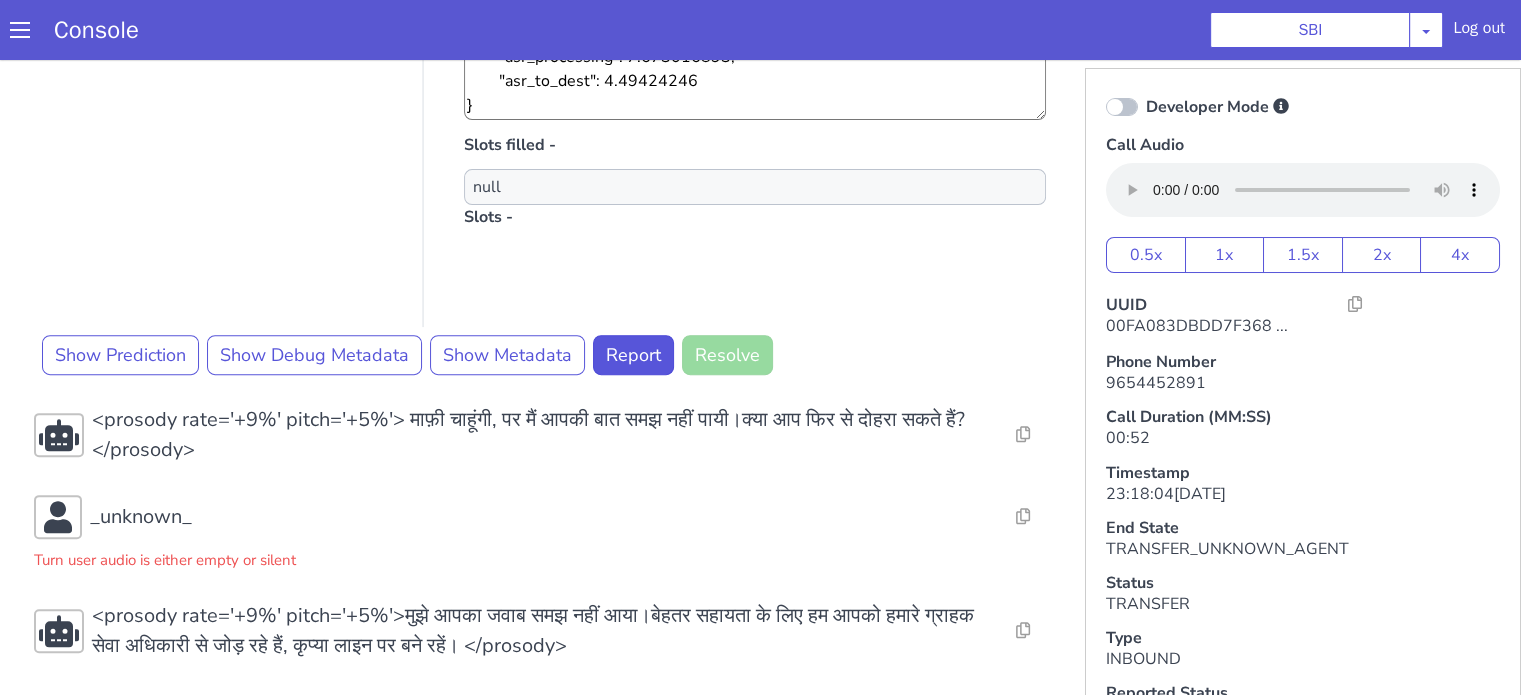click on "Resolve  Intent Error  Entity Error  Transcription Error  Miscellaneous Submit <prosody rate='+9%' pitch='+5%'><break time="500ms"/>नमस्ते</prosody> Resolve  Intent Error  Entity Error  Transcription Error  Miscellaneous Submit <prosody rate='+9%' pitch='+5%'> मैं सिया बोल रही हूँ, मैं आपकी किस तरह से मदद कर सकती हूँ? आप मुझसे account balance, home loan या किसी भी अन्य बैंकिंग सेवा के बारे में जानकारी [PERSON_NAME] सकते हैं।</prosody> Resolve  Intent Error  Entity Error  Transcription Error  Miscellaneous Submit Account balance. Resolve  Intent Error  Entity Error  Transcription Error  Miscellaneous Submit <prosody rate='+9%' pitch='+5%'> ठीक है, तो आप अपना account balance जानना चाहते हैं? </prosody> Resolve  Intent Error  Entity Error  Transcription Error Submit" at bounding box center (544, 42) 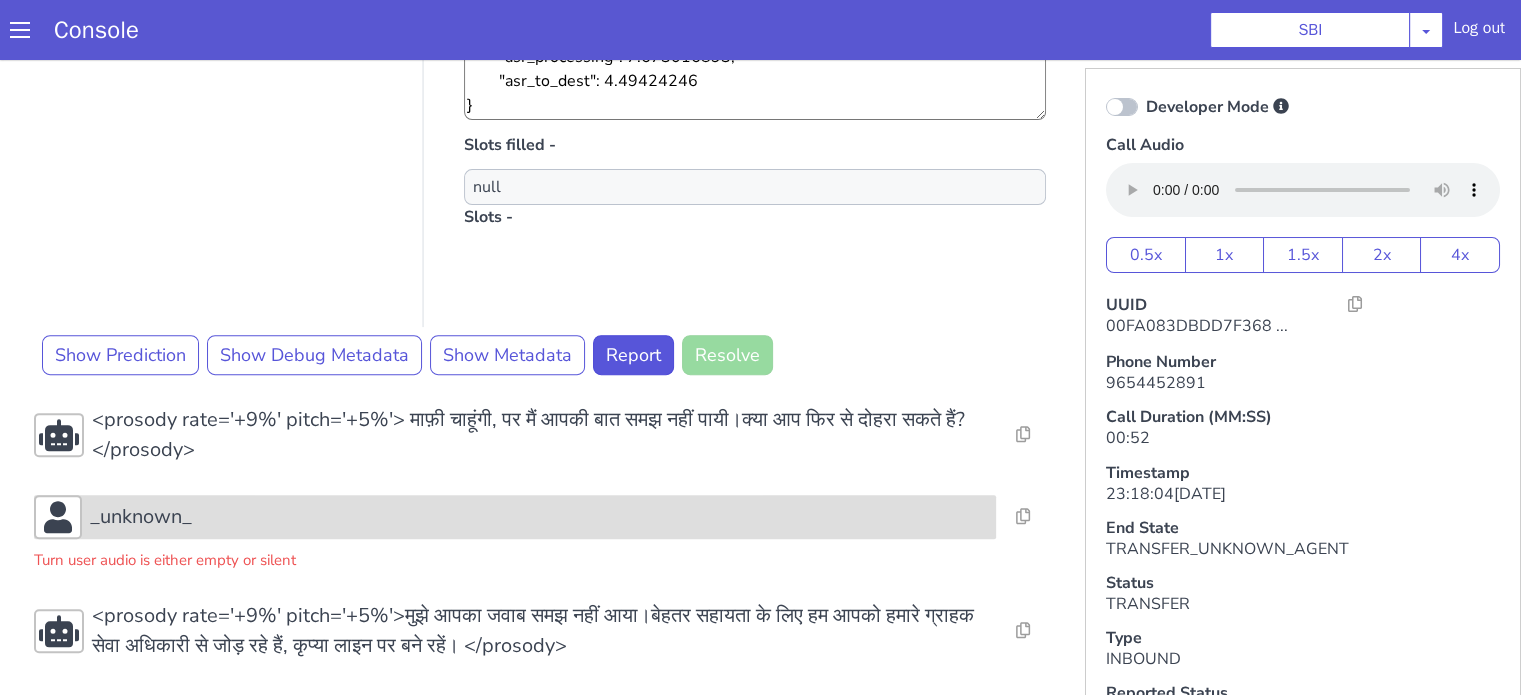 click on "_unknown_" at bounding box center [539, 517] 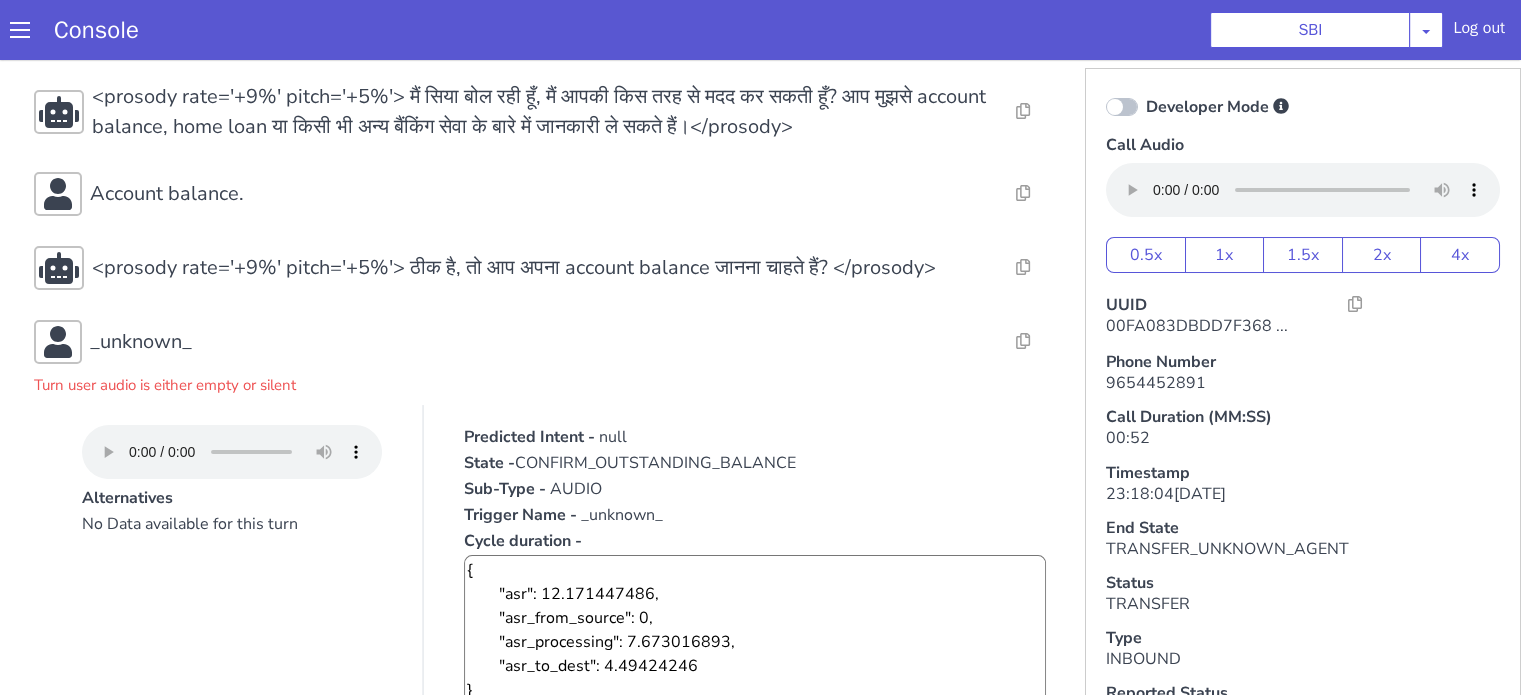 scroll, scrollTop: 0, scrollLeft: 0, axis: both 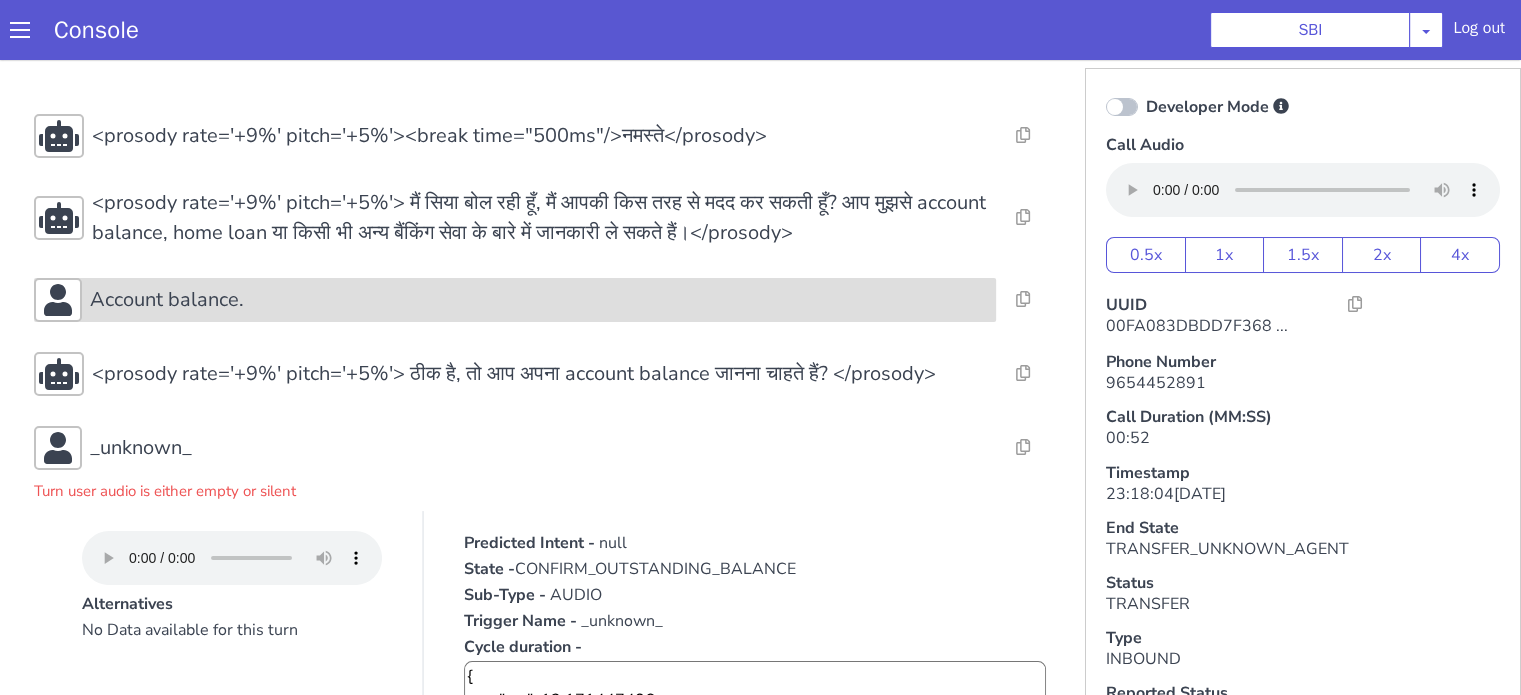 click on "Account balance." at bounding box center [539, 300] 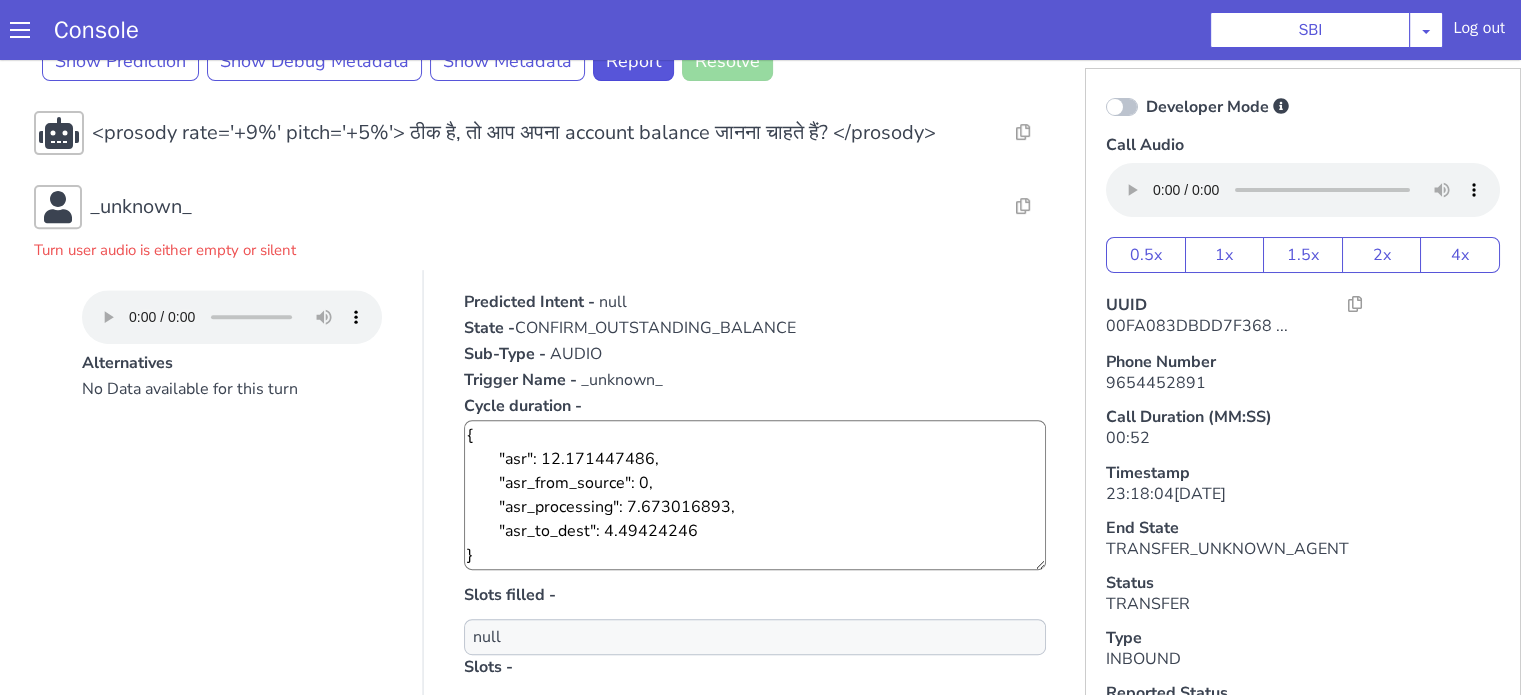 scroll, scrollTop: 700, scrollLeft: 0, axis: vertical 